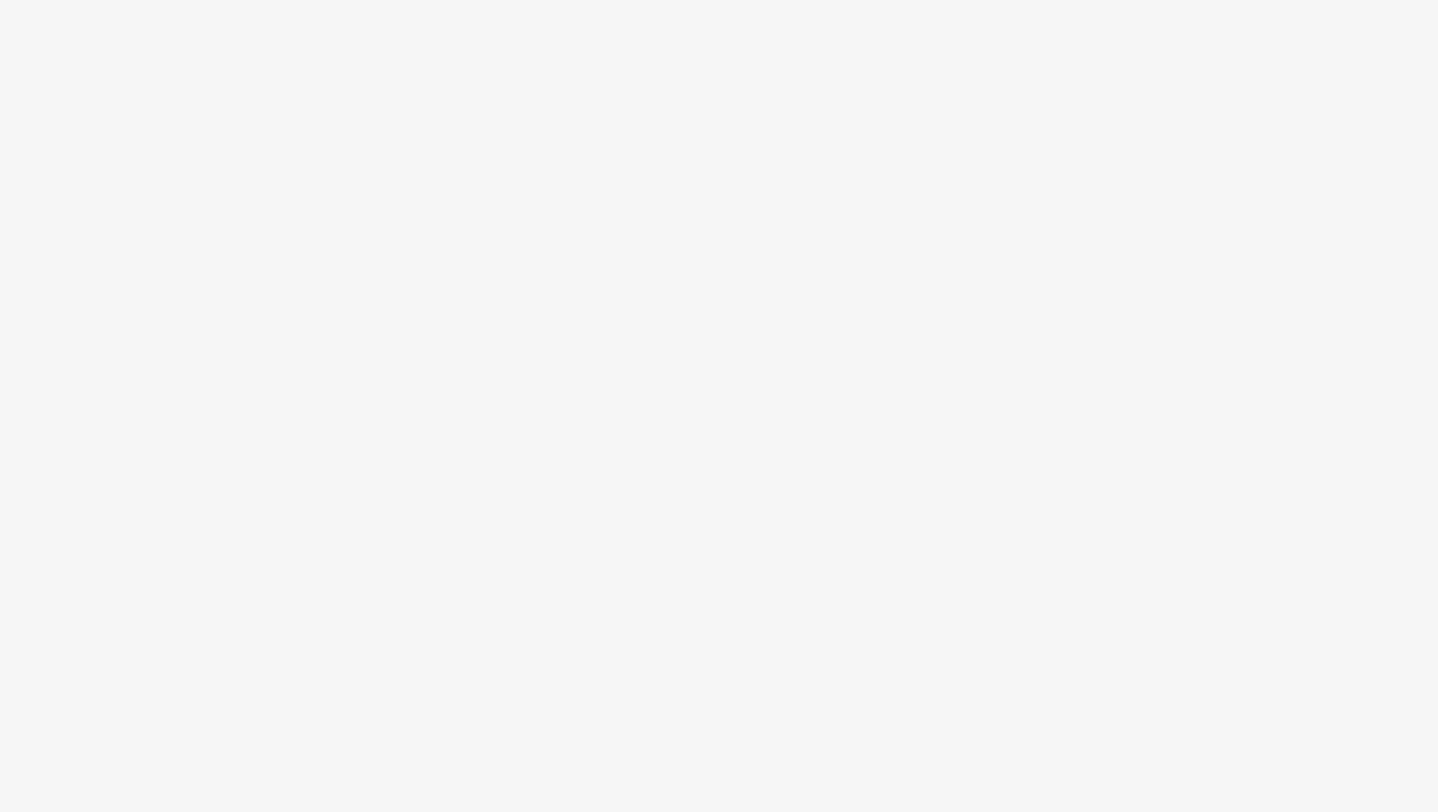 scroll, scrollTop: 0, scrollLeft: 0, axis: both 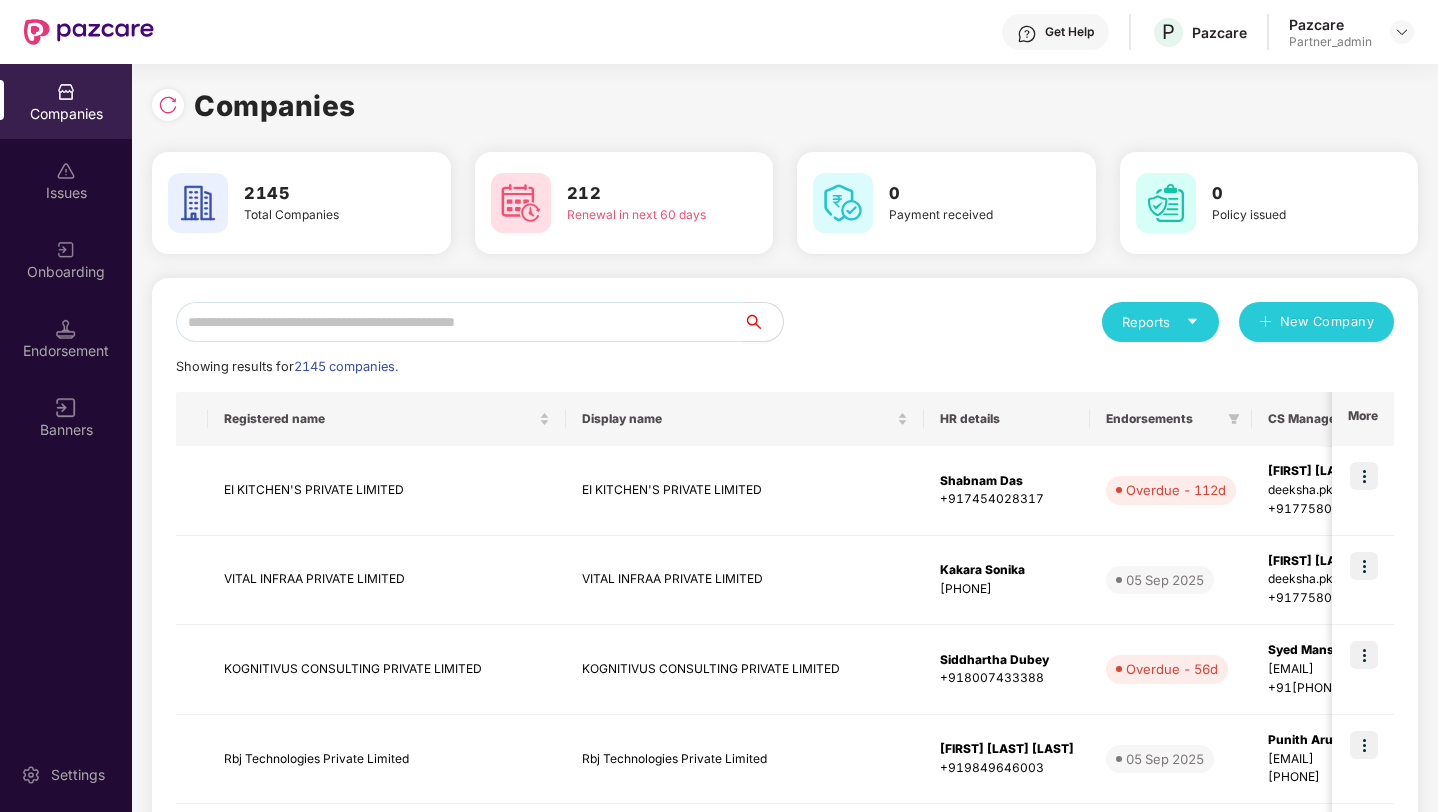 click at bounding box center (459, 322) 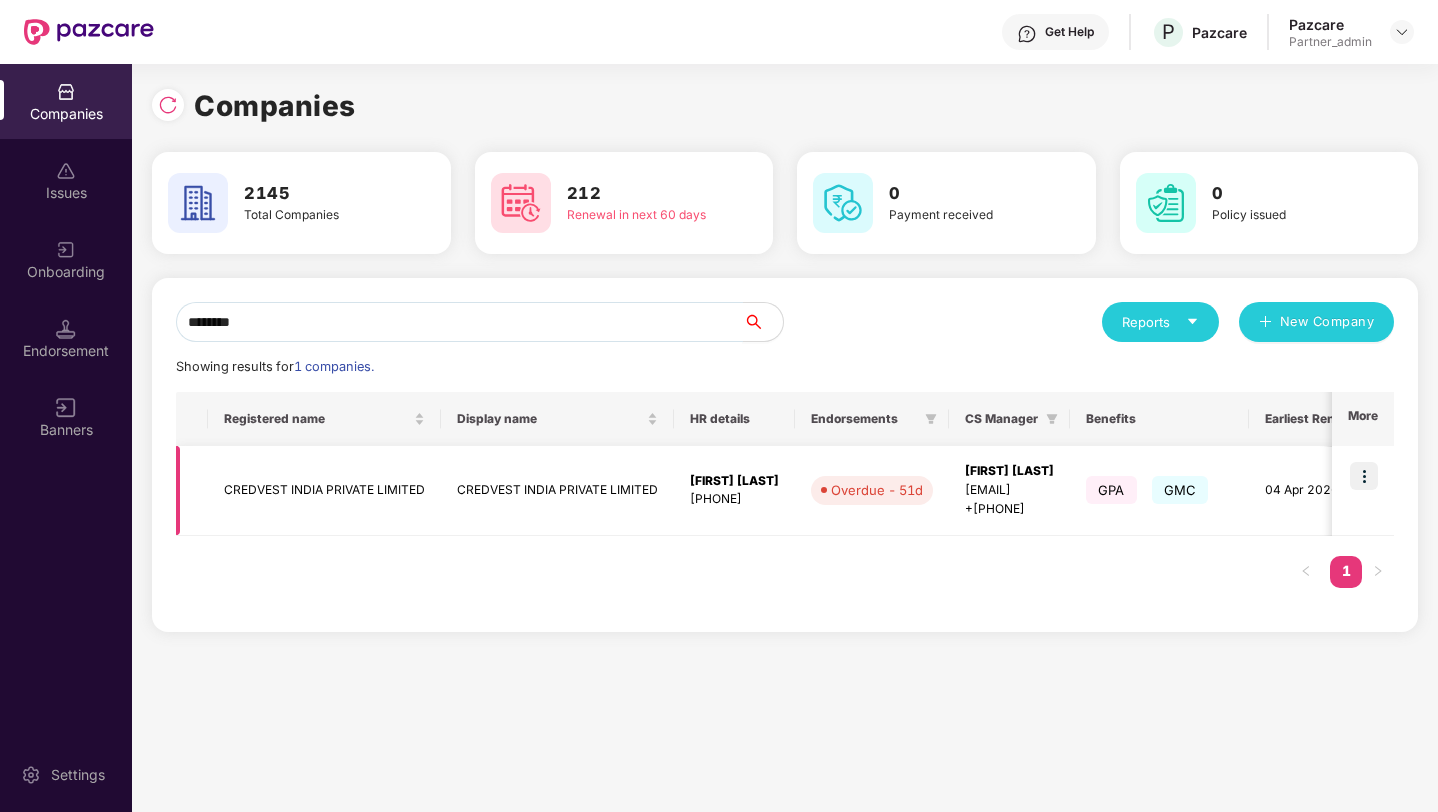 type on "********" 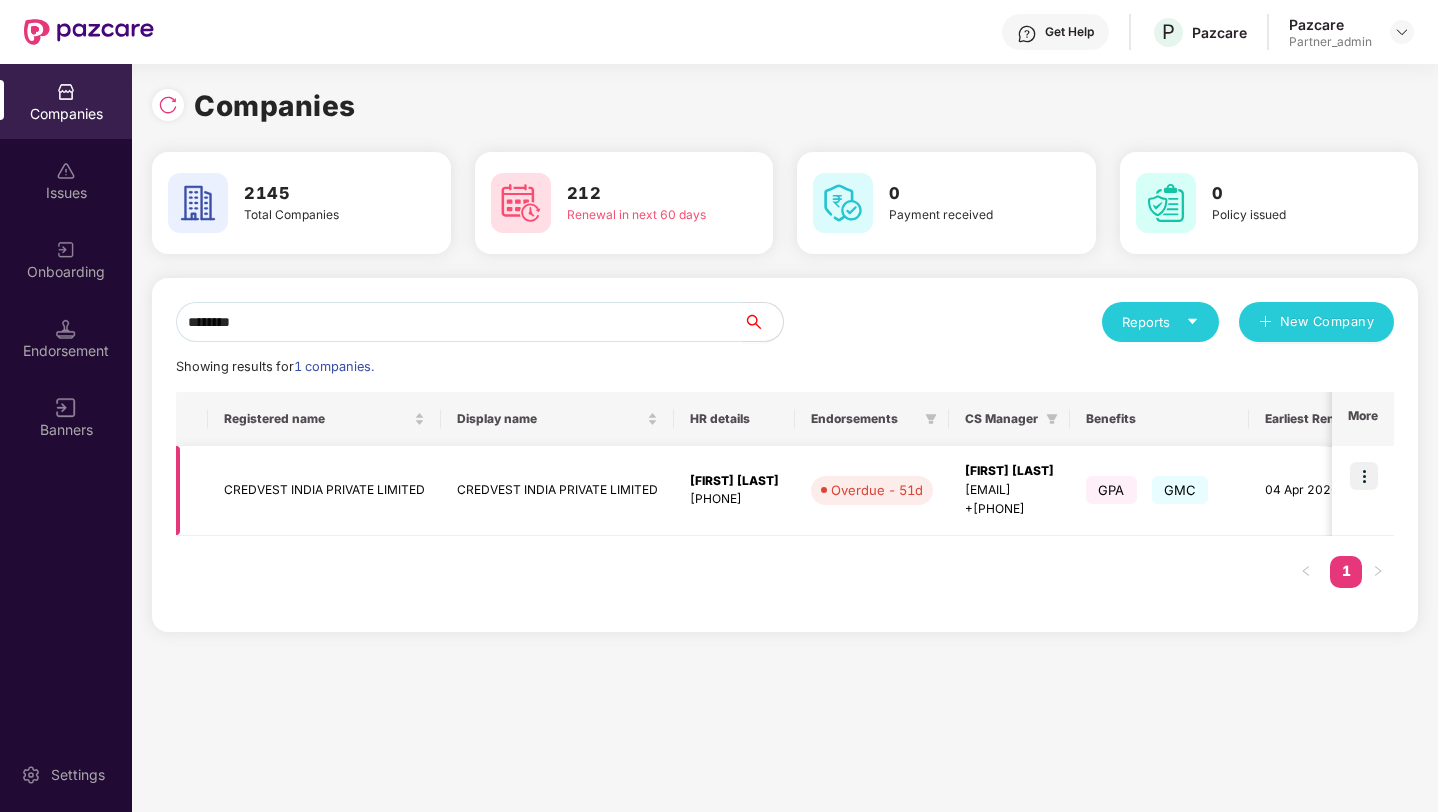 click at bounding box center (1364, 476) 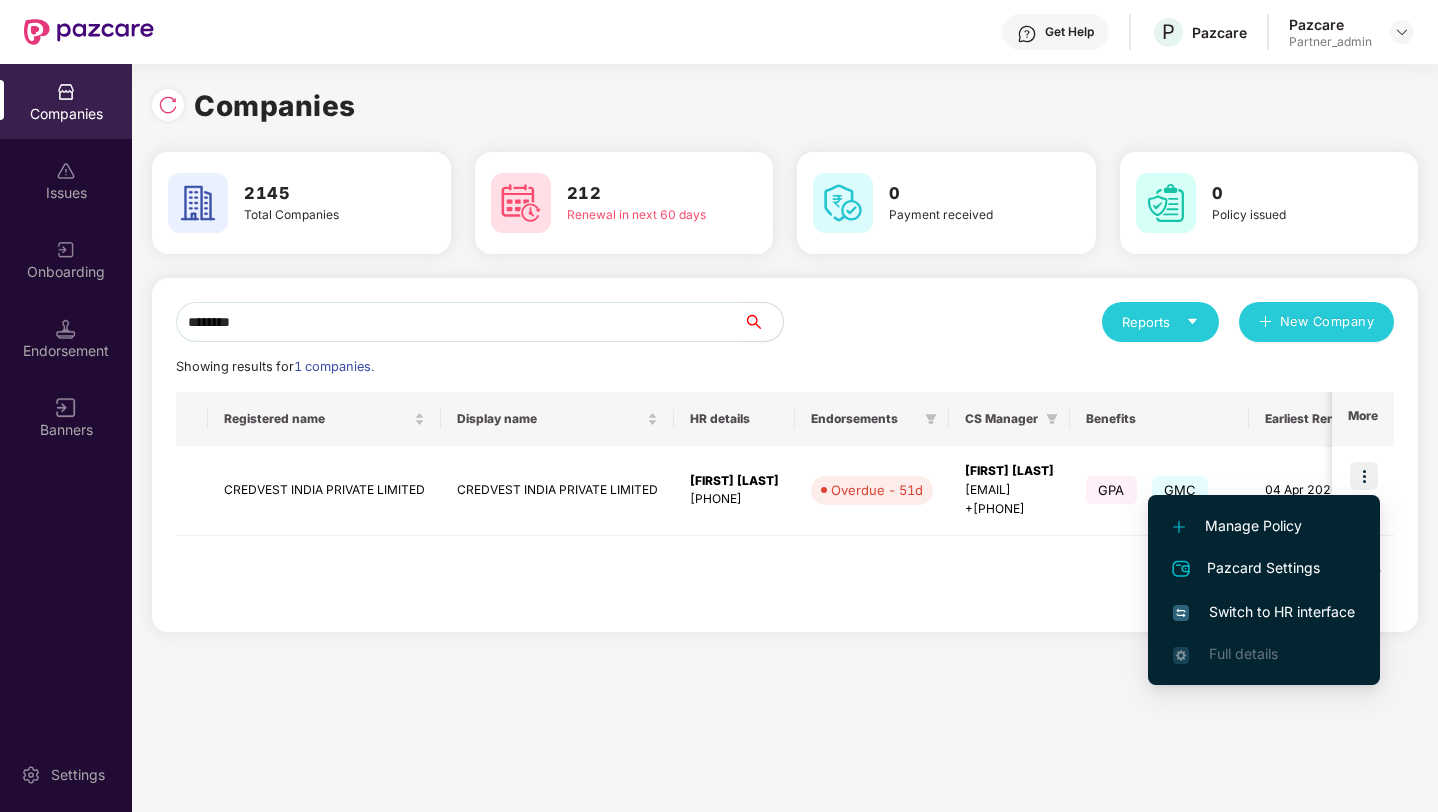 click on "Switch to HR interface" at bounding box center [1264, 612] 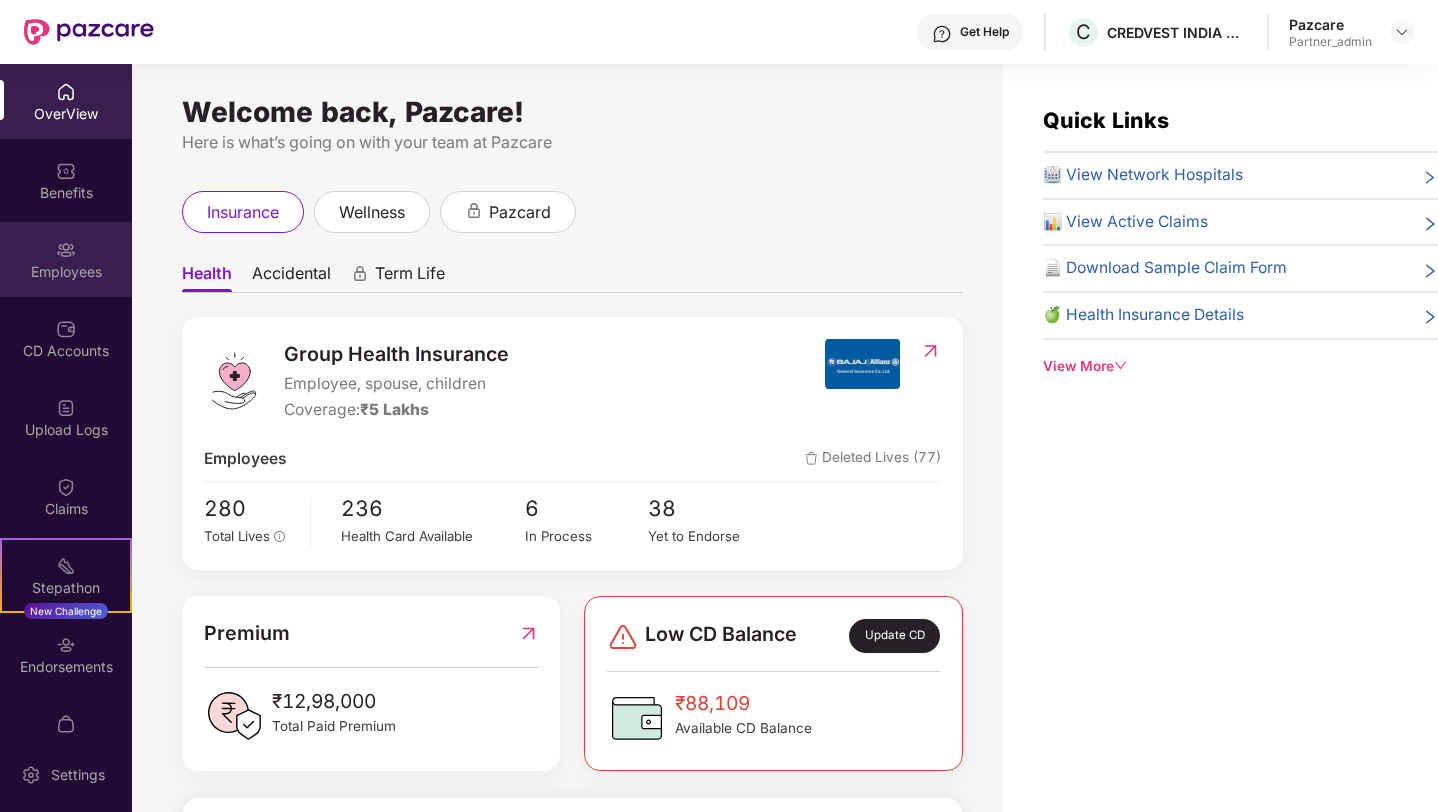 click on "Employees" at bounding box center (66, 272) 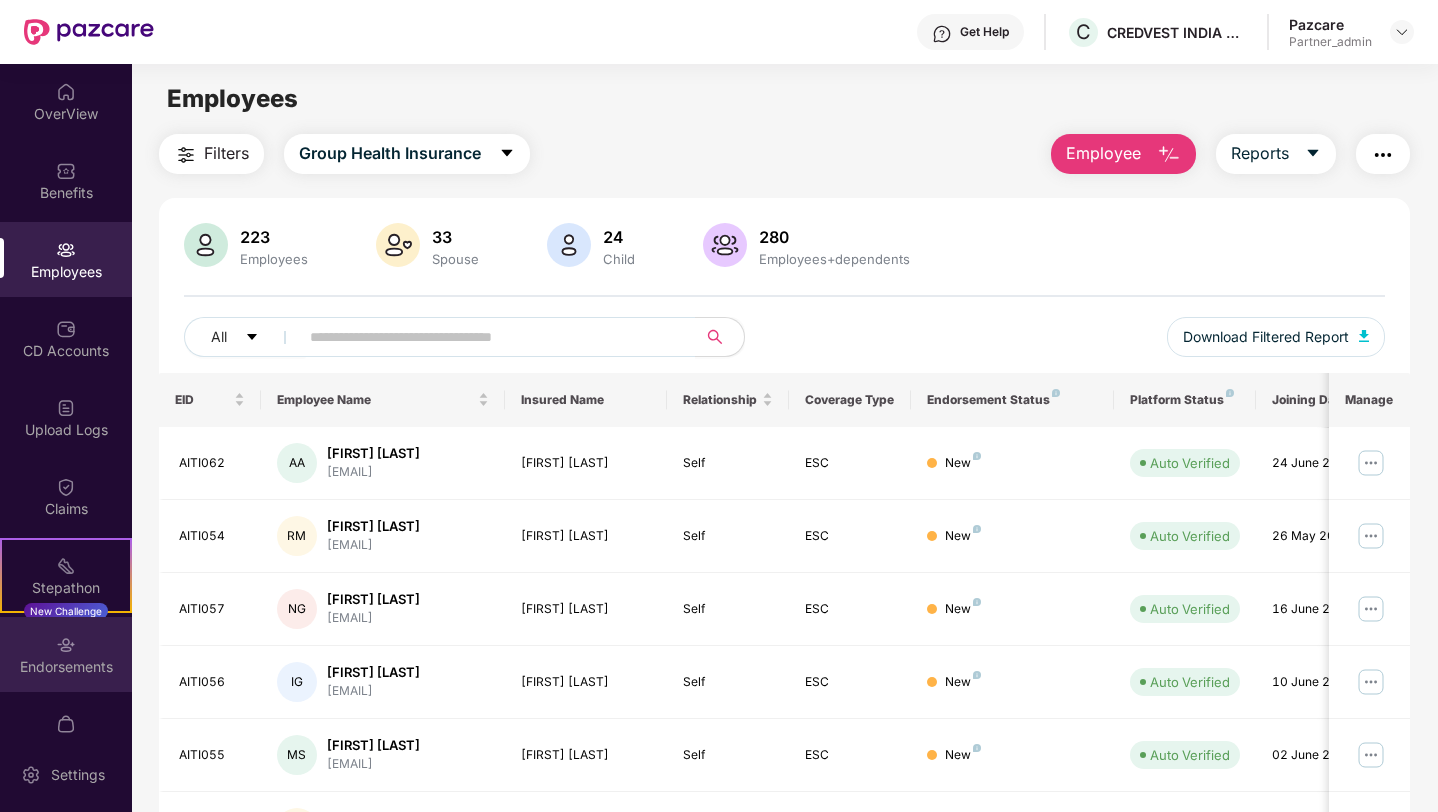 click at bounding box center (66, 645) 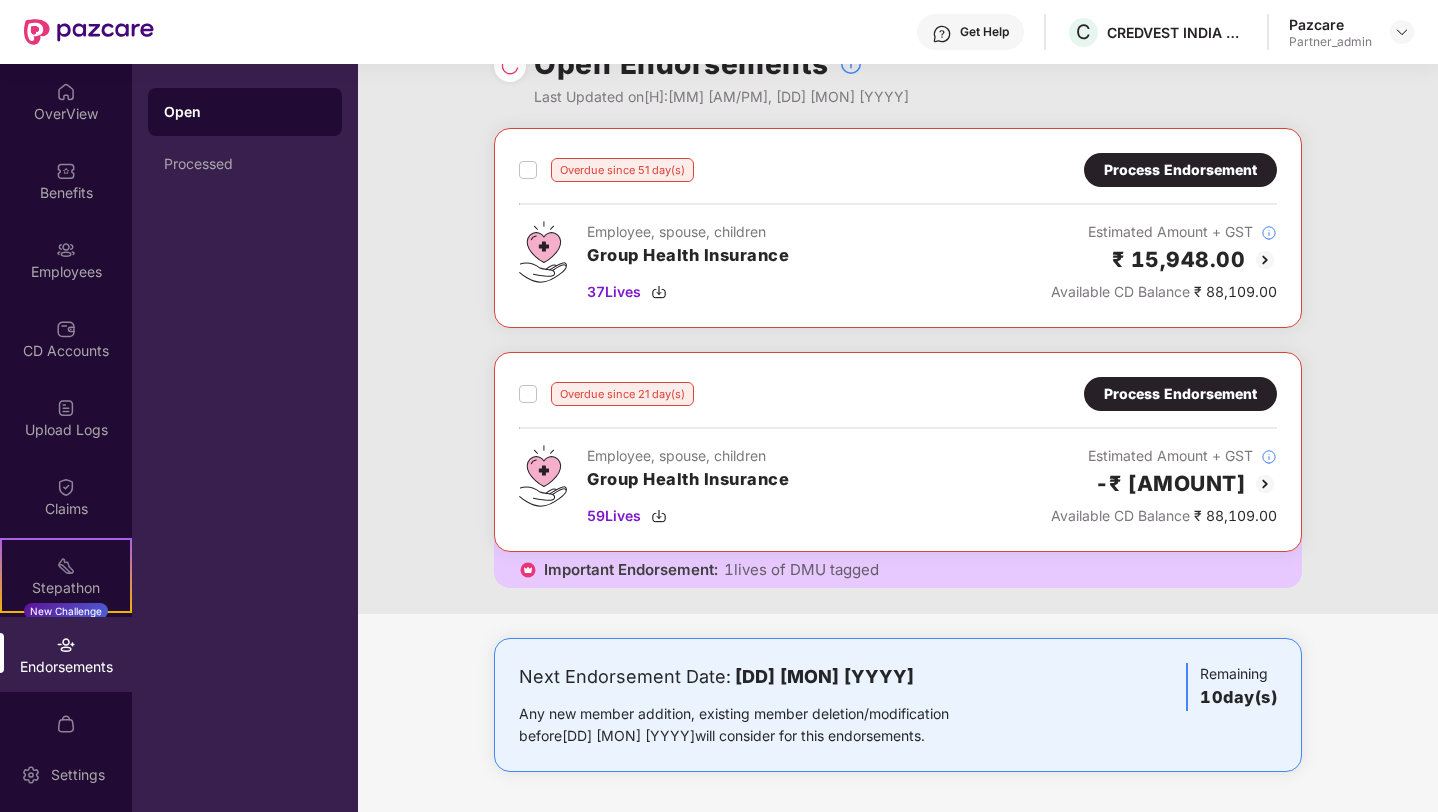 scroll, scrollTop: 0, scrollLeft: 0, axis: both 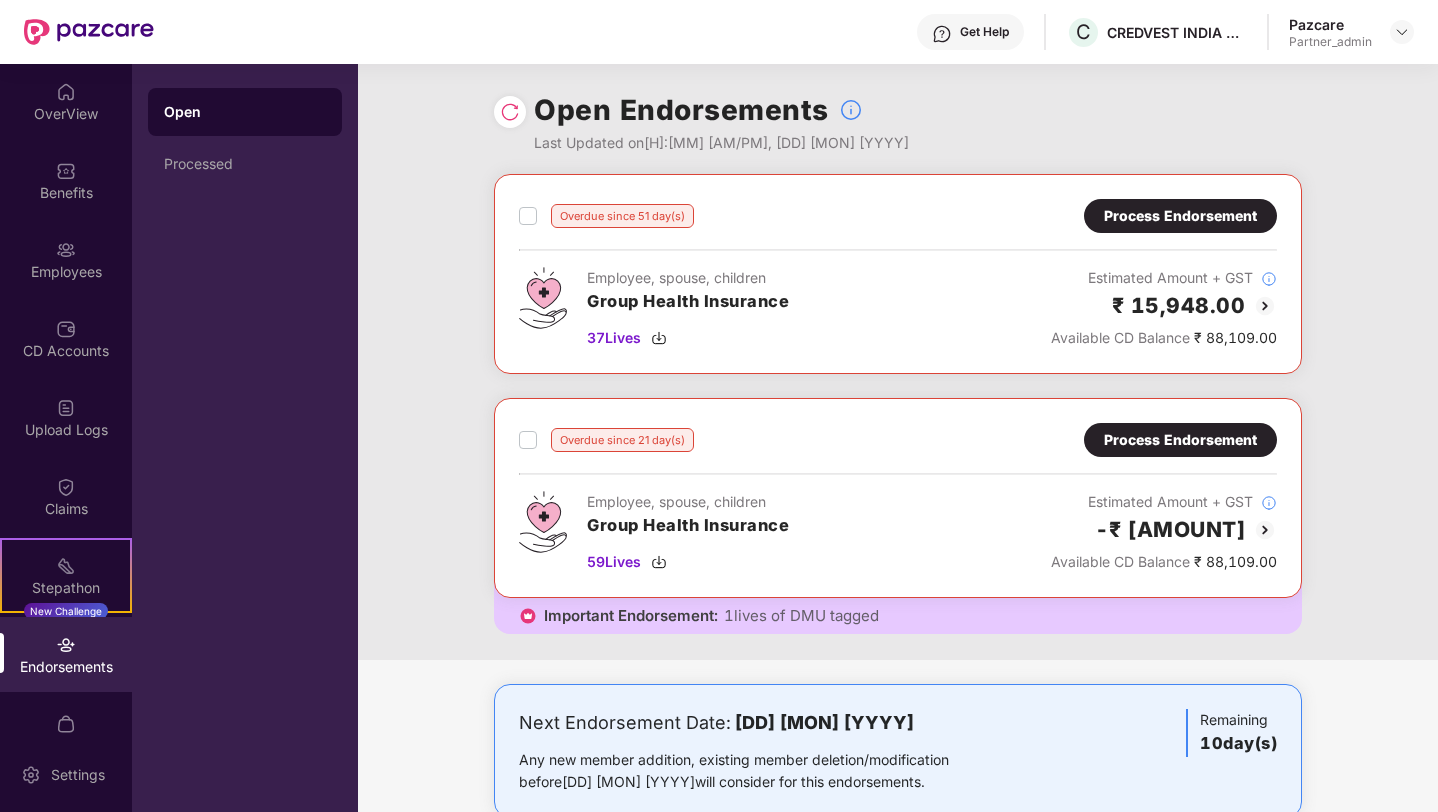 click on "Overdue since [NUM] day(s) Process Endorsement Employee, spouse, children Group Health Insurance [NUM] Lives Estimated Amount + GST ₹ [AMOUNT] Available CD Balance ₹ [AMOUNT] Overdue since [NUM] day(s) Process Endorsement Employee, spouse, children Group Health Insurance [NUM] Lives Estimated Amount + GST -₹ [AMOUNT] Available CD Balance ₹ [AMOUNT] Important Endorsement: [NUM] lives of DMU tagged" at bounding box center (898, 417) 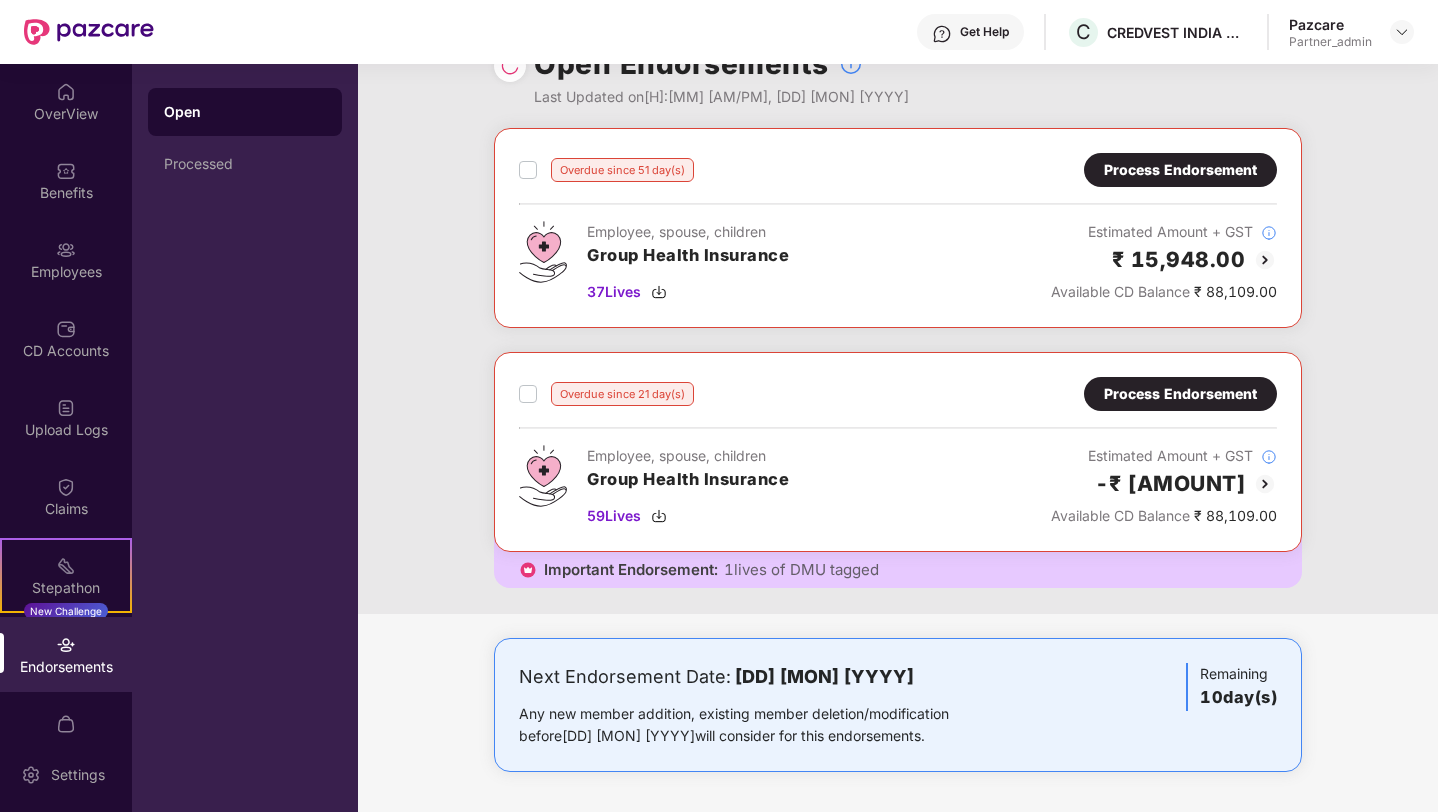 scroll, scrollTop: 0, scrollLeft: 0, axis: both 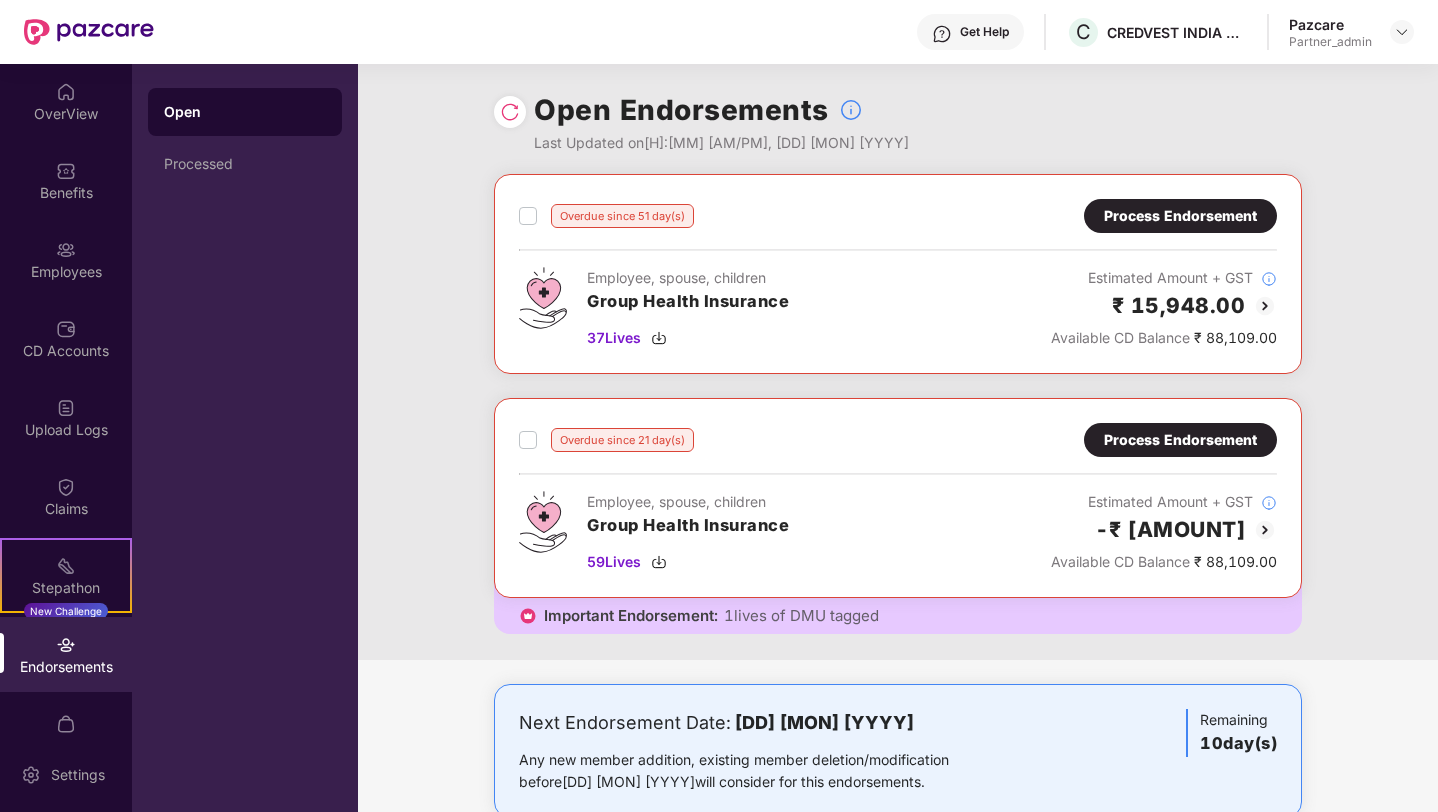 click on "Overdue since [NUM] day(s) Process Endorsement Employee, spouse, children Group Health Insurance [NUM] Lives Estimated Amount + GST ₹ [AMOUNT] Available CD Balance ₹ [AMOUNT] Overdue since [NUM] day(s) Process Endorsement Employee, spouse, children Group Health Insurance [NUM] Lives Estimated Amount + GST -₹ [AMOUNT] Available CD Balance ₹ [AMOUNT] Important Endorsement: [NUM] lives of DMU tagged" at bounding box center [898, 417] 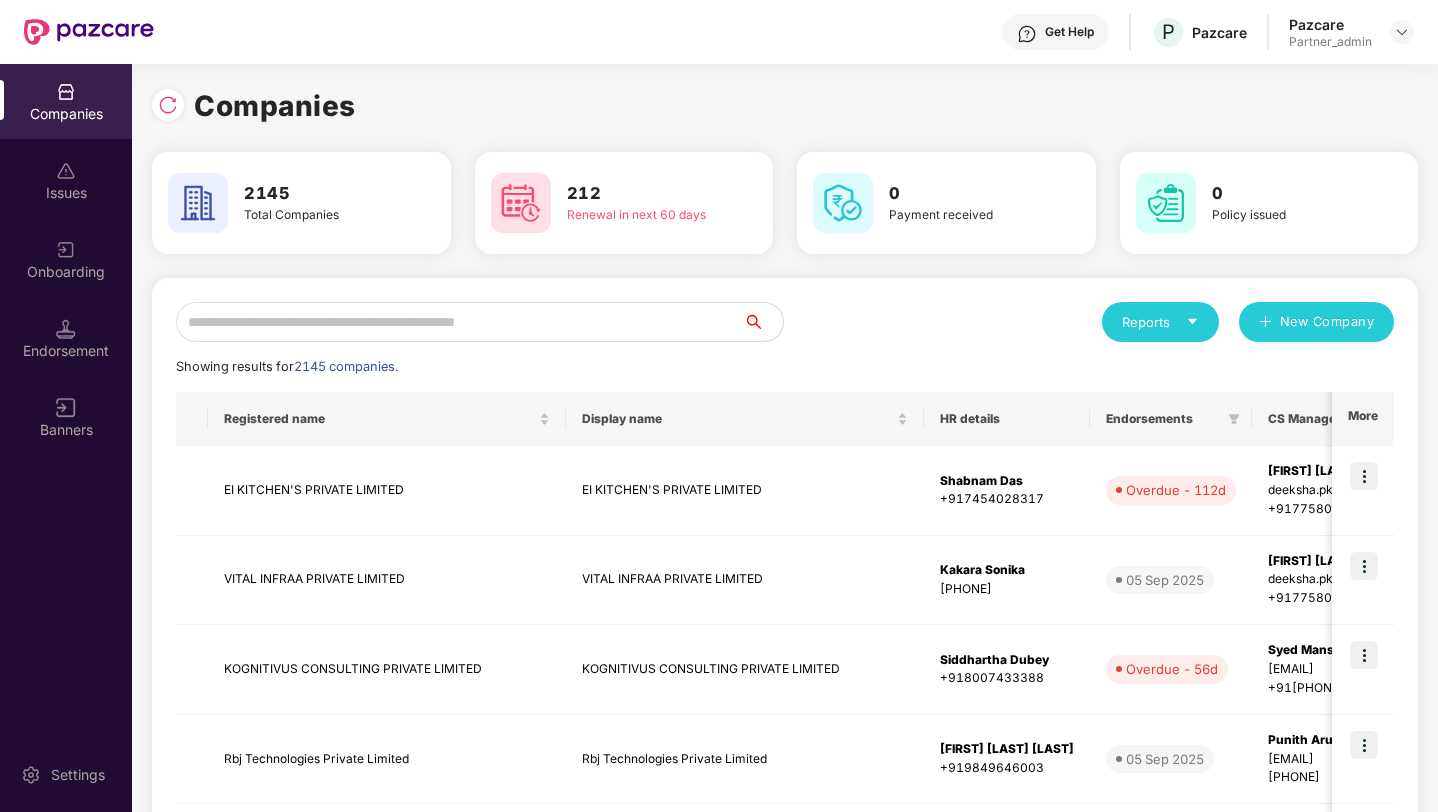 click at bounding box center (459, 322) 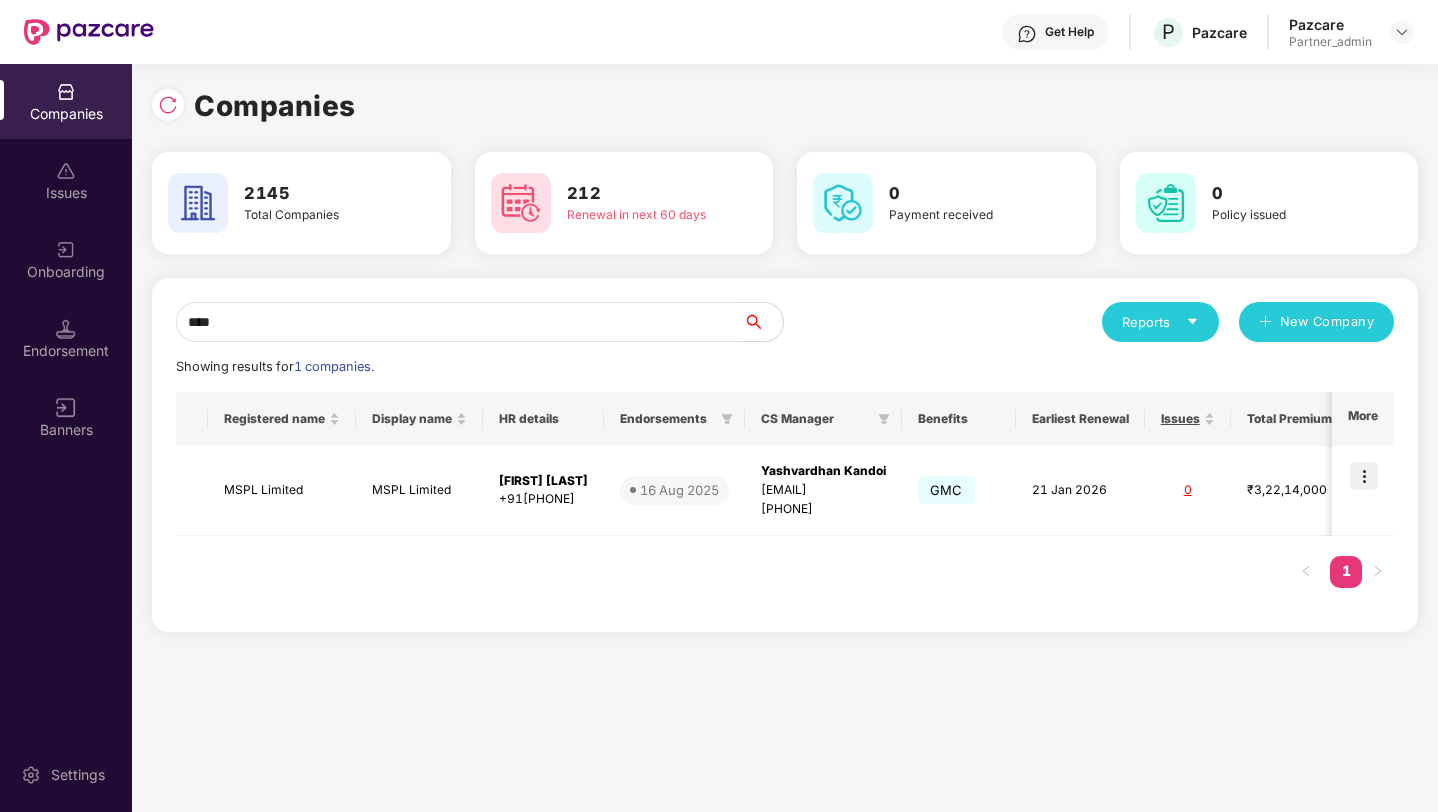 type on "****" 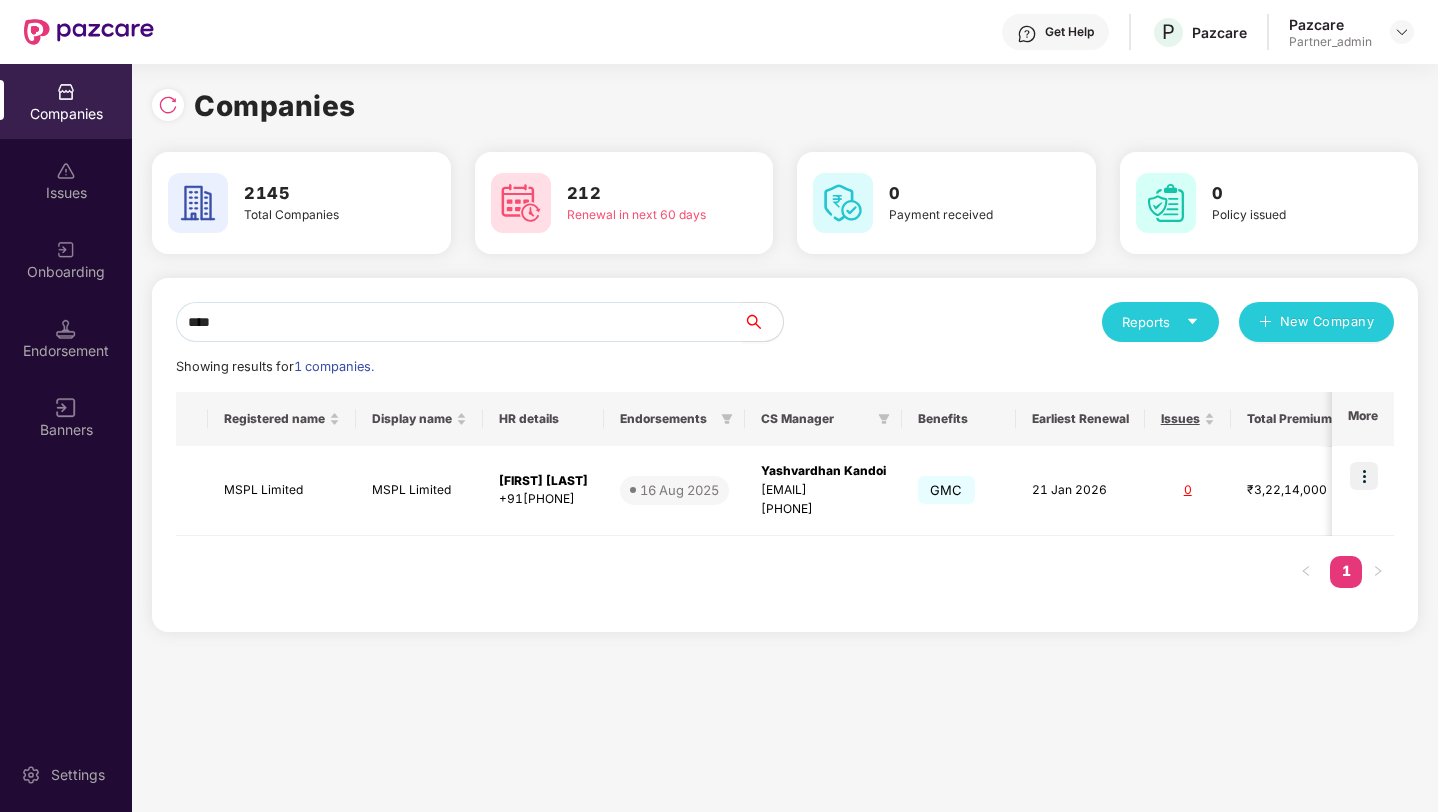 click on "Reports  New Company" at bounding box center [1089, 322] 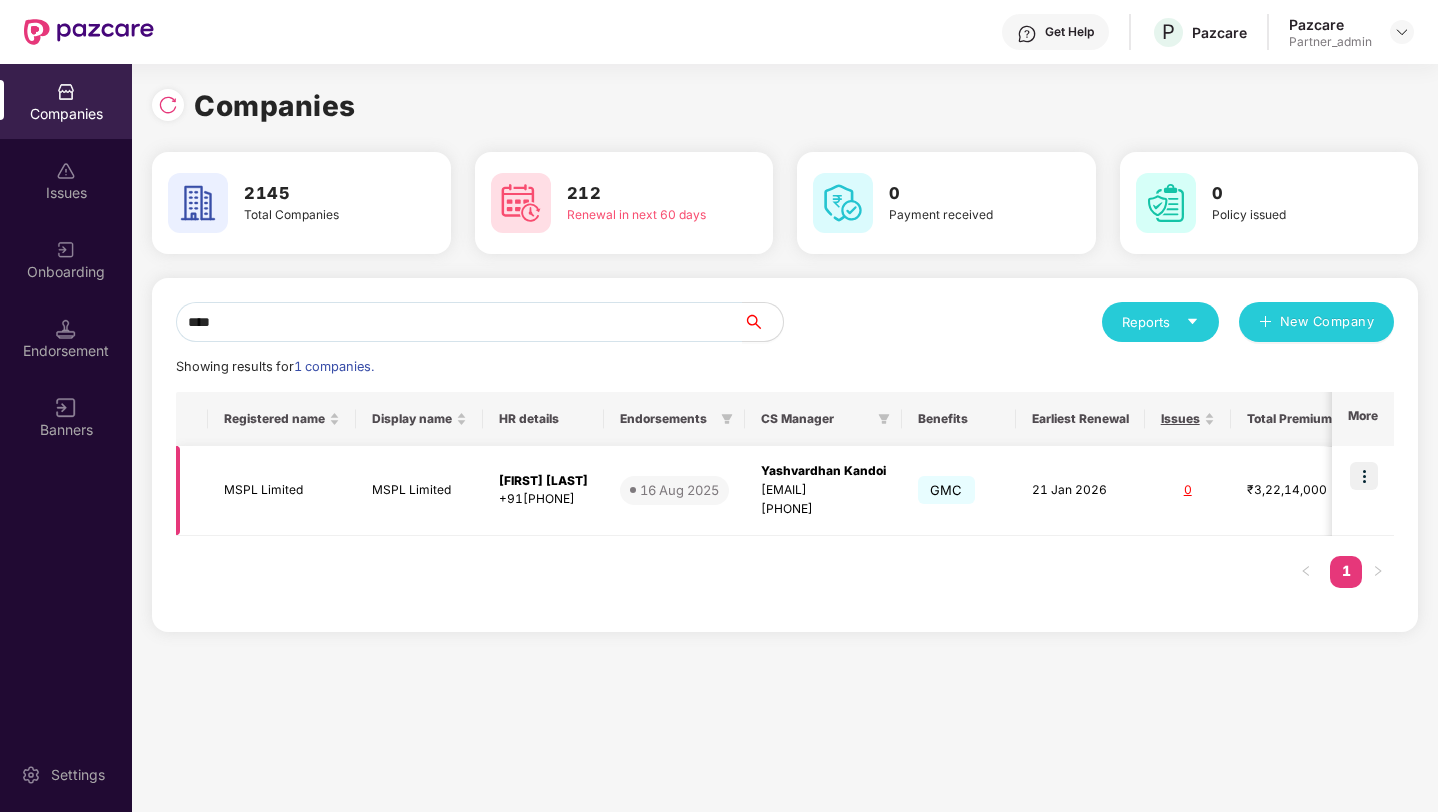 click at bounding box center [1364, 476] 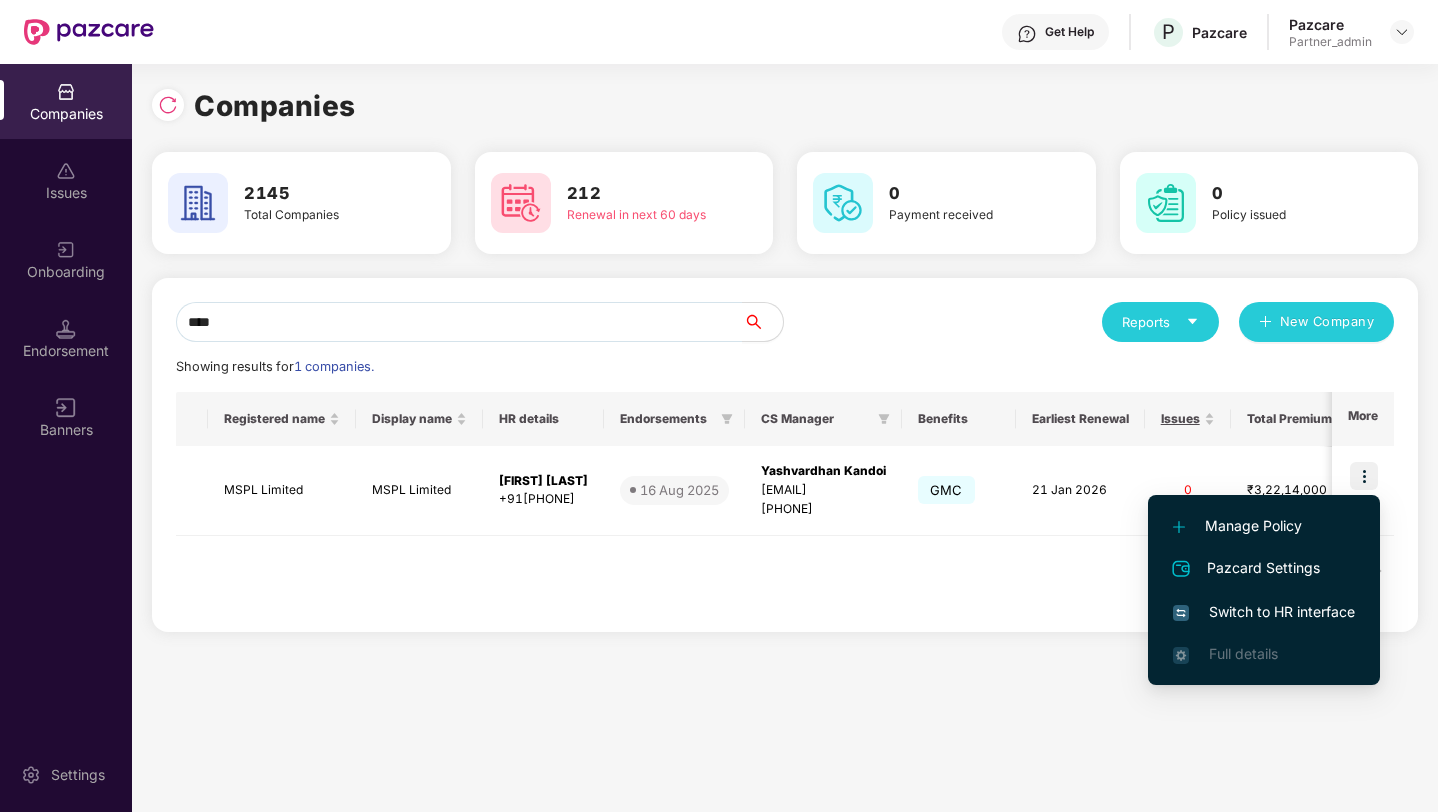 click on "Switch to HR interface" at bounding box center (1264, 612) 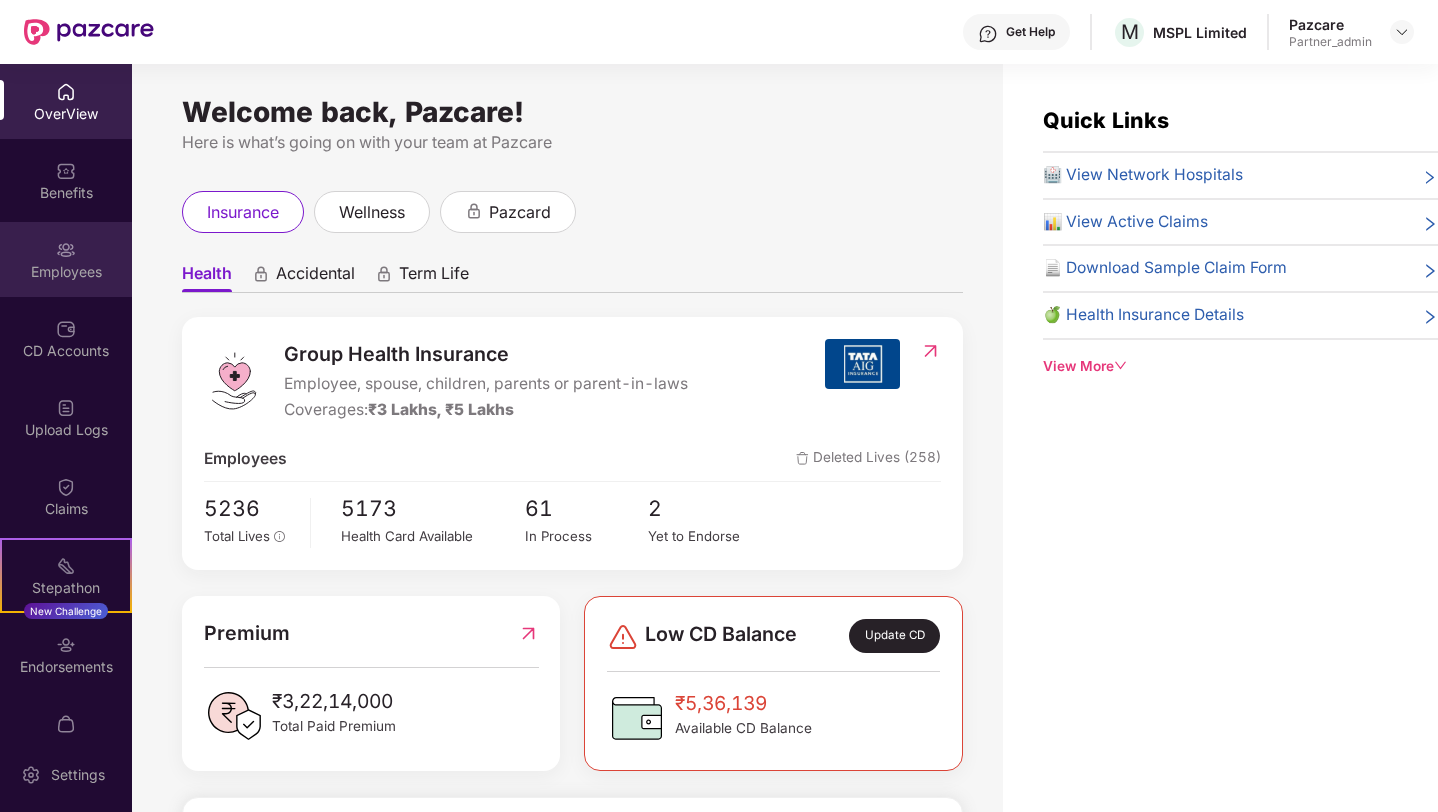 click on "Employees" at bounding box center (66, 259) 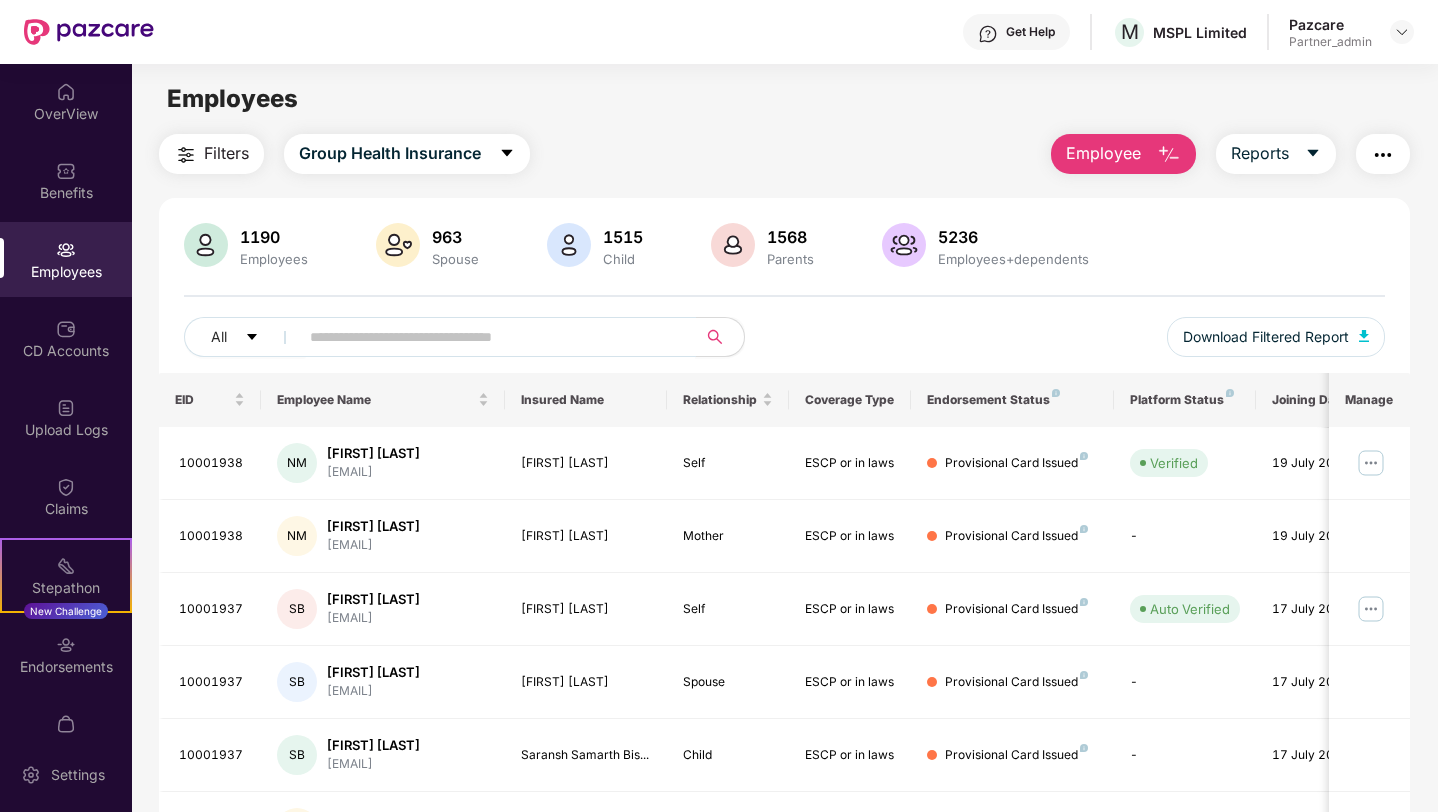 click at bounding box center (491, 337) 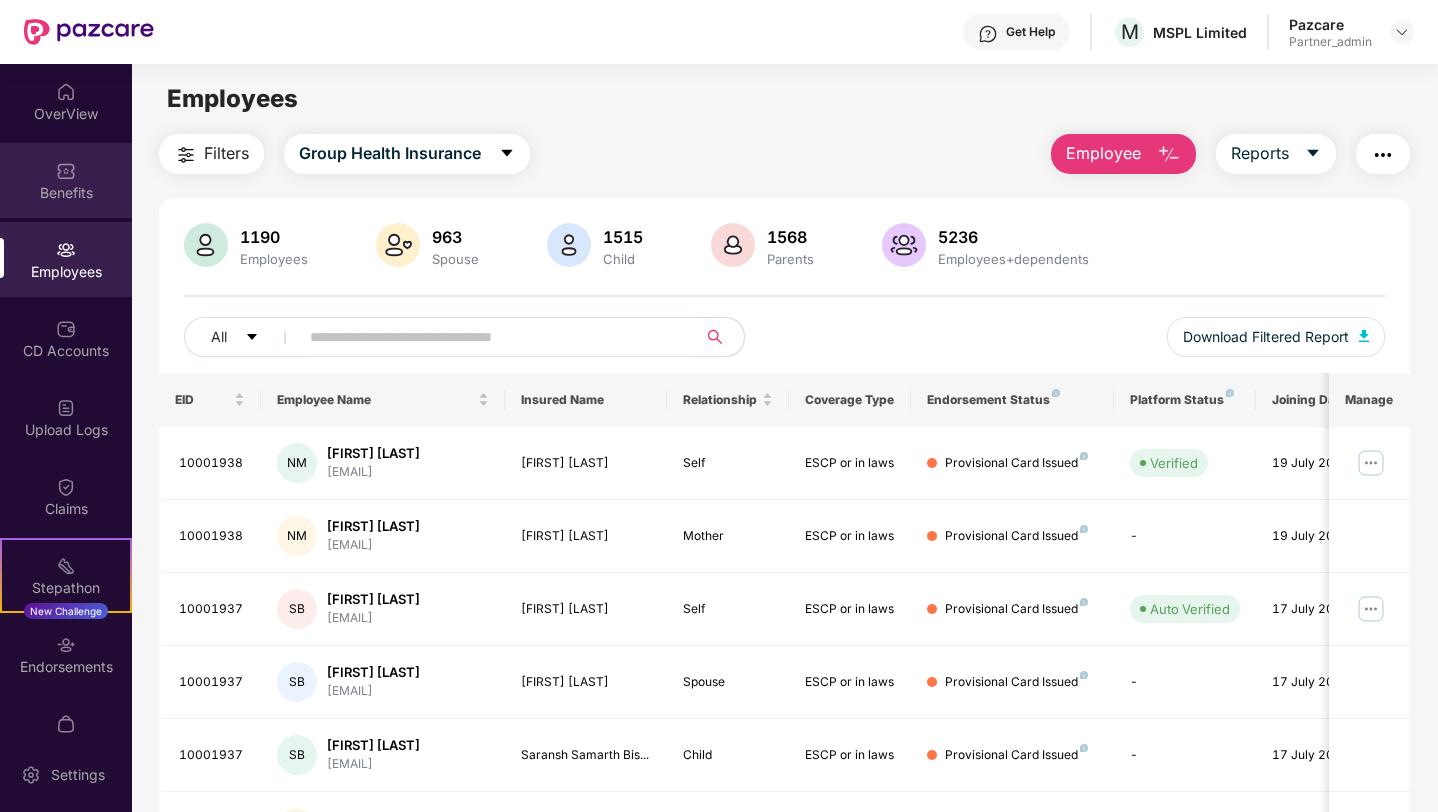 click on "Benefits" at bounding box center (66, 193) 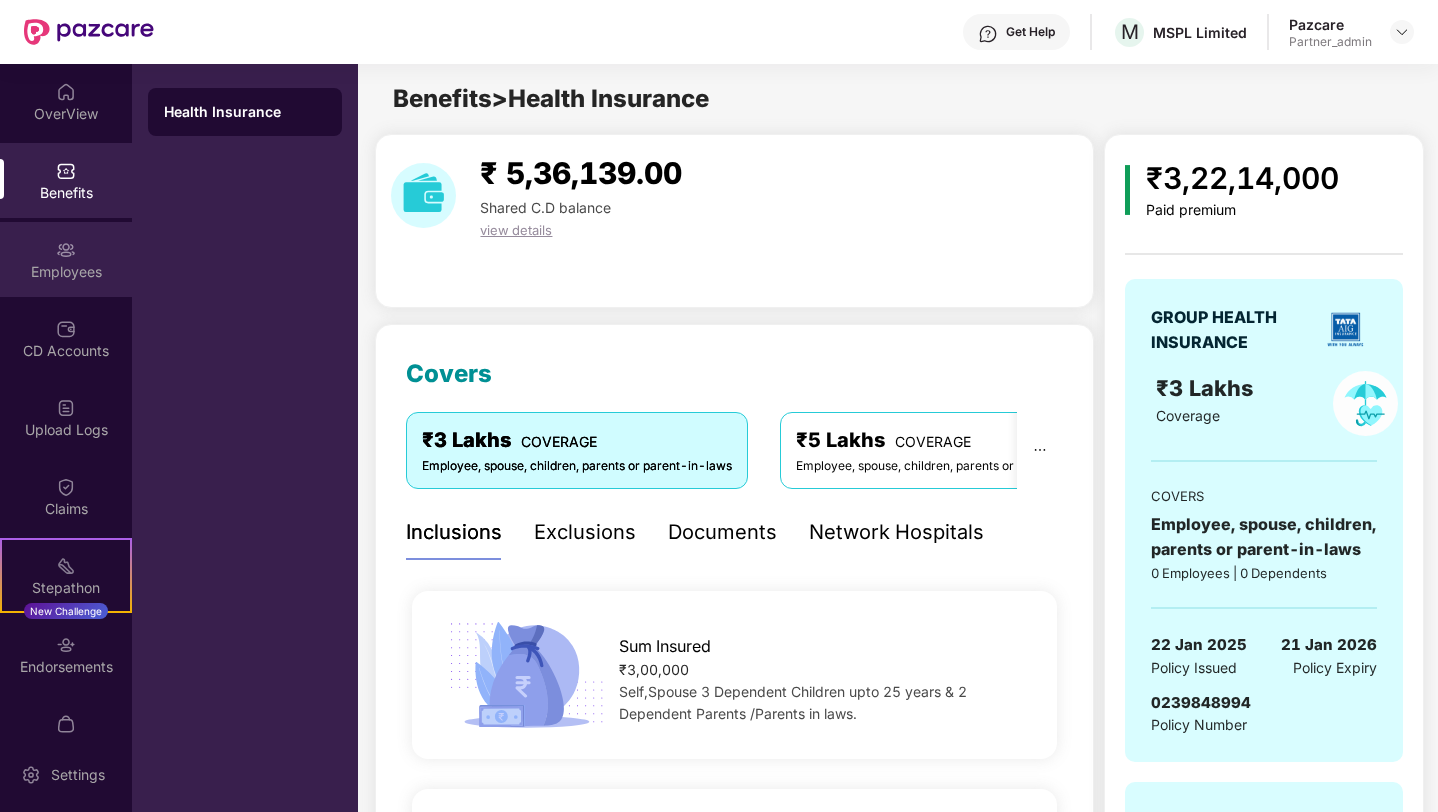click on "Employees" at bounding box center (66, 259) 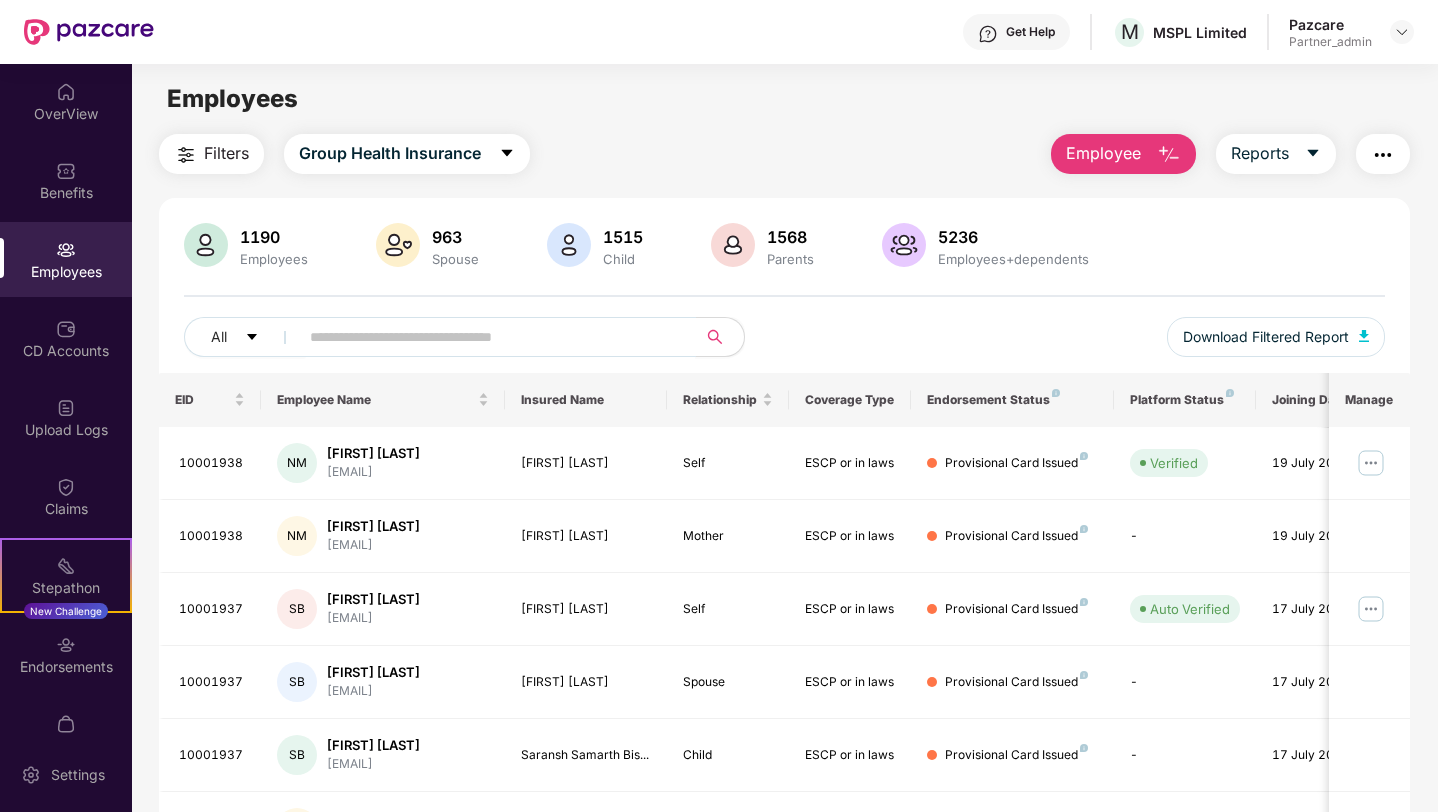 click at bounding box center (489, 337) 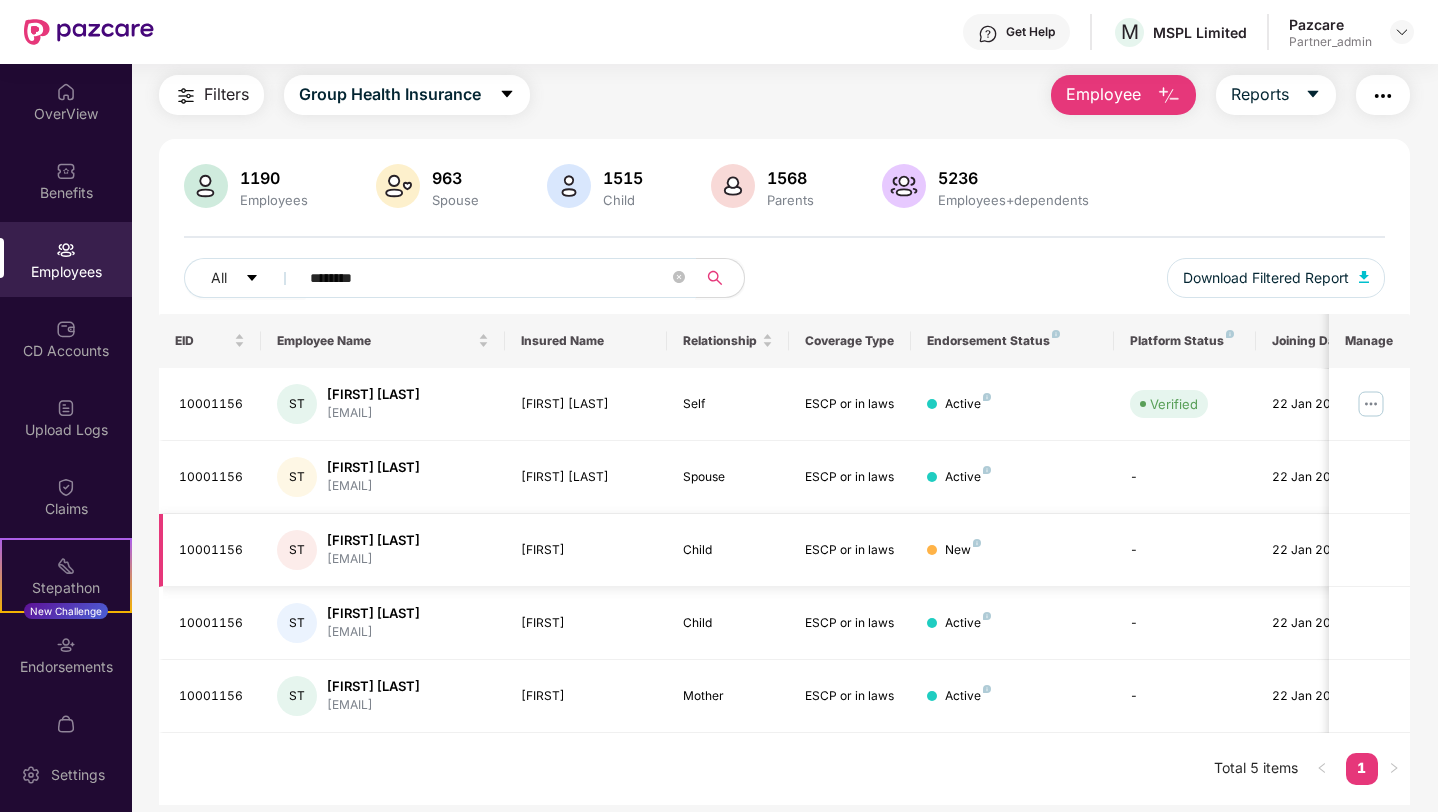 scroll, scrollTop: 64, scrollLeft: 0, axis: vertical 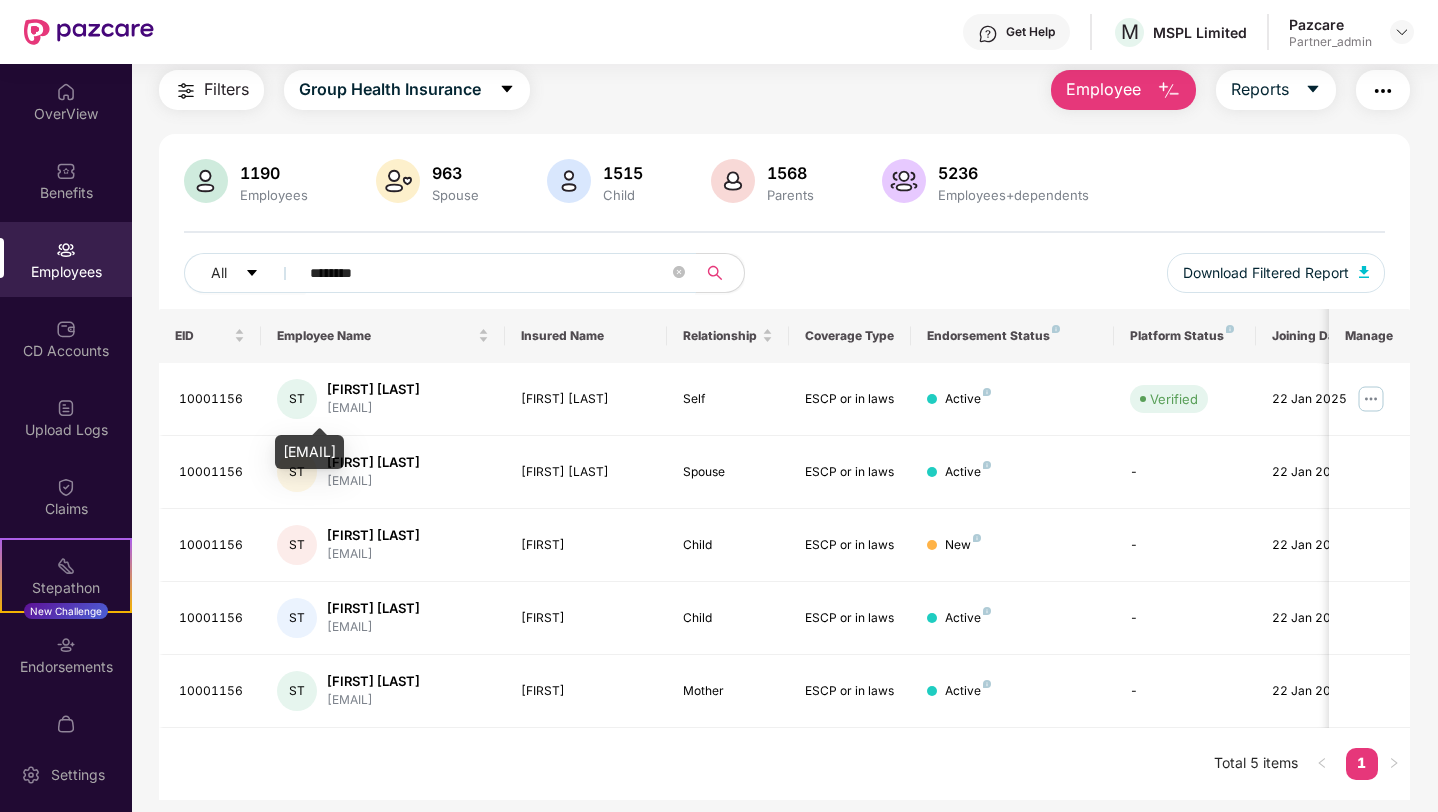 type on "********" 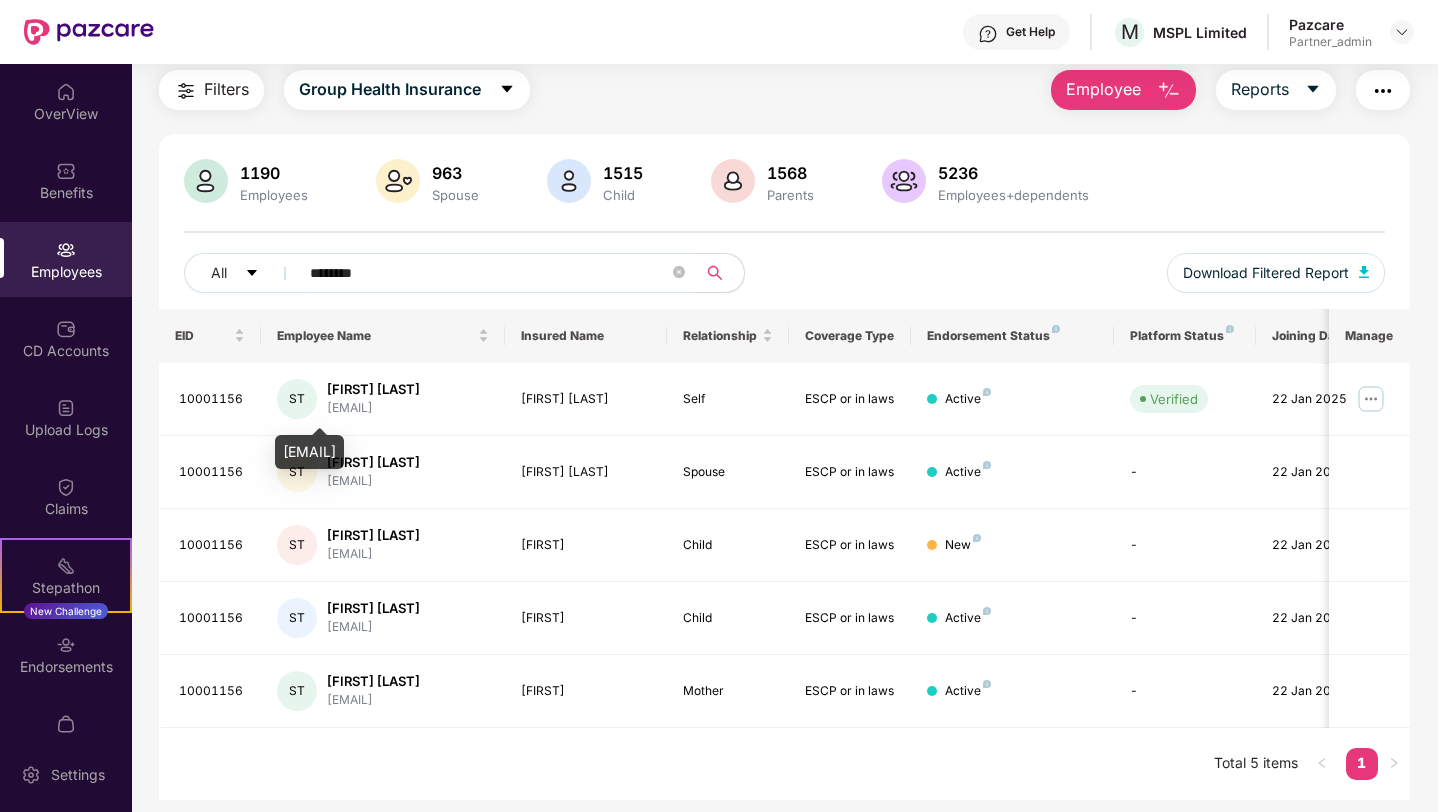 click on "[EMAIL]" at bounding box center [309, 452] 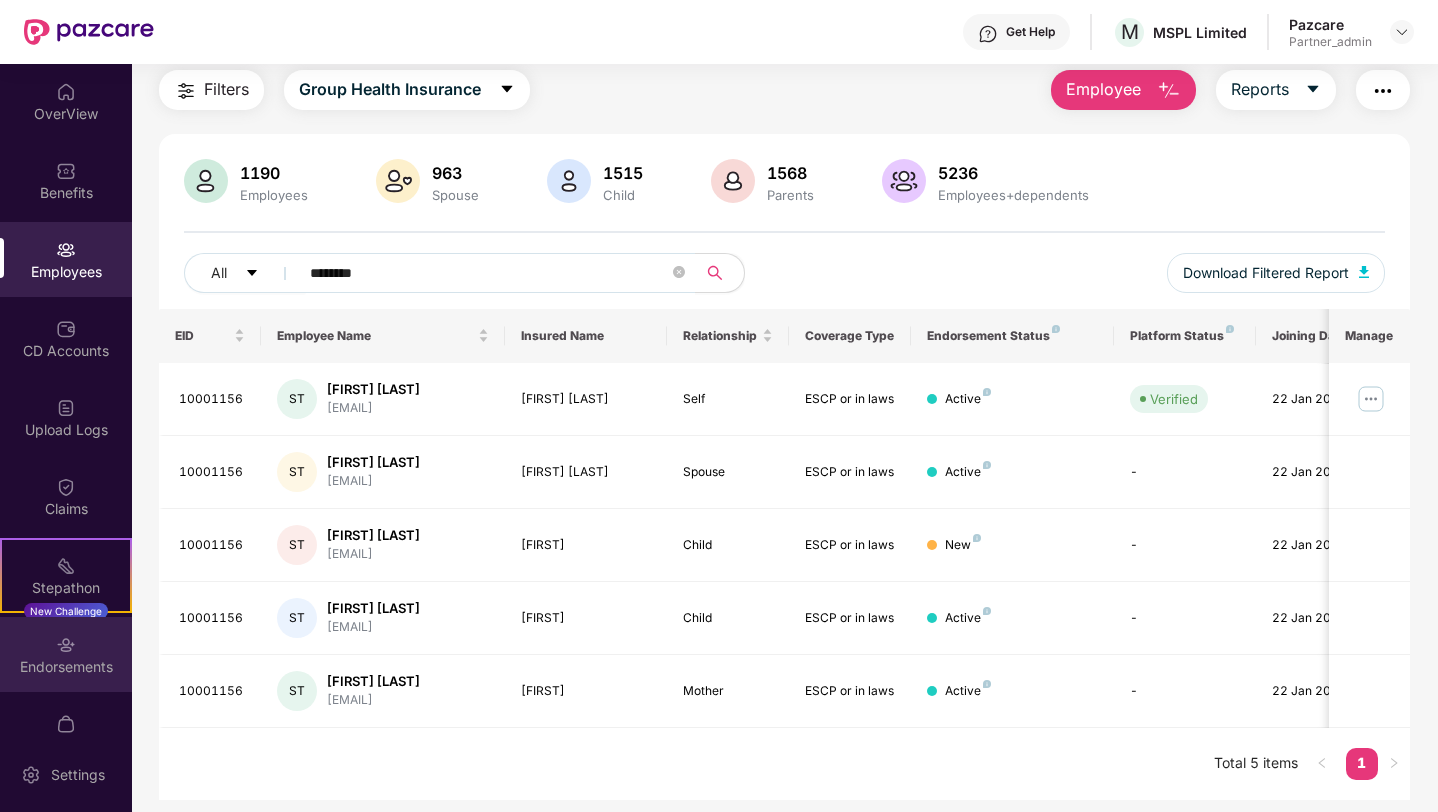 click at bounding box center (66, 645) 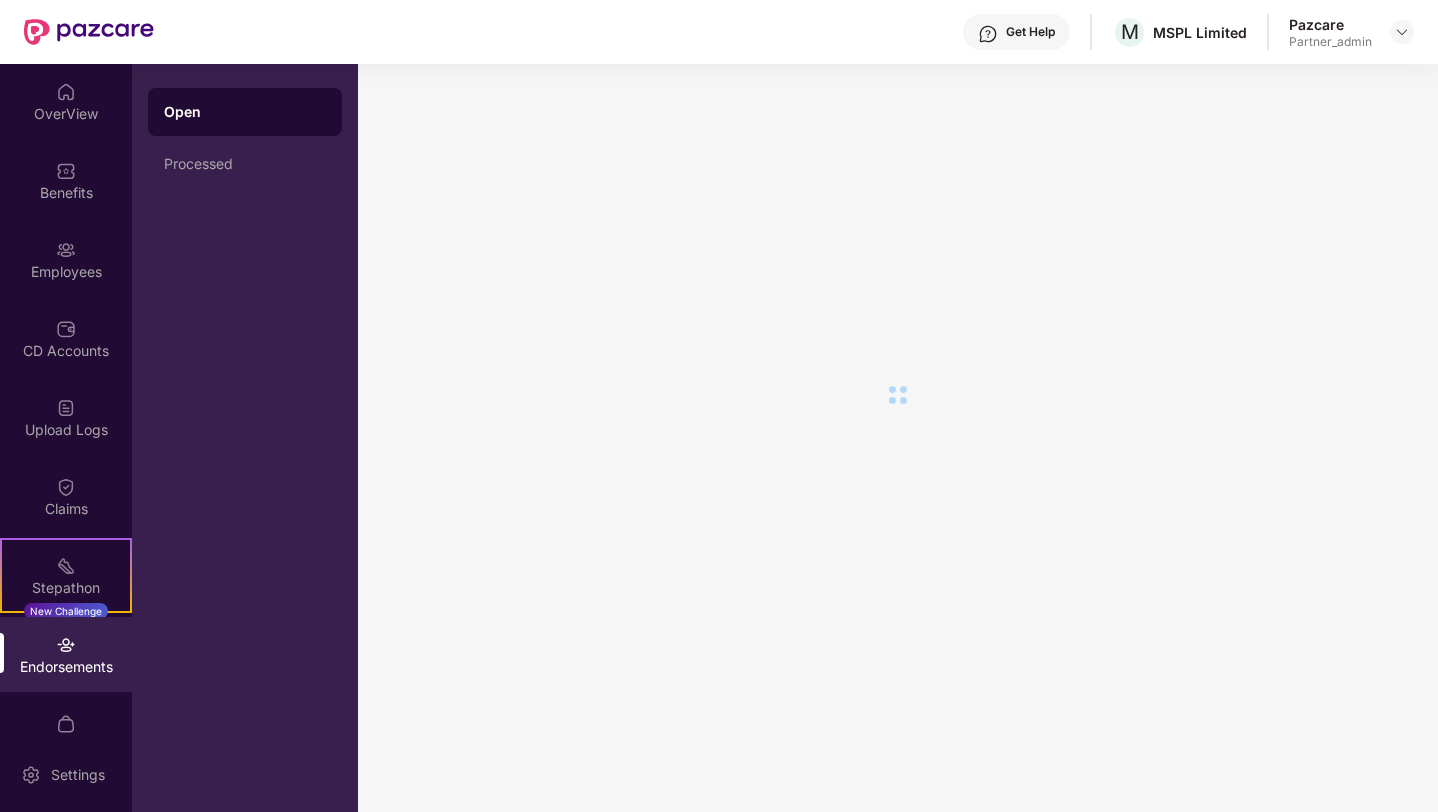 scroll, scrollTop: 0, scrollLeft: 0, axis: both 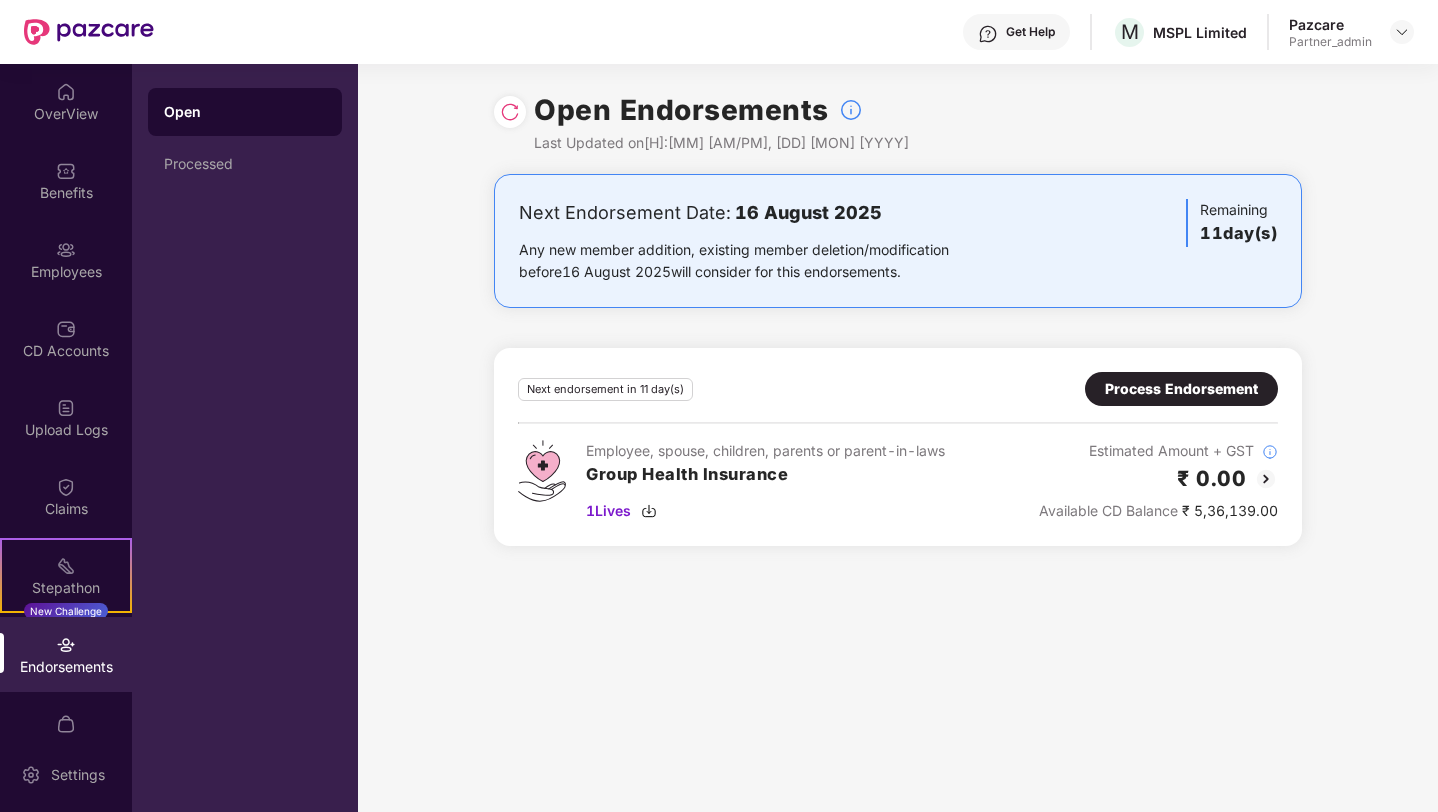 click on "Process Endorsement" at bounding box center (1181, 389) 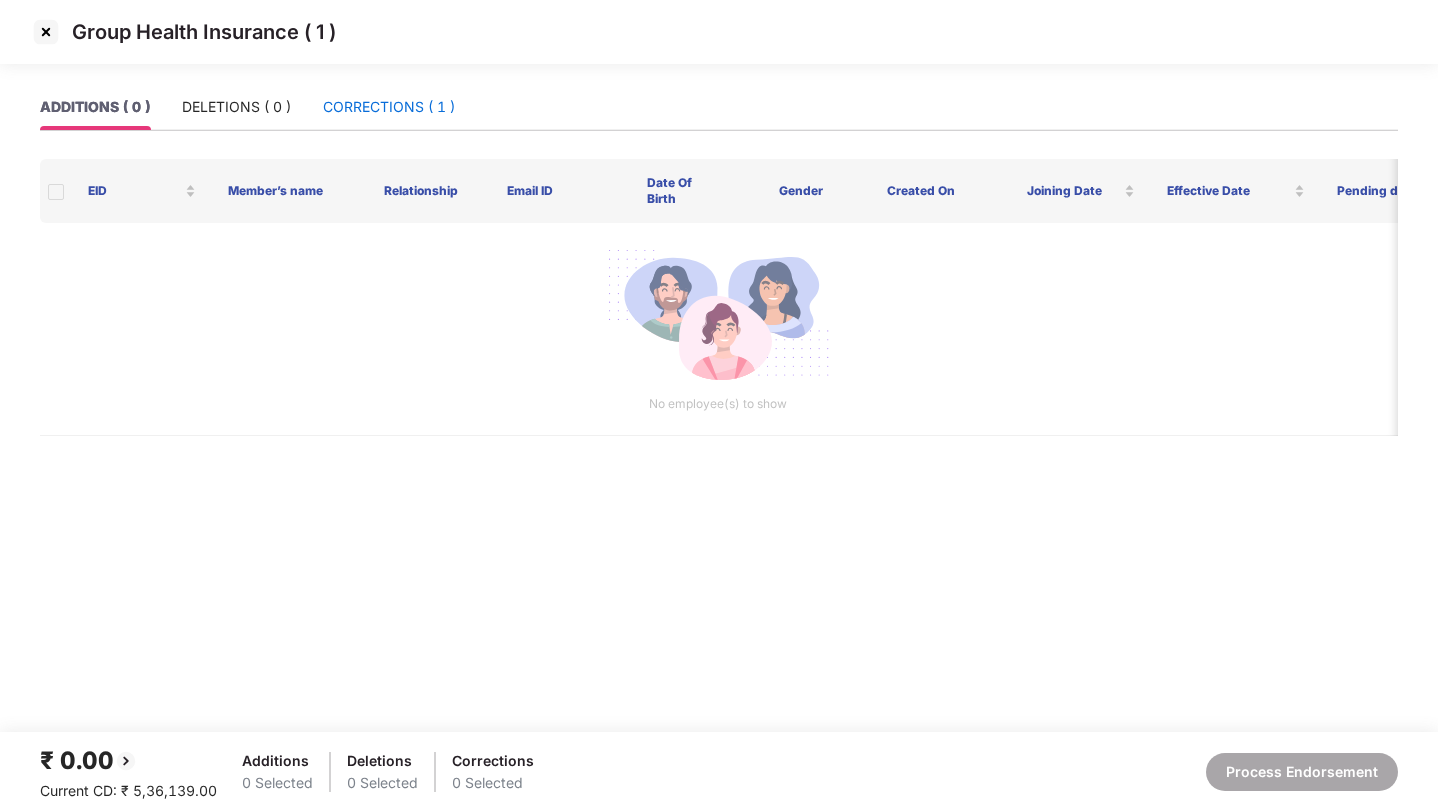 click on "CORRECTIONS ( 1 )" at bounding box center (389, 107) 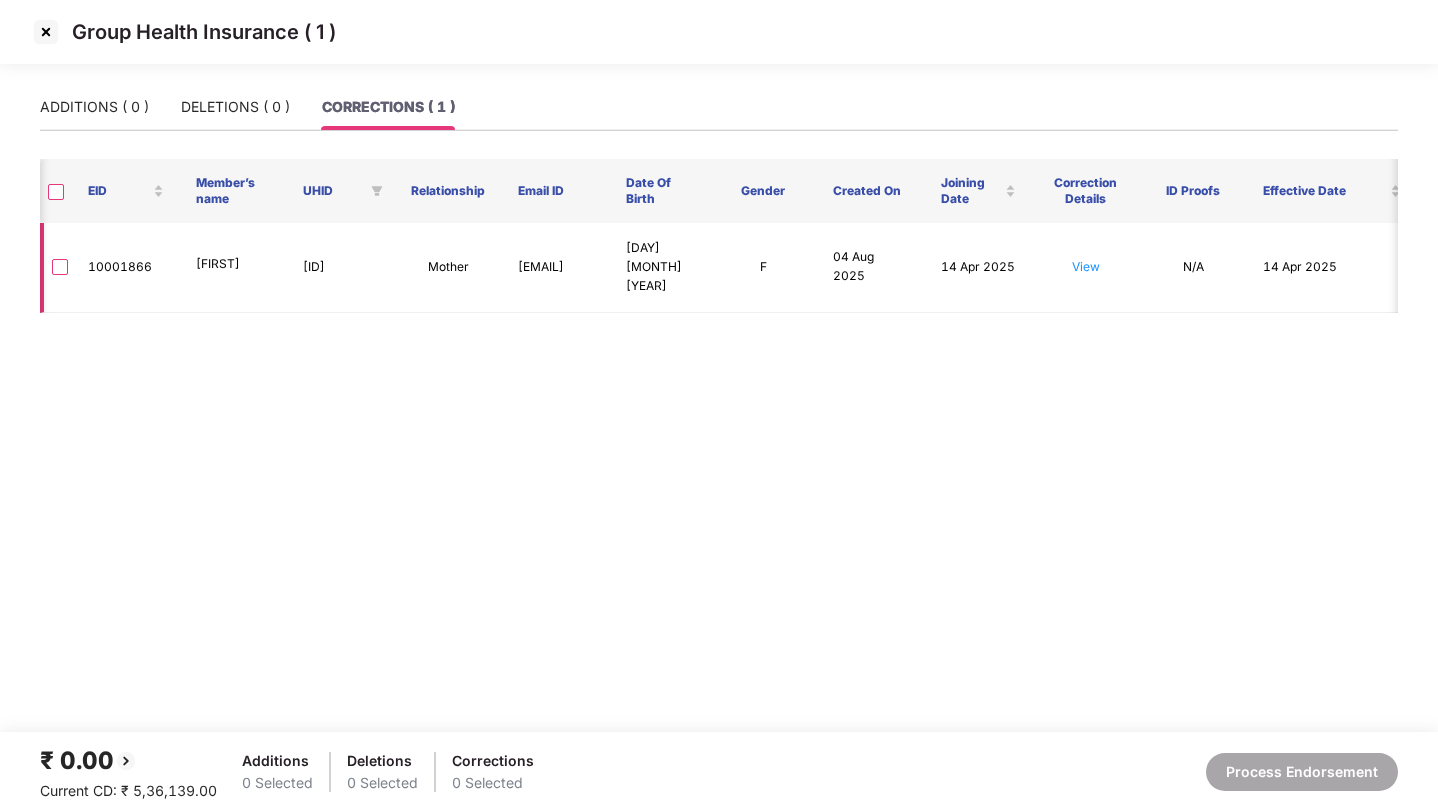 scroll, scrollTop: 0, scrollLeft: 19, axis: horizontal 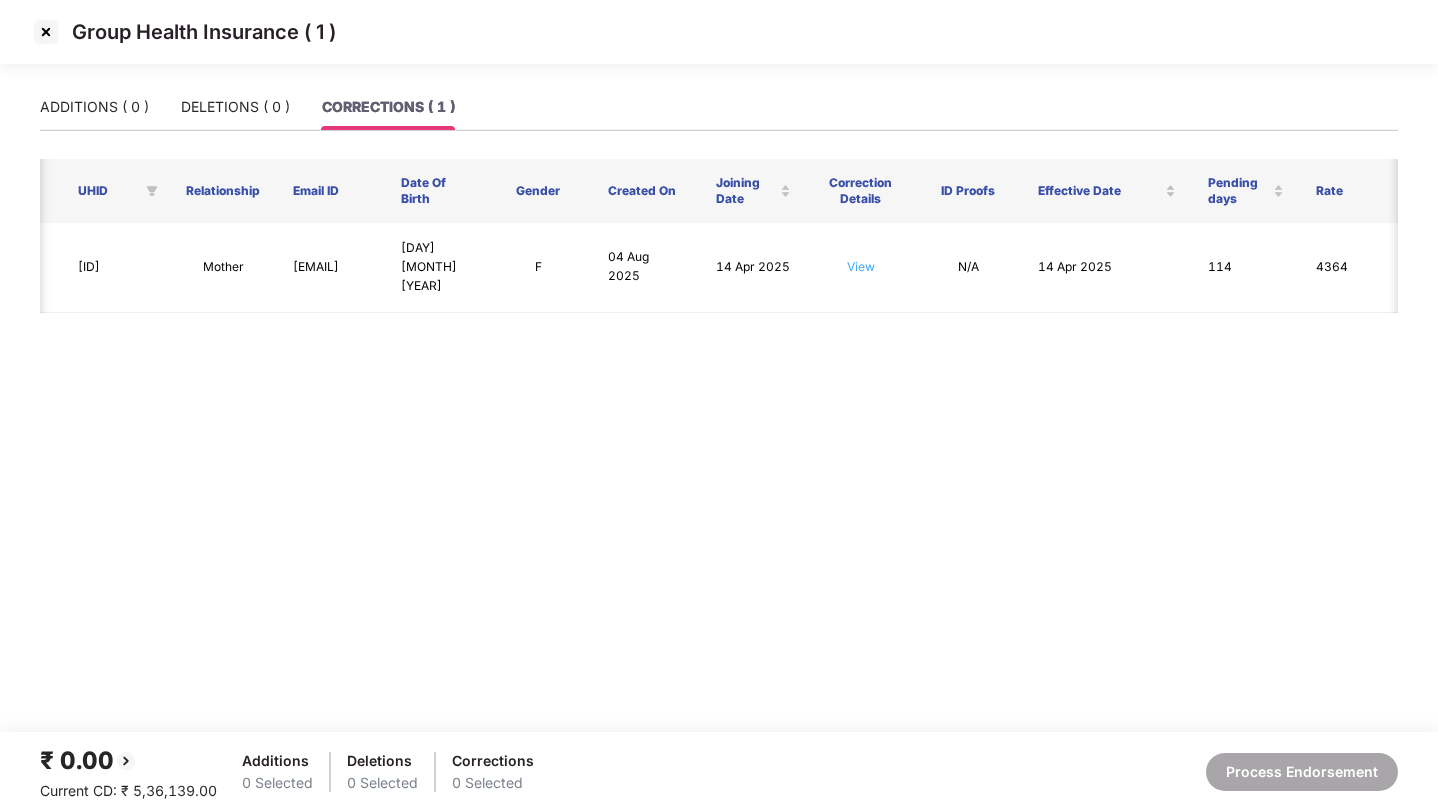 click on "View" at bounding box center (861, 266) 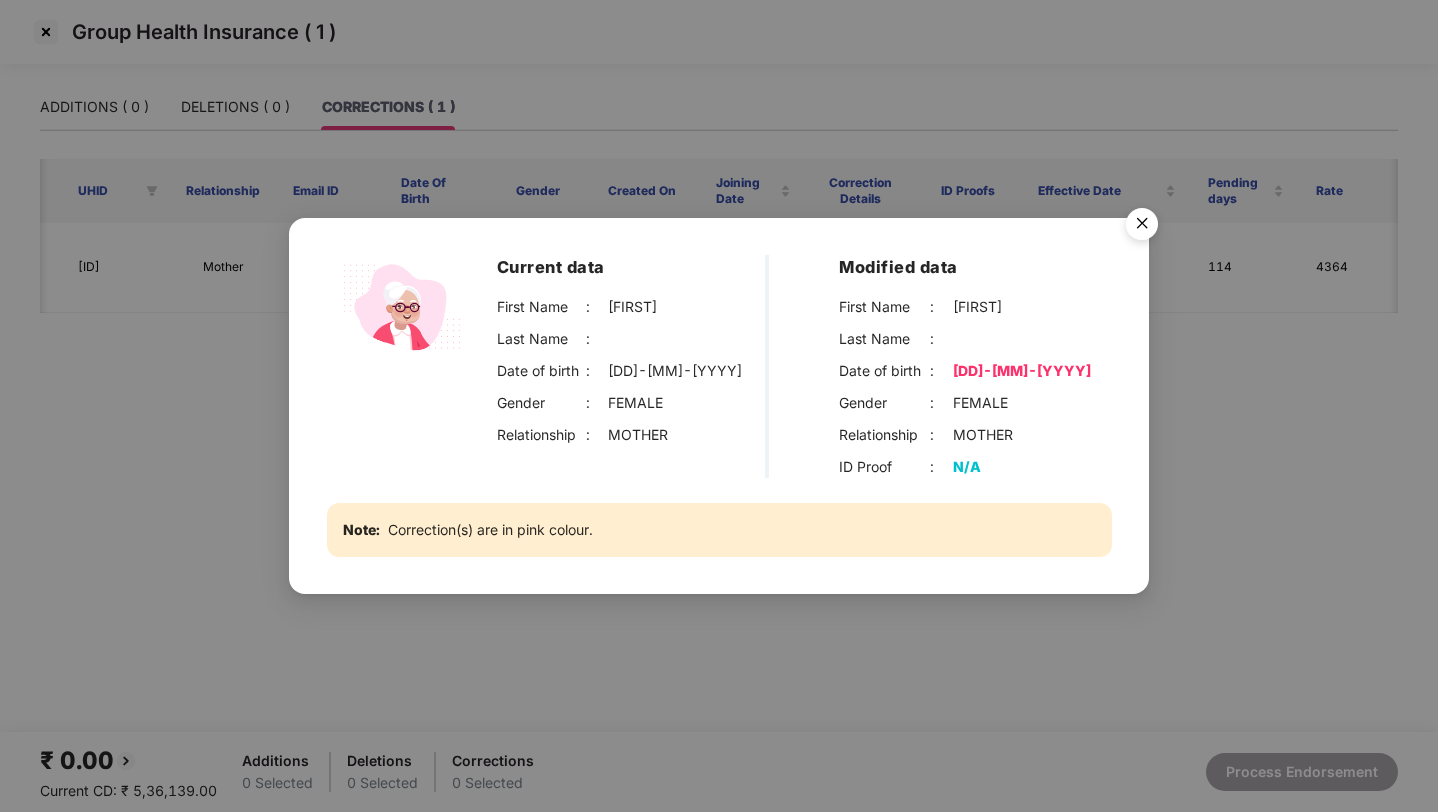 click at bounding box center (1142, 227) 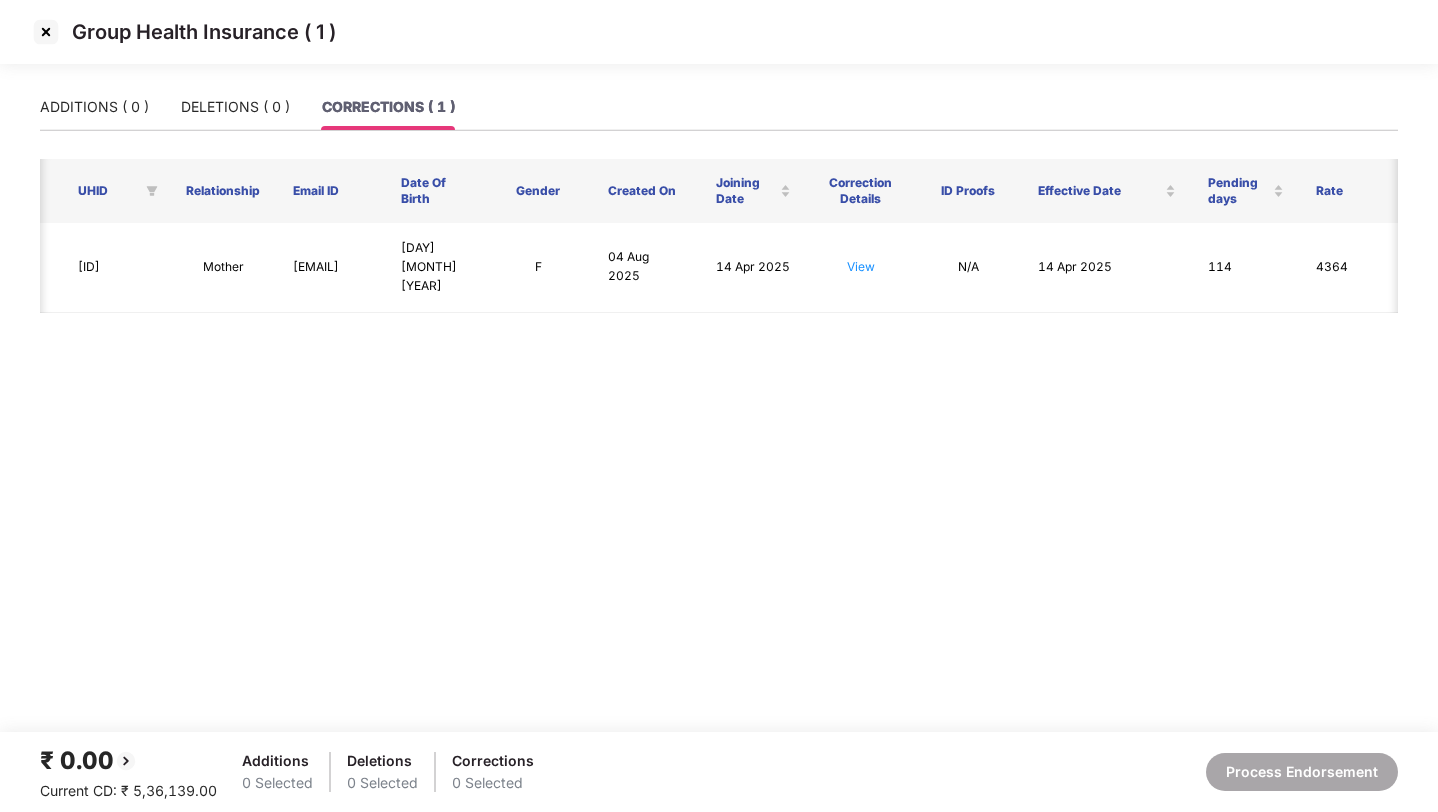 click at bounding box center (46, 32) 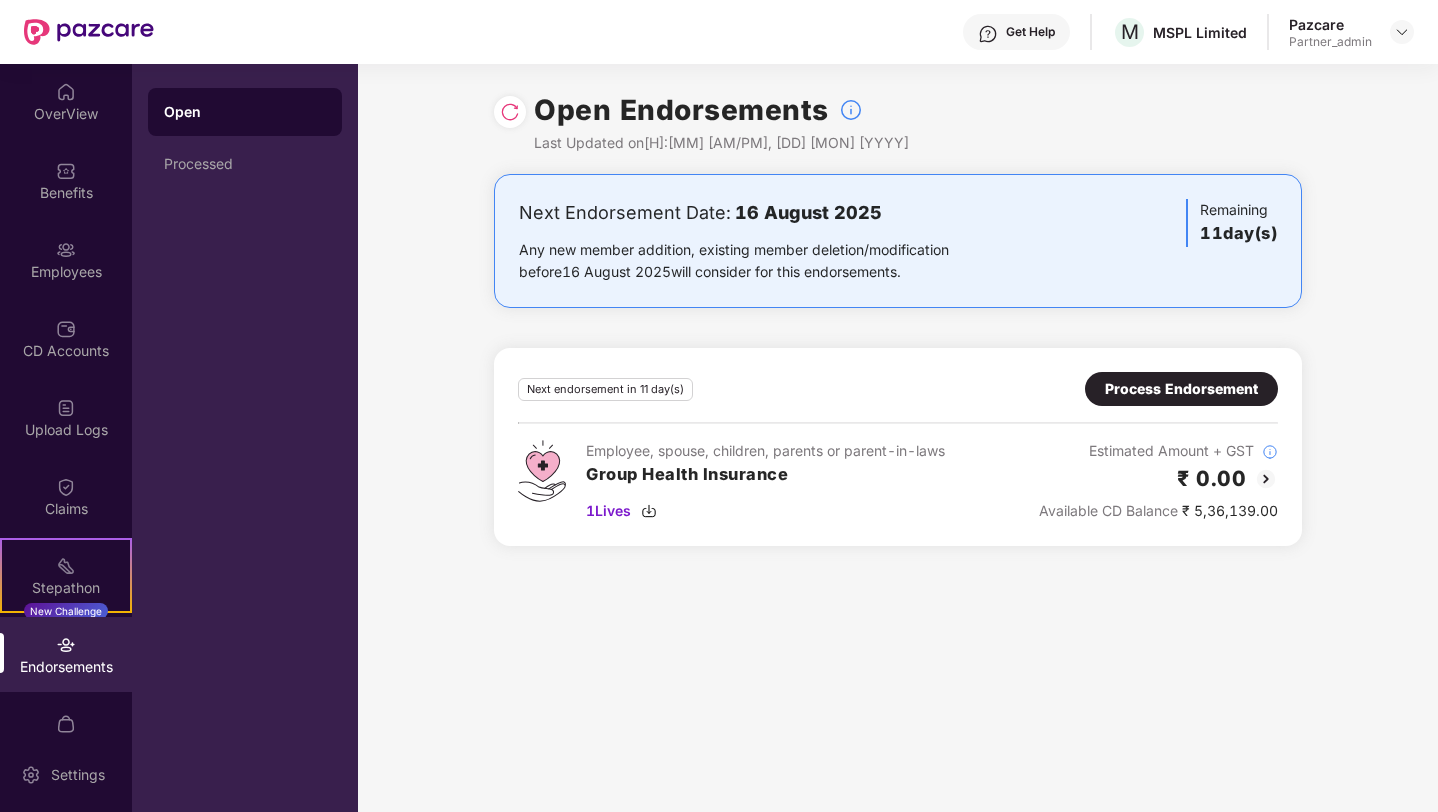 click at bounding box center [510, 112] 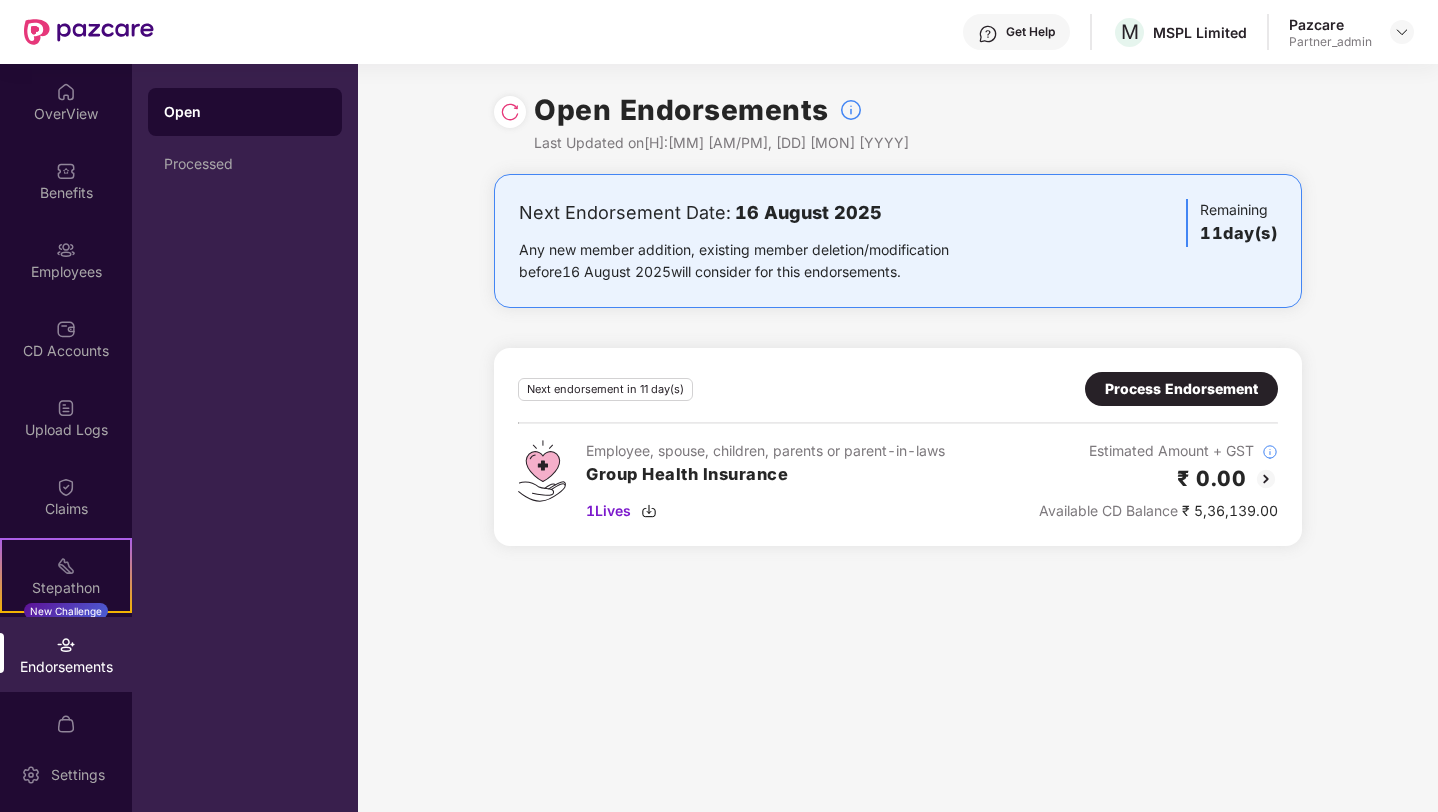 click on "Process Endorsement" at bounding box center [1181, 389] 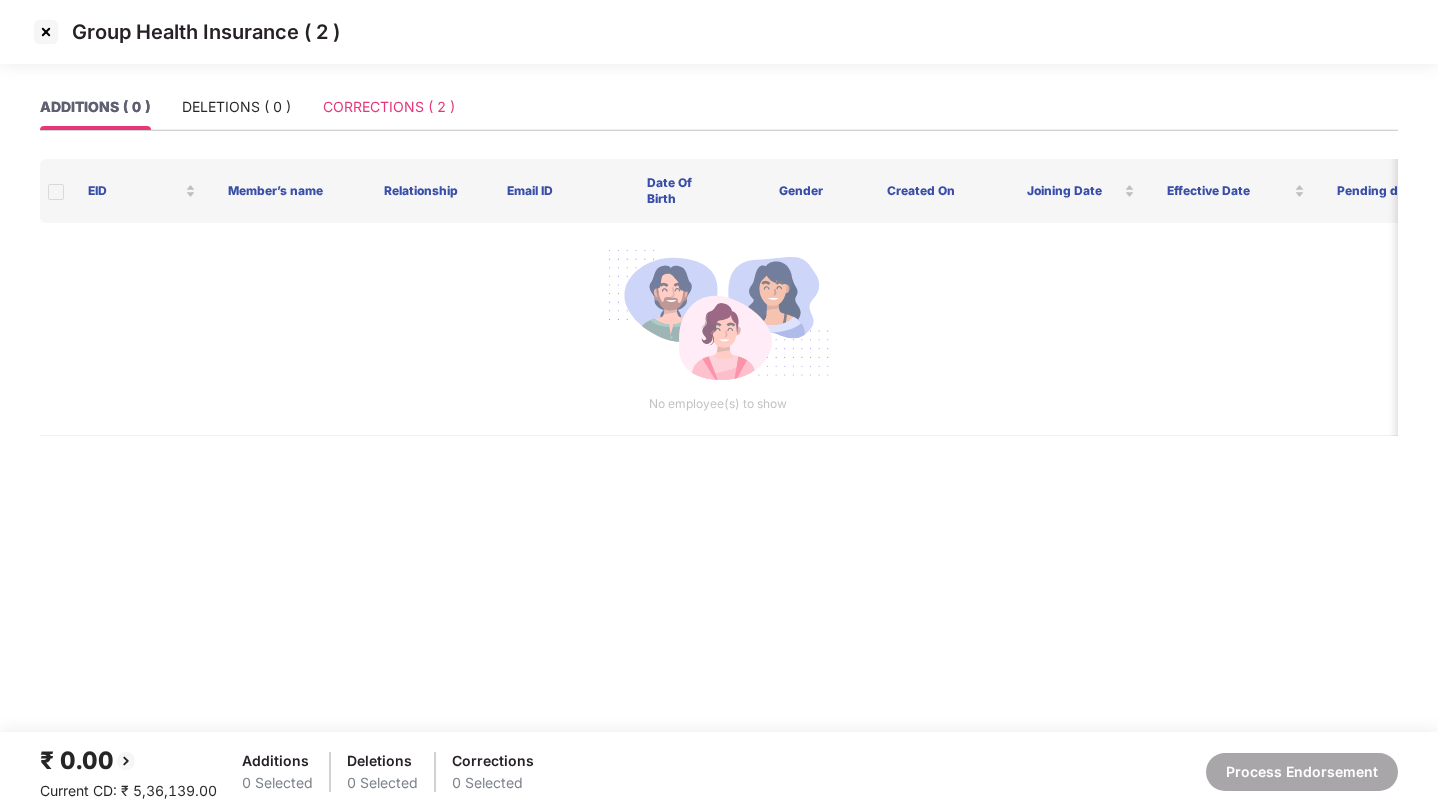 click on "CORRECTIONS ( 2 )" at bounding box center (389, 107) 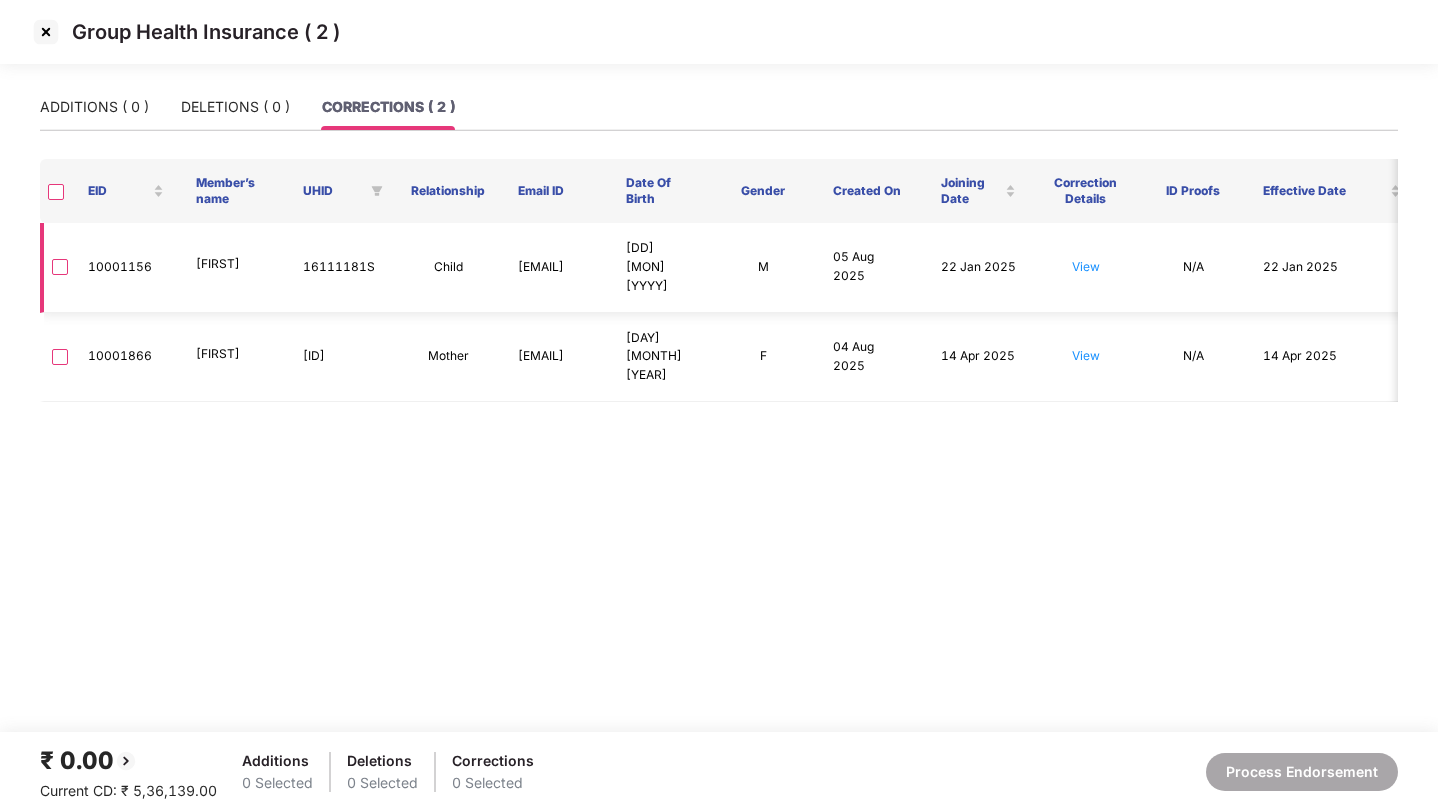 scroll, scrollTop: 0, scrollLeft: 18, axis: horizontal 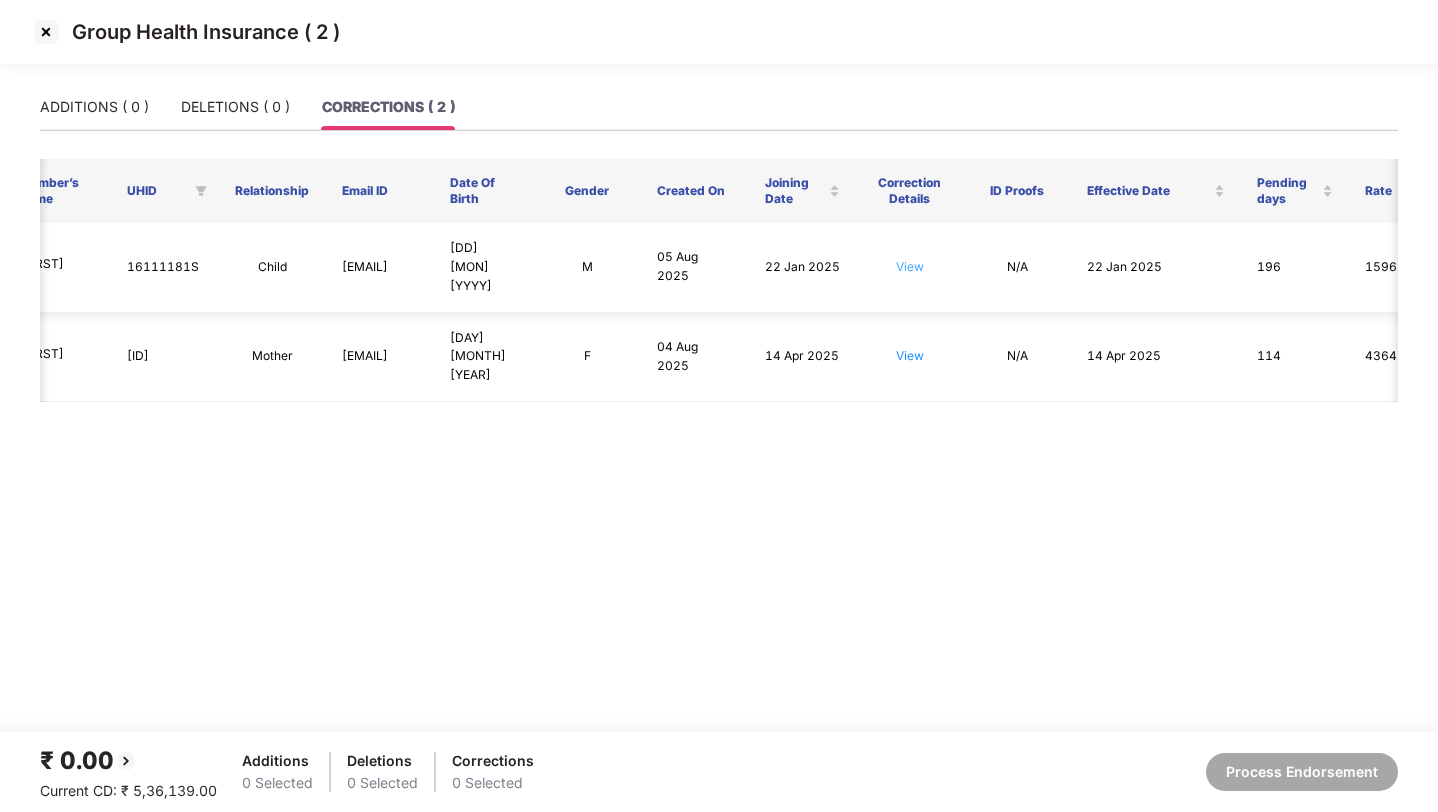 click on "View" at bounding box center (910, 266) 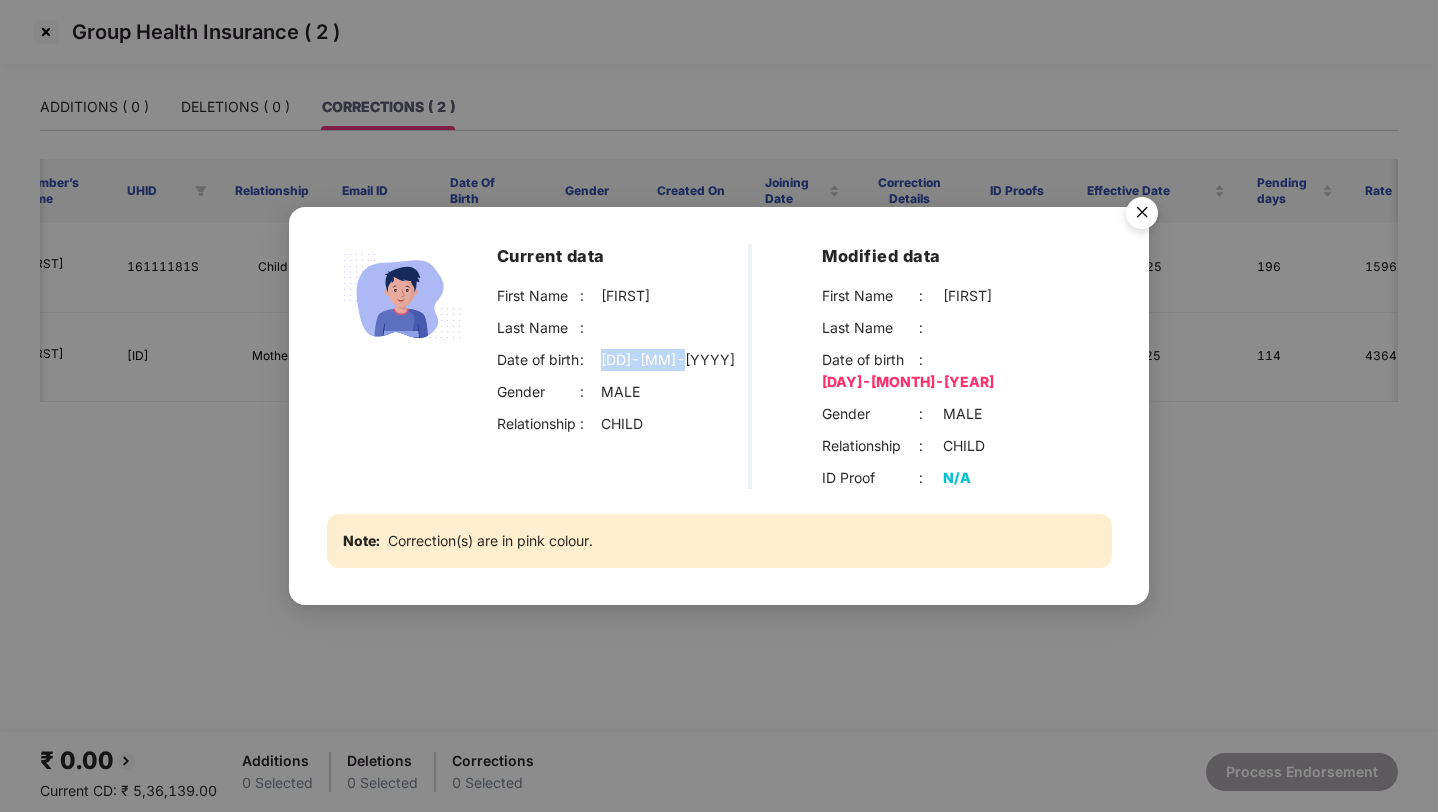 drag, startPoint x: 613, startPoint y: 375, endPoint x: 698, endPoint y: 377, distance: 85.02353 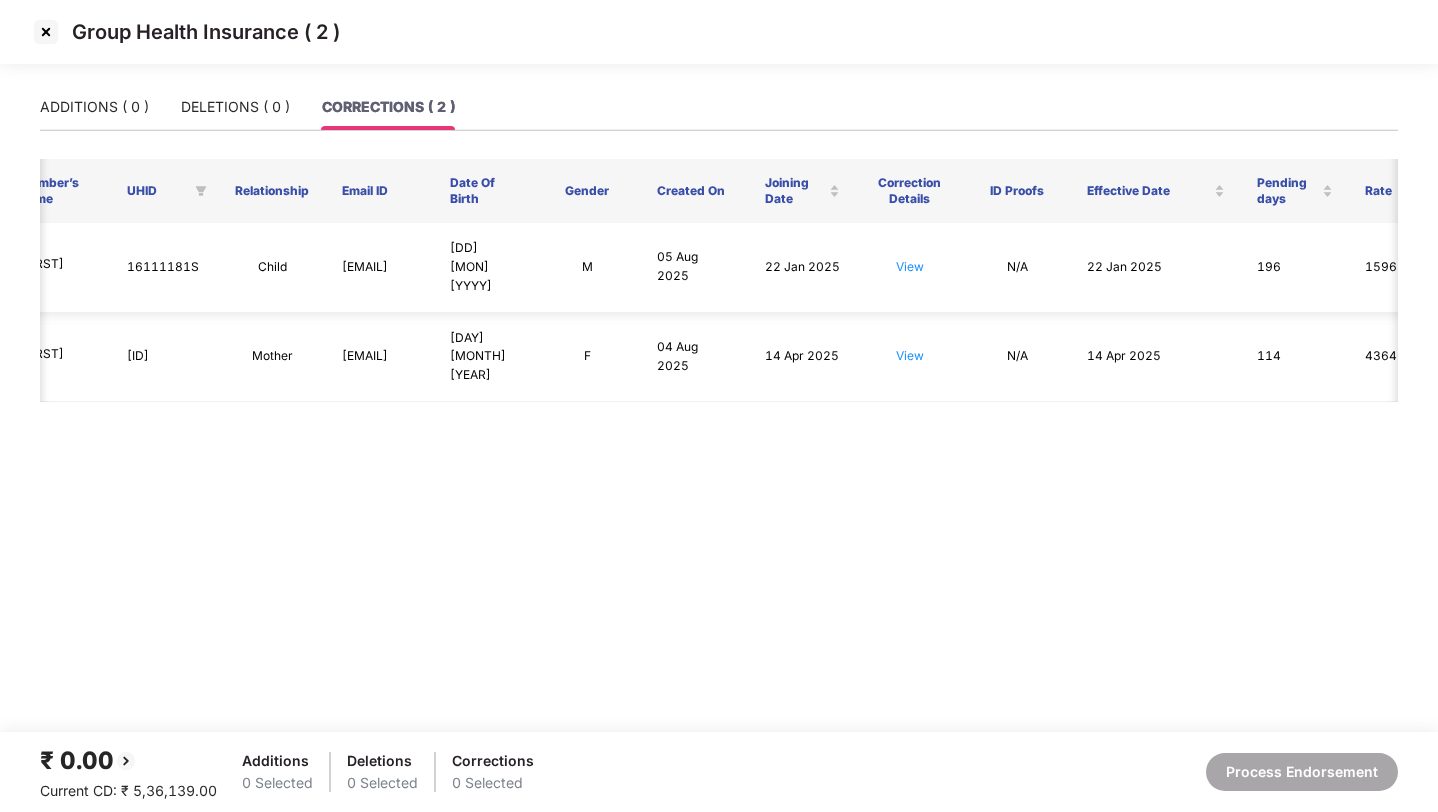 scroll, scrollTop: 0, scrollLeft: 0, axis: both 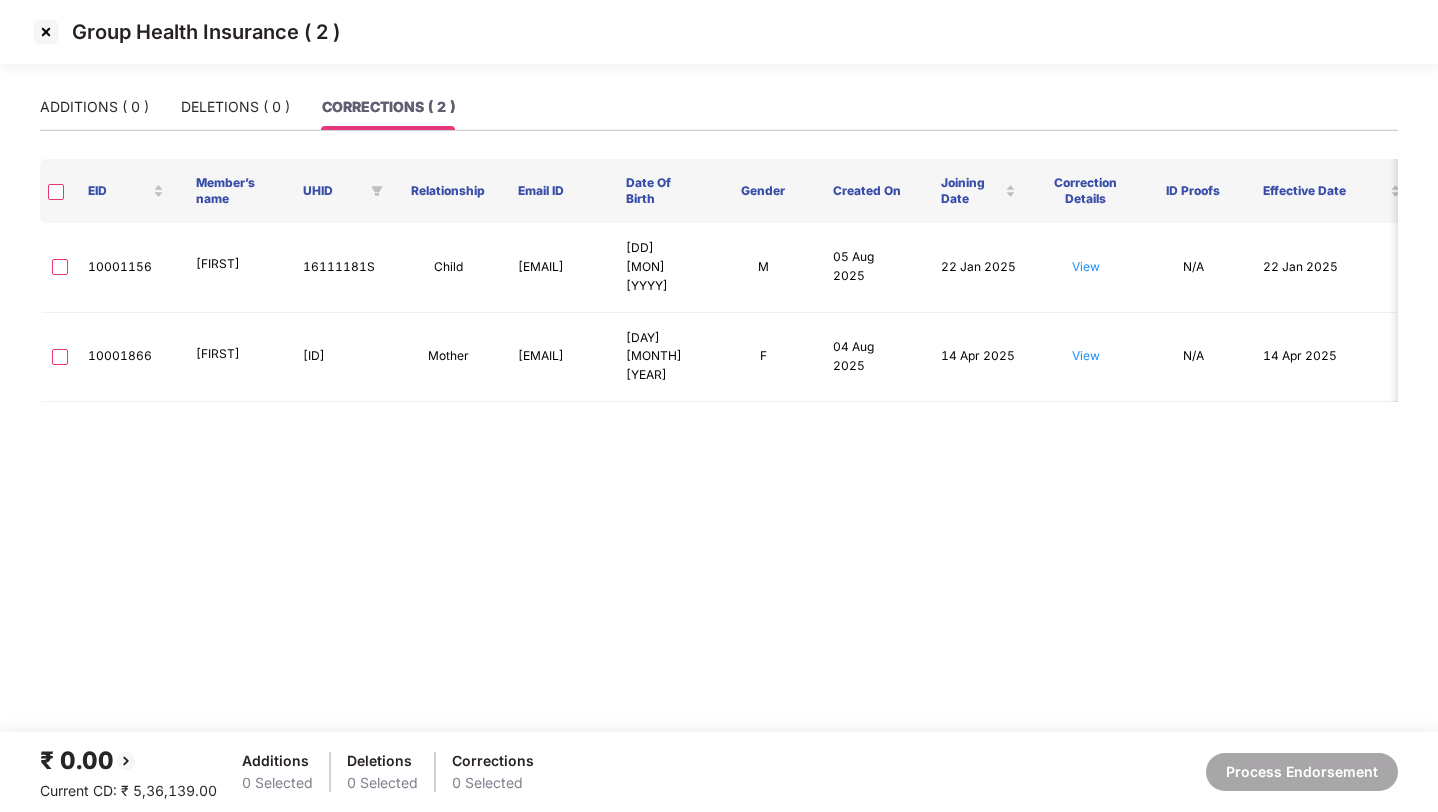 click at bounding box center [46, 32] 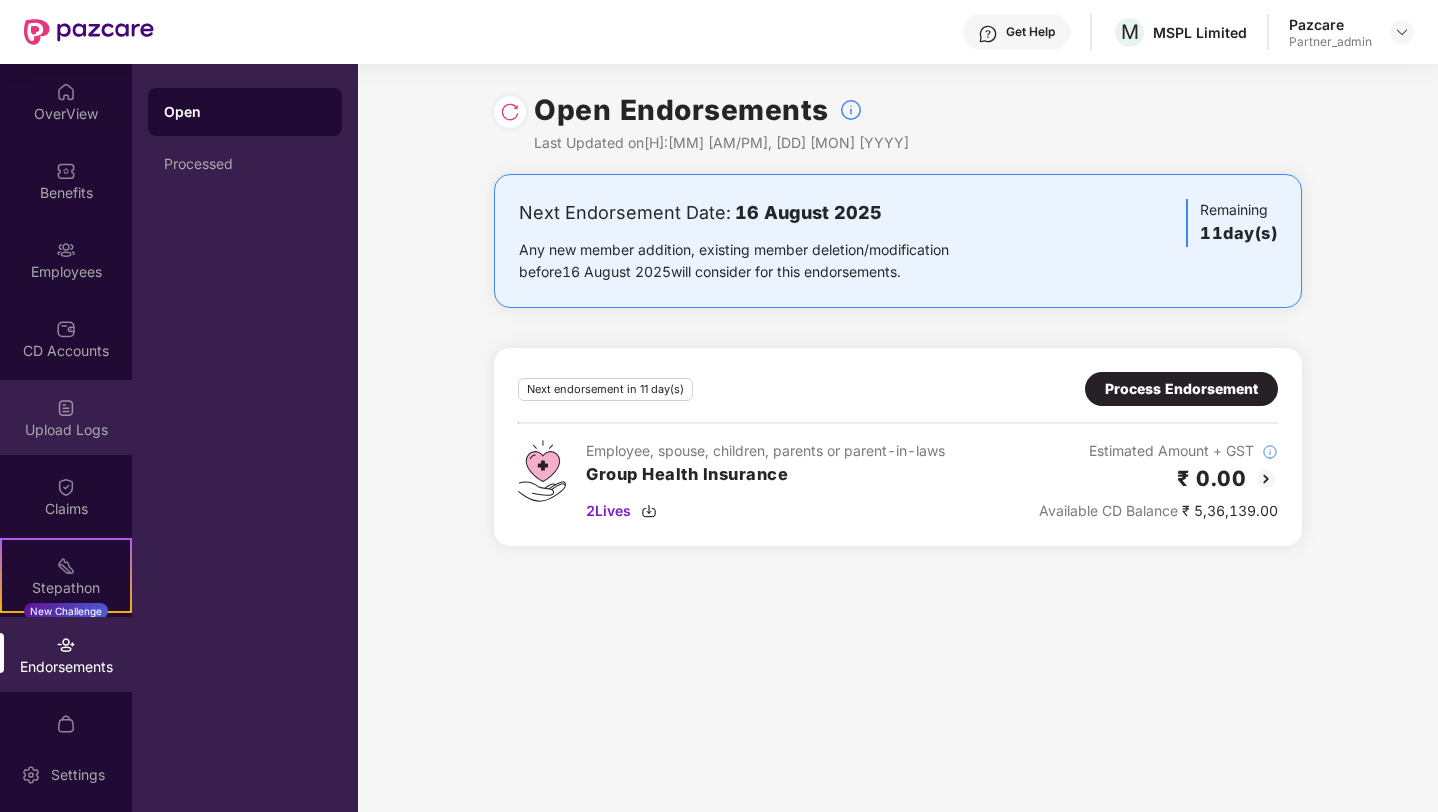 click on "Upload Logs" at bounding box center [66, 417] 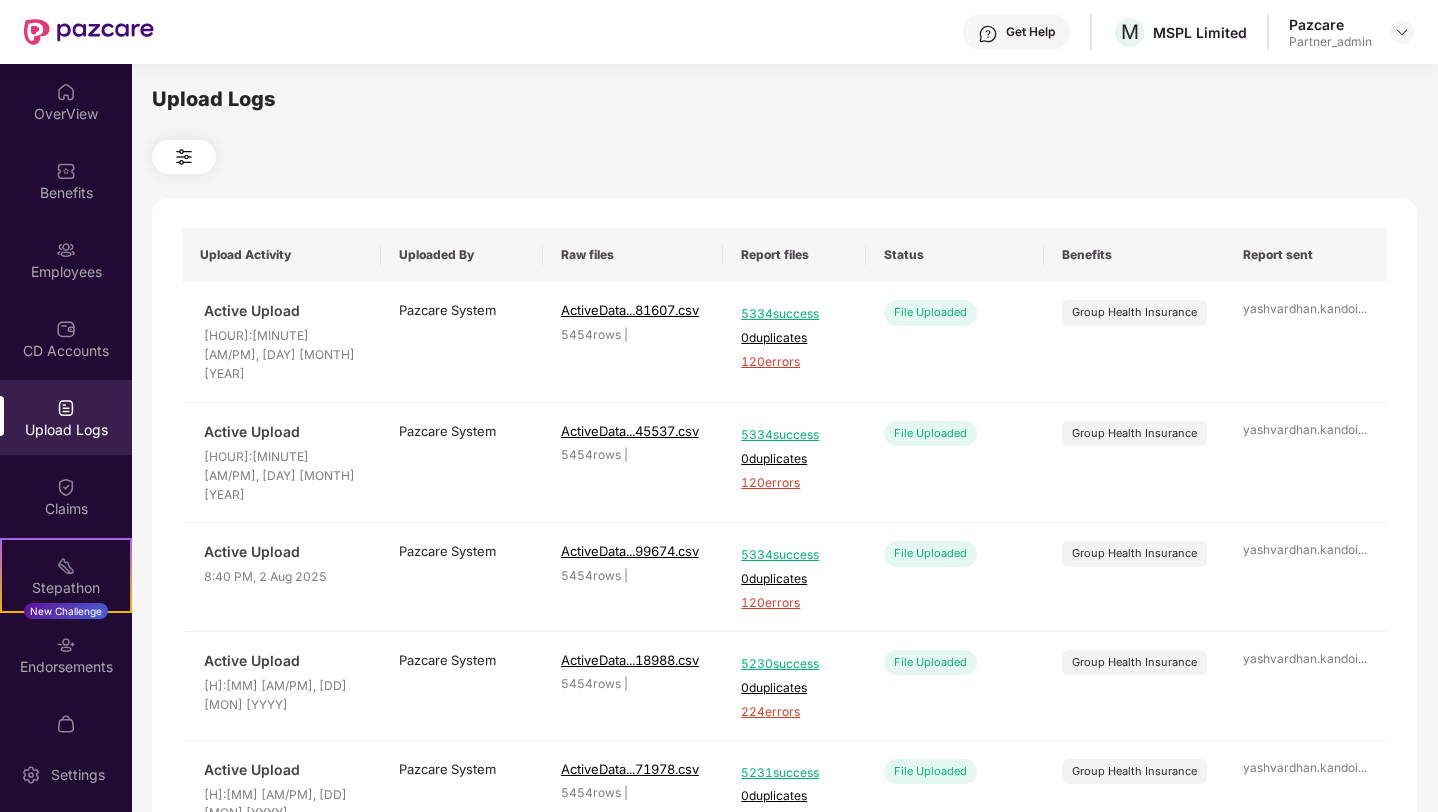 click at bounding box center [184, 157] 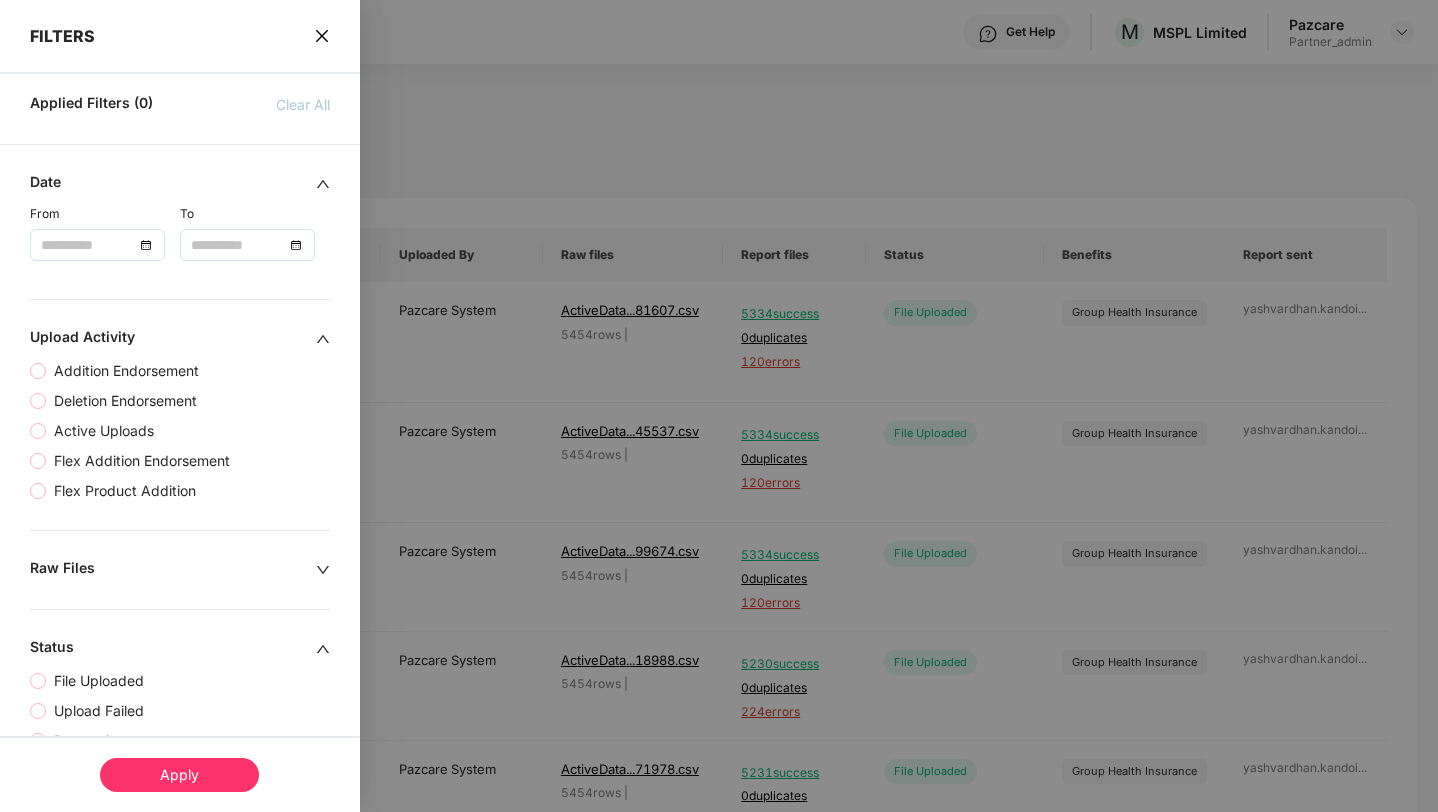 click at bounding box center [87, 245] 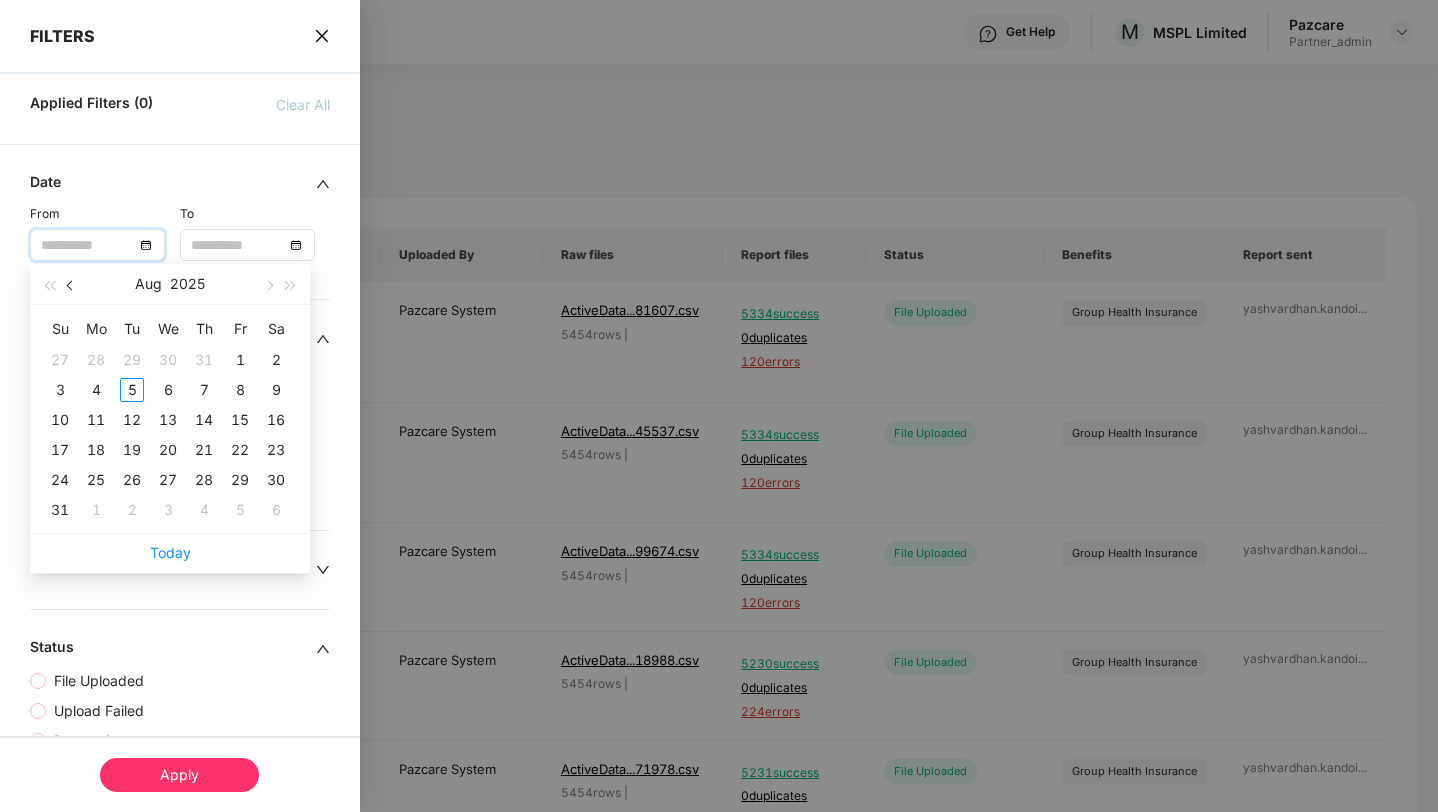 click at bounding box center (71, 284) 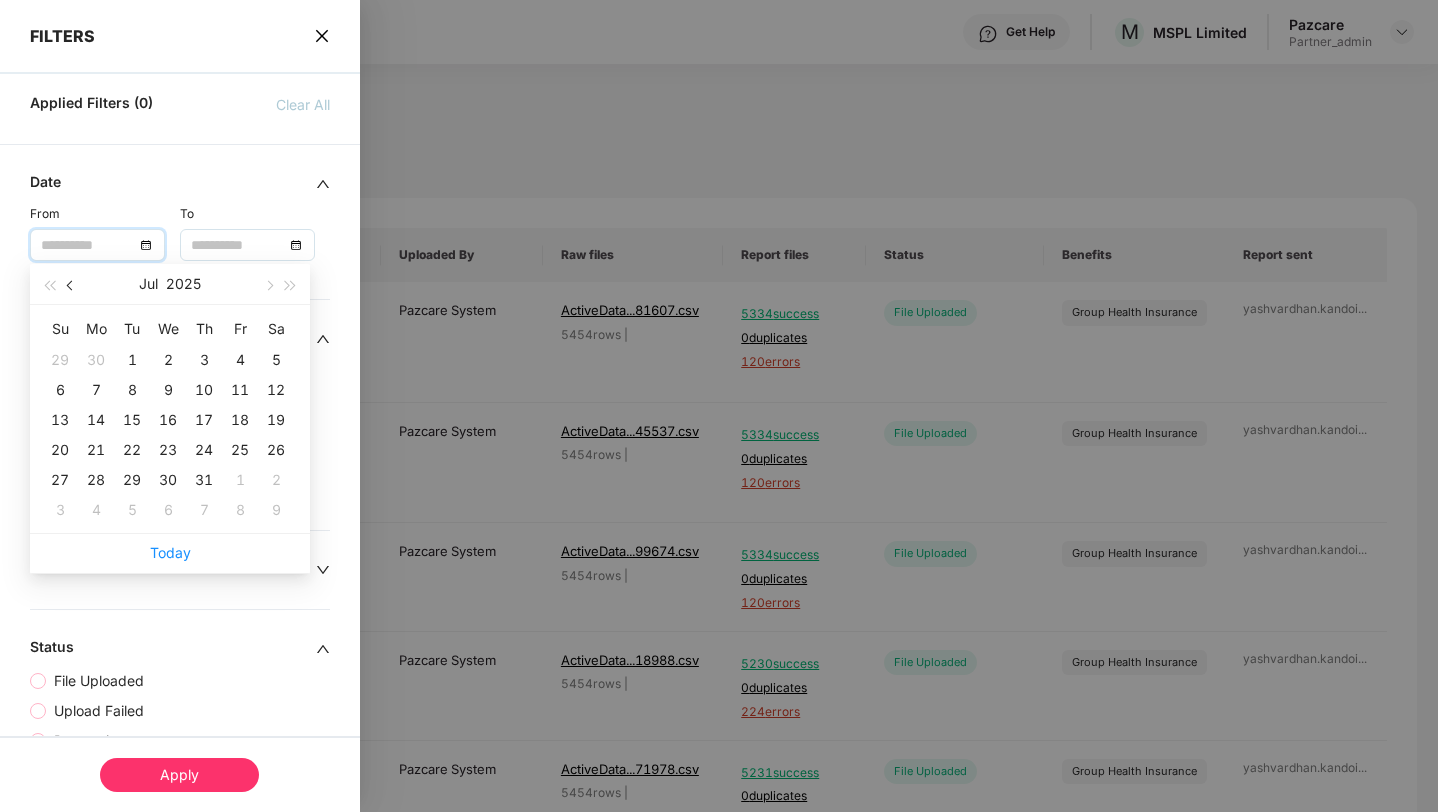 click at bounding box center [71, 284] 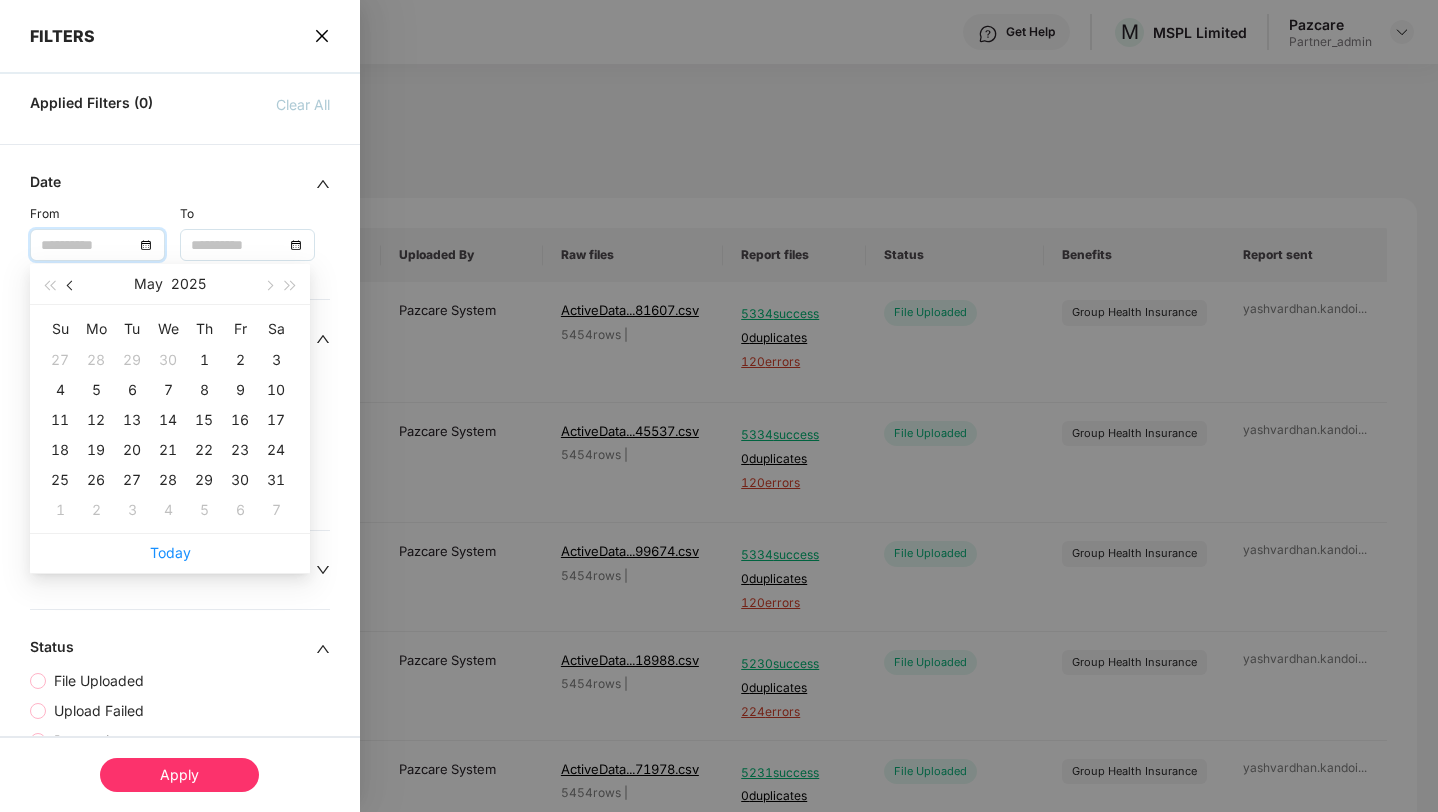click at bounding box center (71, 284) 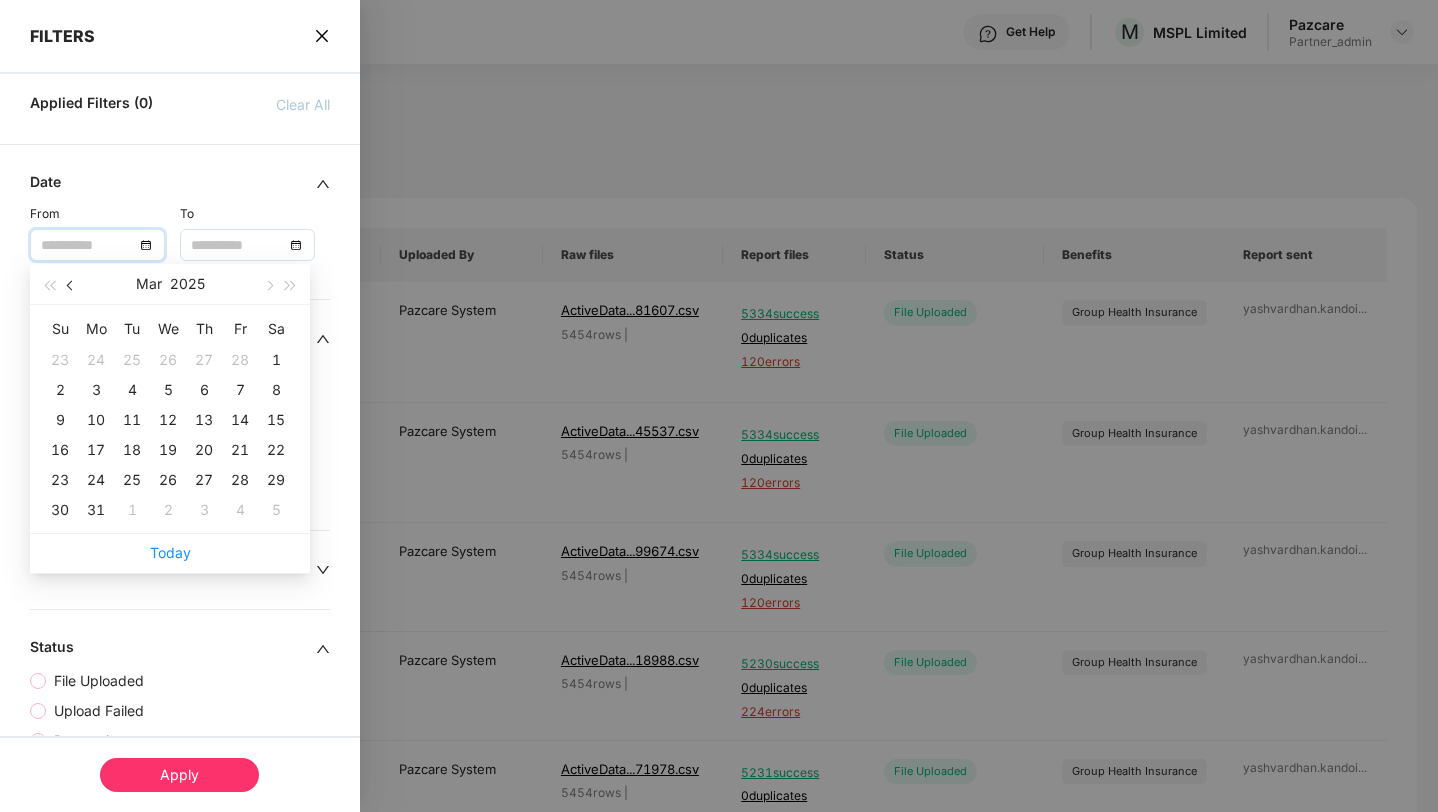 click at bounding box center [71, 284] 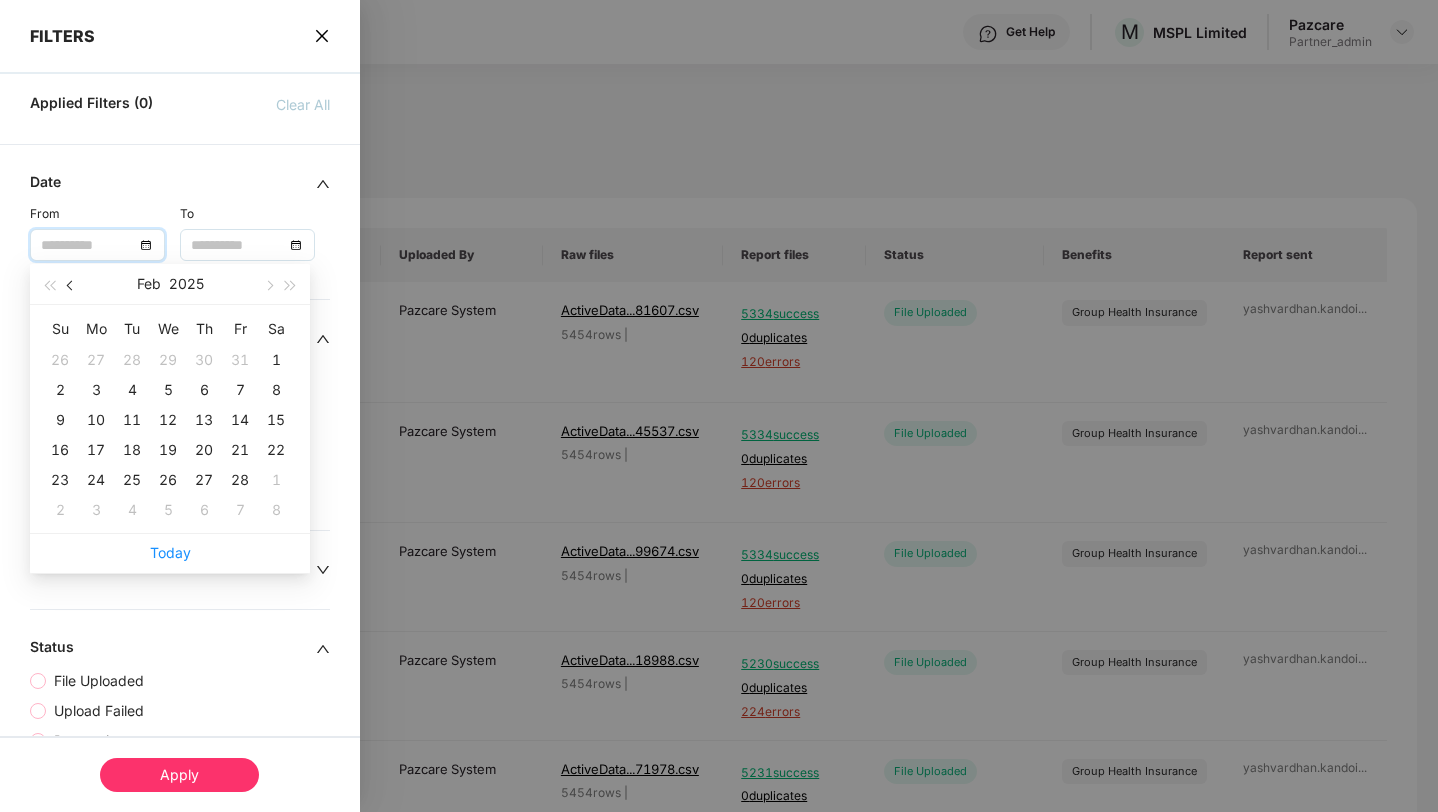 click at bounding box center [71, 284] 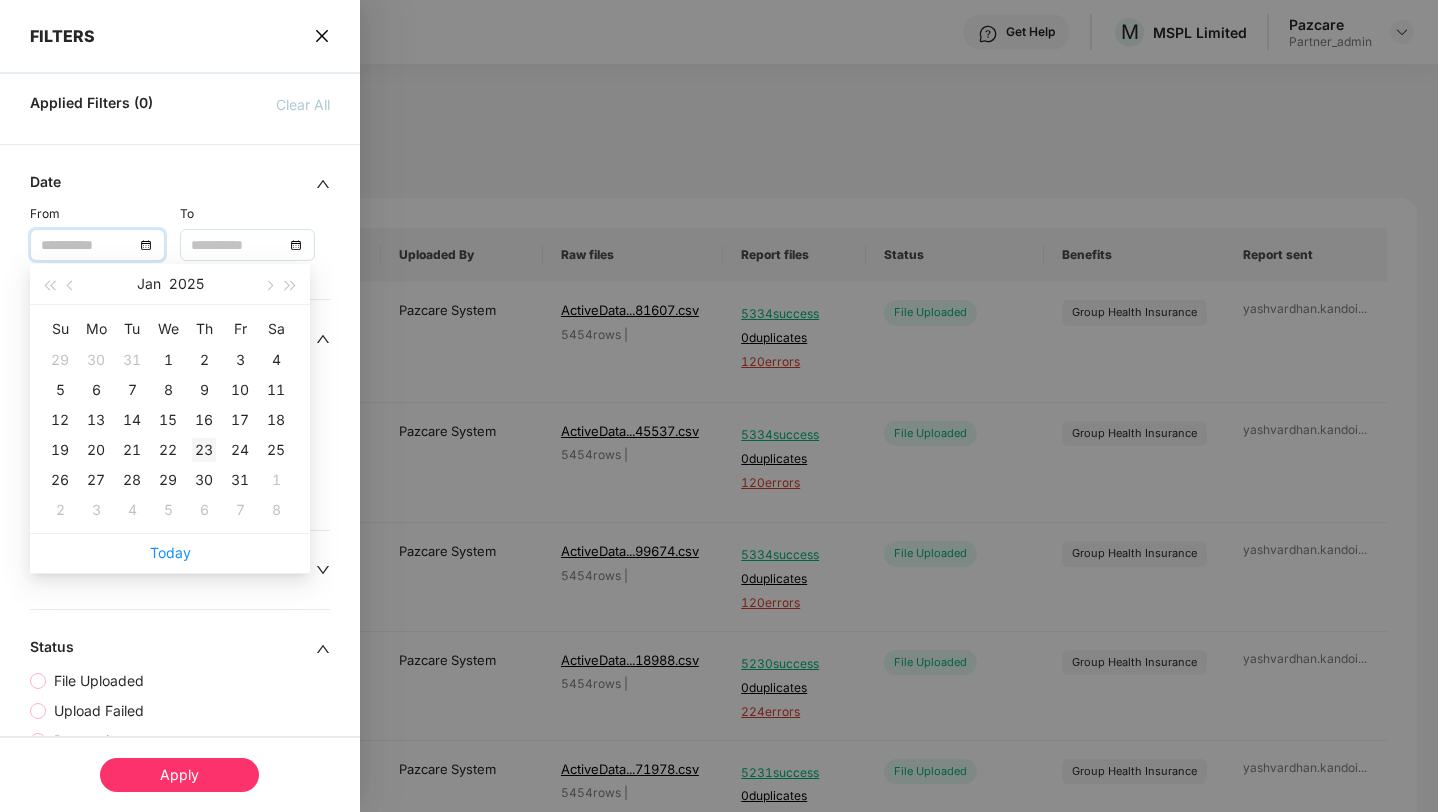 type on "**********" 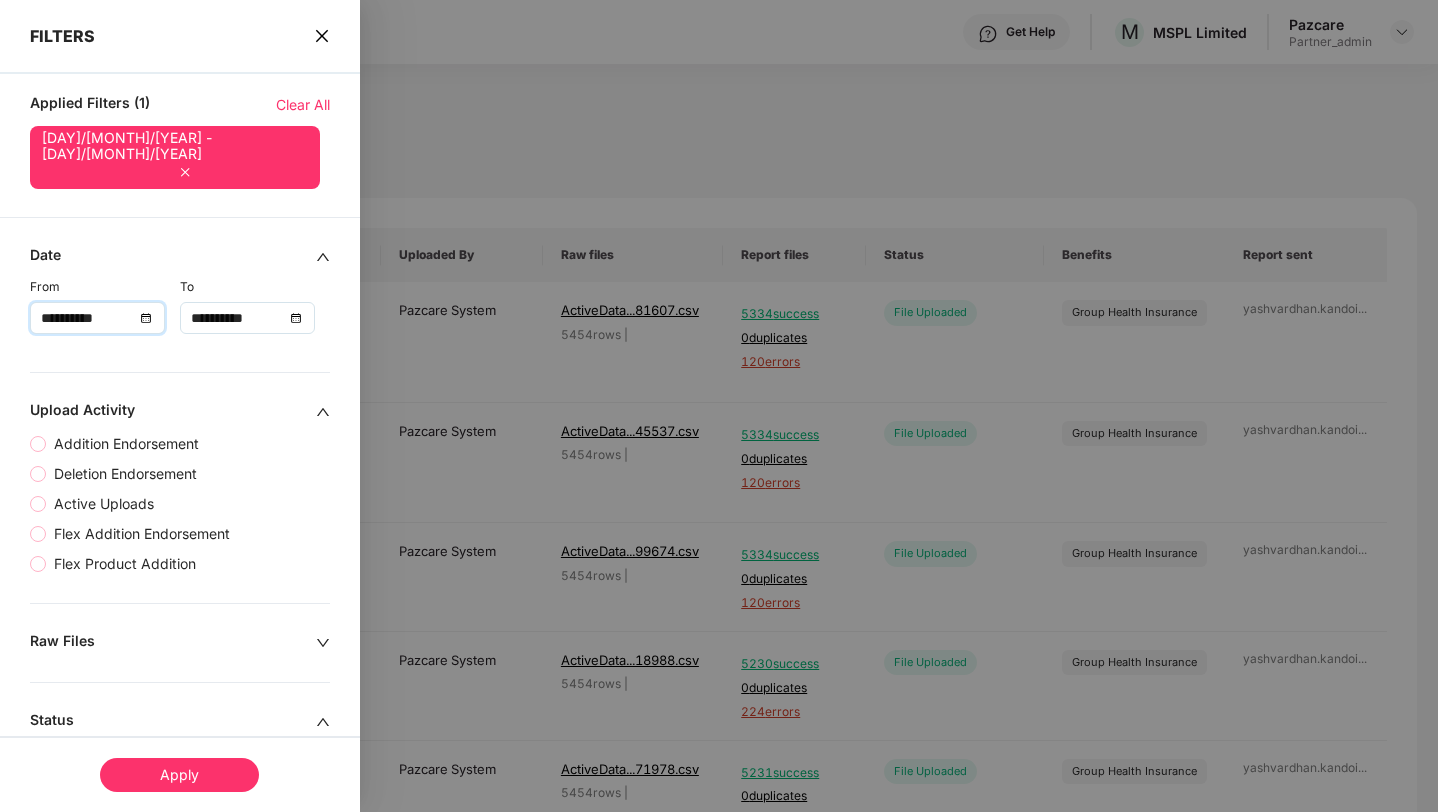 click on "**********" at bounding box center (237, 318) 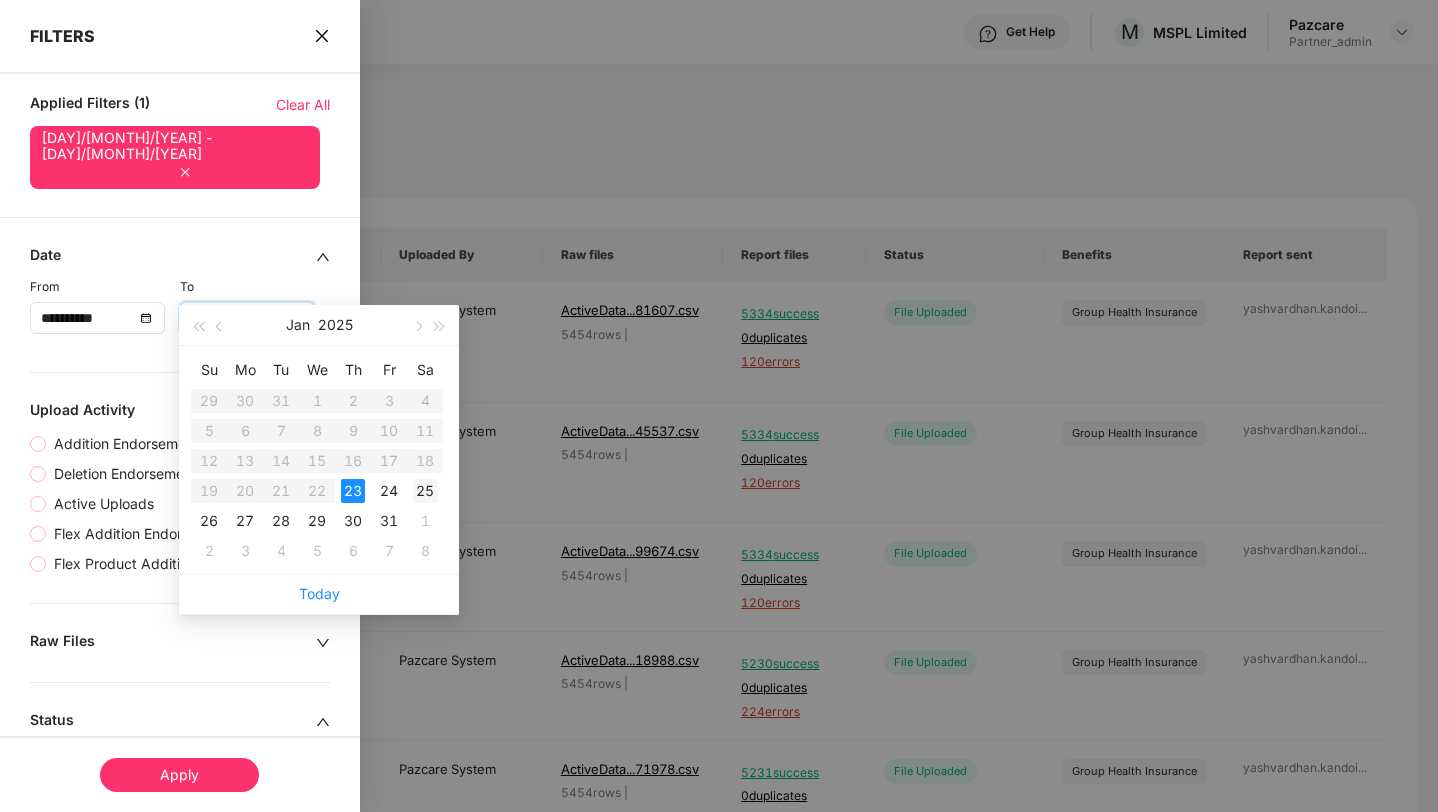 type on "**********" 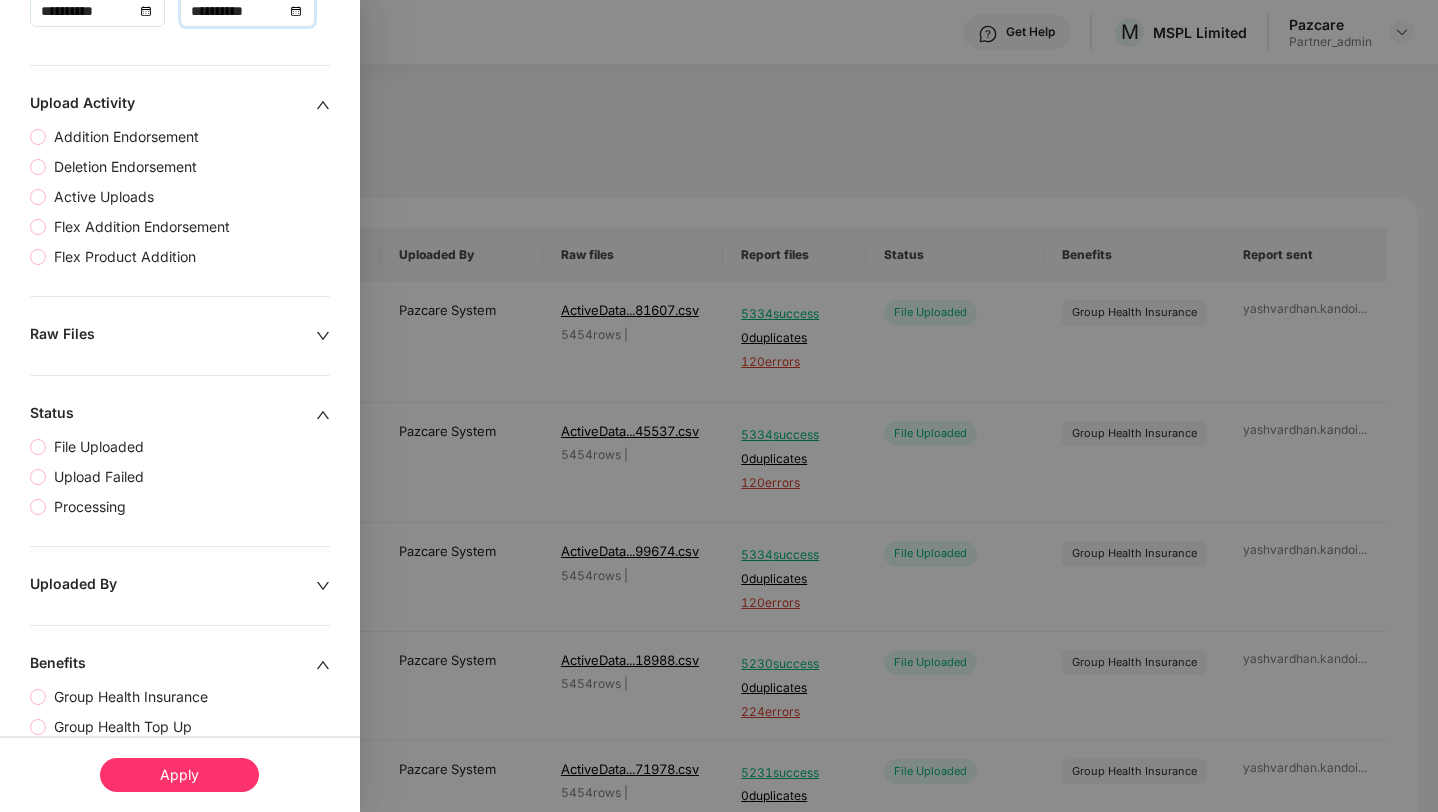 scroll, scrollTop: 398, scrollLeft: 0, axis: vertical 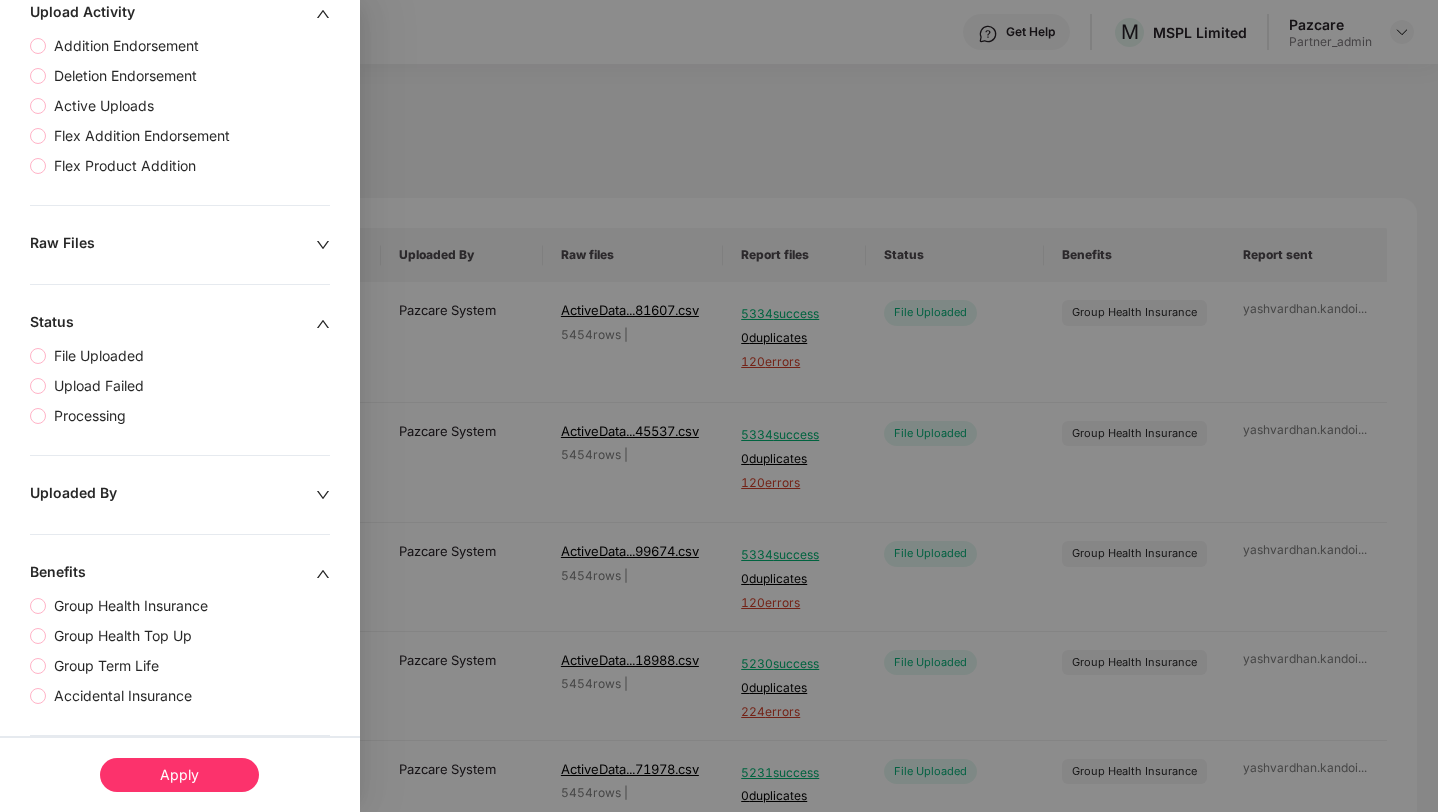 click on "Apply" at bounding box center (179, 775) 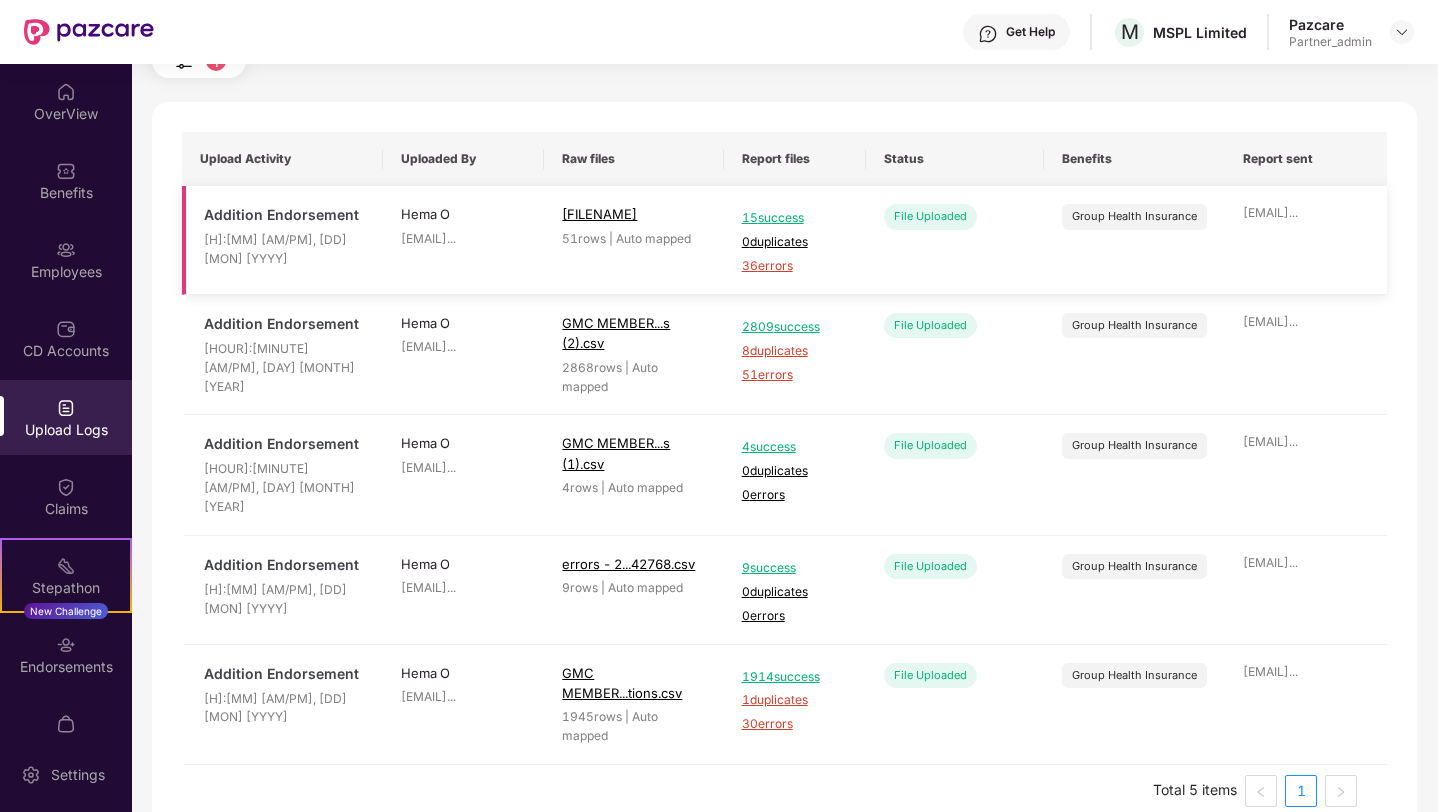 scroll, scrollTop: 94, scrollLeft: 0, axis: vertical 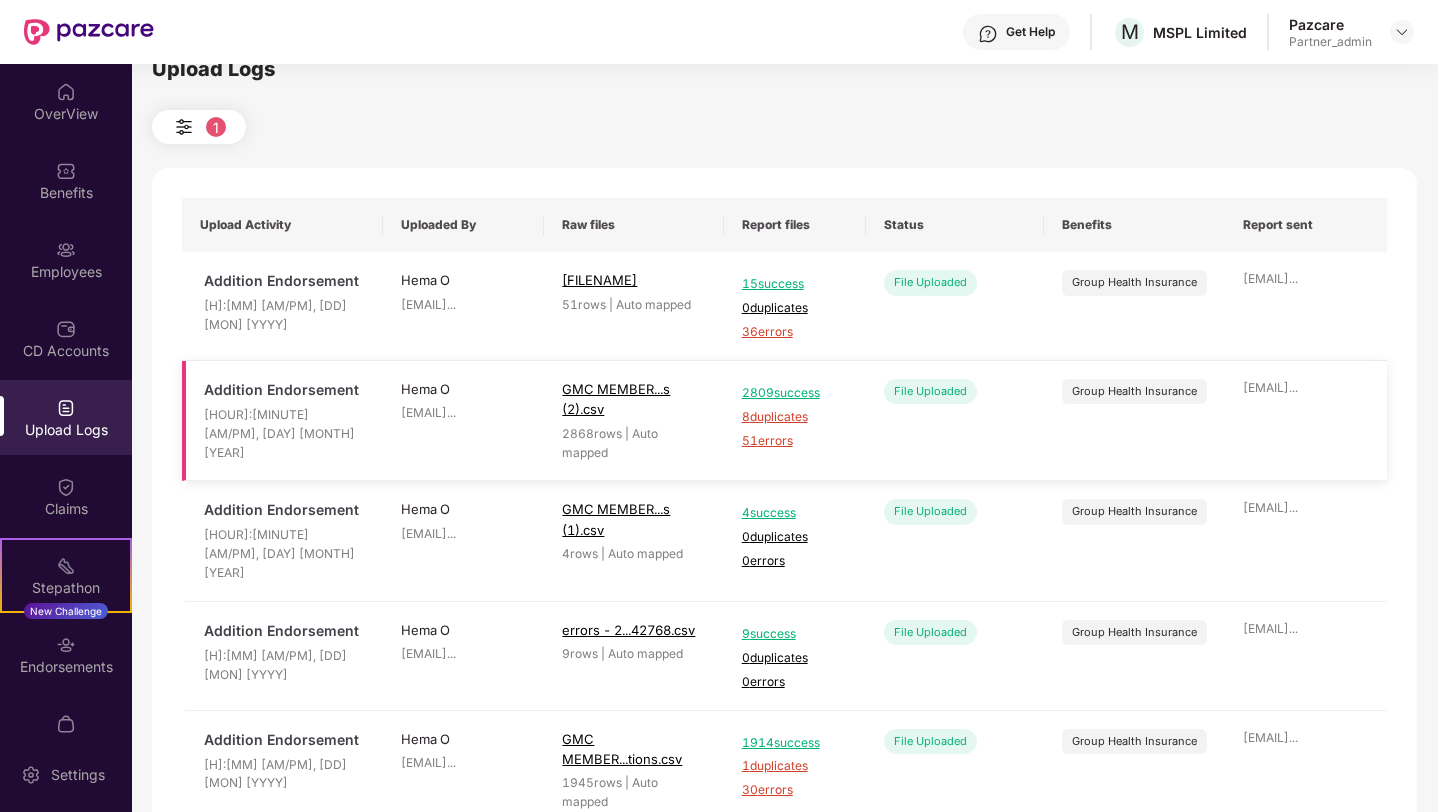 type 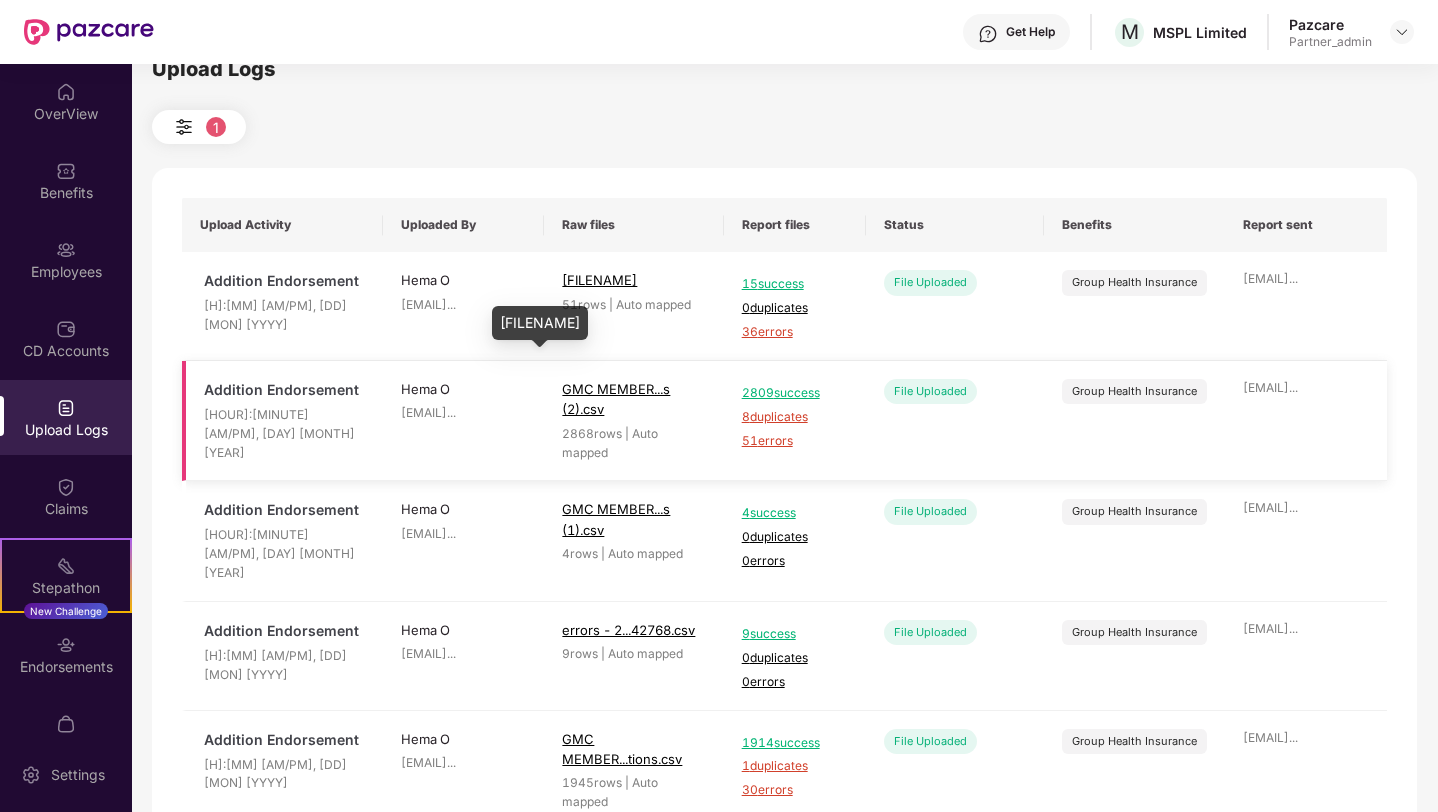 click on "GMC MEMBER...s (2).csv" at bounding box center (616, 399) 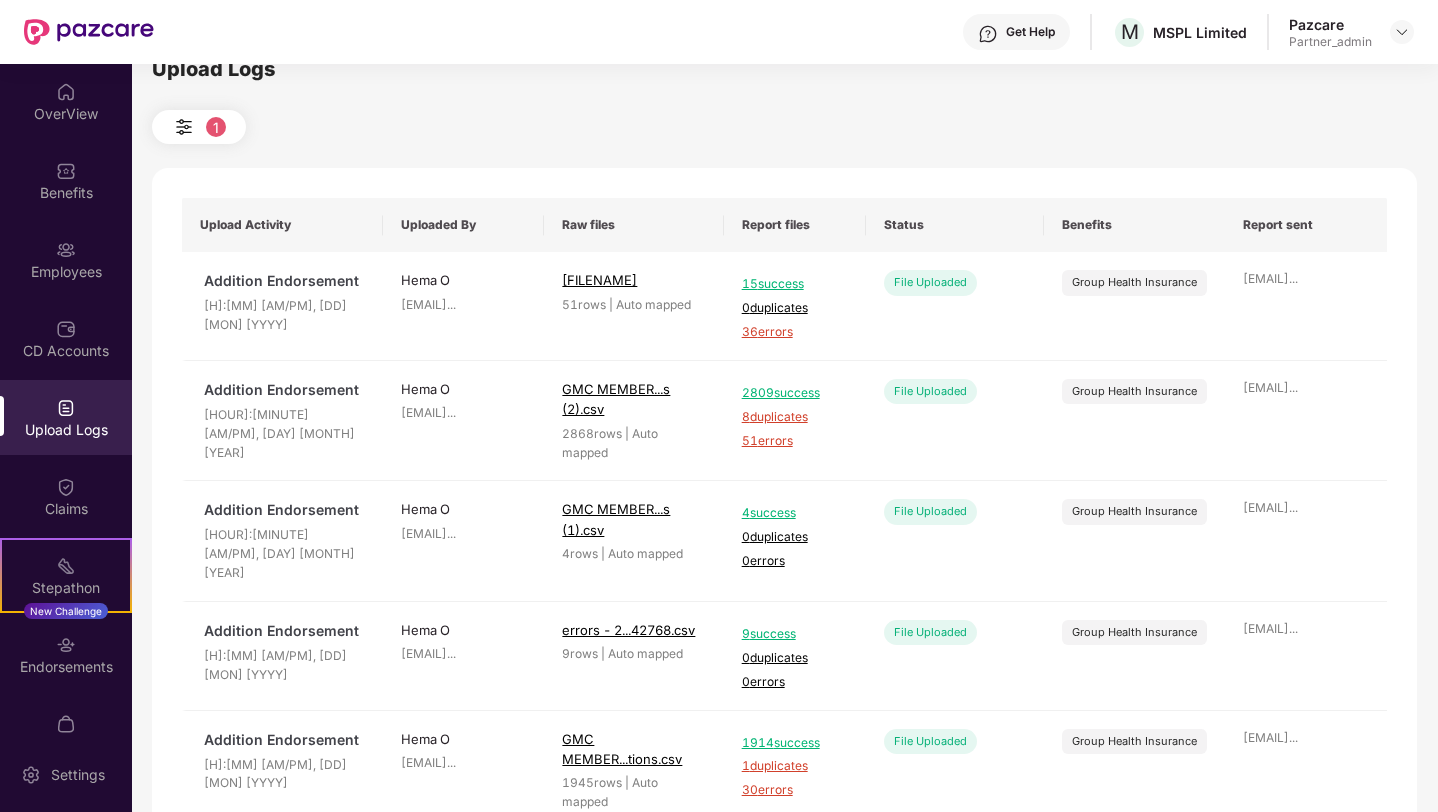 click at bounding box center [184, 127] 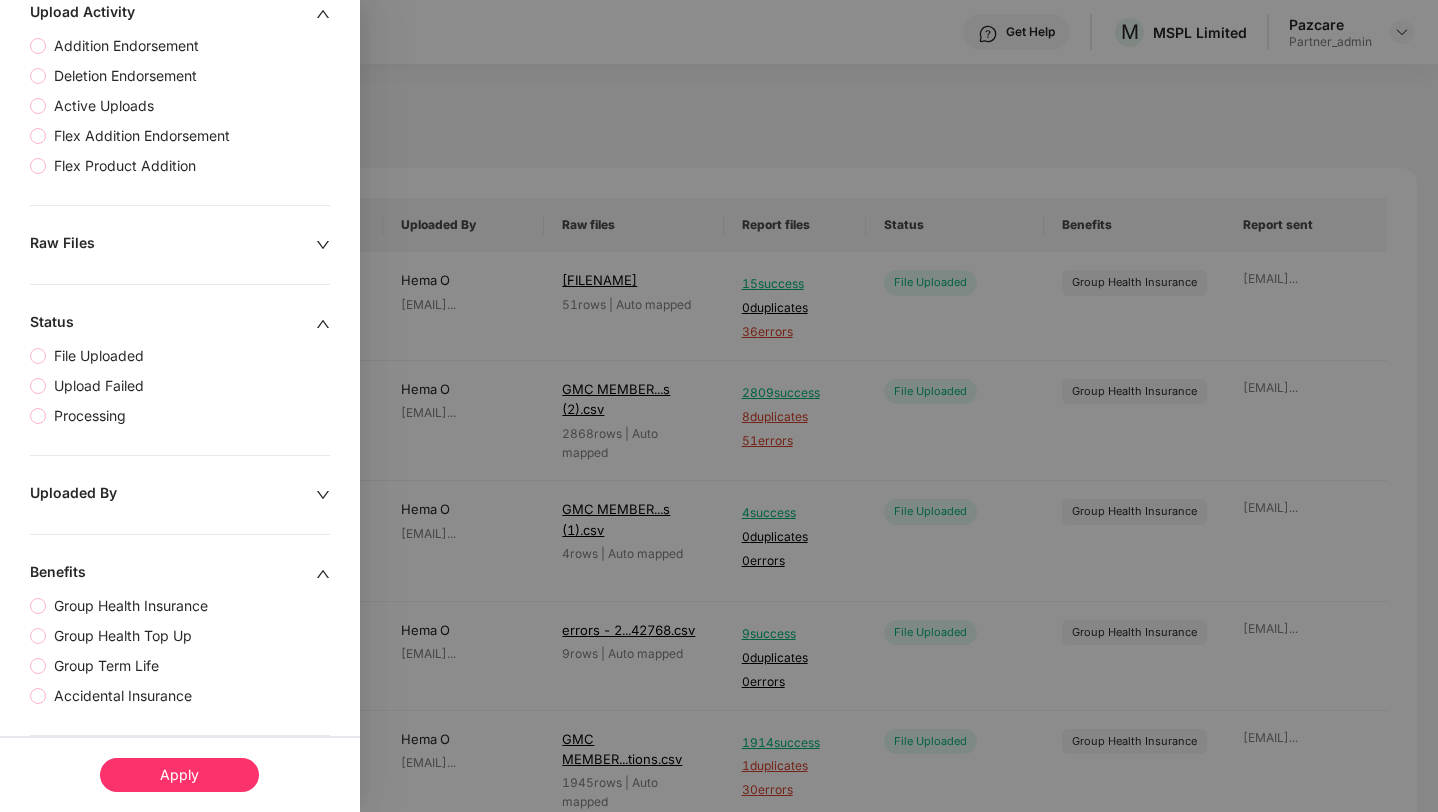 scroll, scrollTop: 0, scrollLeft: 0, axis: both 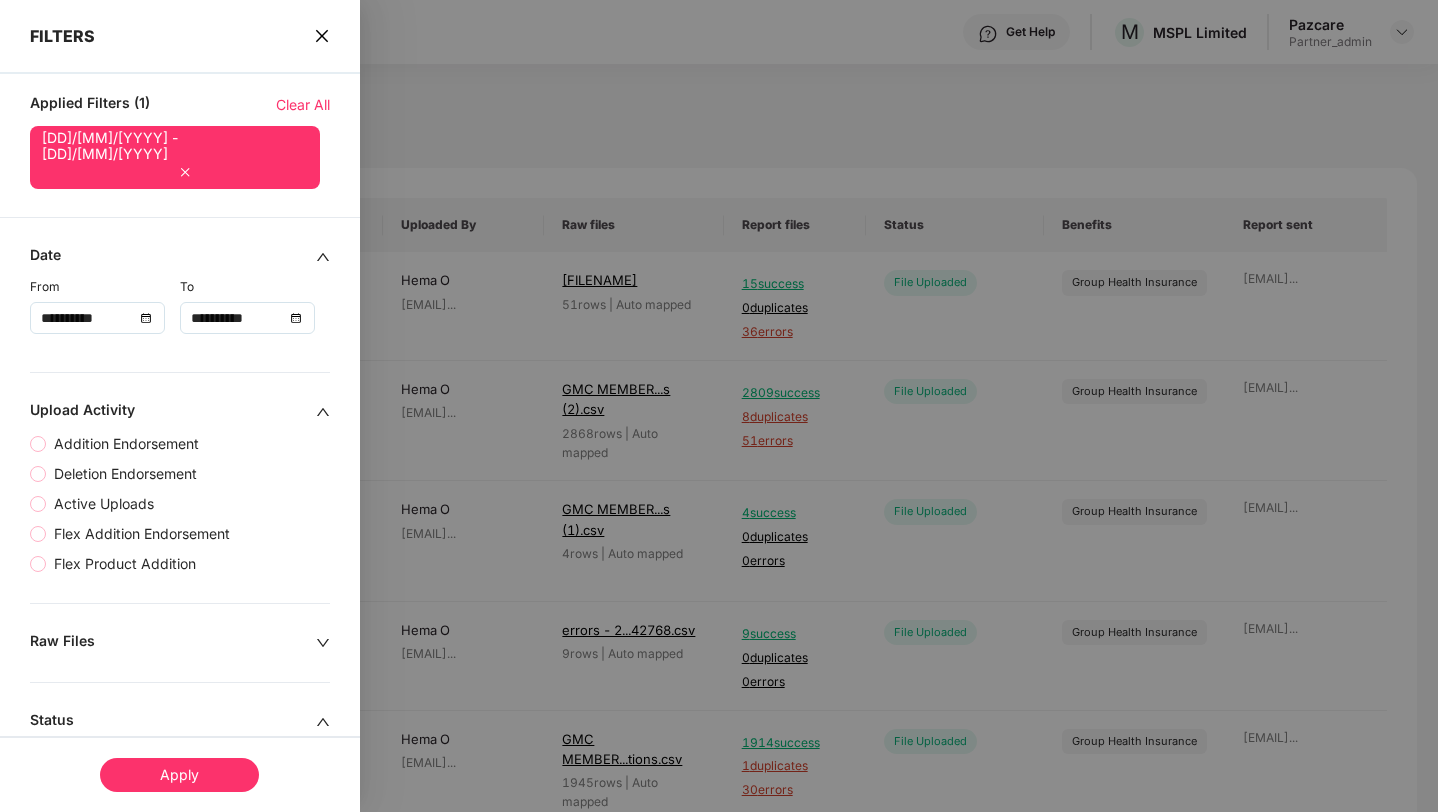 click on "**********" at bounding box center (87, 318) 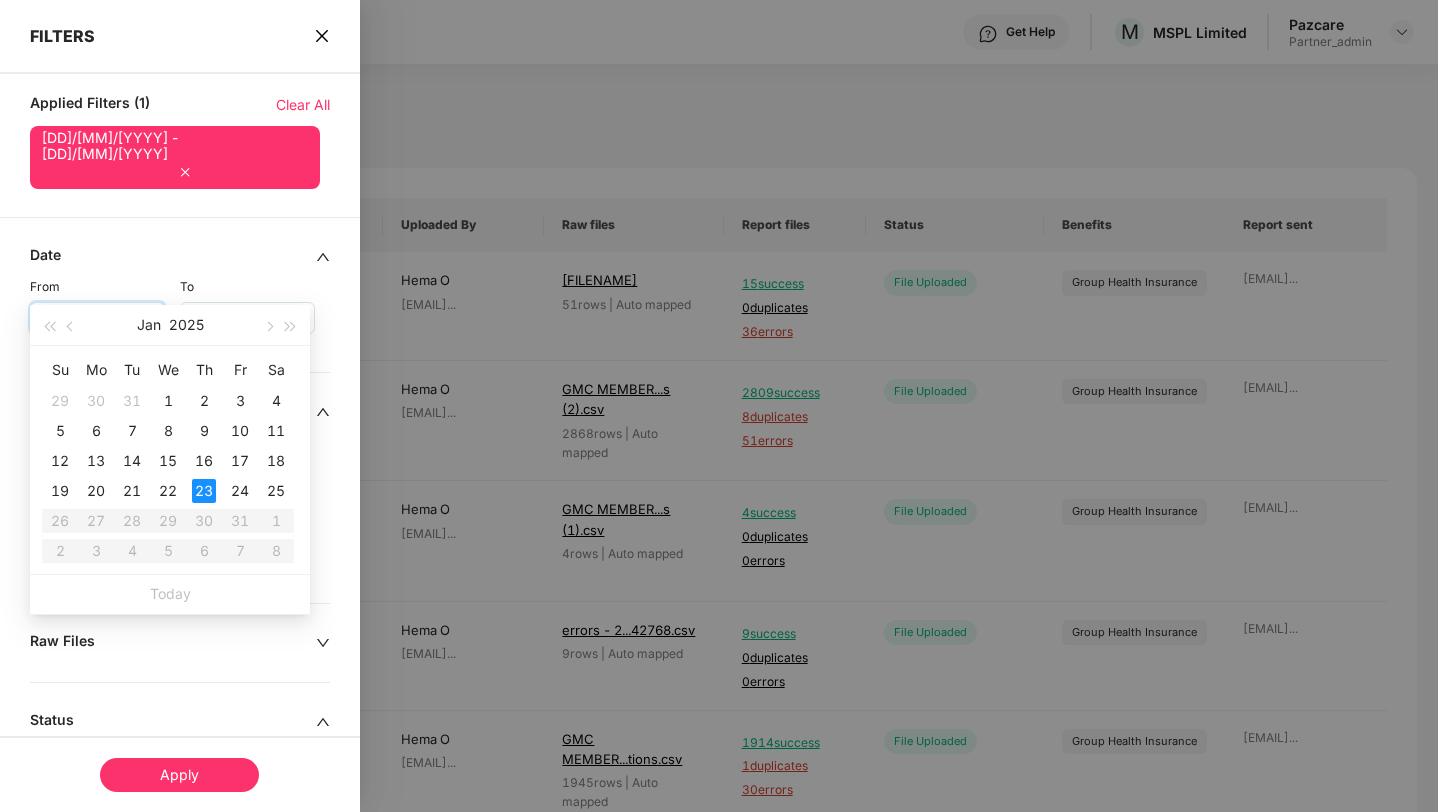 type on "**********" 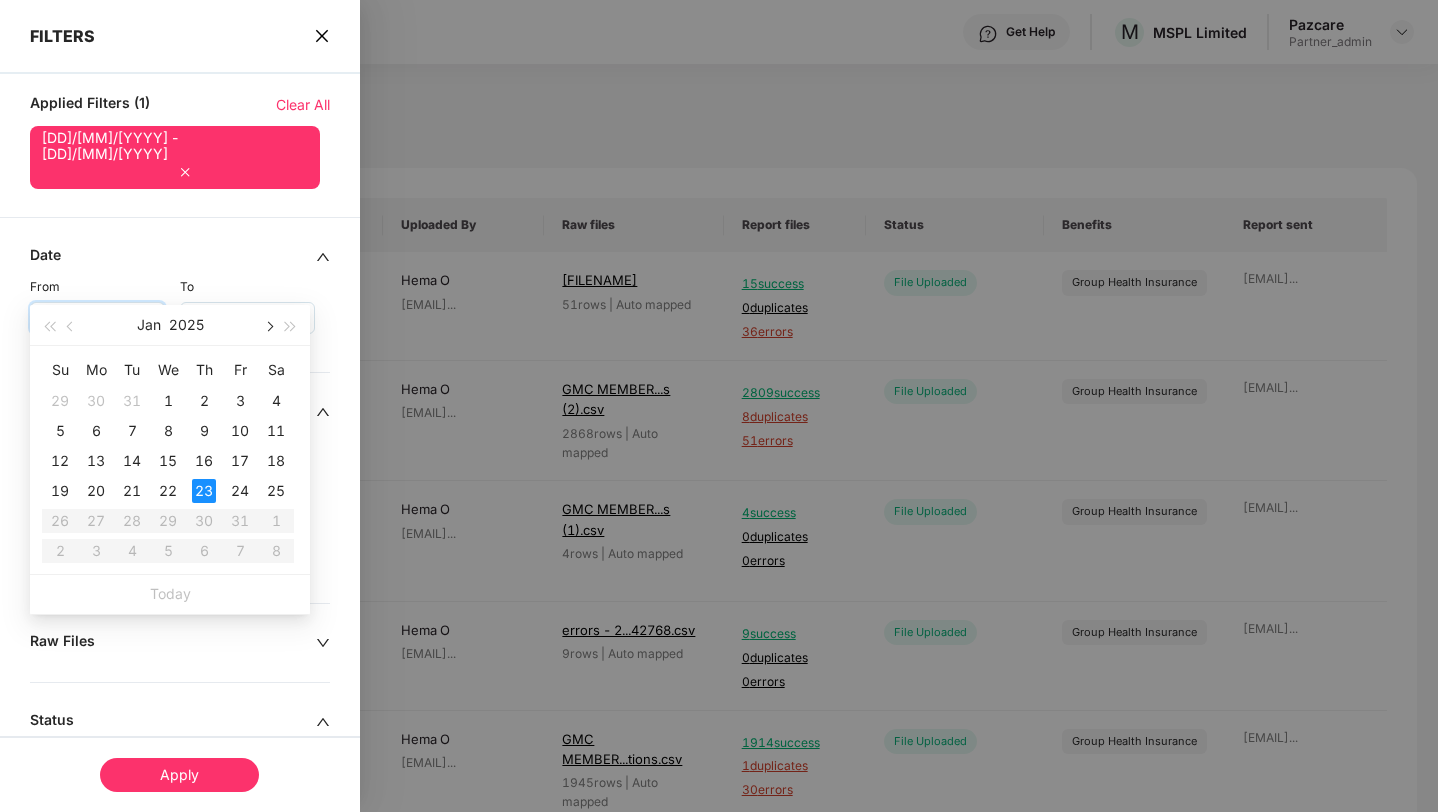 click at bounding box center (268, 327) 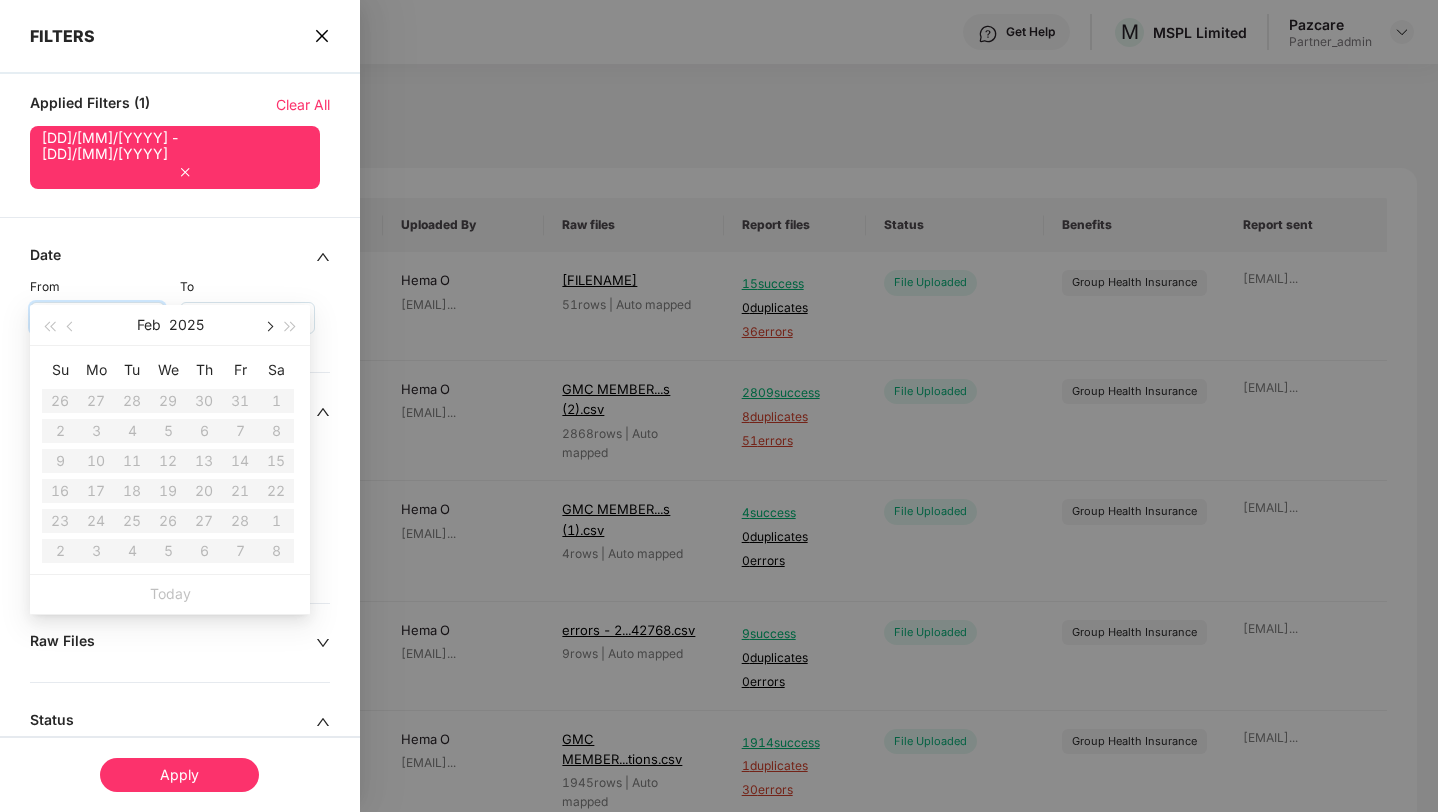 click at bounding box center [268, 327] 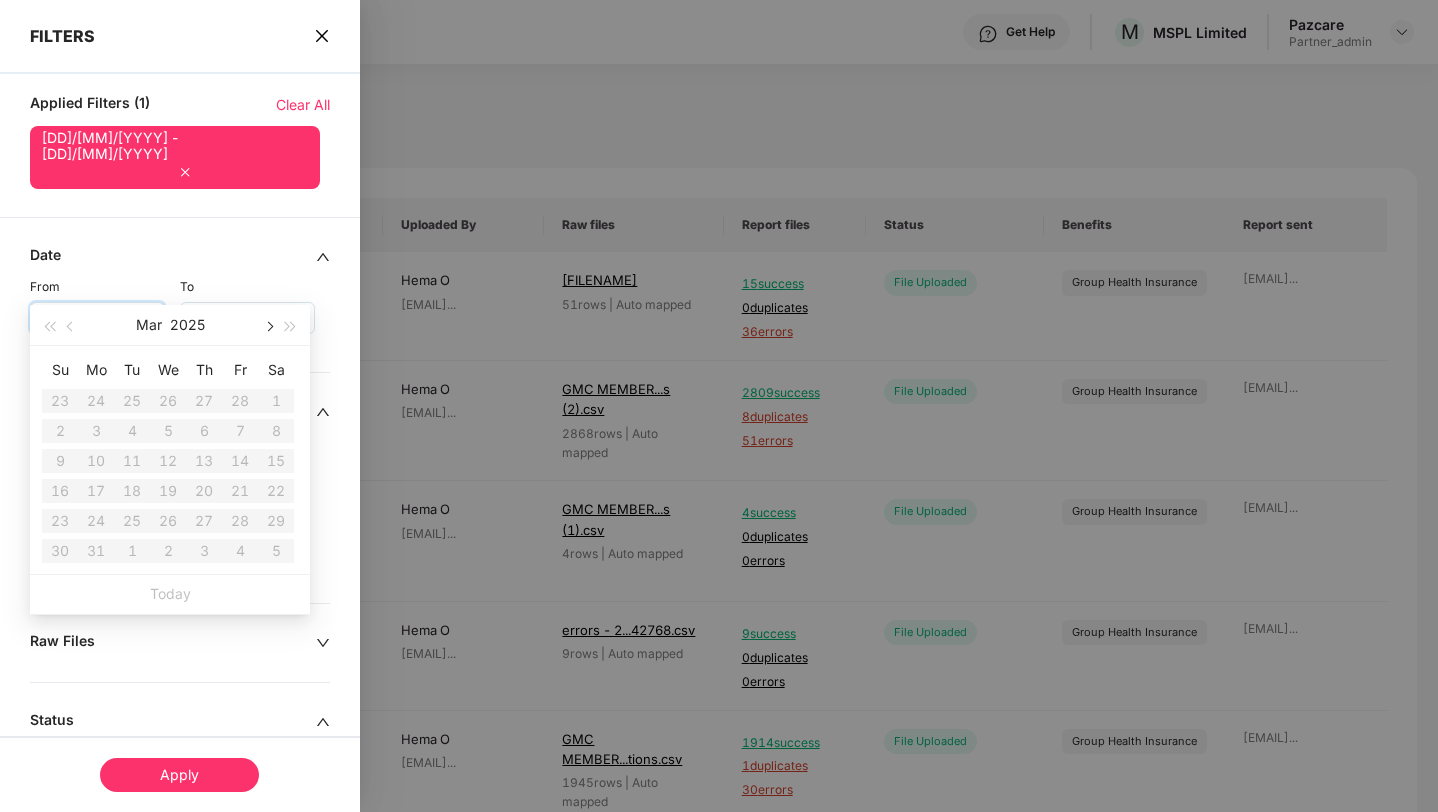 click at bounding box center (268, 327) 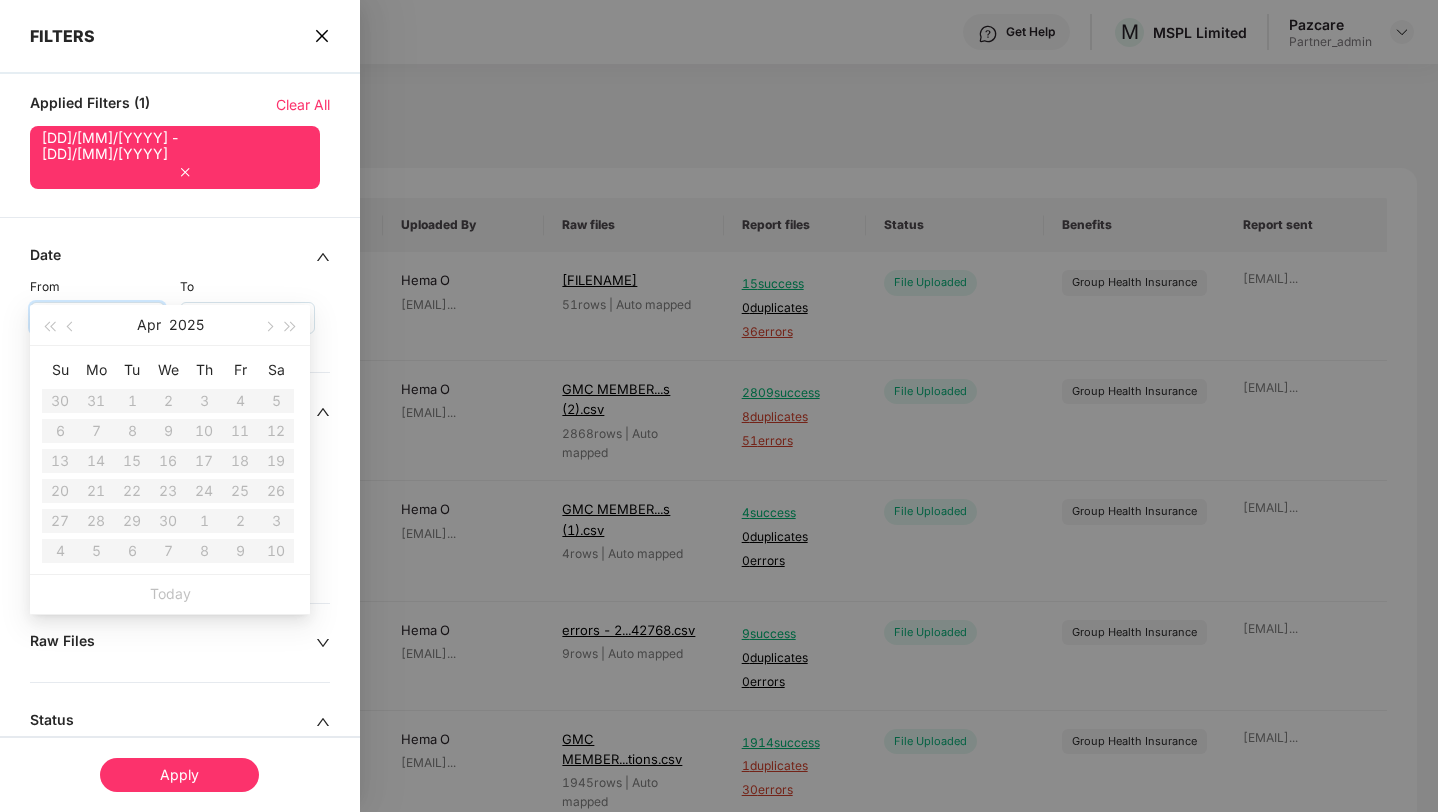click on "**********" at bounding box center (247, 318) 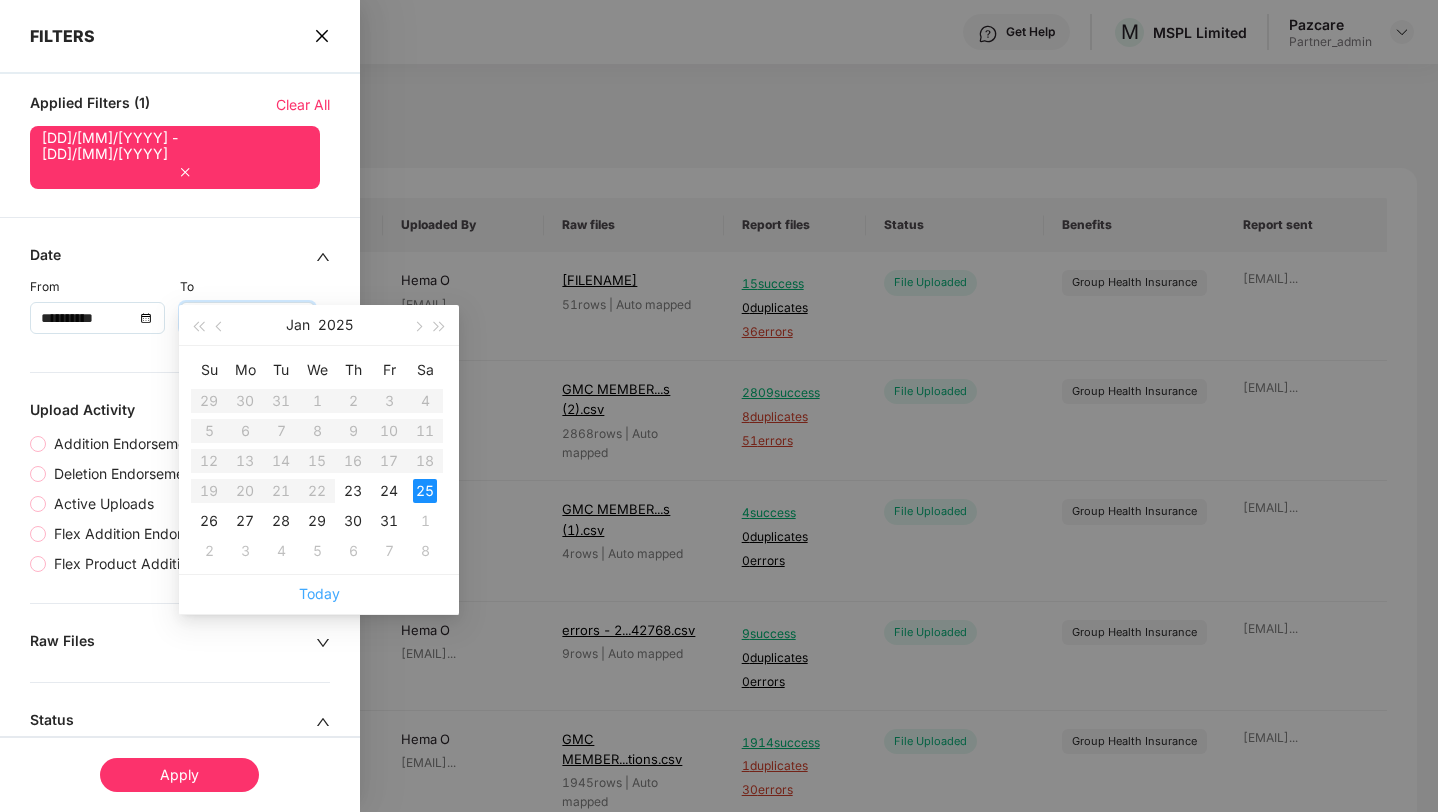 click on "Today" at bounding box center (319, 593) 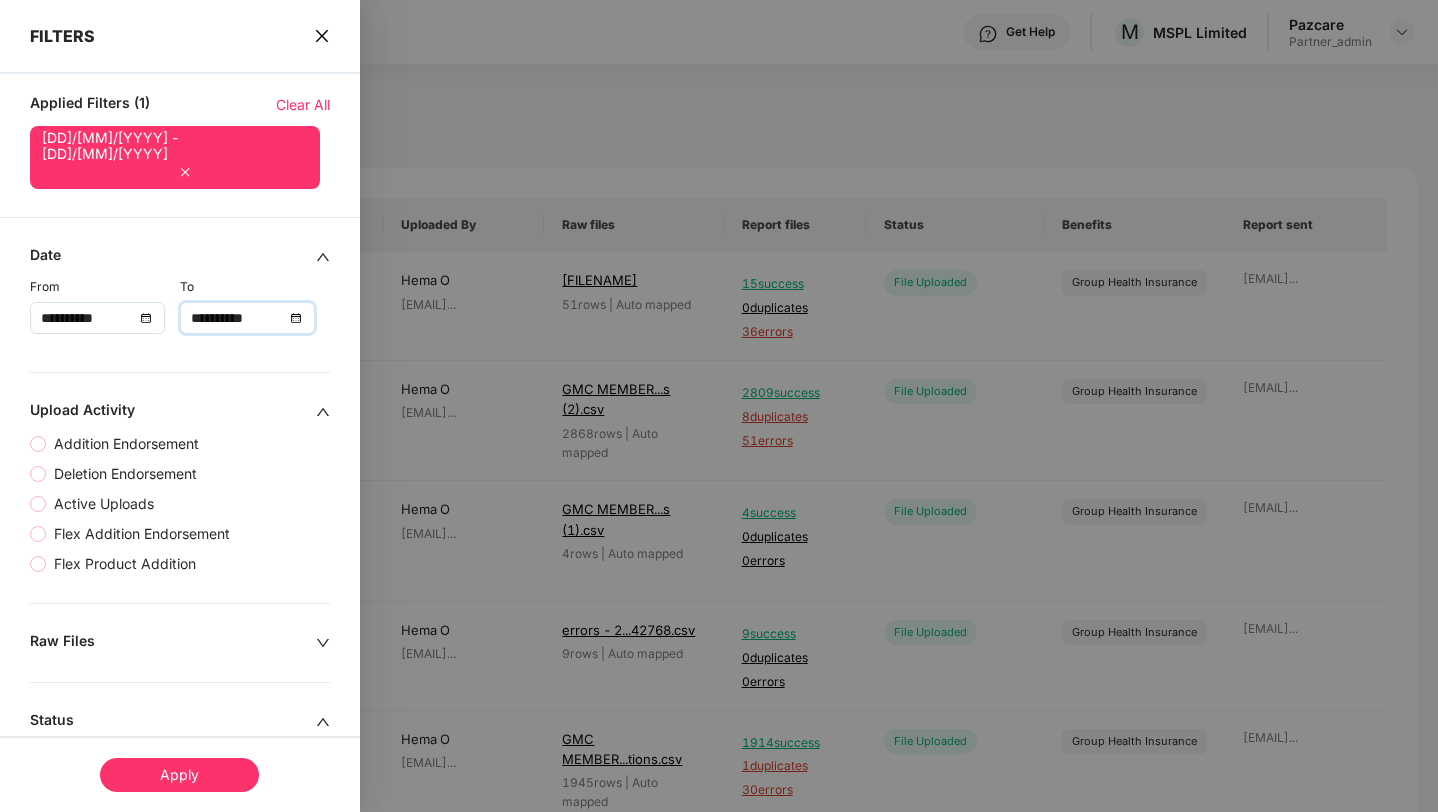 click on "**********" at bounding box center [87, 318] 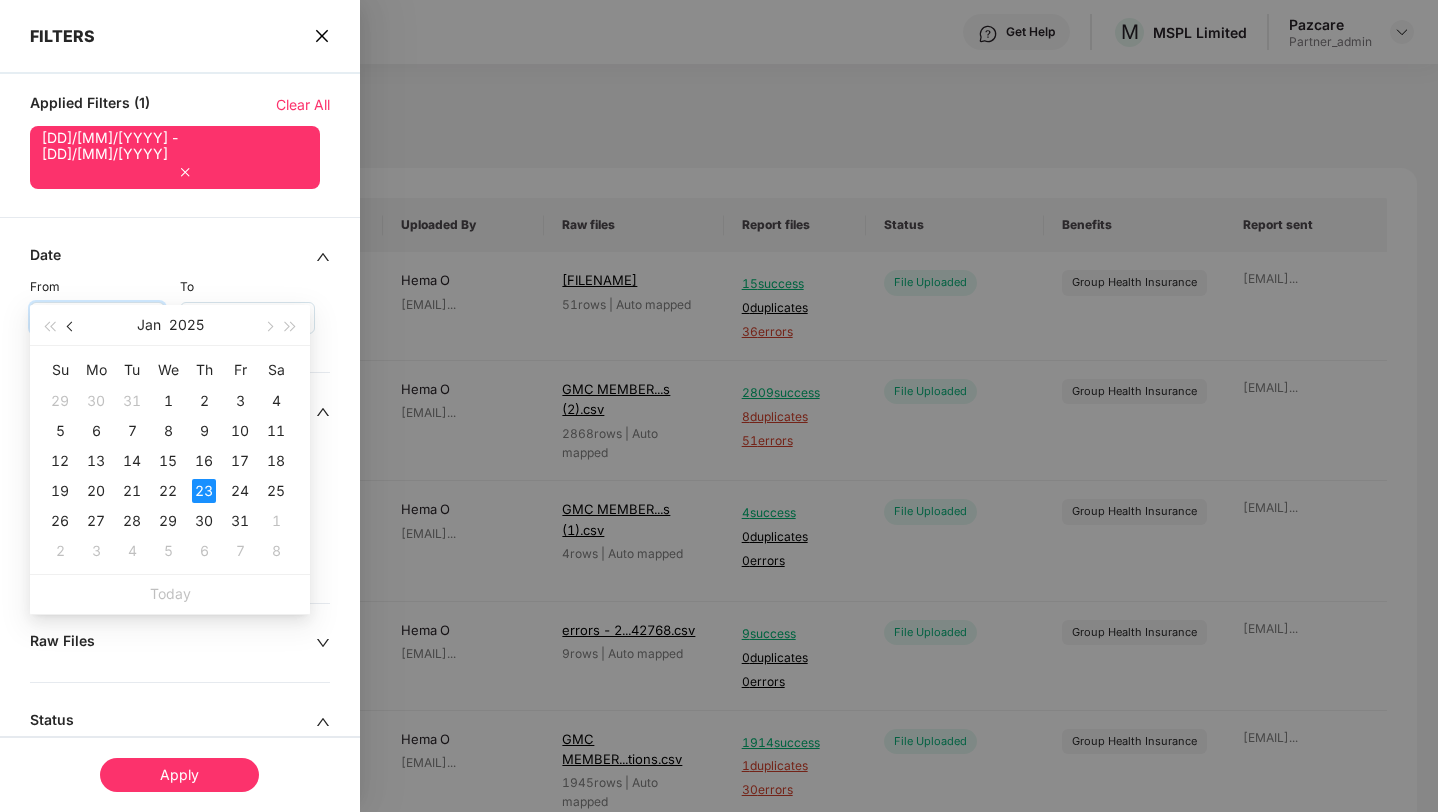 click at bounding box center (71, 325) 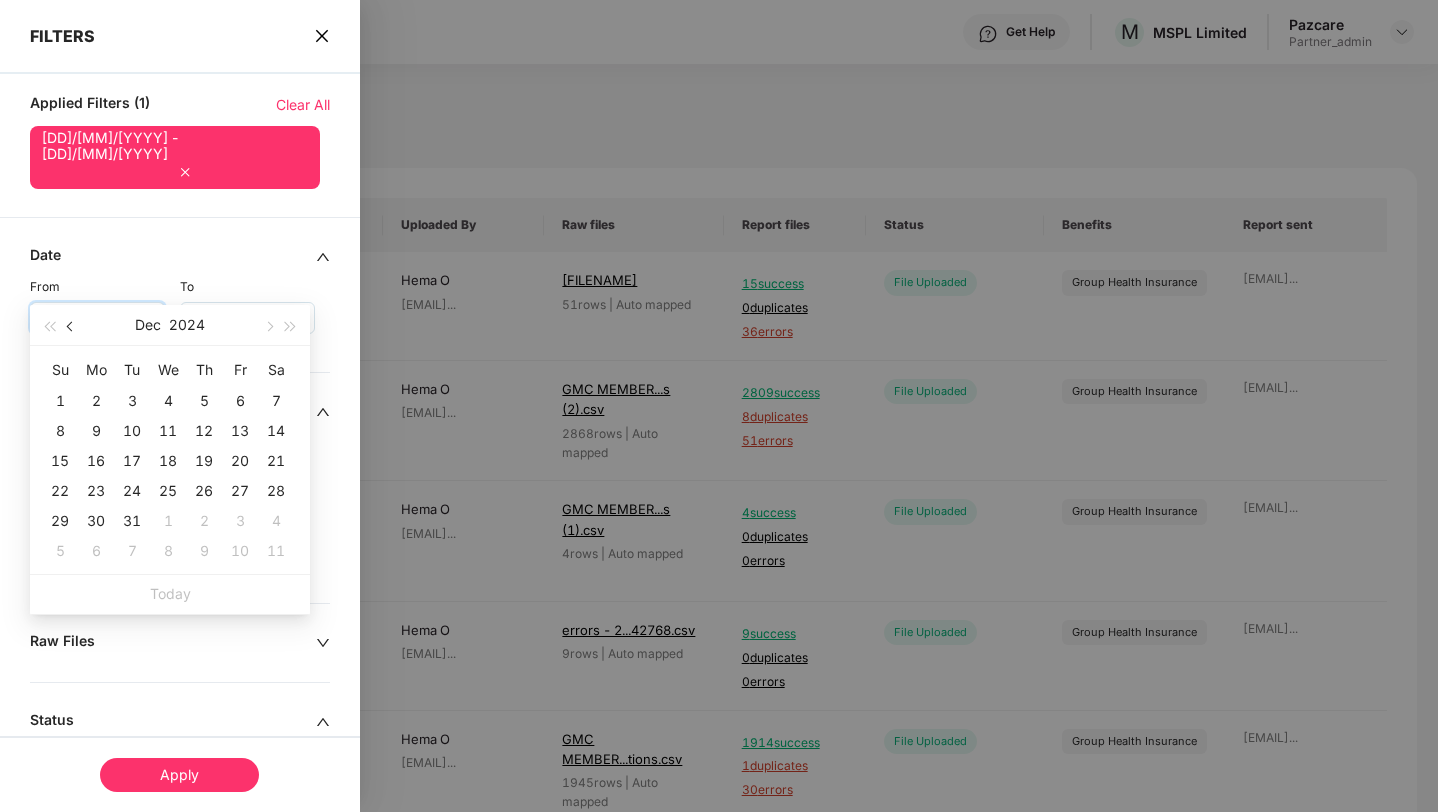 click at bounding box center (71, 325) 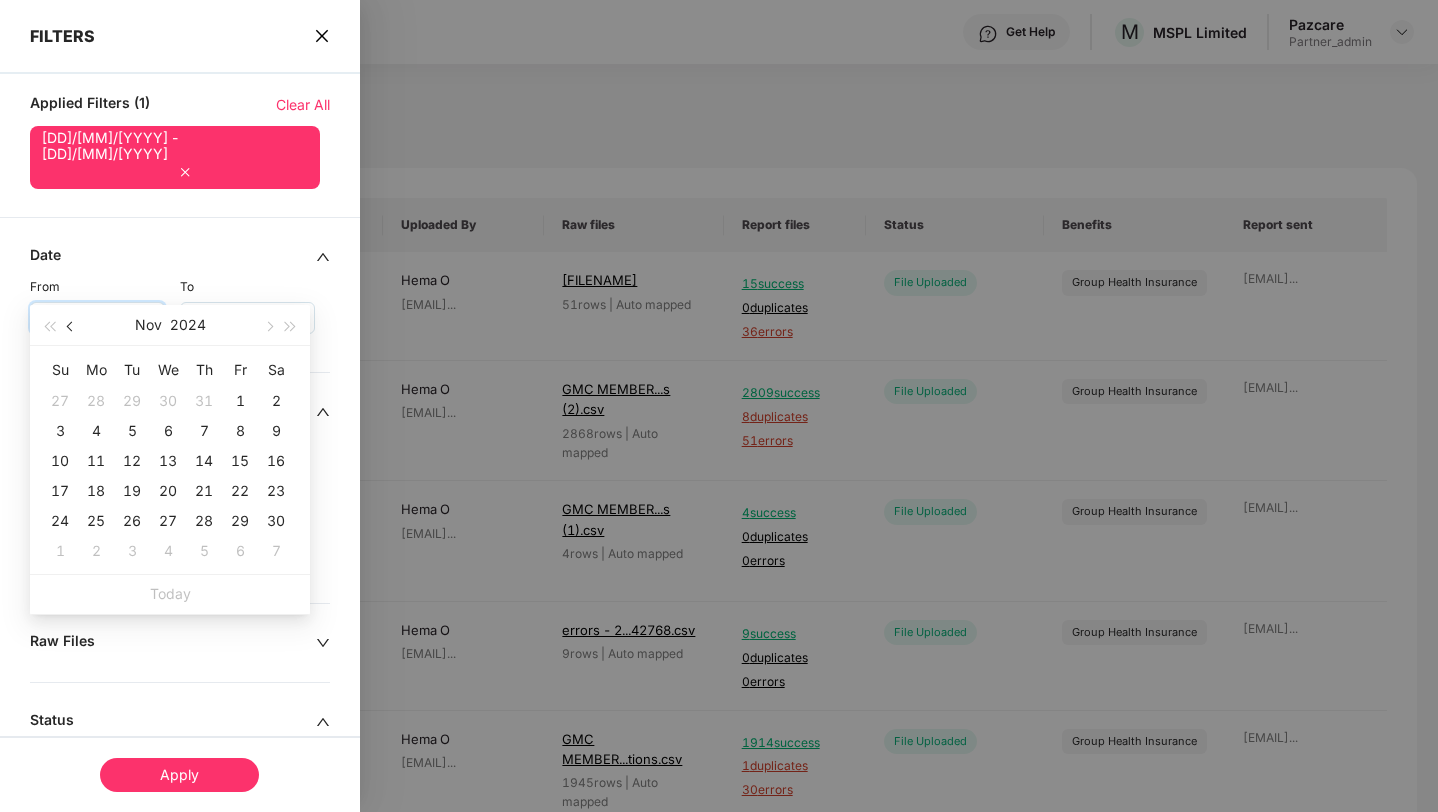 click at bounding box center (71, 325) 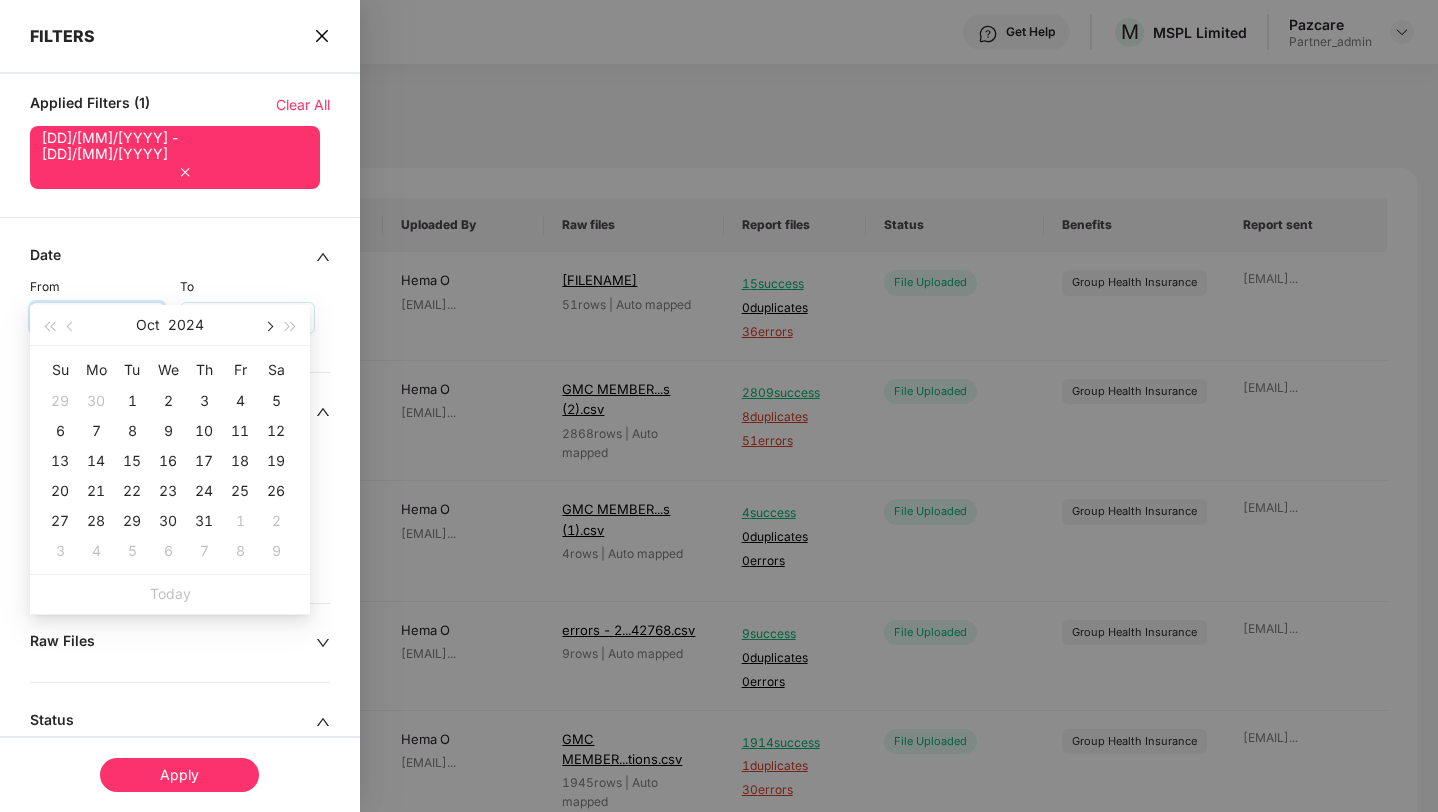 click at bounding box center (268, 327) 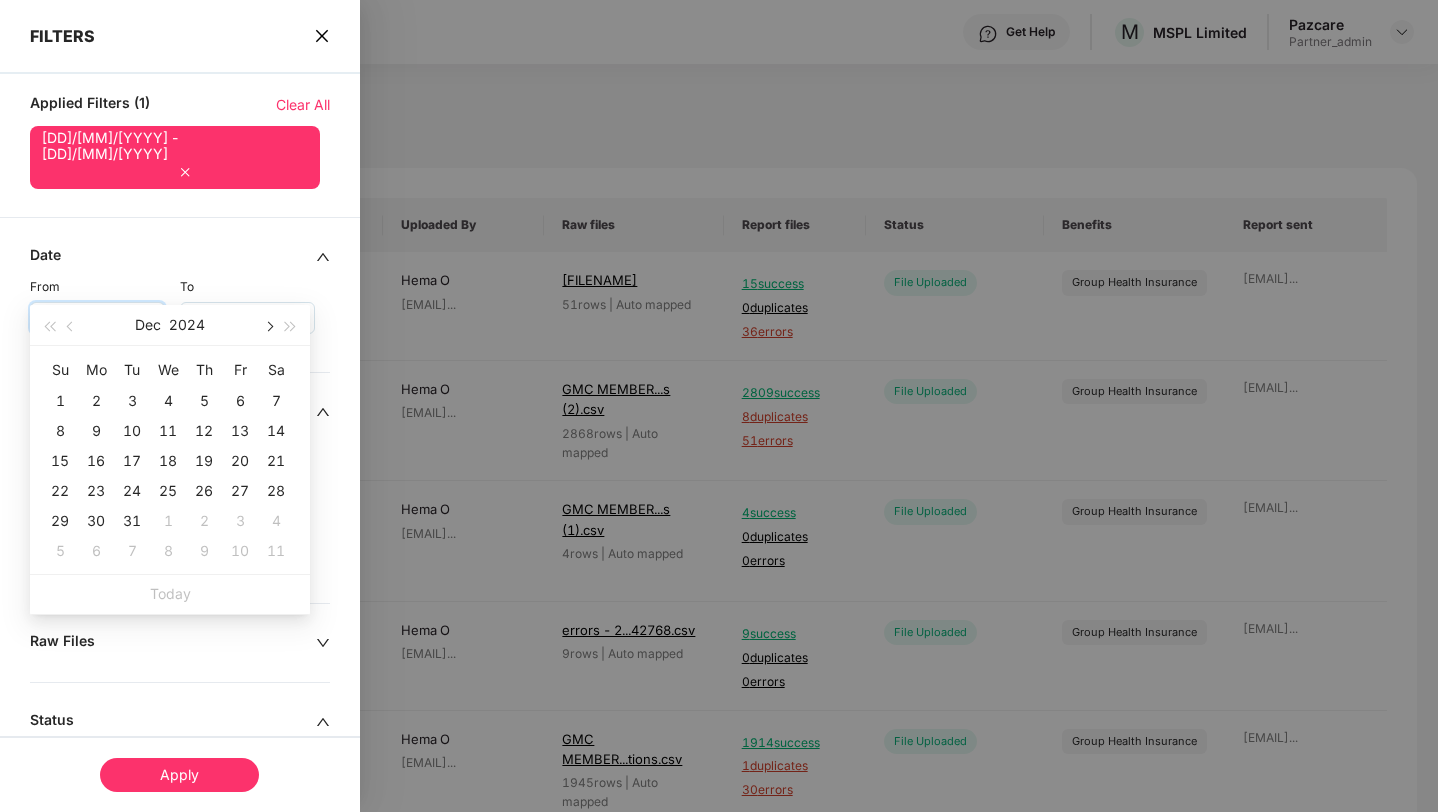 click at bounding box center [268, 327] 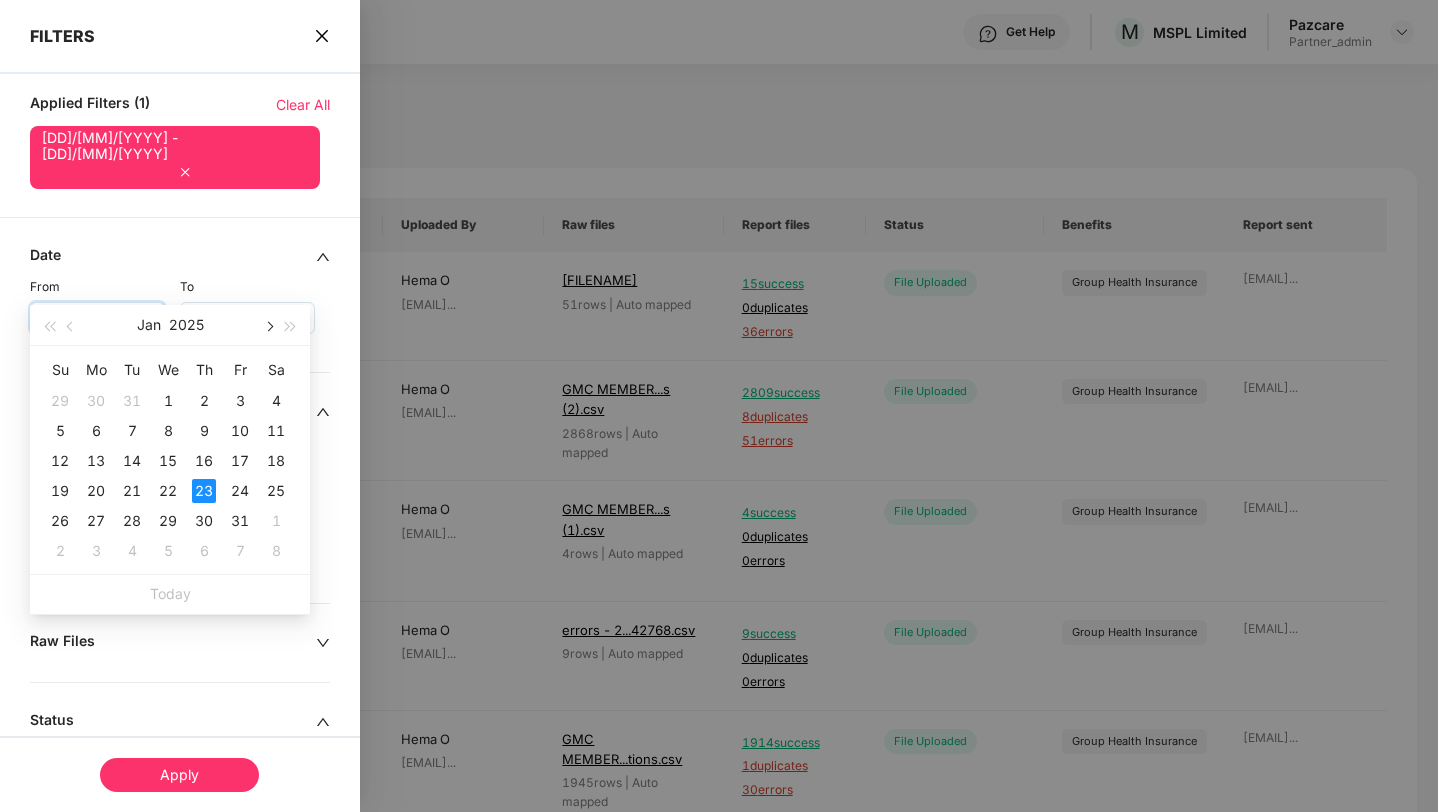 click at bounding box center [268, 327] 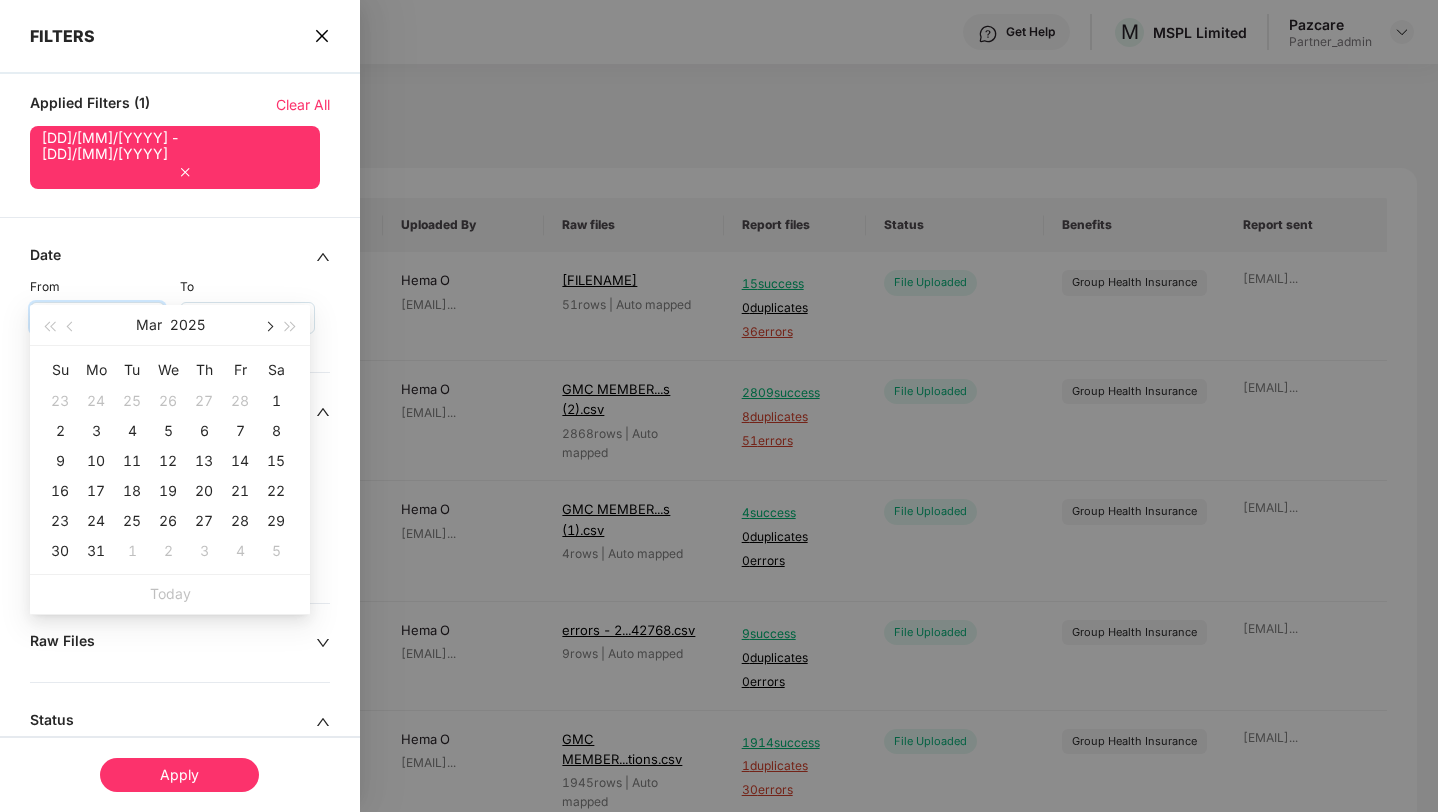 click at bounding box center (268, 327) 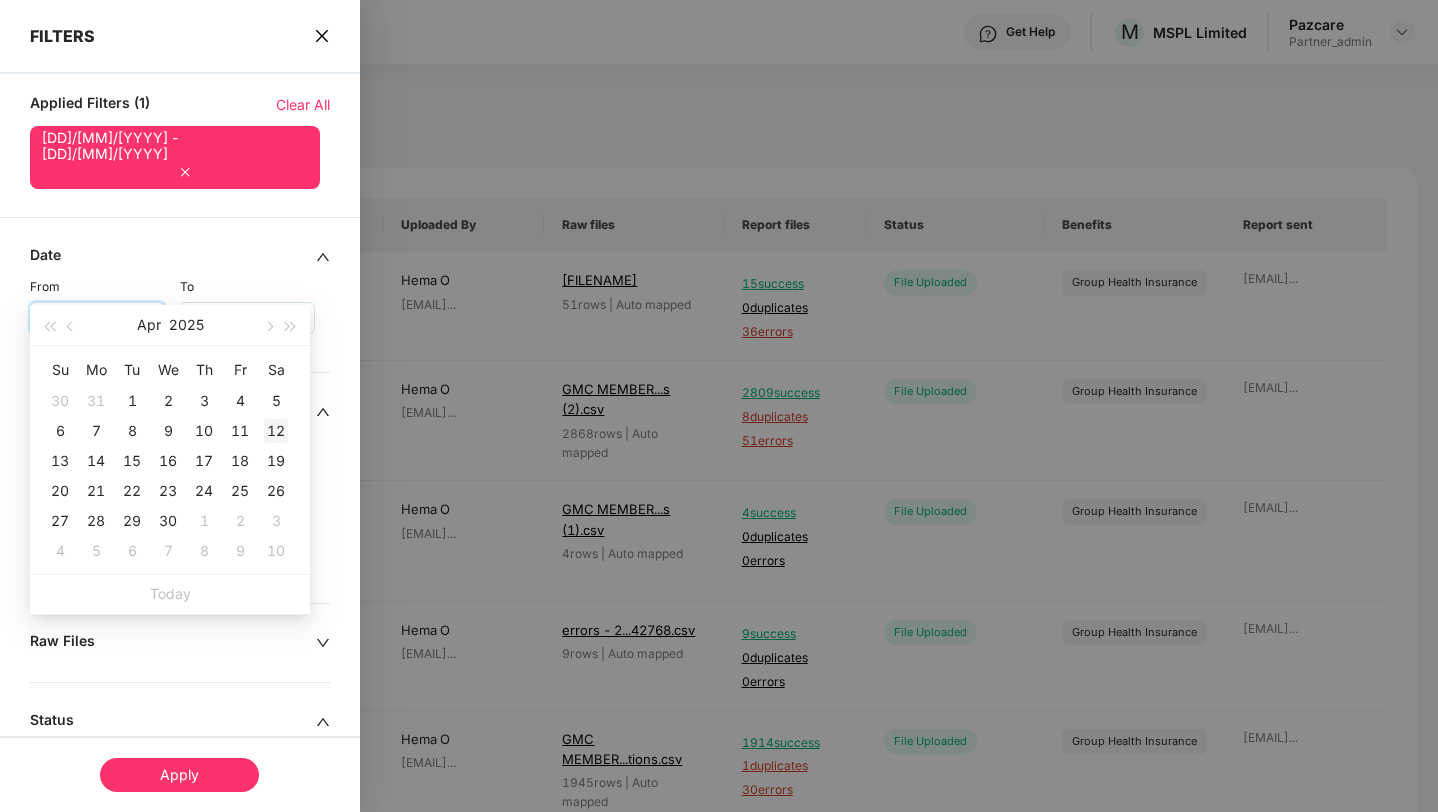 type on "**********" 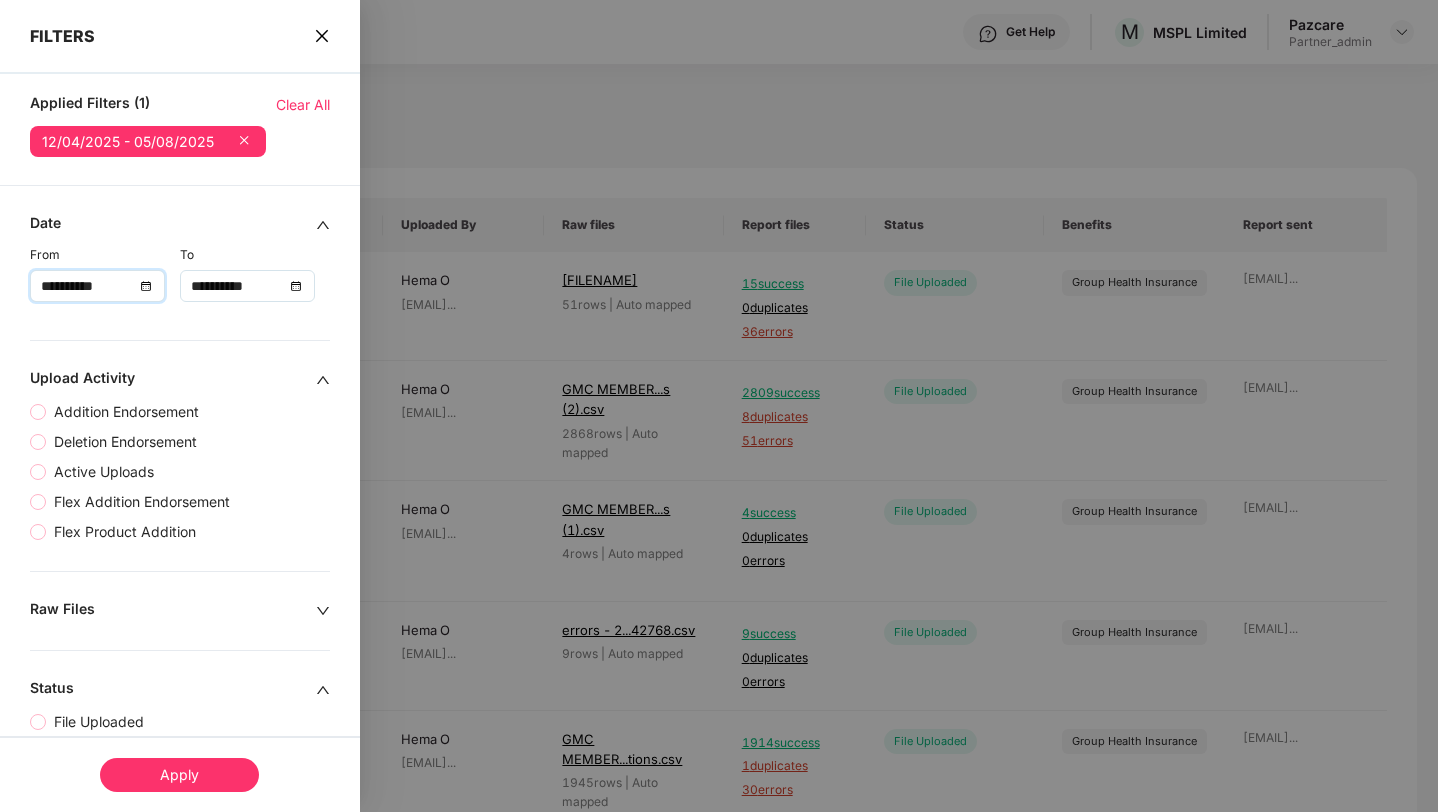 click on "**********" at bounding box center [237, 286] 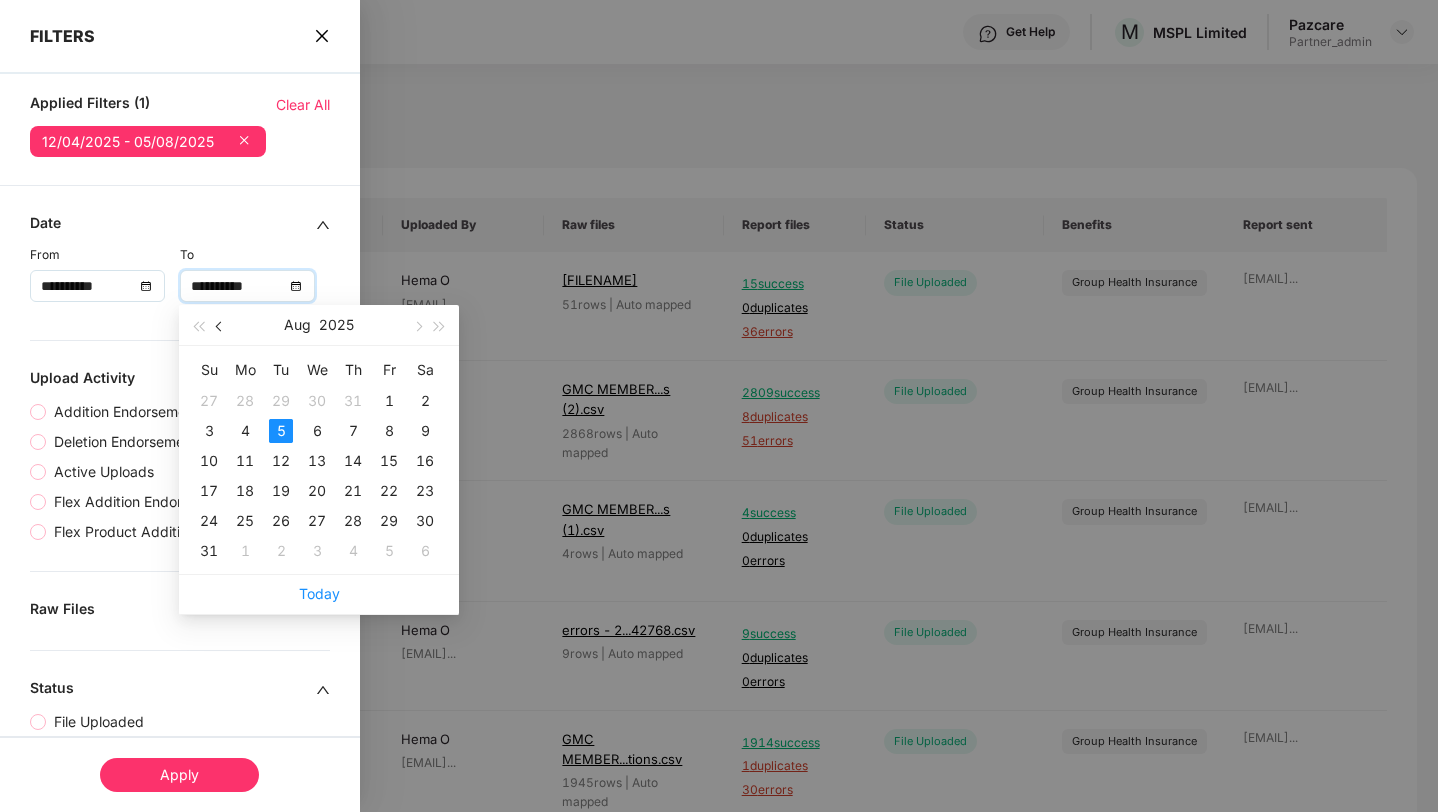click at bounding box center (220, 325) 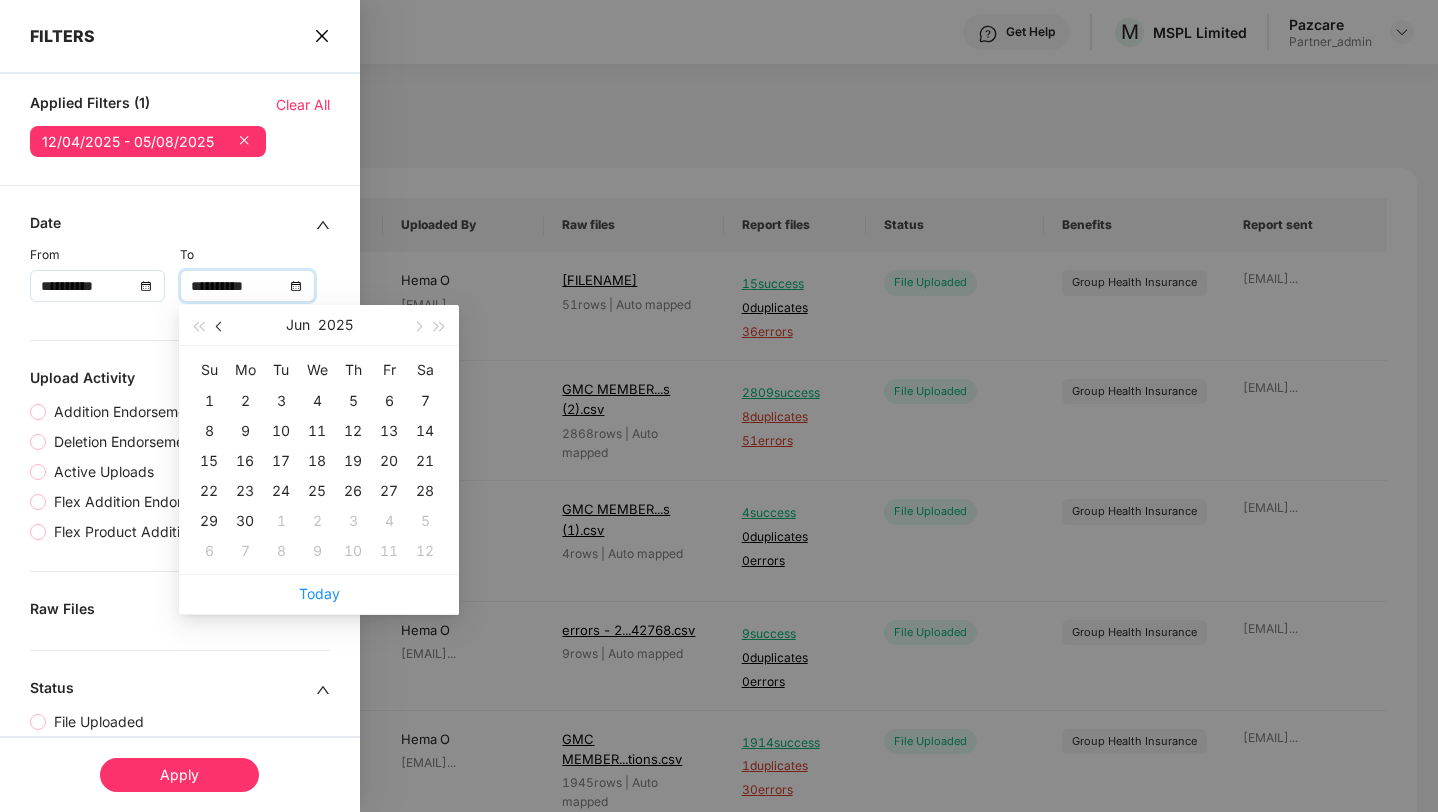 click at bounding box center [220, 325] 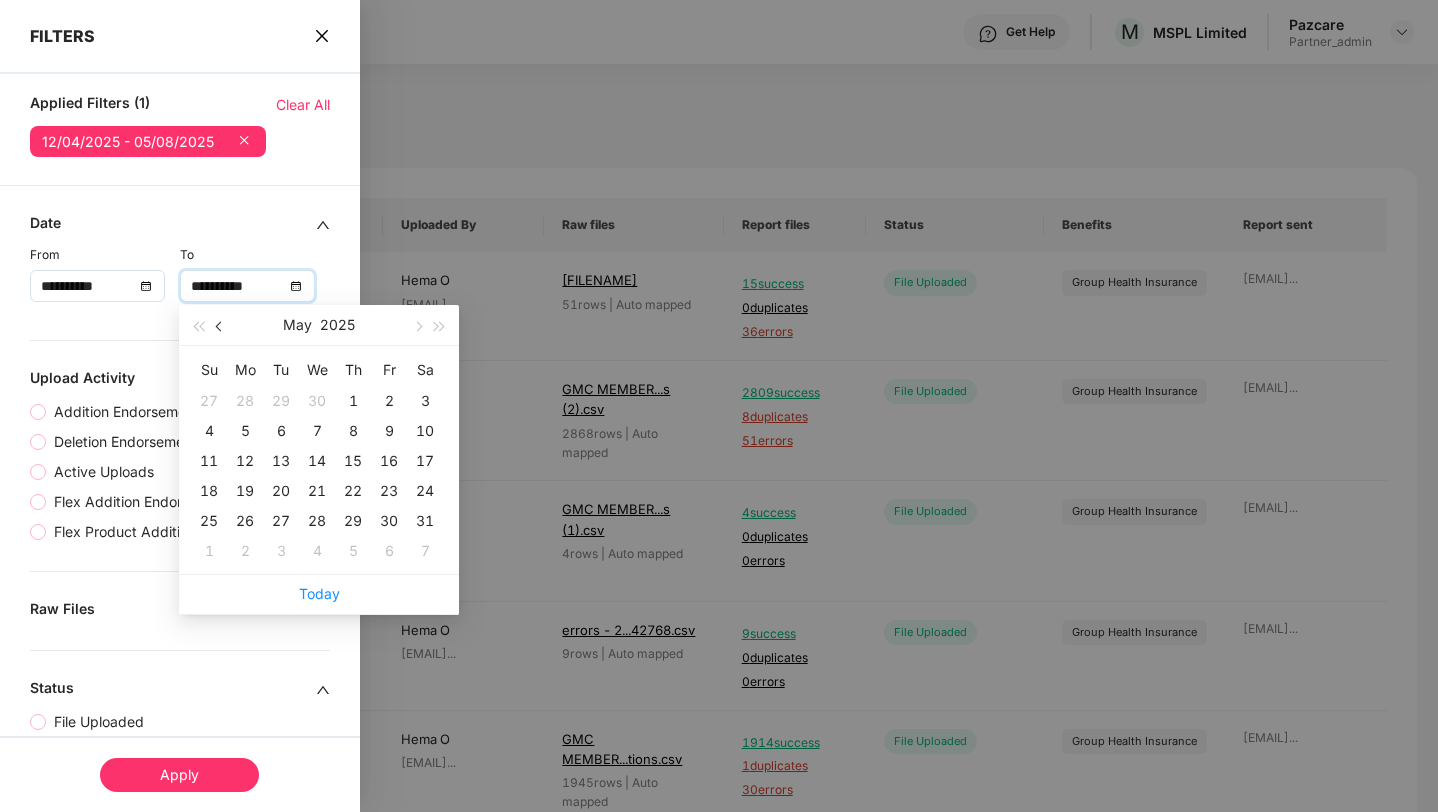 click at bounding box center [220, 325] 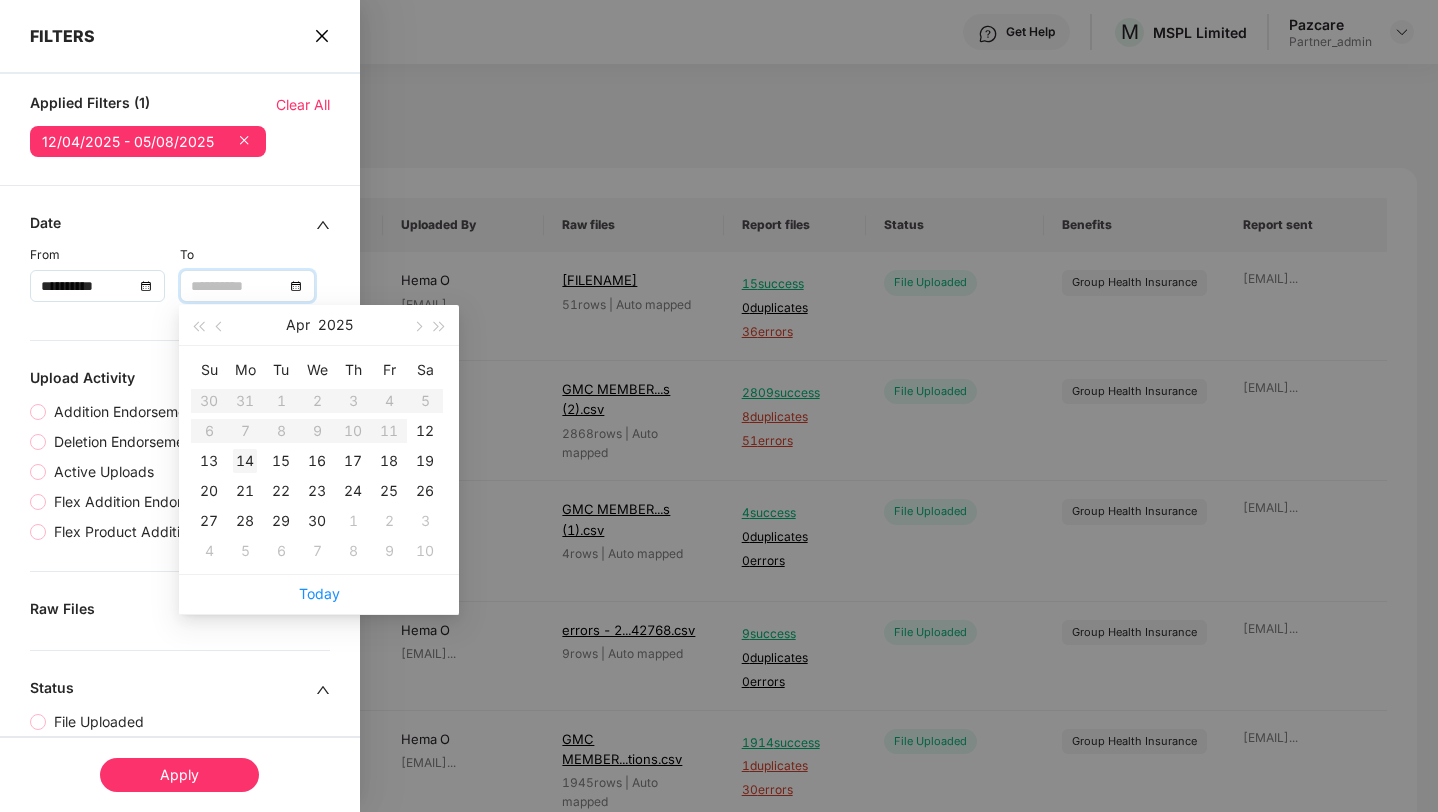 type on "**********" 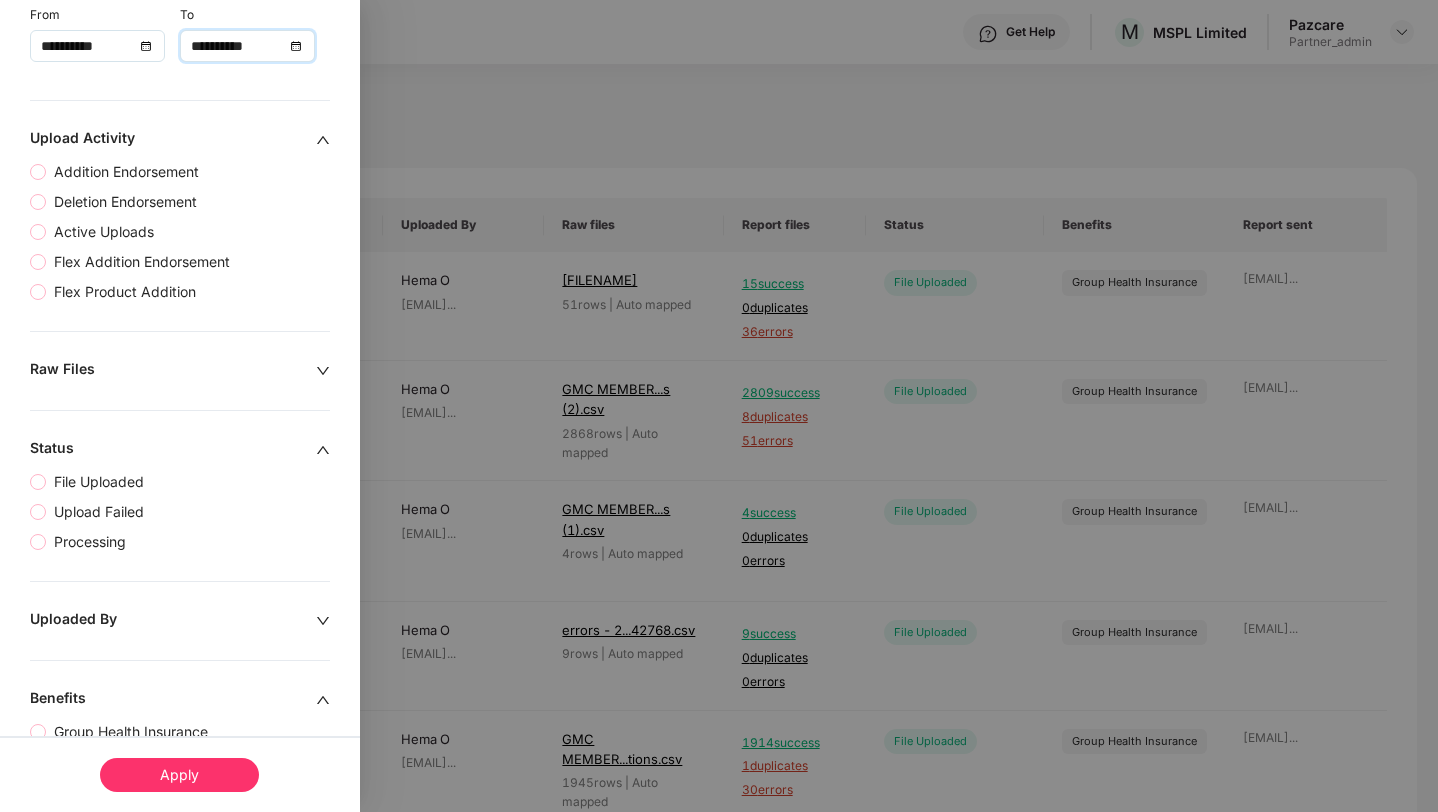 scroll, scrollTop: 398, scrollLeft: 0, axis: vertical 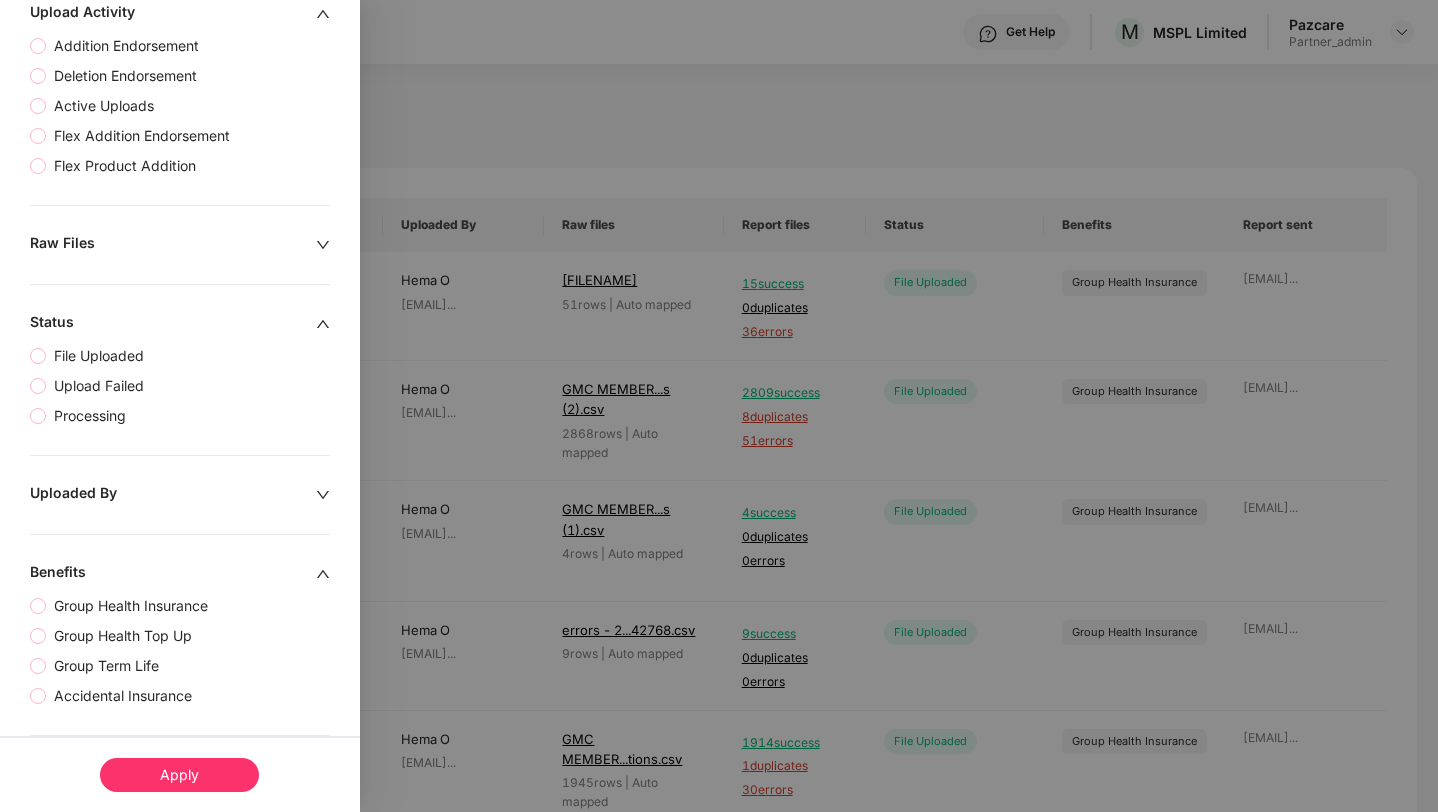 click on "Apply" at bounding box center (179, 775) 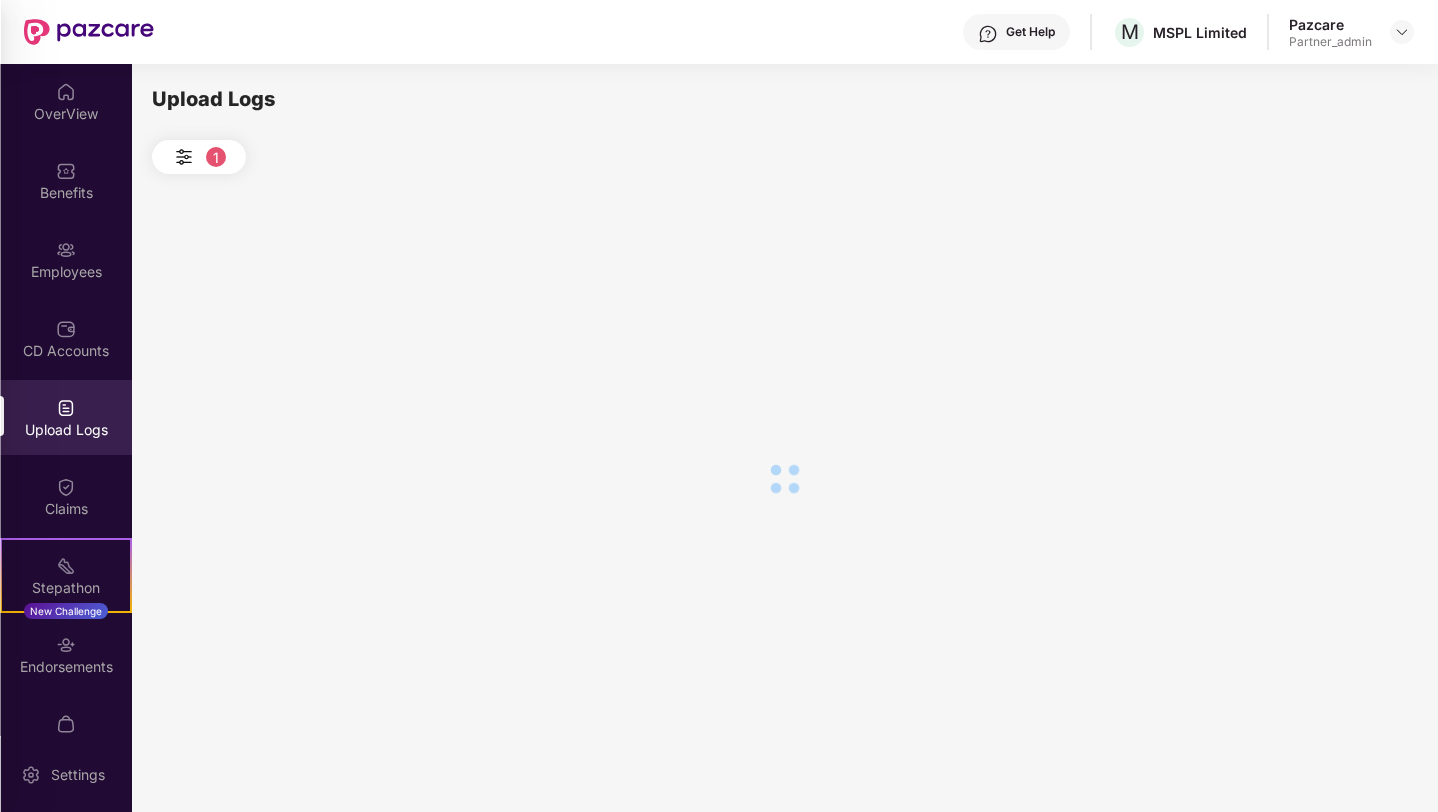 scroll, scrollTop: 0, scrollLeft: 0, axis: both 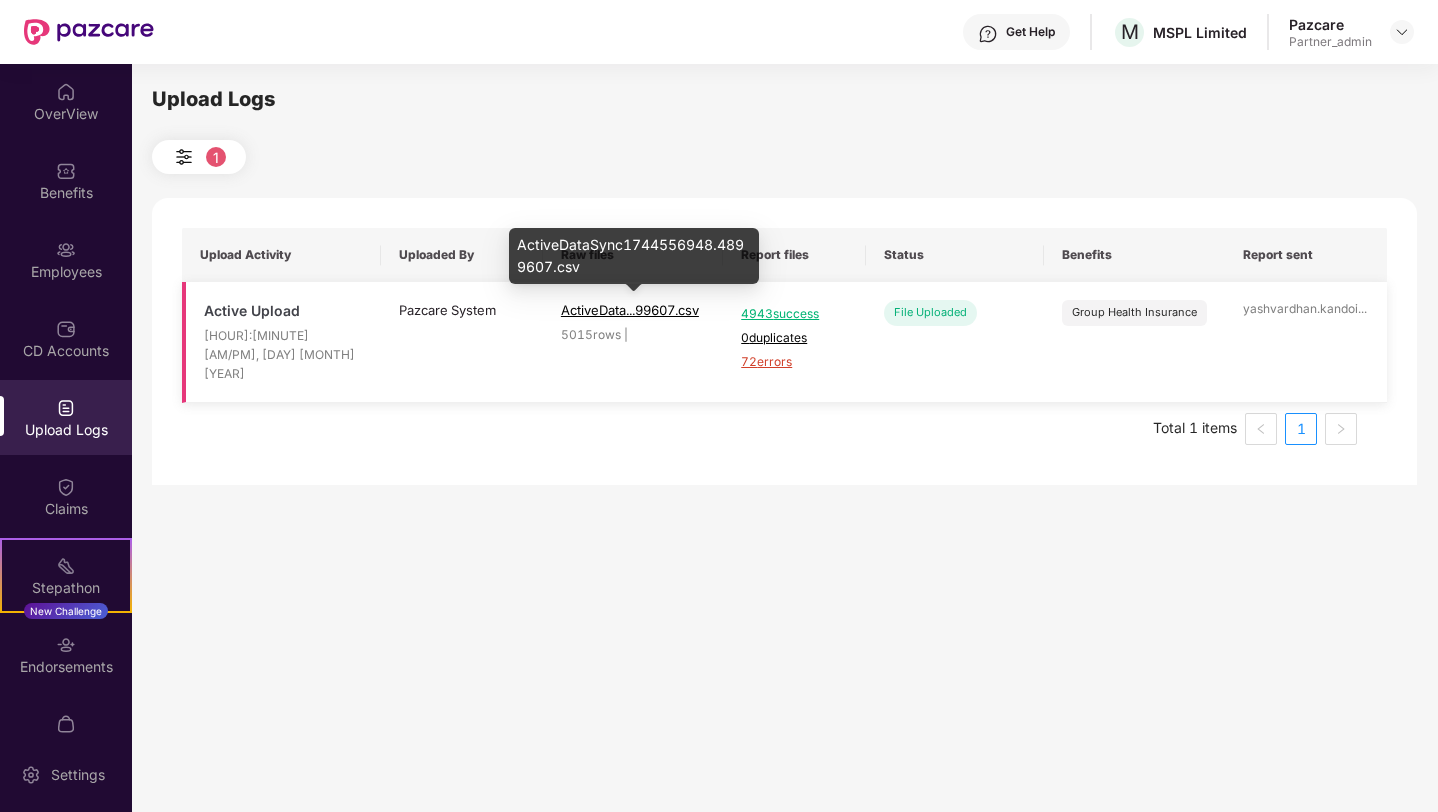 click on "ActiveData...99607.csv" at bounding box center [630, 310] 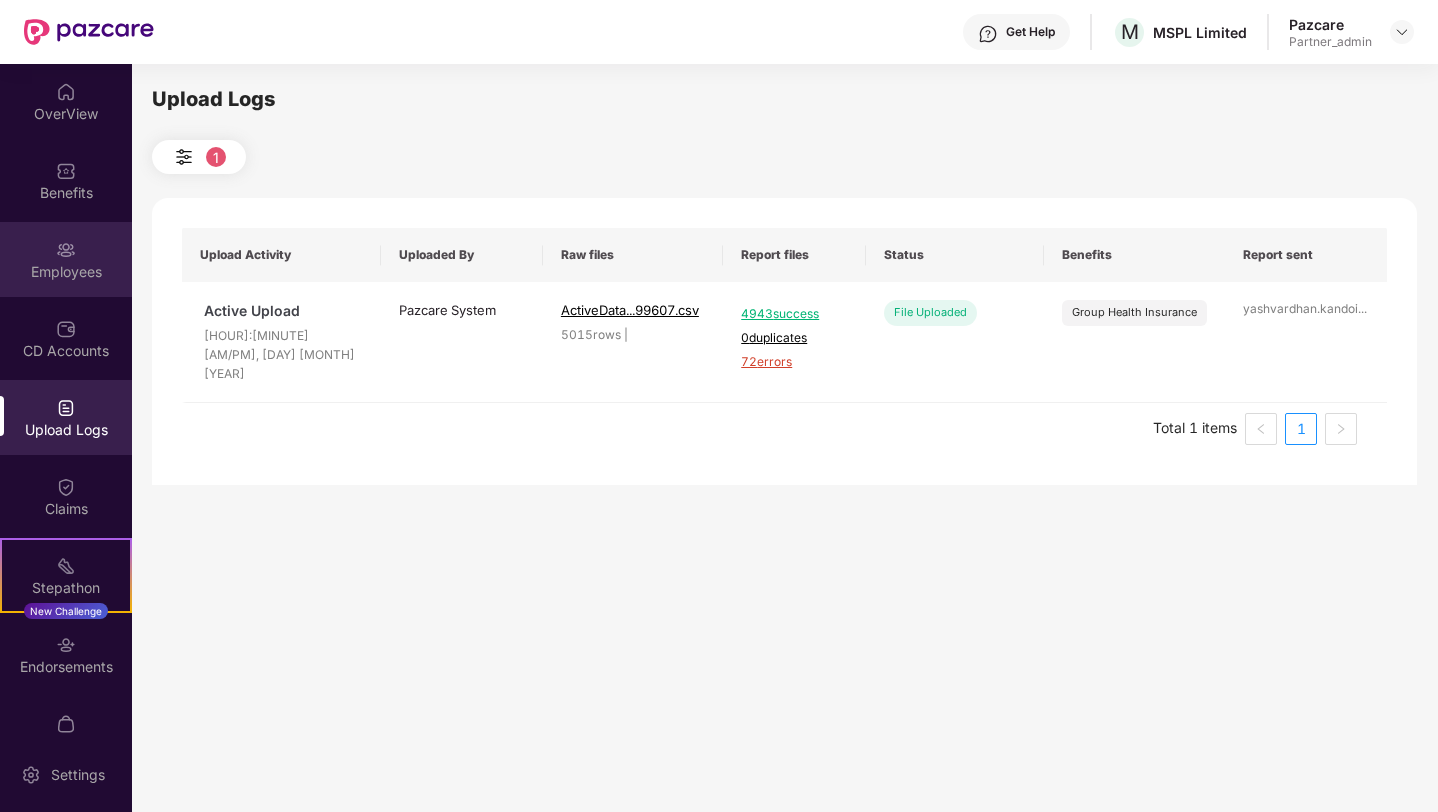 click on "Employees" at bounding box center [66, 272] 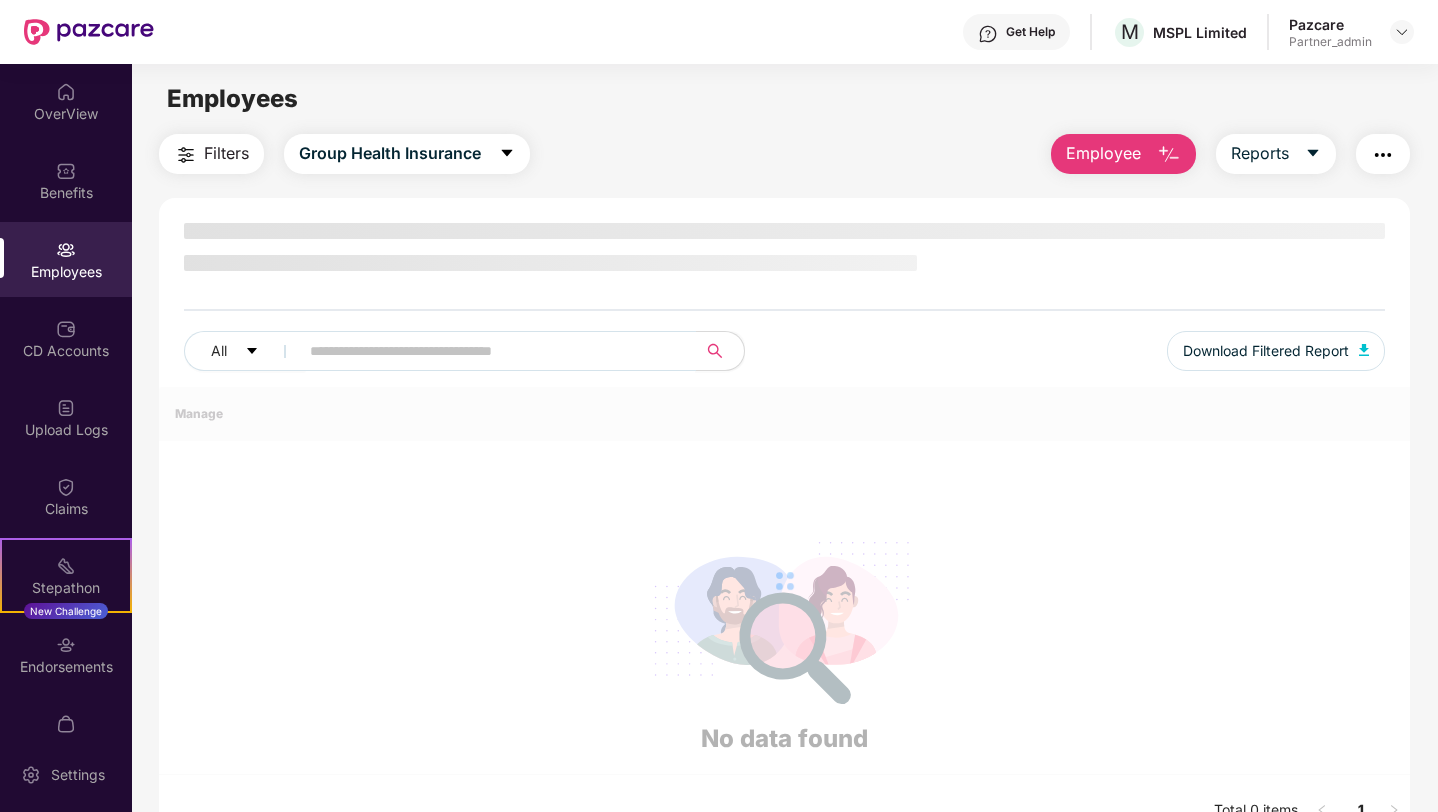 click at bounding box center (489, 351) 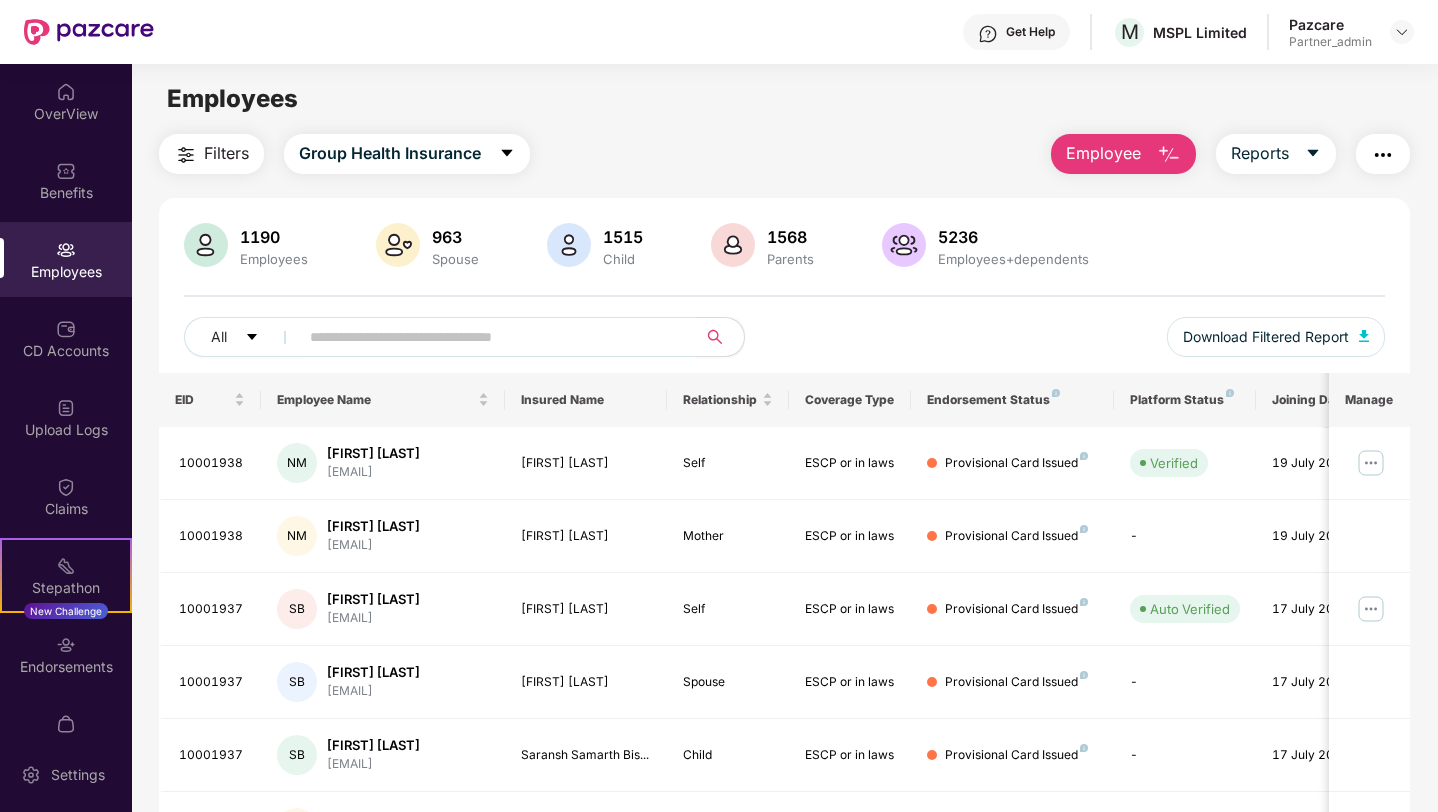 paste on "********" 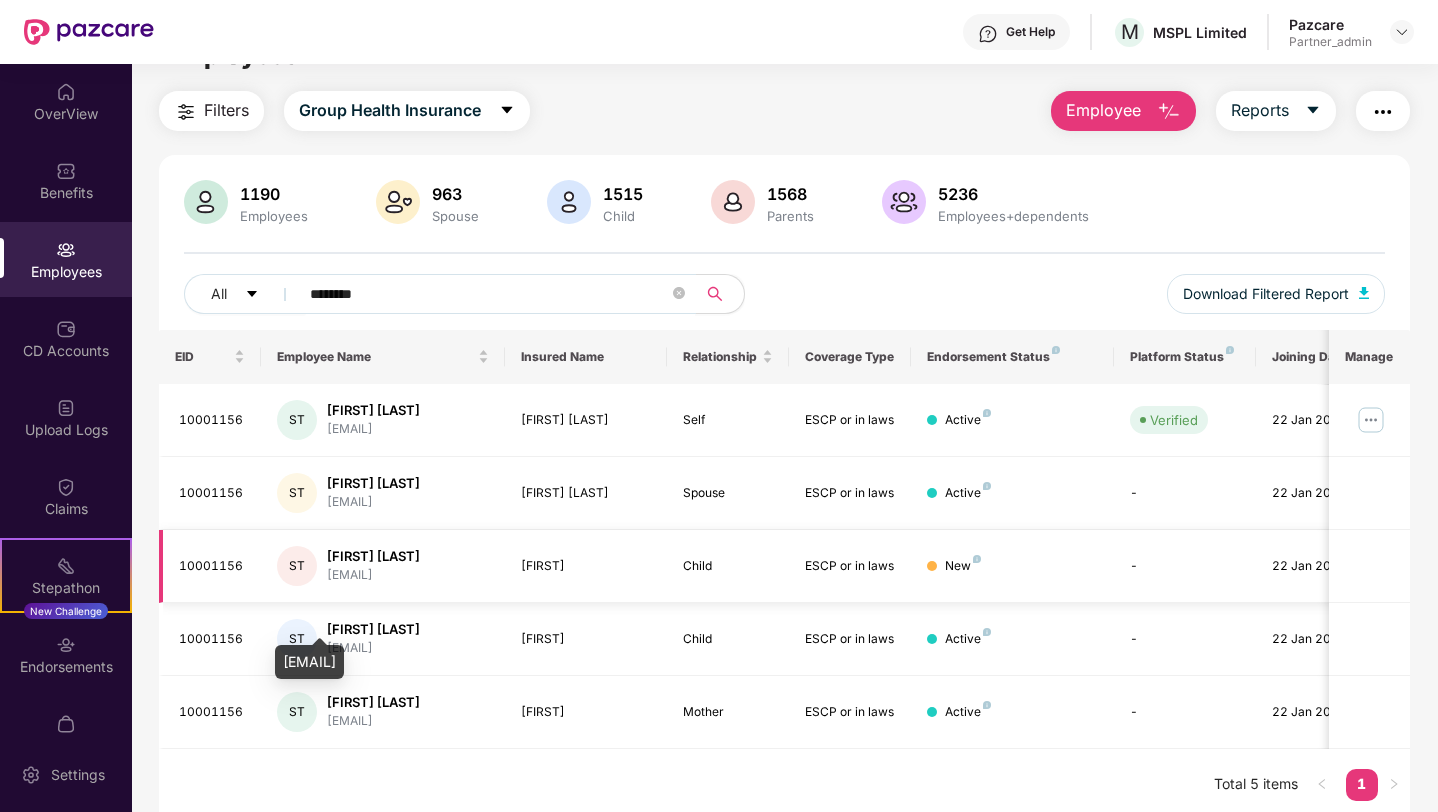 scroll, scrollTop: 64, scrollLeft: 0, axis: vertical 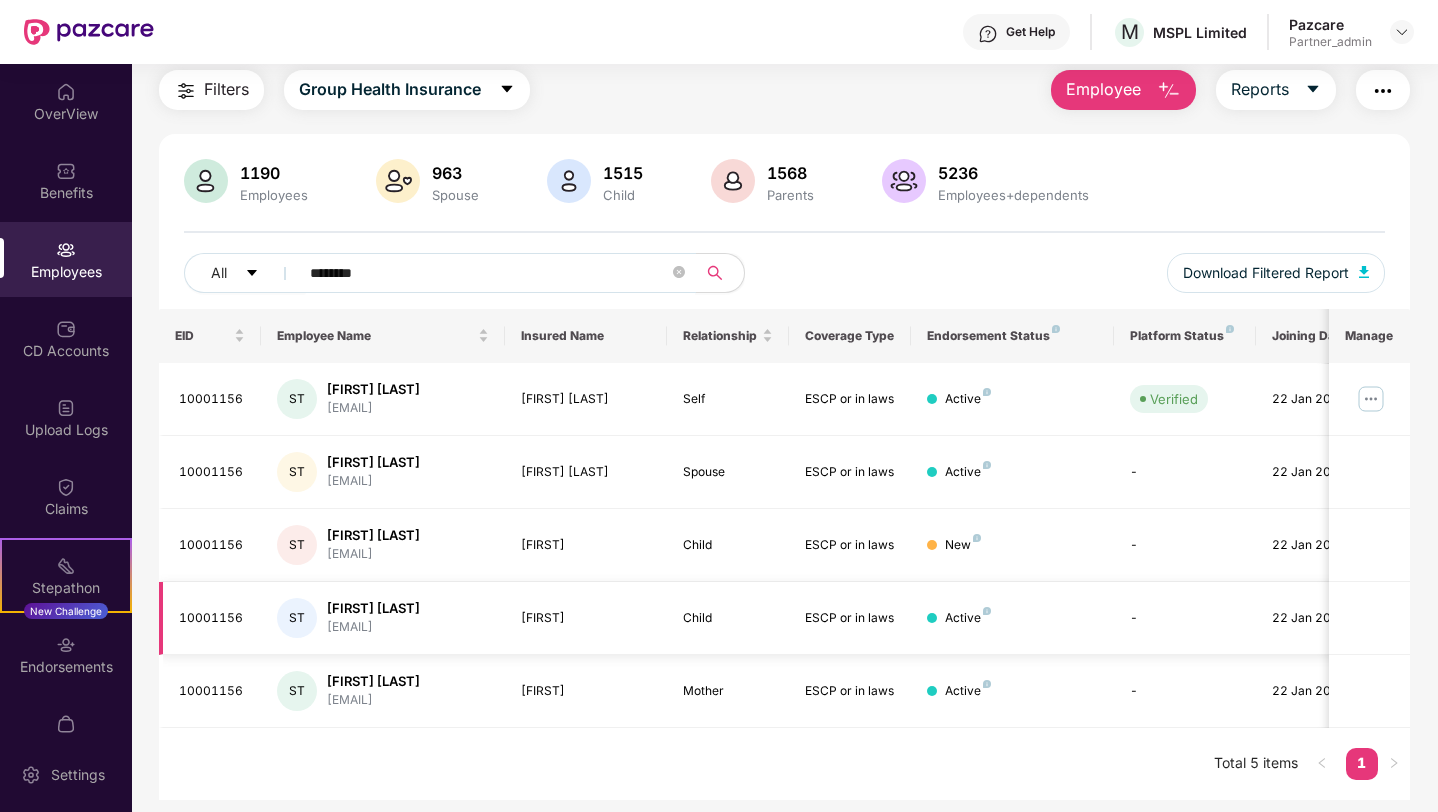 type on "********" 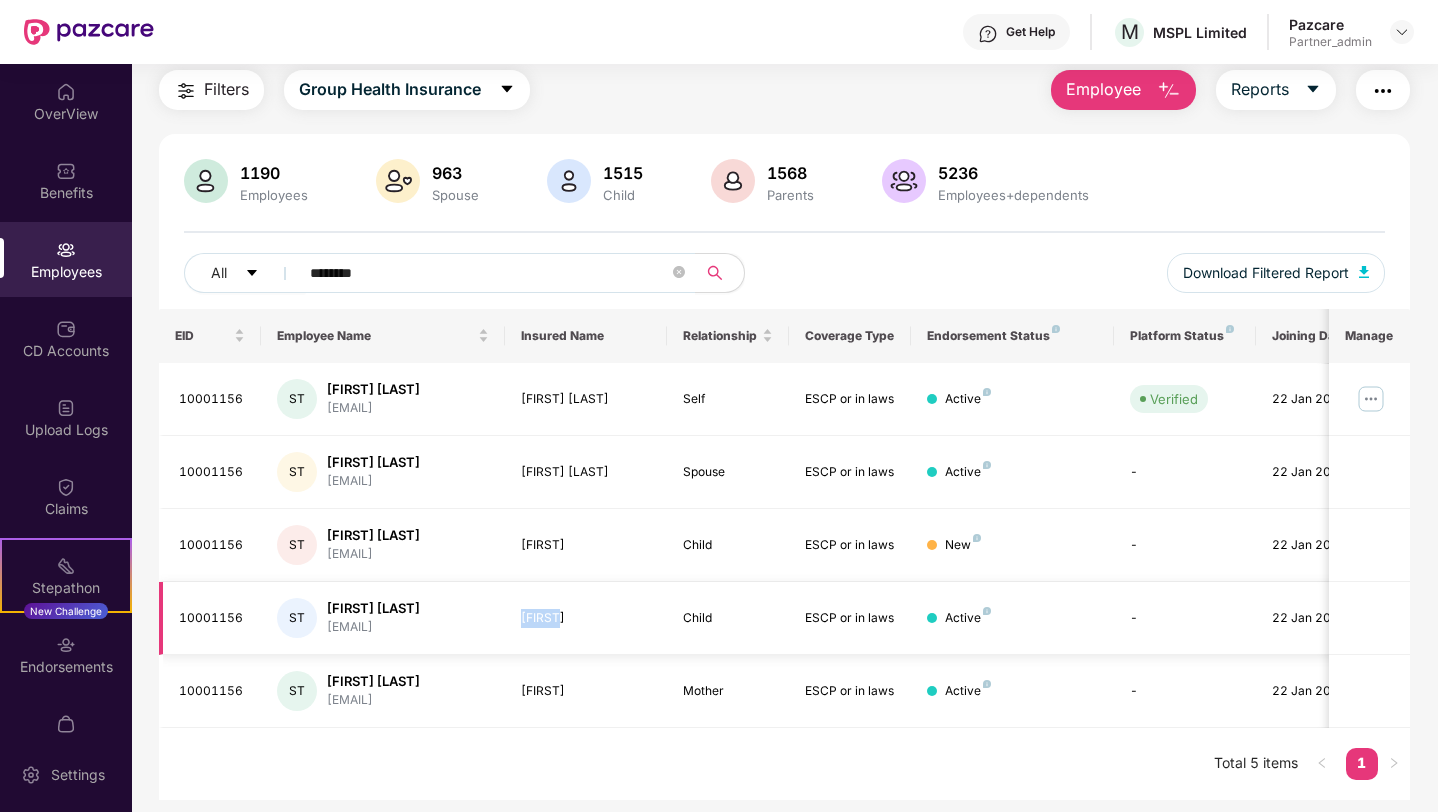 drag, startPoint x: 520, startPoint y: 615, endPoint x: 589, endPoint y: 615, distance: 69 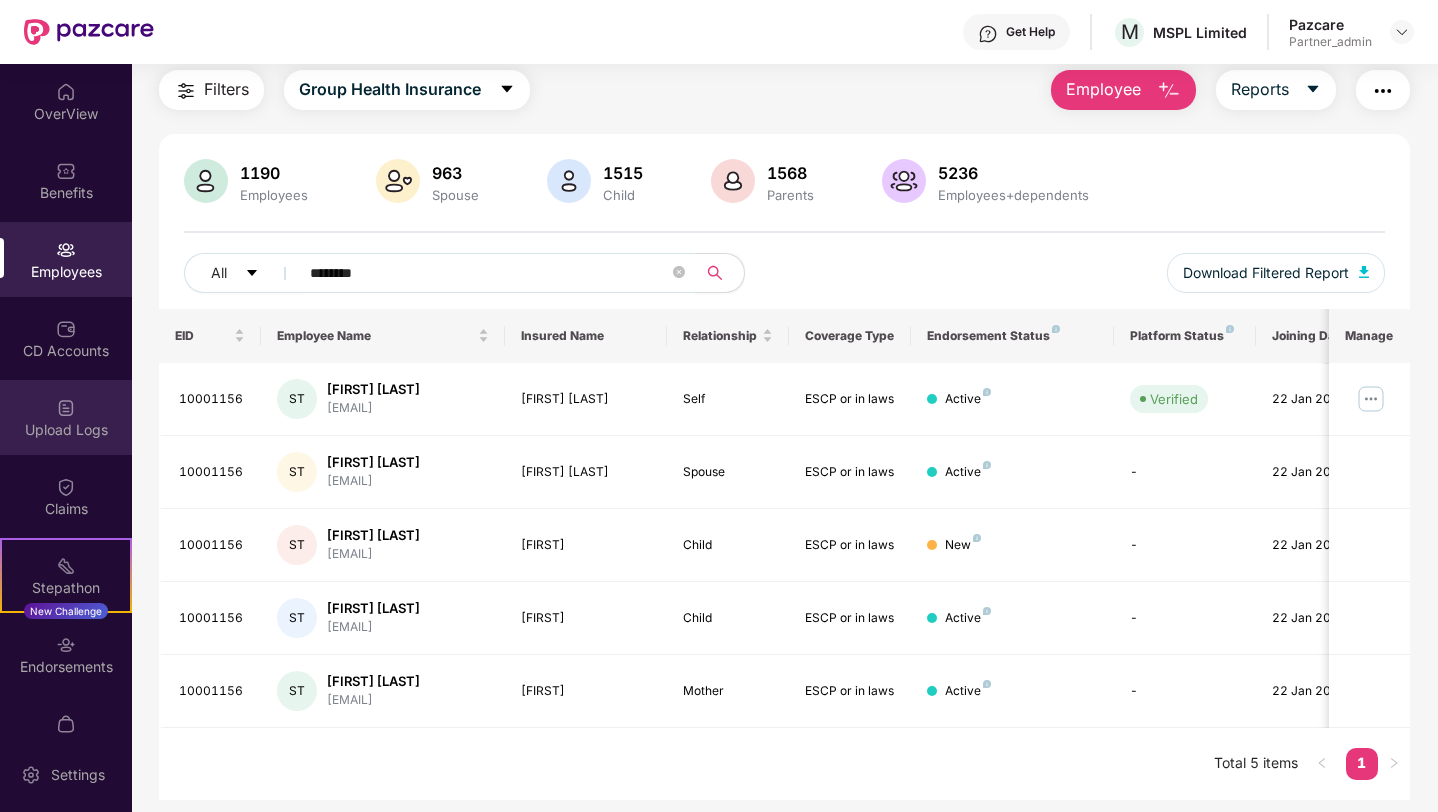 click on "Upload Logs" at bounding box center [66, 430] 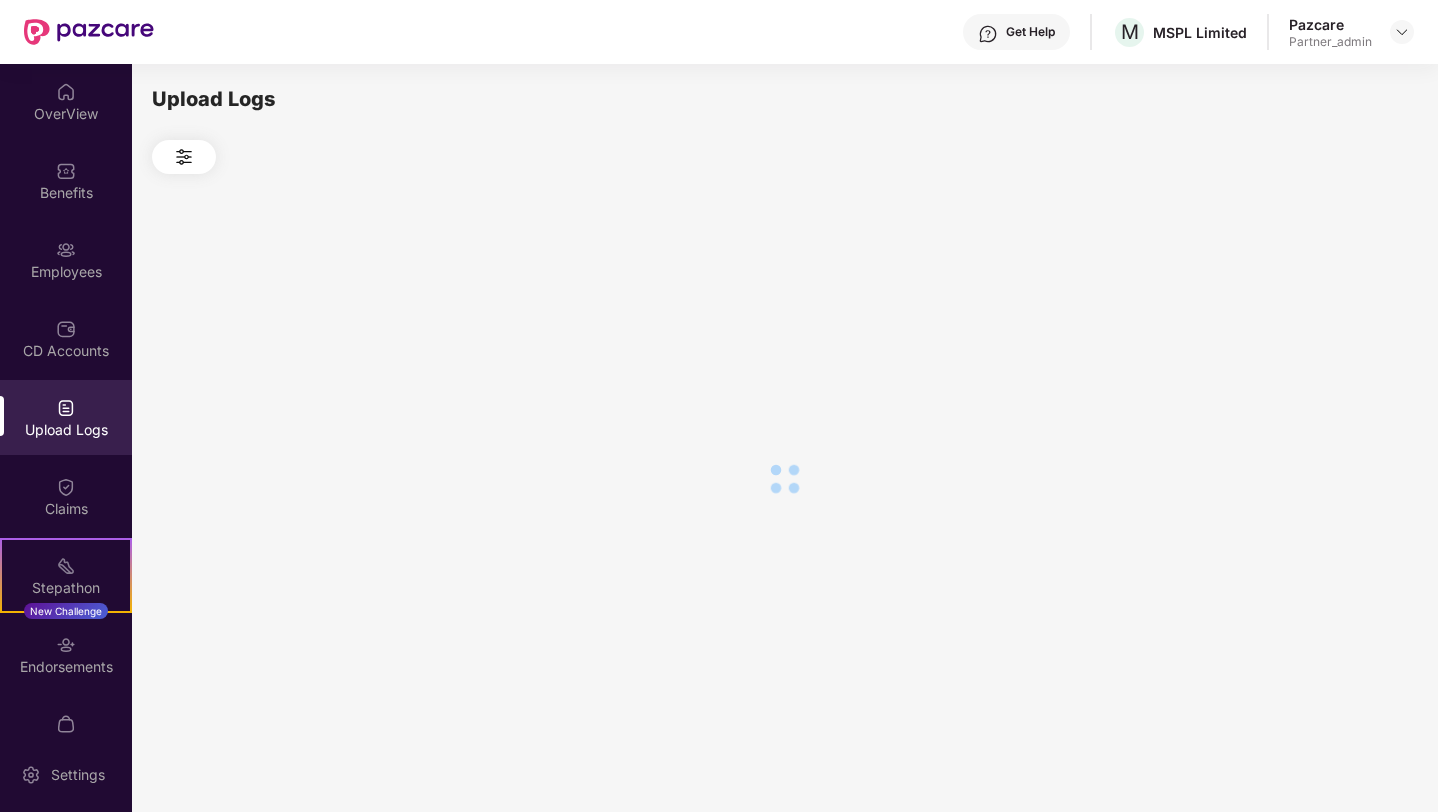 scroll, scrollTop: 0, scrollLeft: 0, axis: both 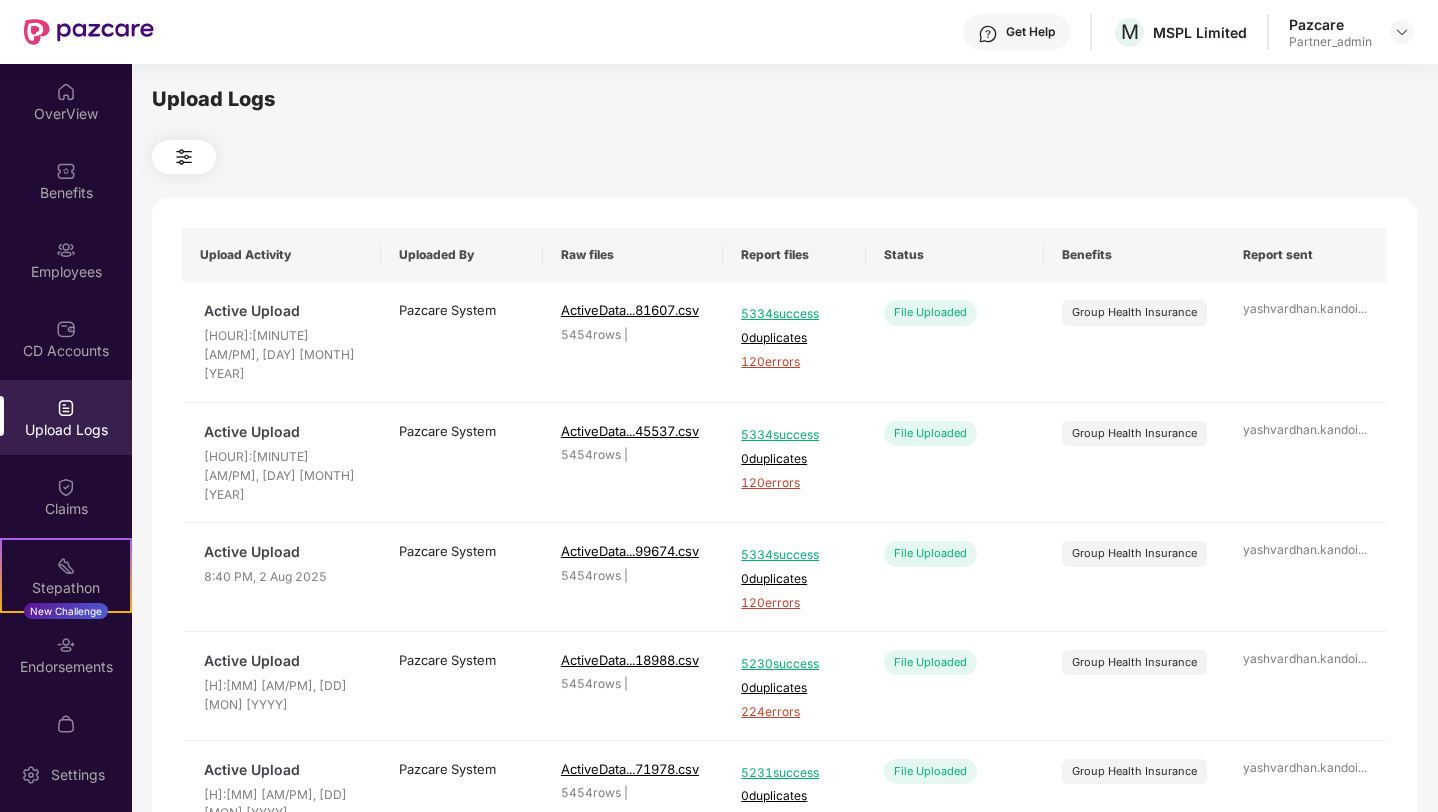 click at bounding box center (184, 157) 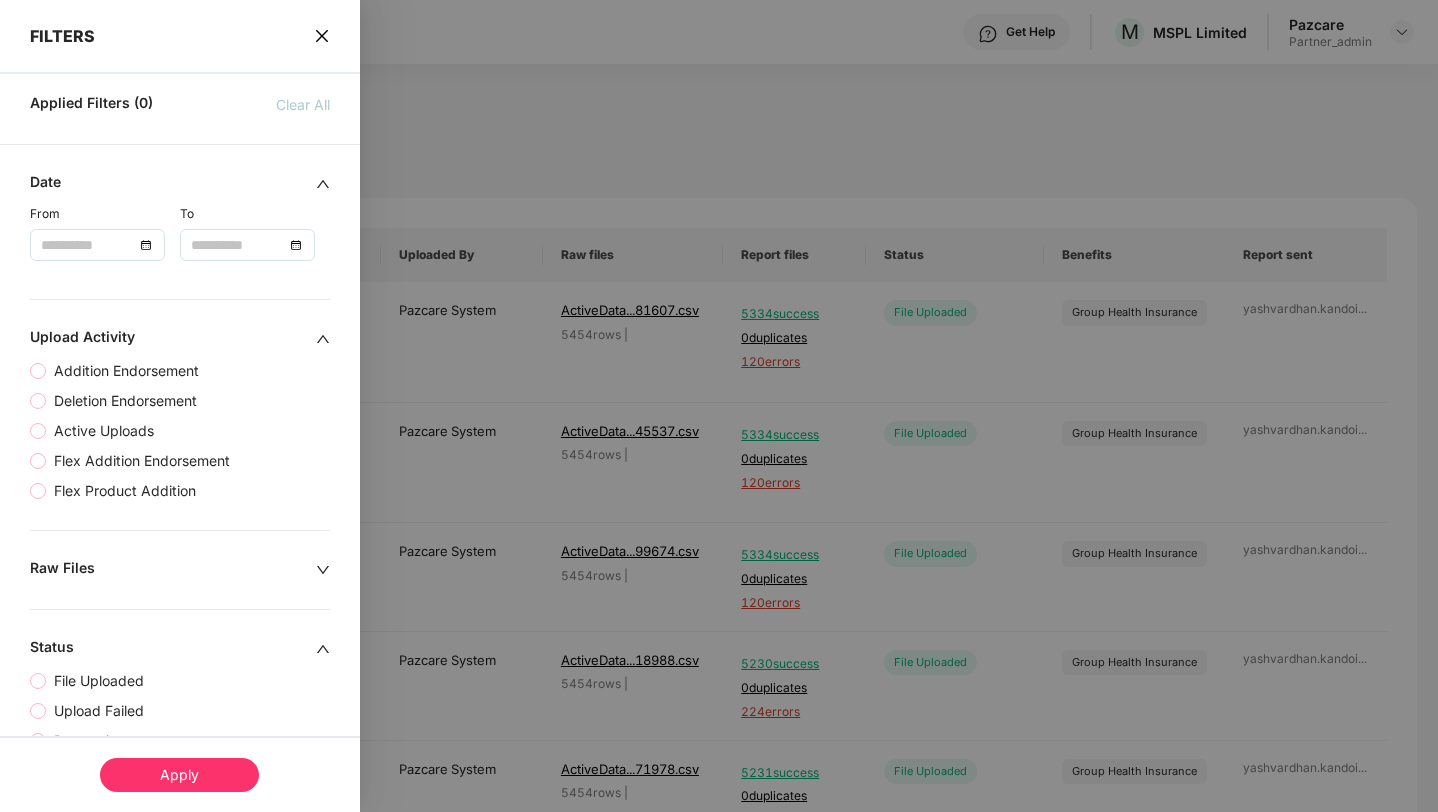 click at bounding box center (87, 245) 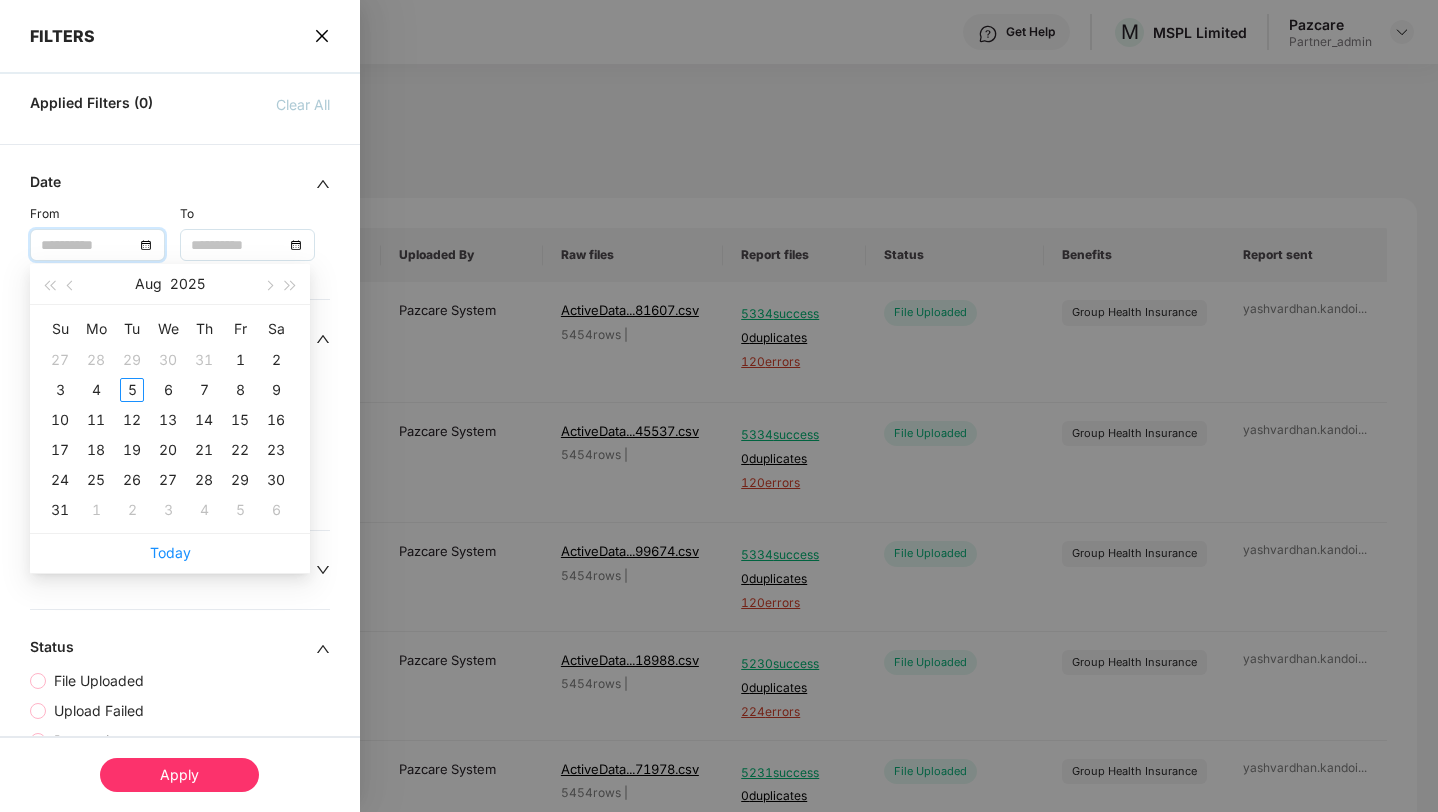 type on "**********" 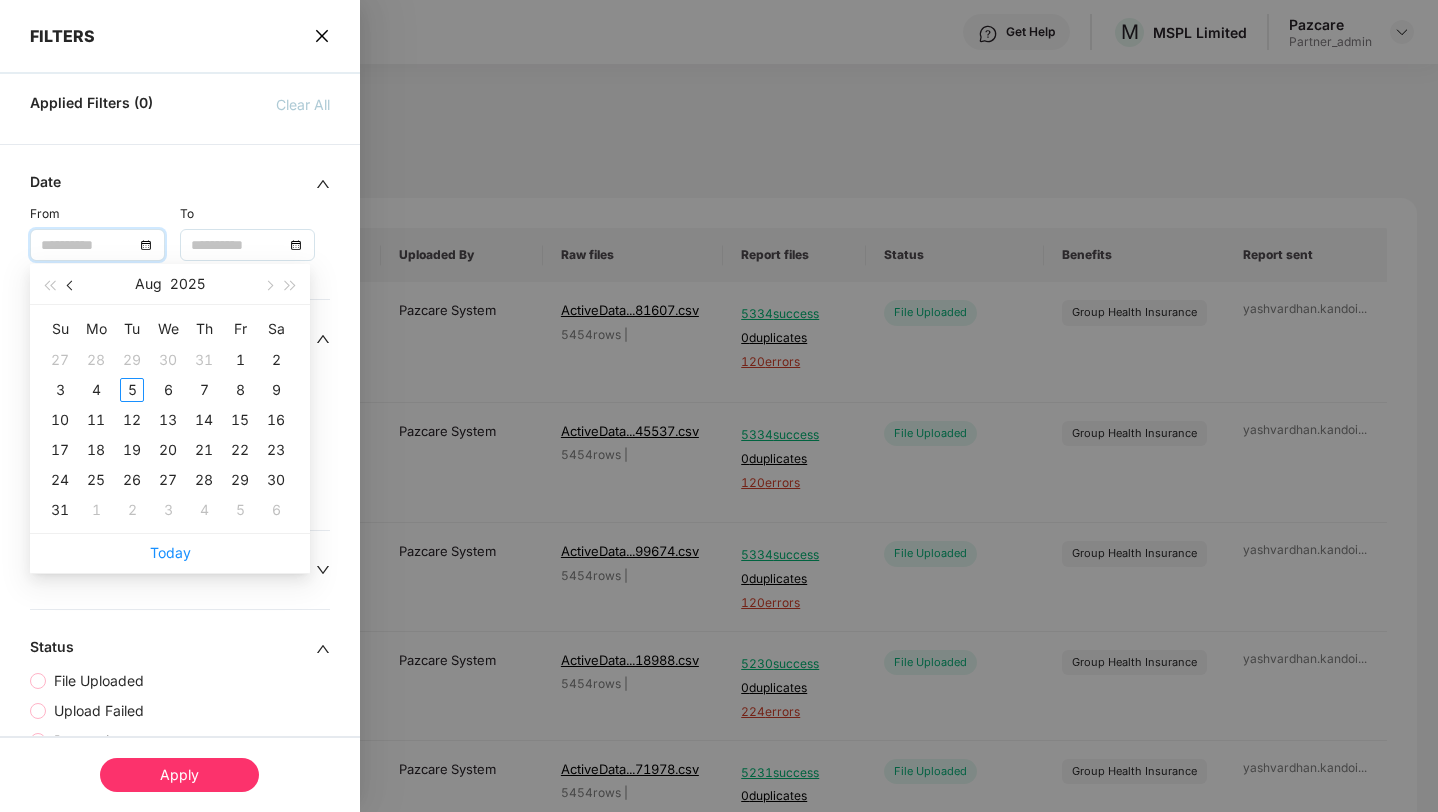 click at bounding box center [71, 284] 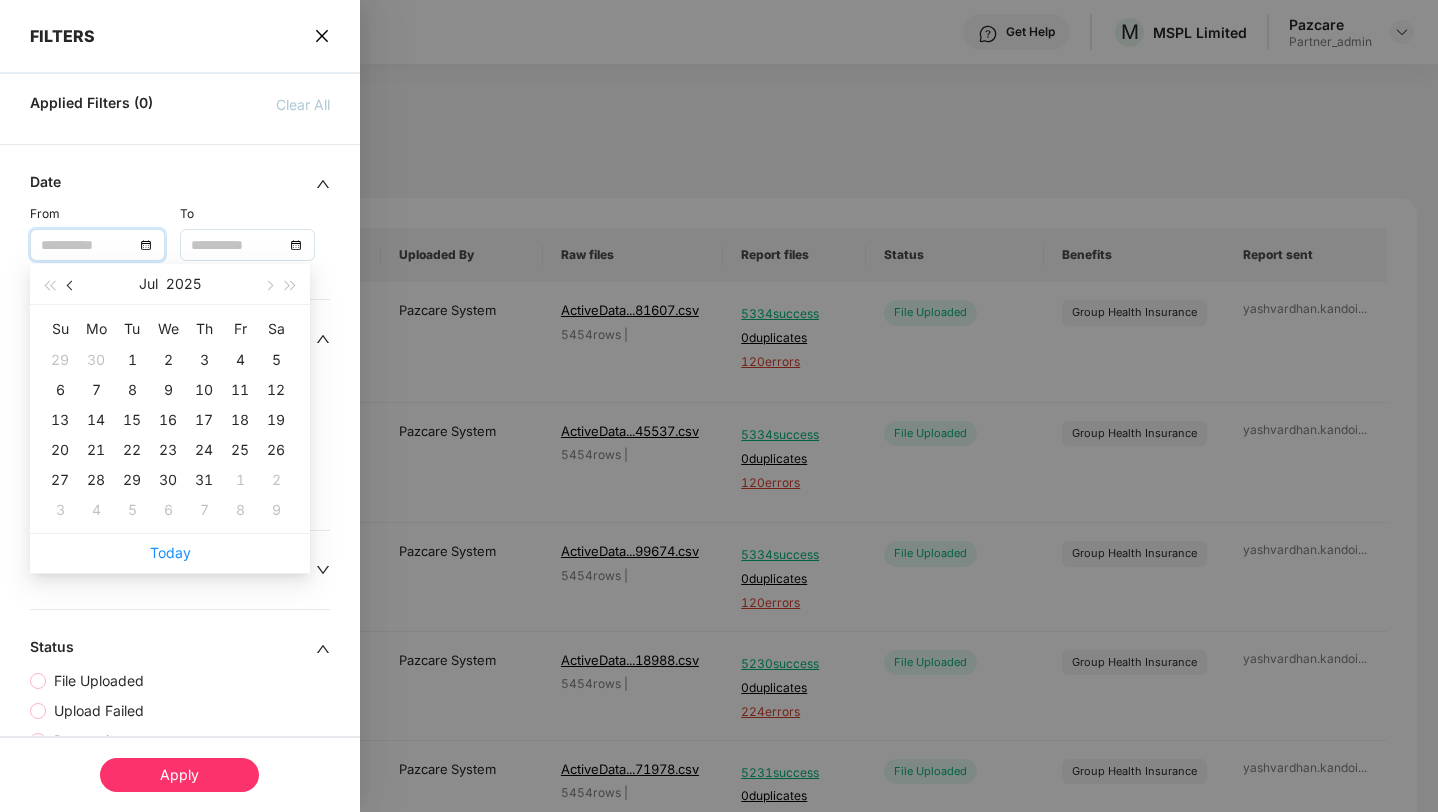 click at bounding box center [71, 284] 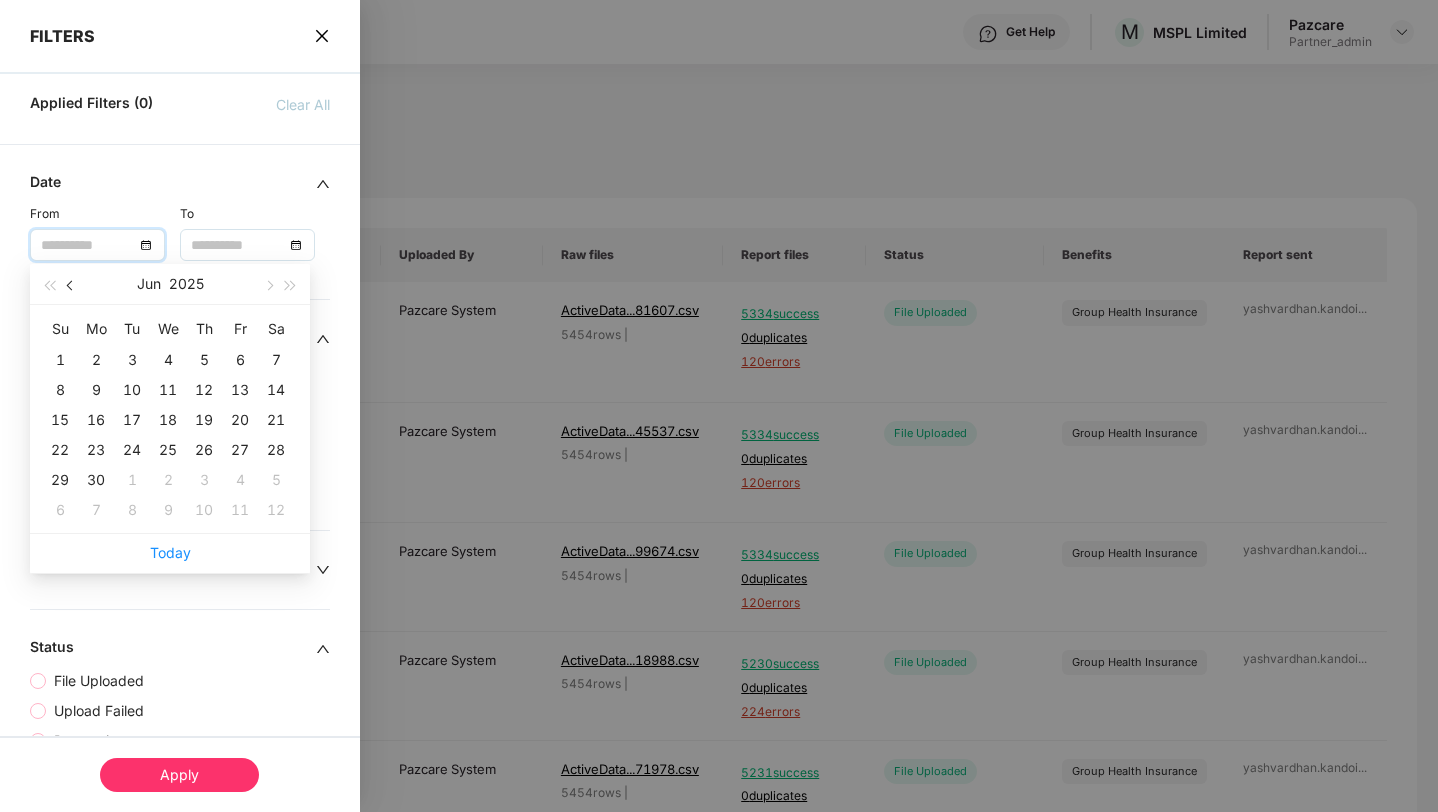 click at bounding box center (71, 284) 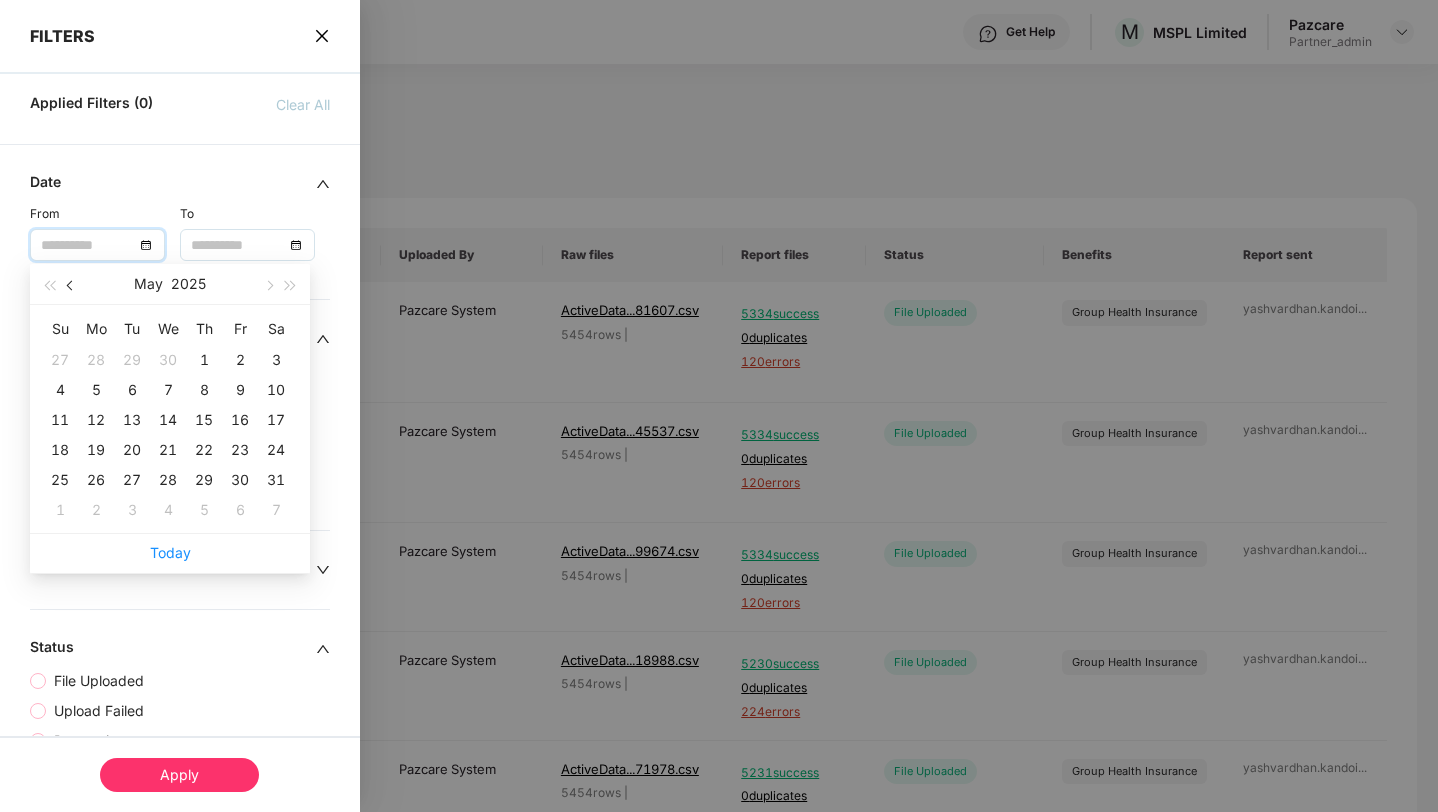 click at bounding box center [71, 284] 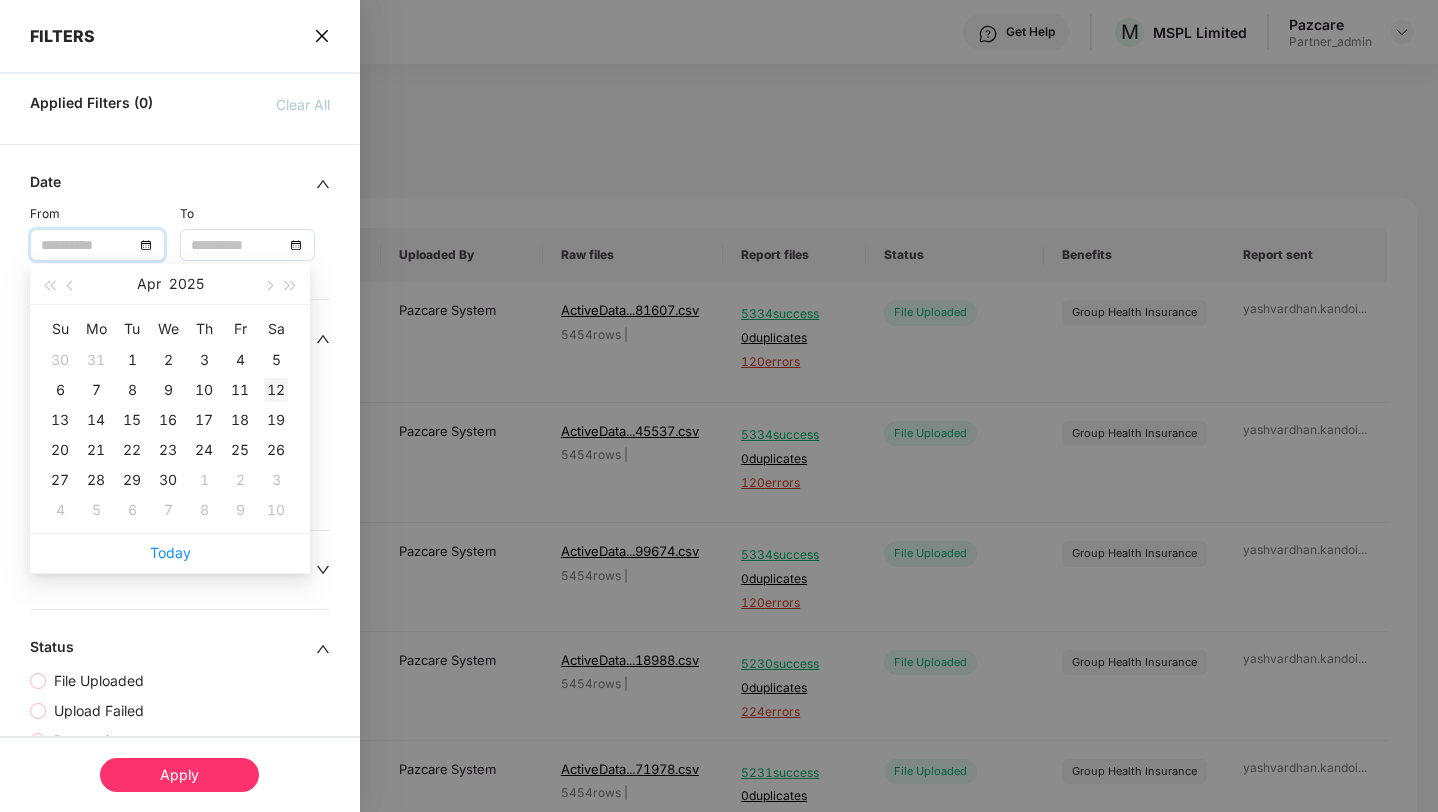 type on "**********" 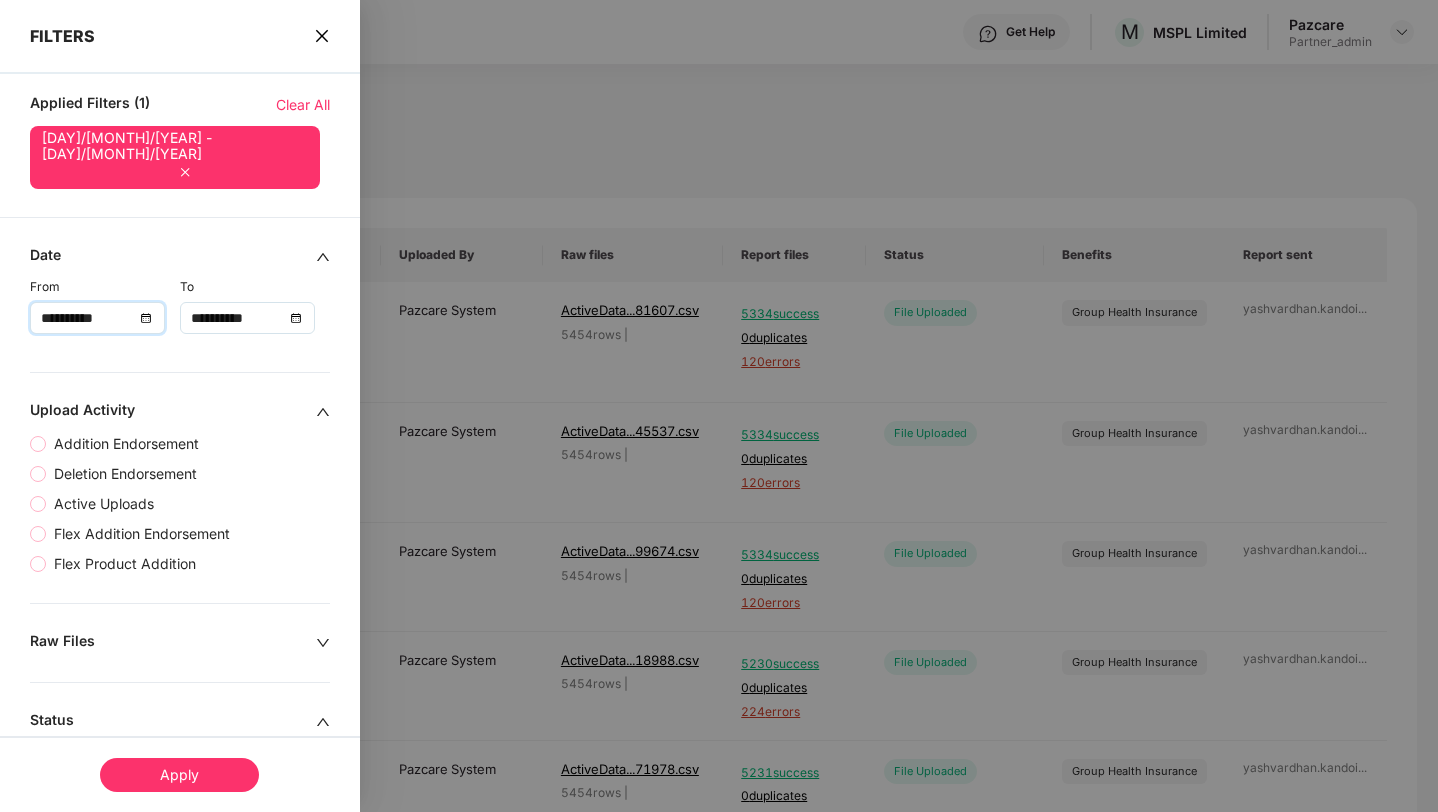 click on "**********" at bounding box center (247, 318) 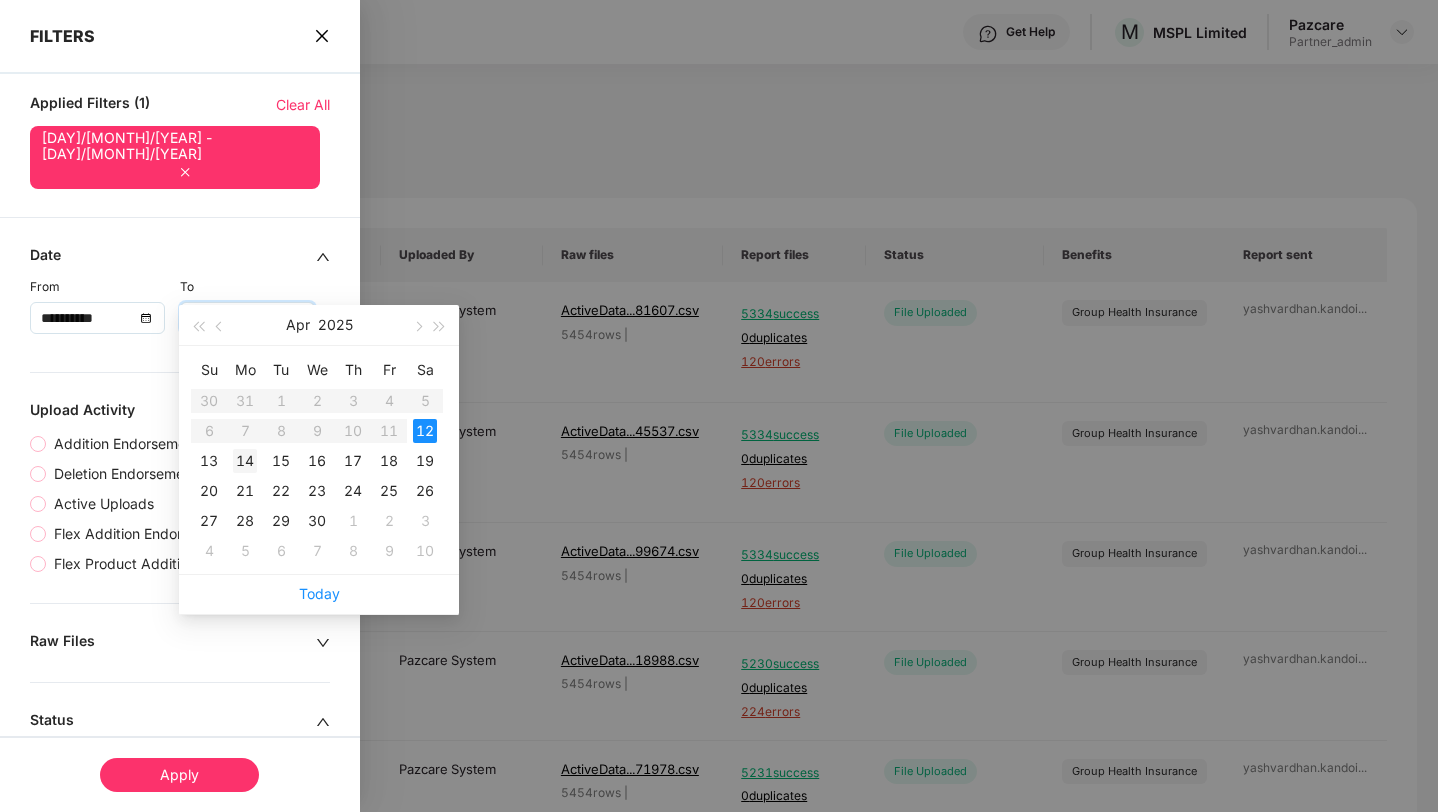 type on "**********" 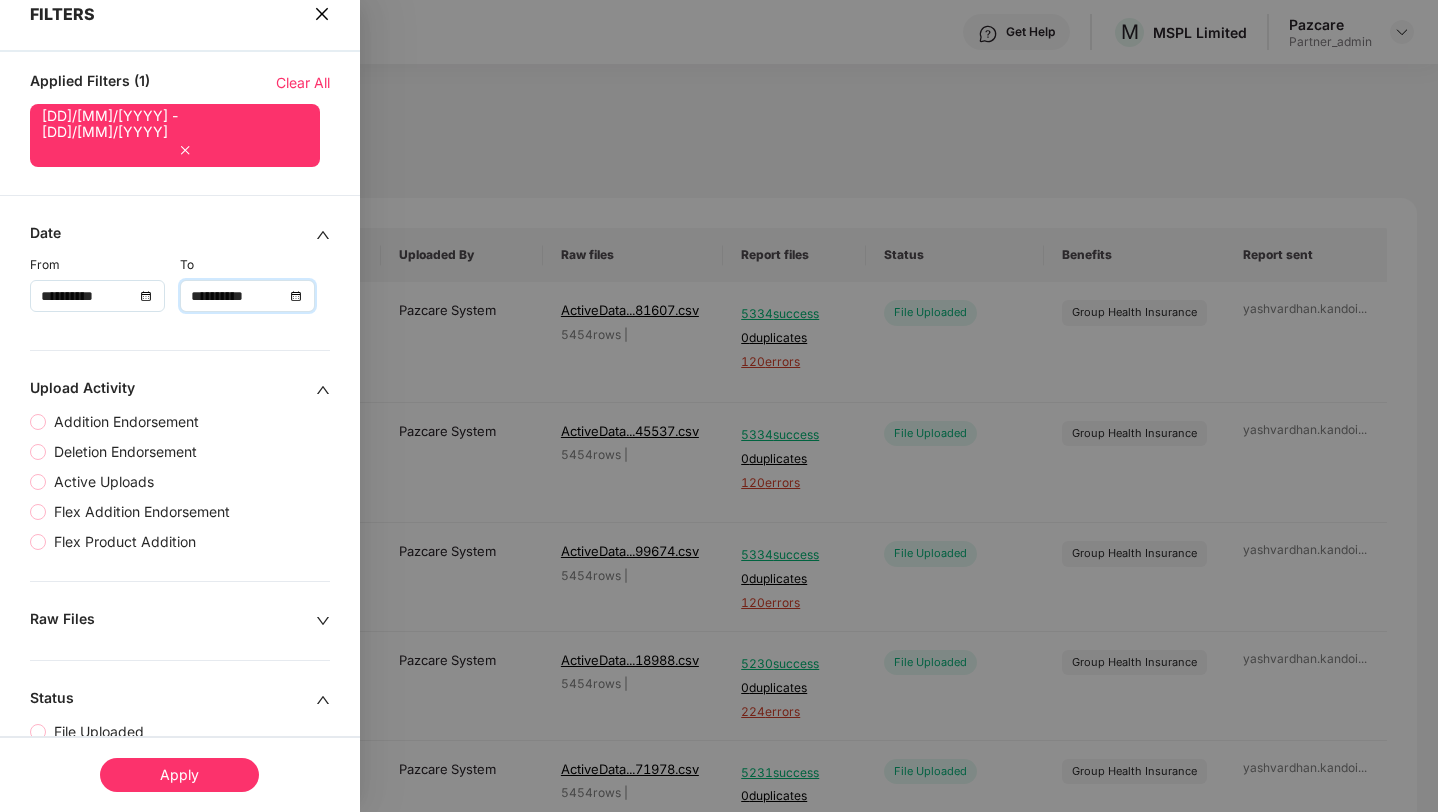 scroll, scrollTop: 0, scrollLeft: 0, axis: both 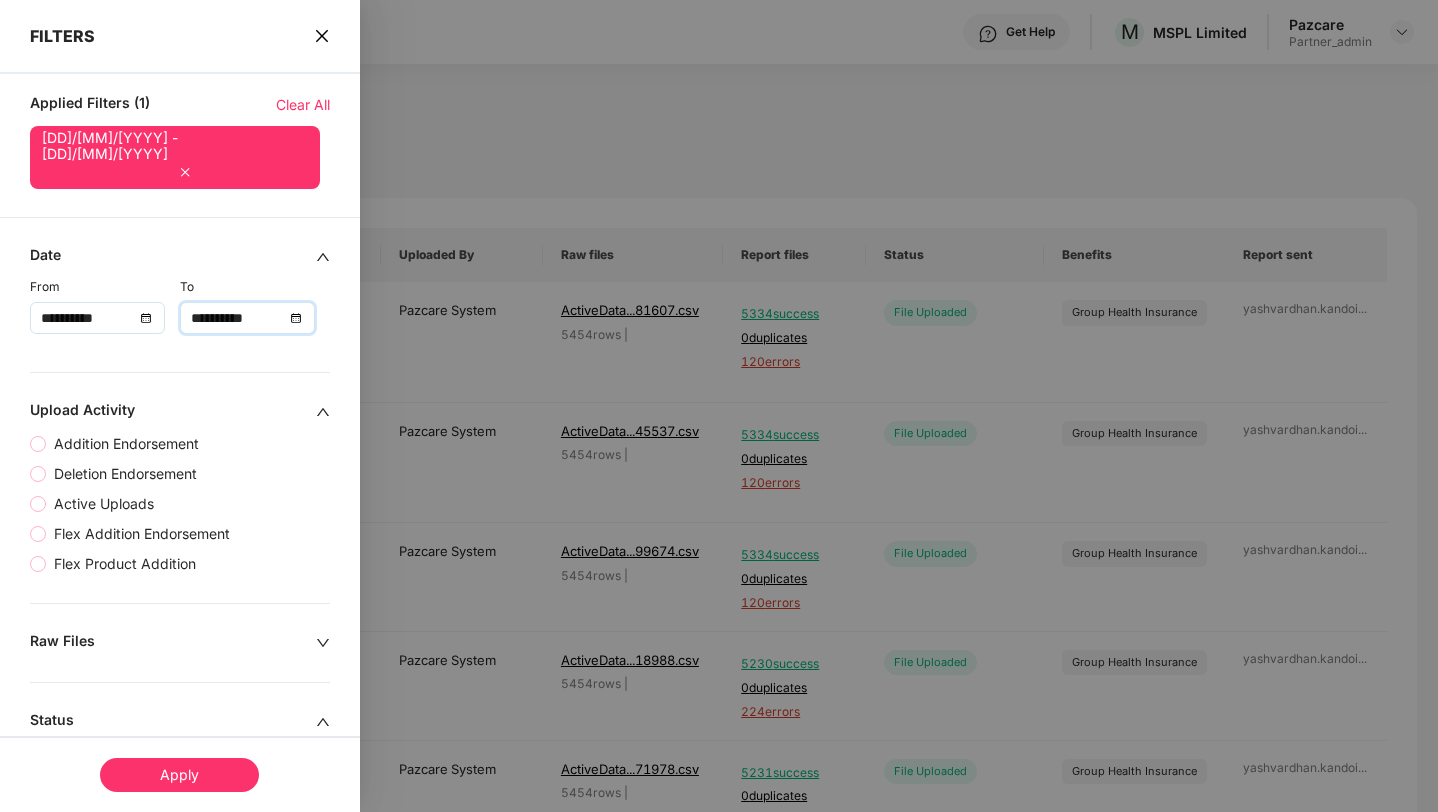 click on "Apply" at bounding box center [179, 775] 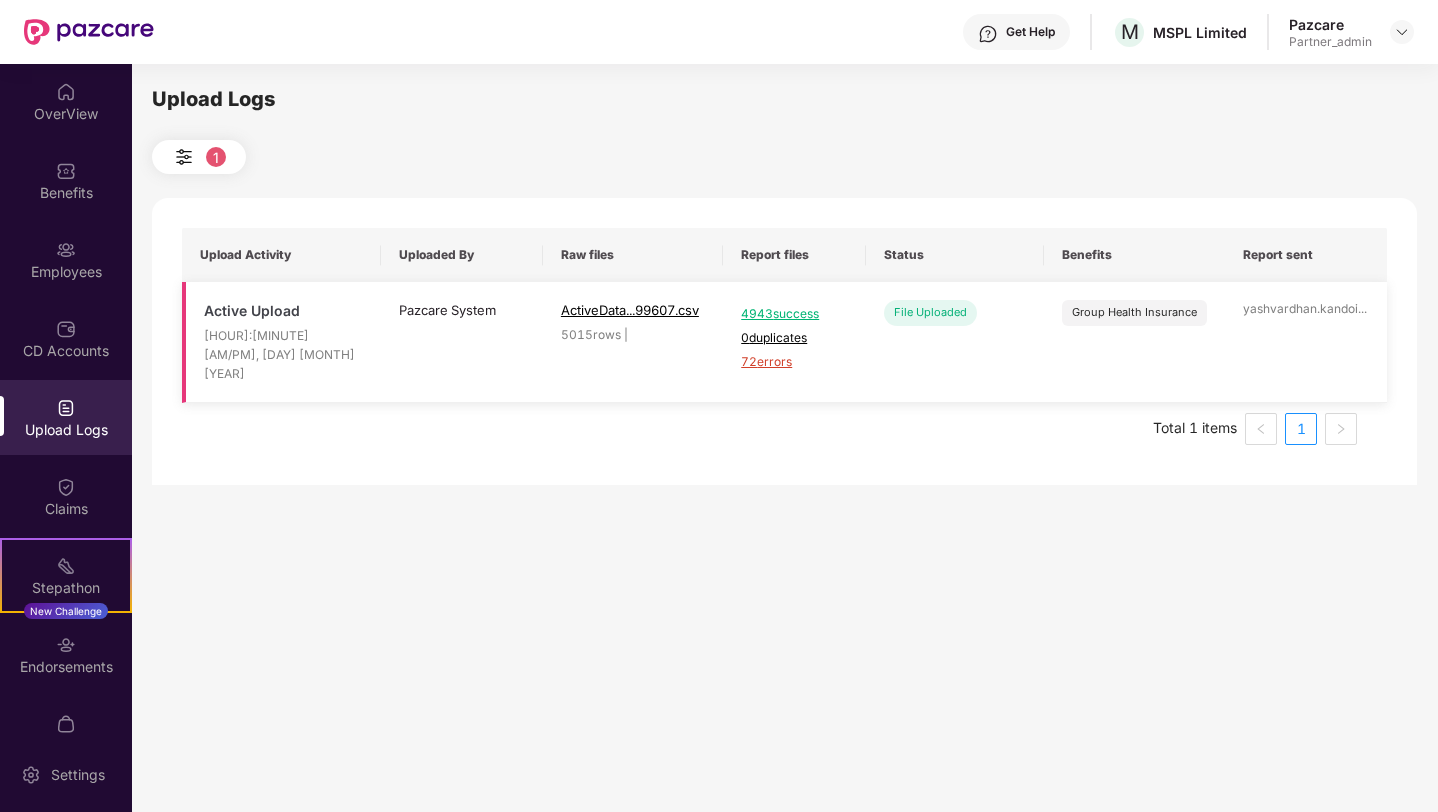 click on "72  errors" at bounding box center [794, 362] 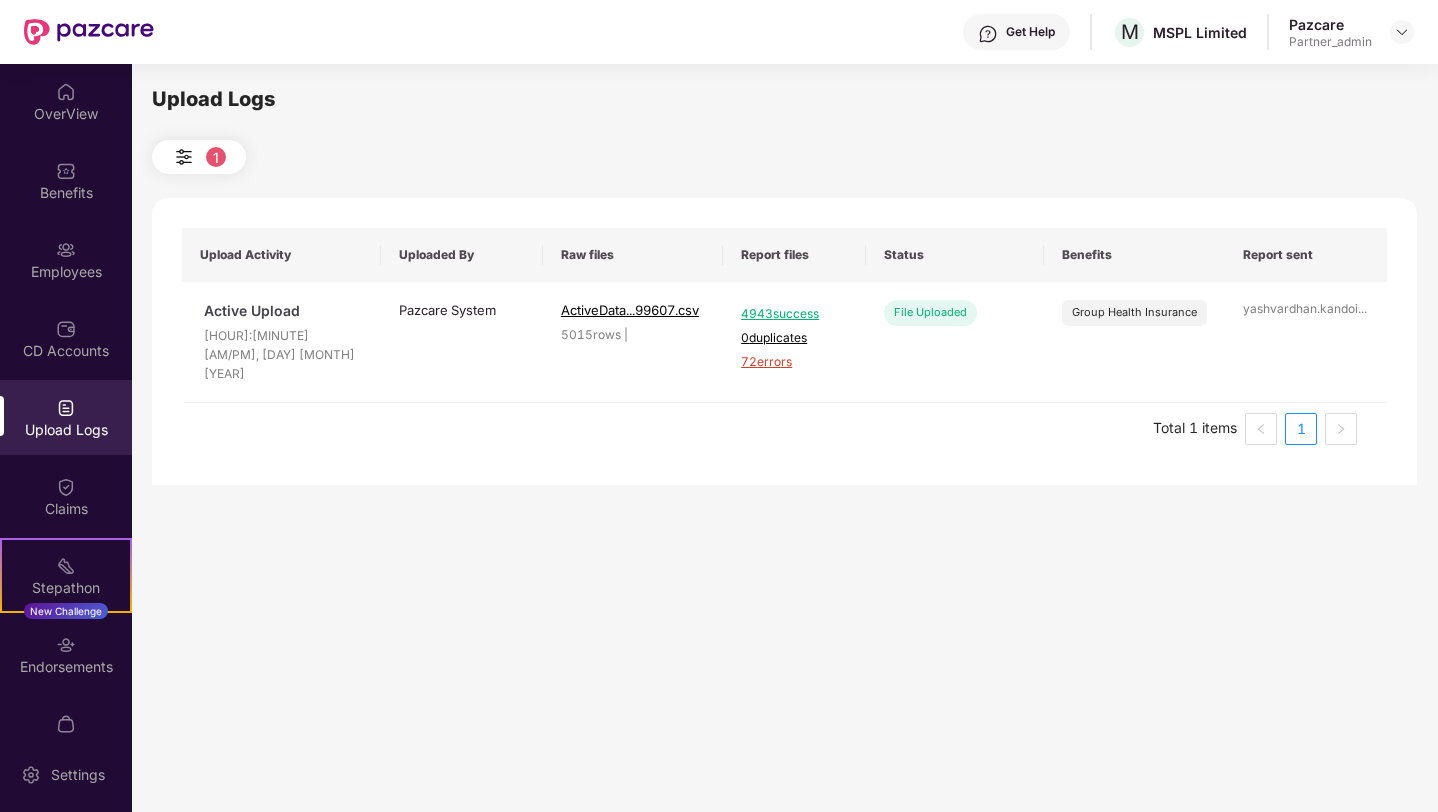 click on "1" at bounding box center [199, 157] 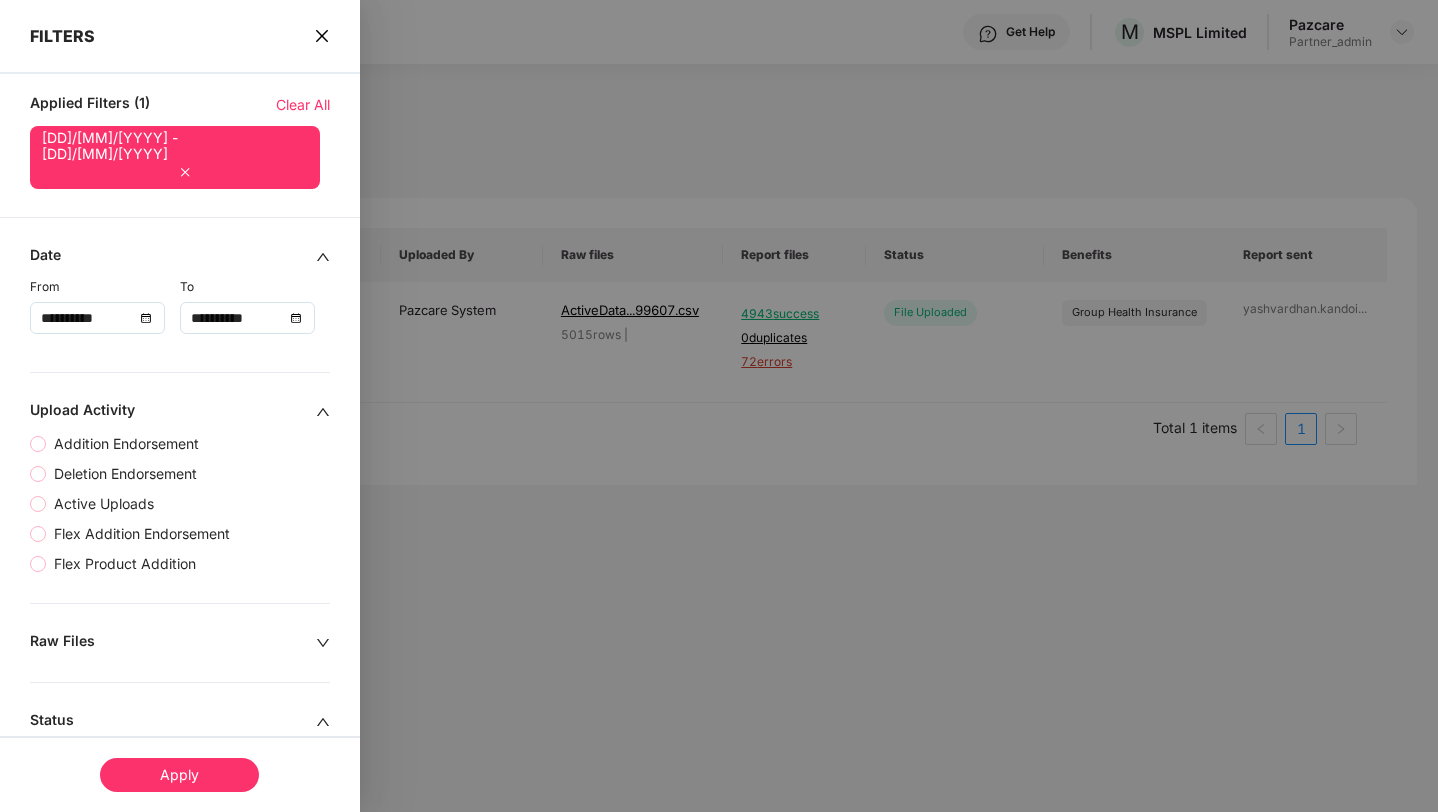 click 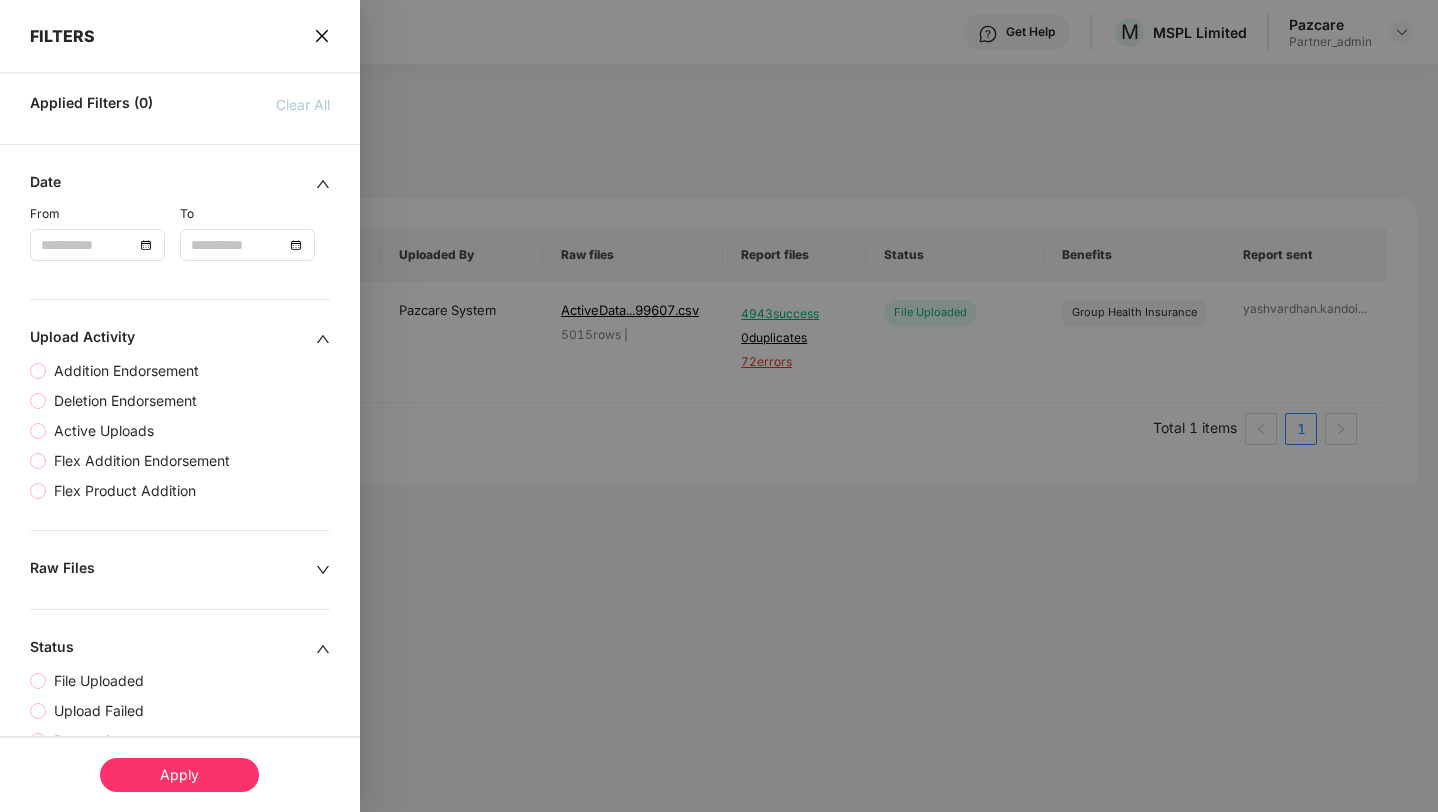 click on "Apply" at bounding box center (179, 775) 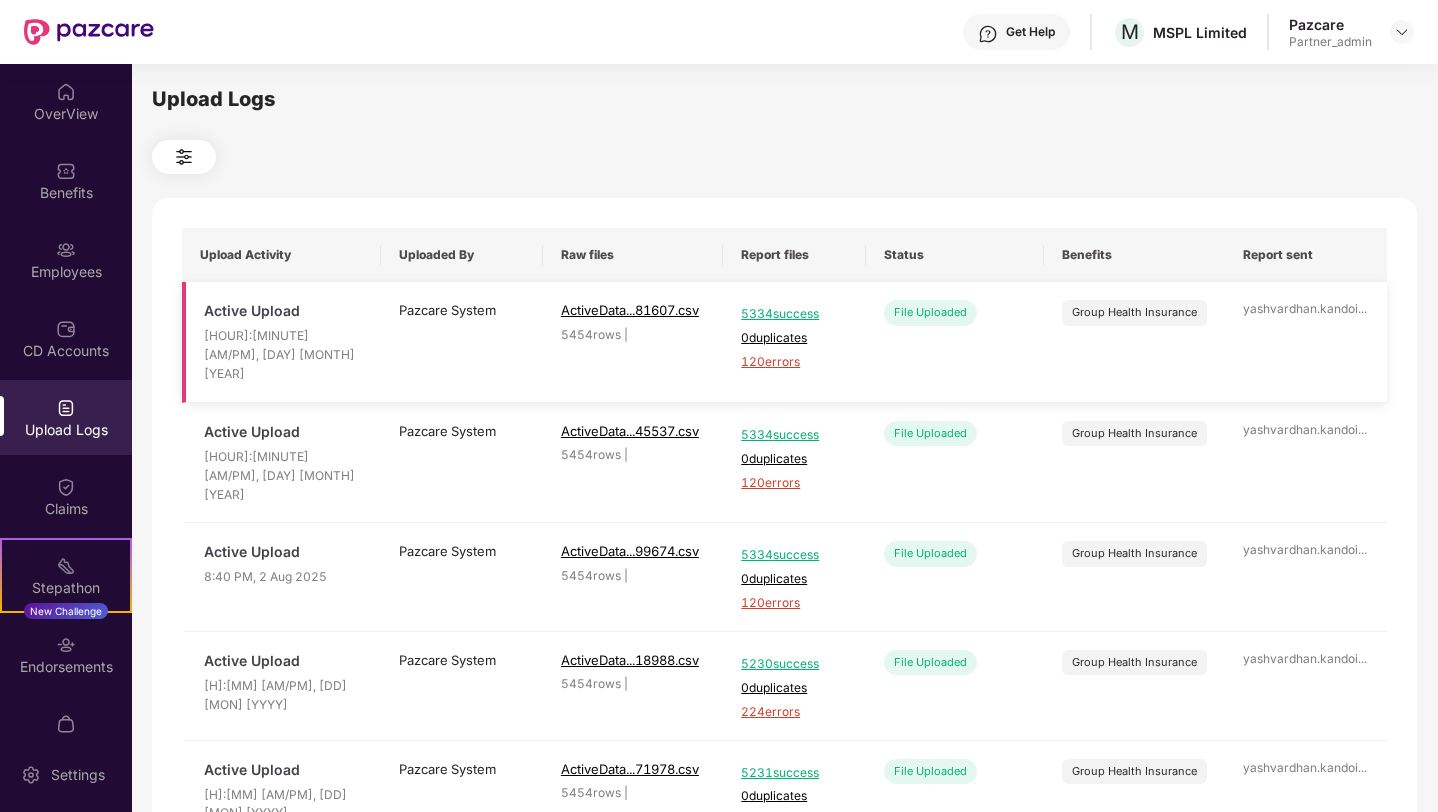 click on "5334  success" at bounding box center (794, 314) 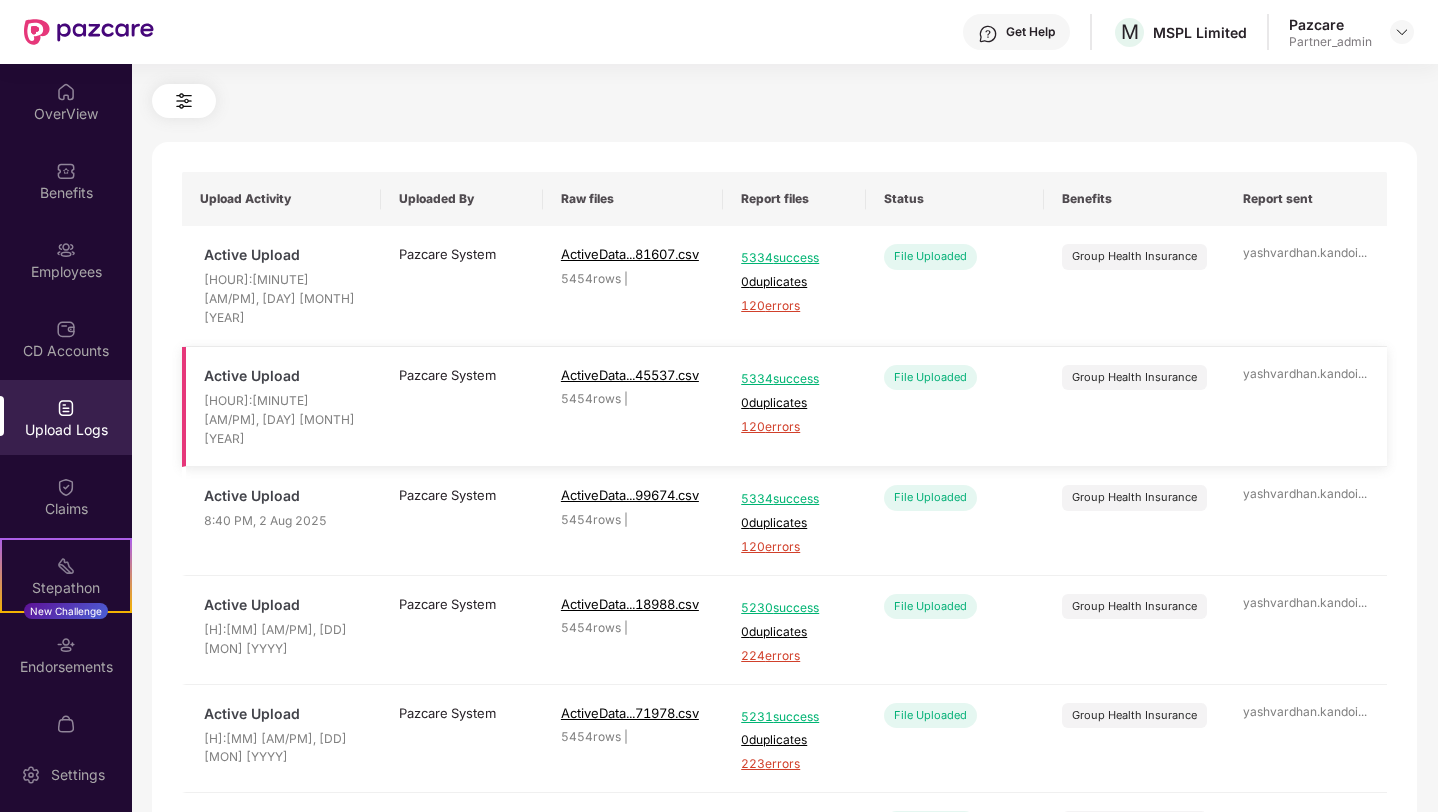 scroll, scrollTop: 71, scrollLeft: 0, axis: vertical 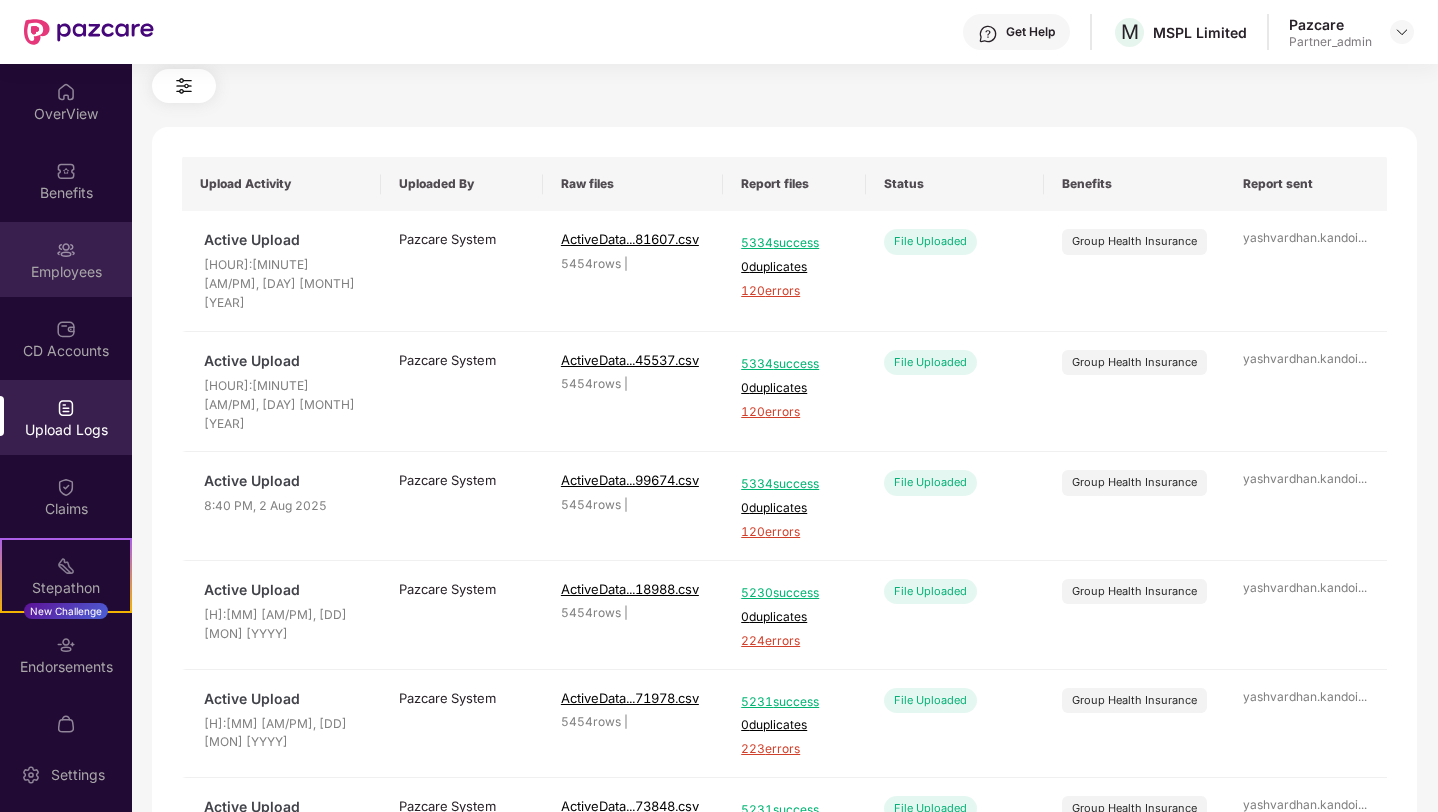 click on "Employees" at bounding box center [66, 259] 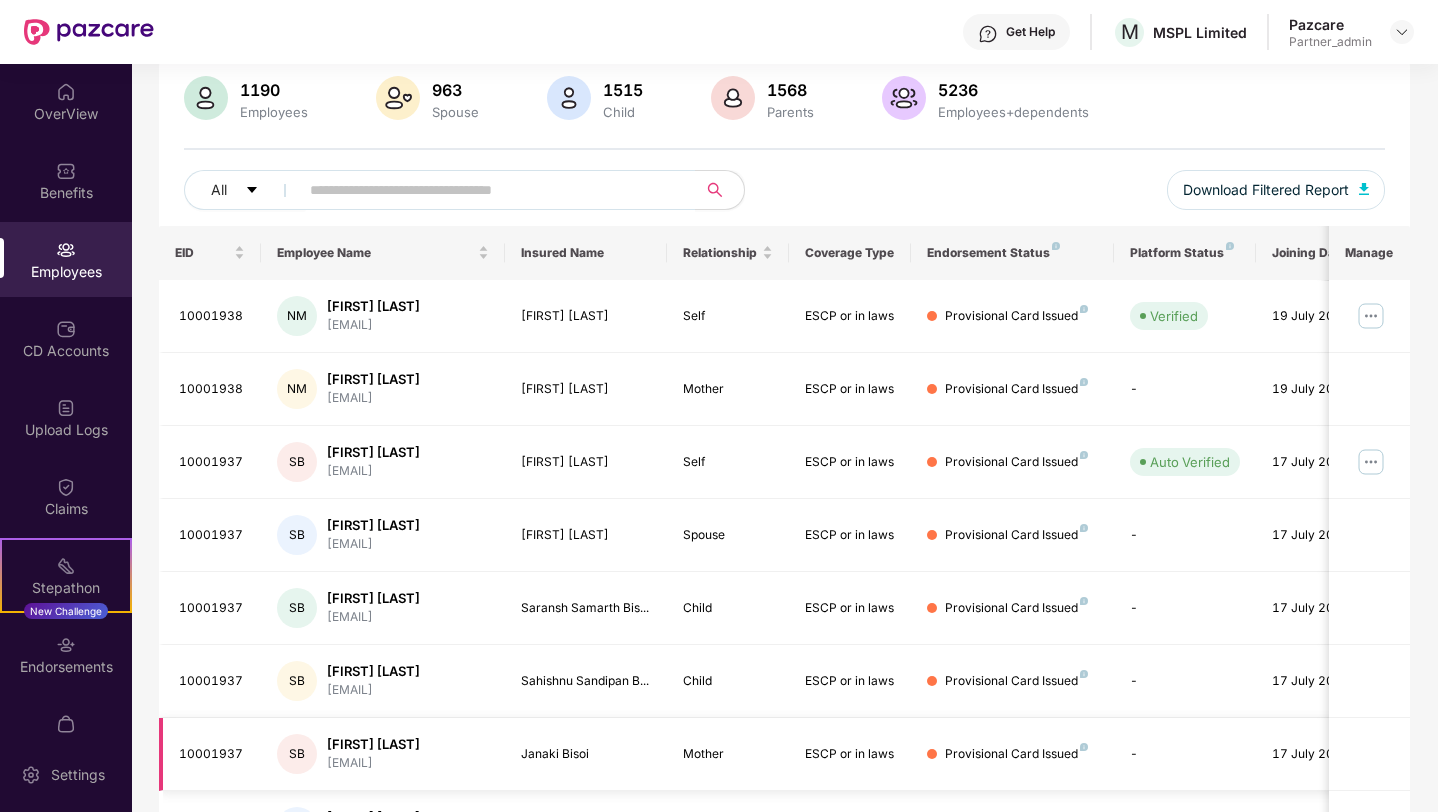 scroll, scrollTop: 0, scrollLeft: 0, axis: both 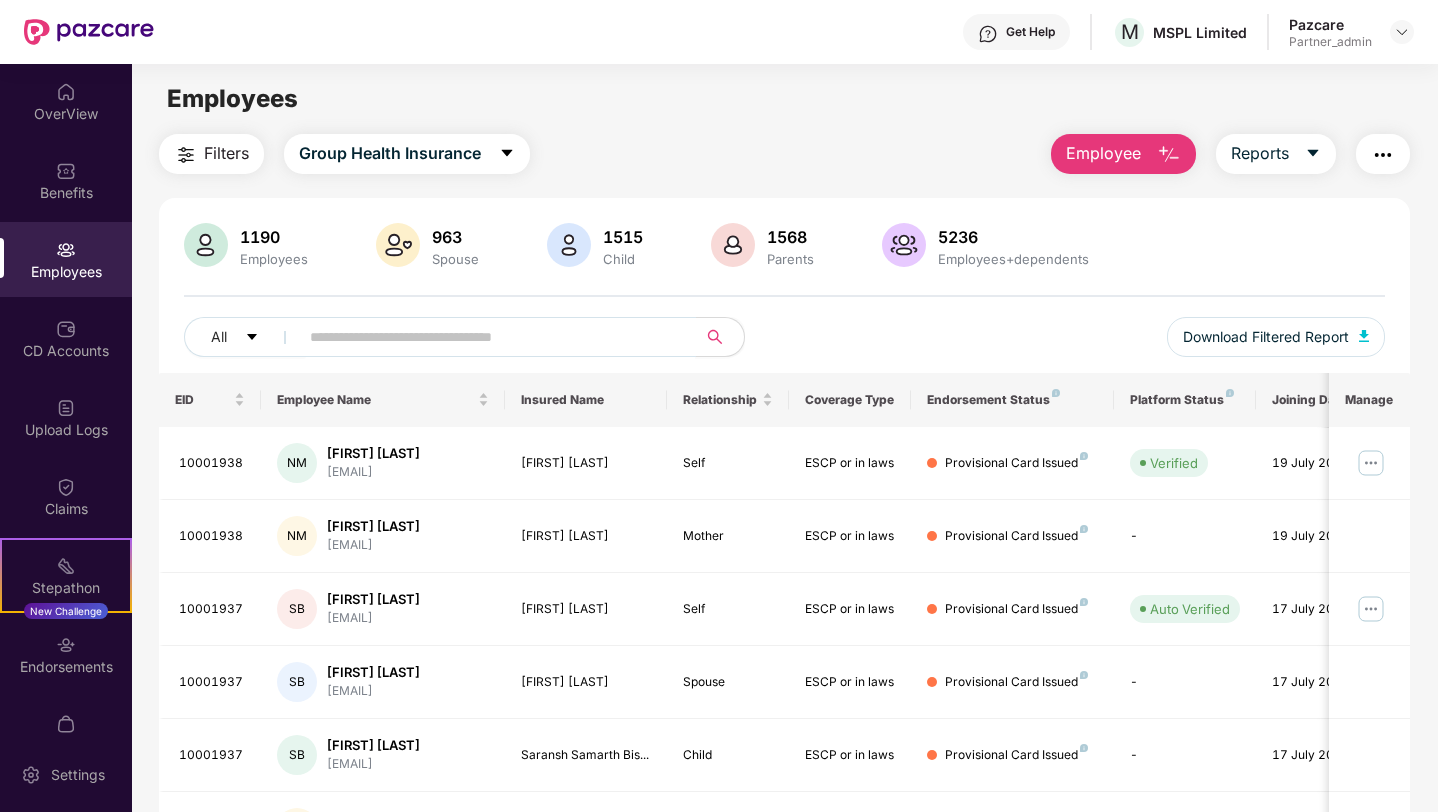 click at bounding box center [489, 337] 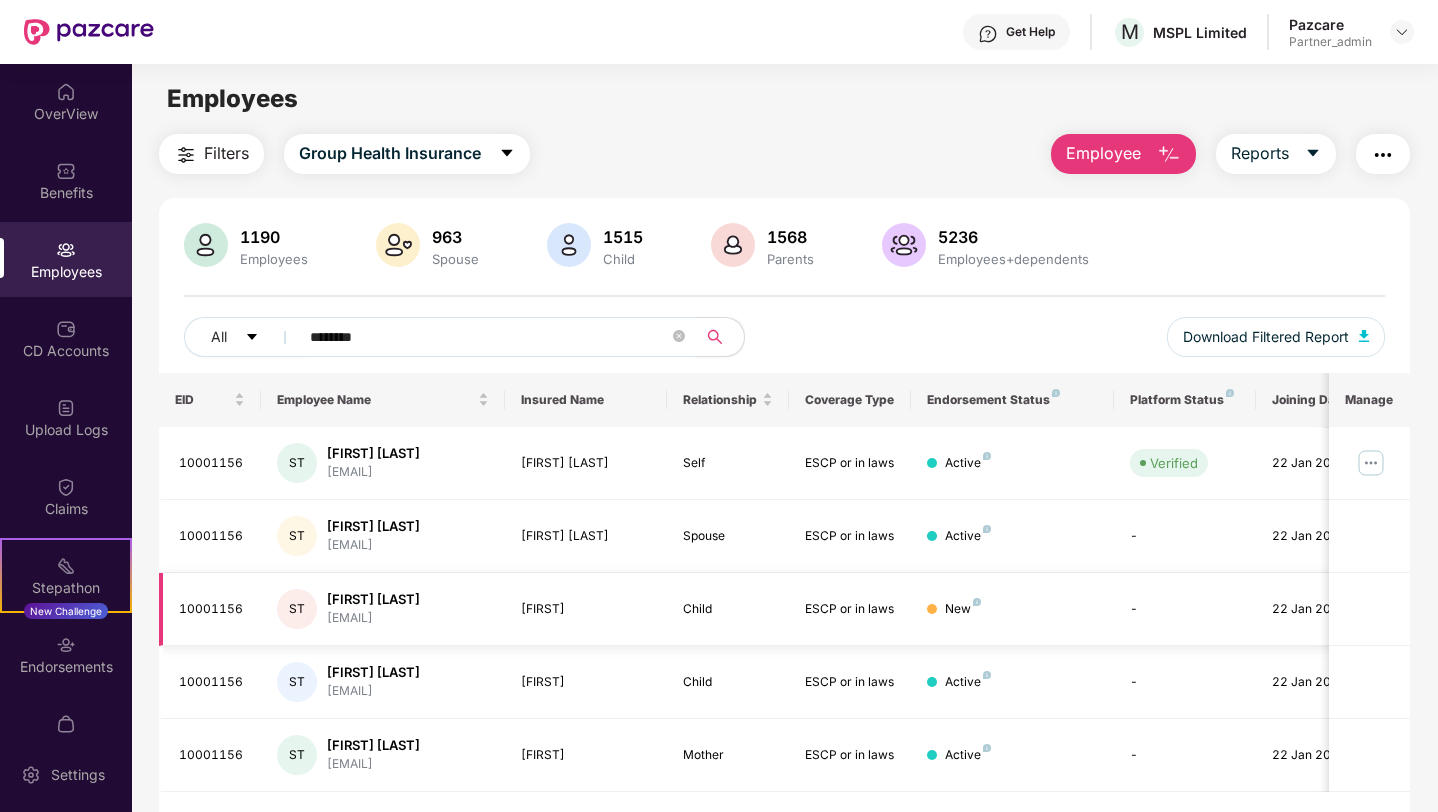 scroll, scrollTop: 64, scrollLeft: 0, axis: vertical 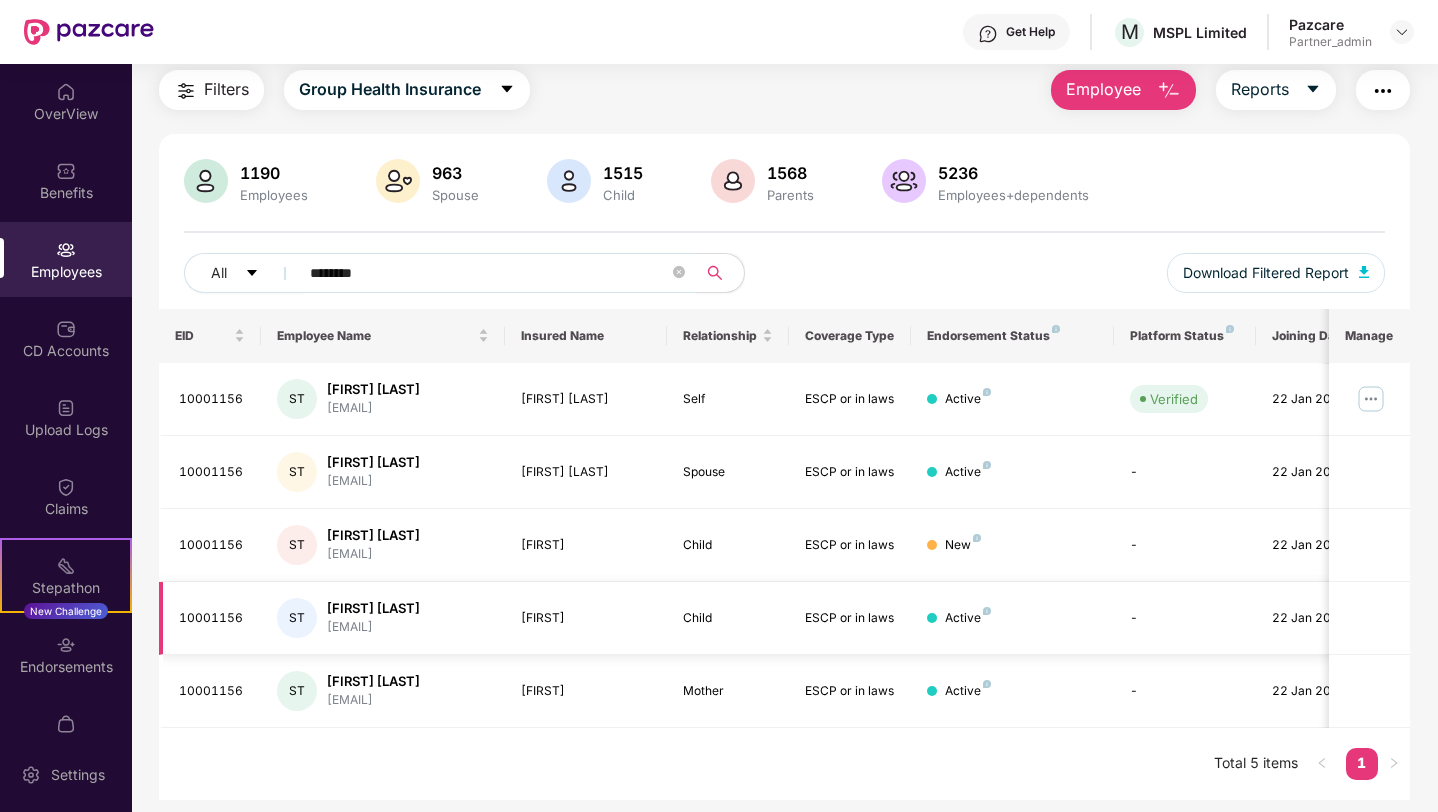 type on "********" 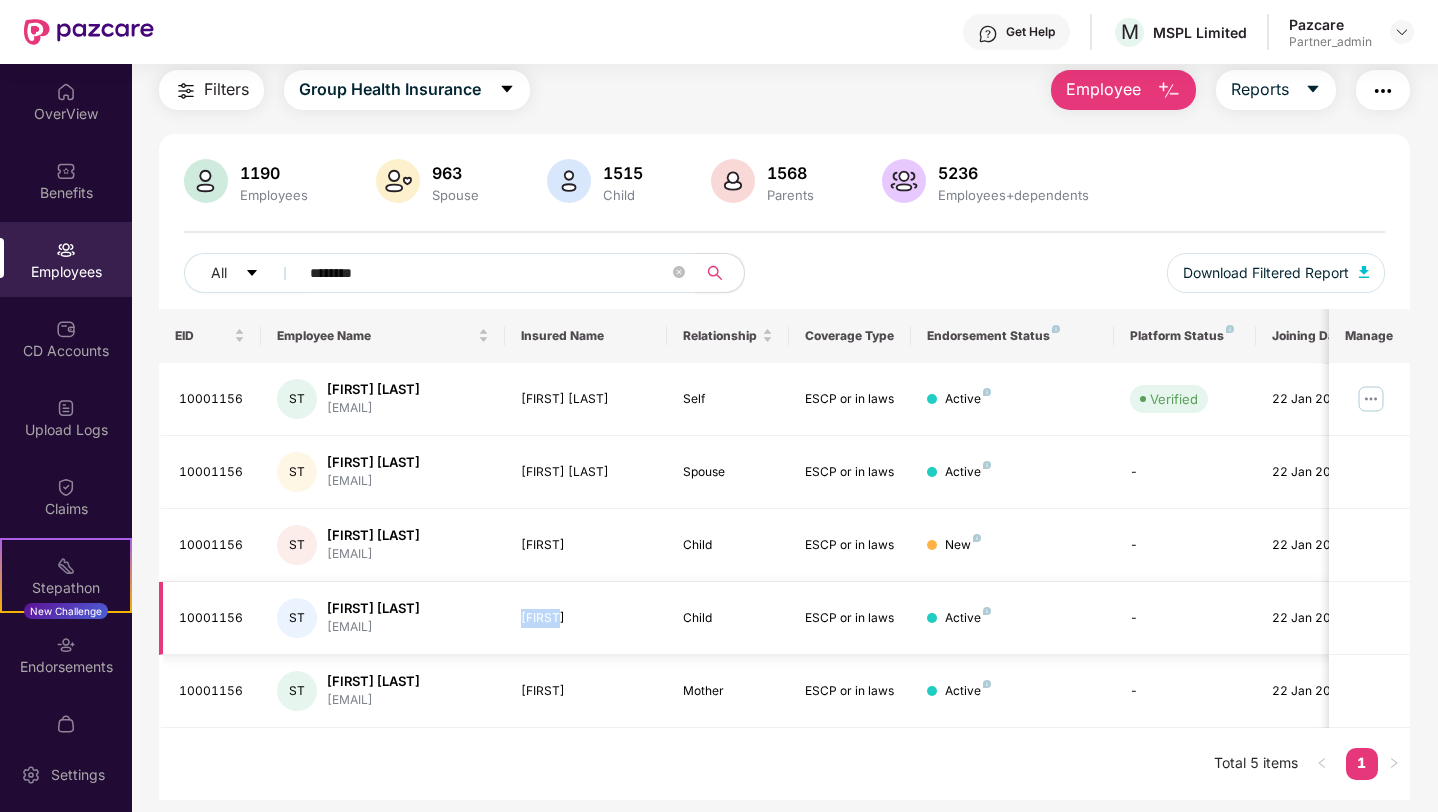 drag, startPoint x: 524, startPoint y: 620, endPoint x: 558, endPoint y: 620, distance: 34 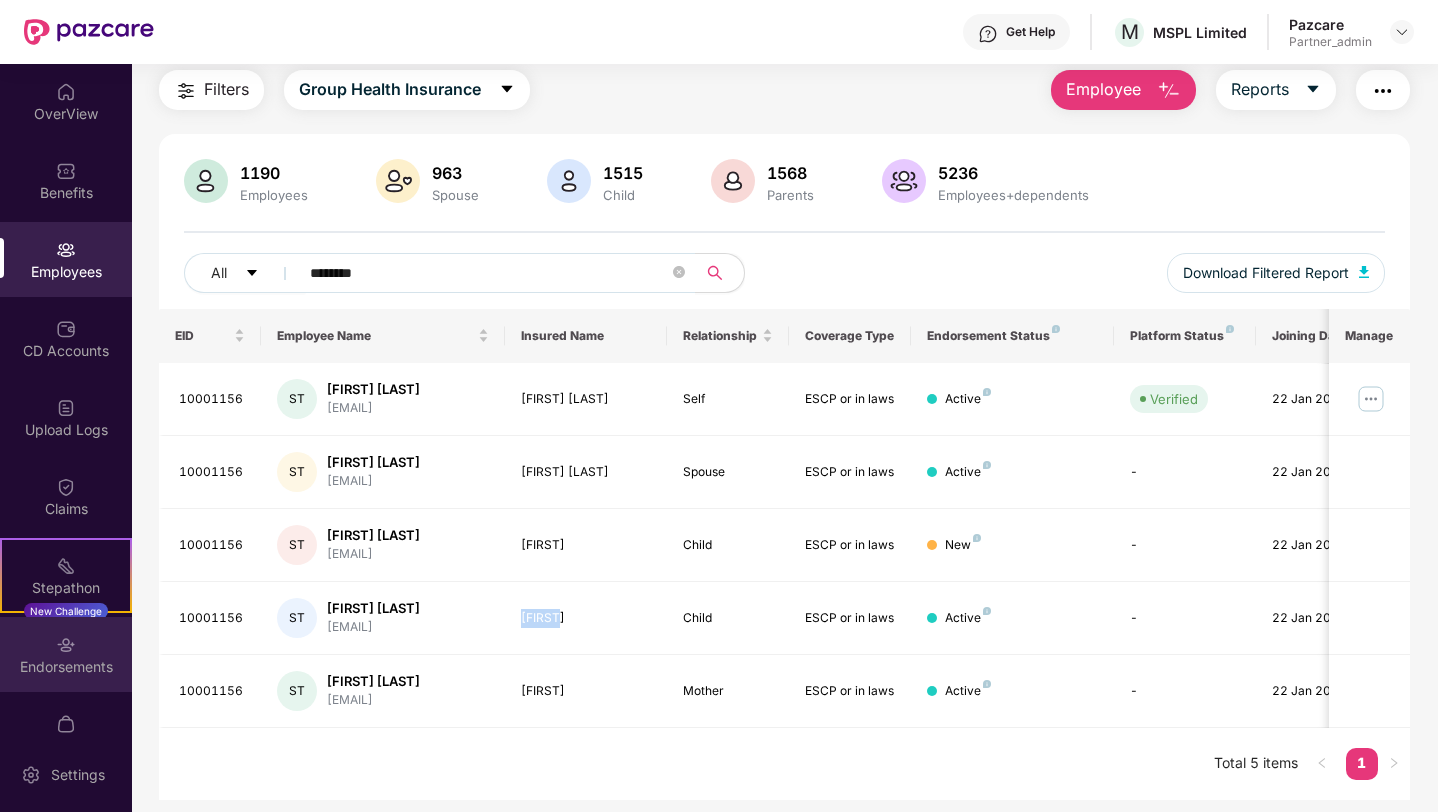 click at bounding box center [66, 645] 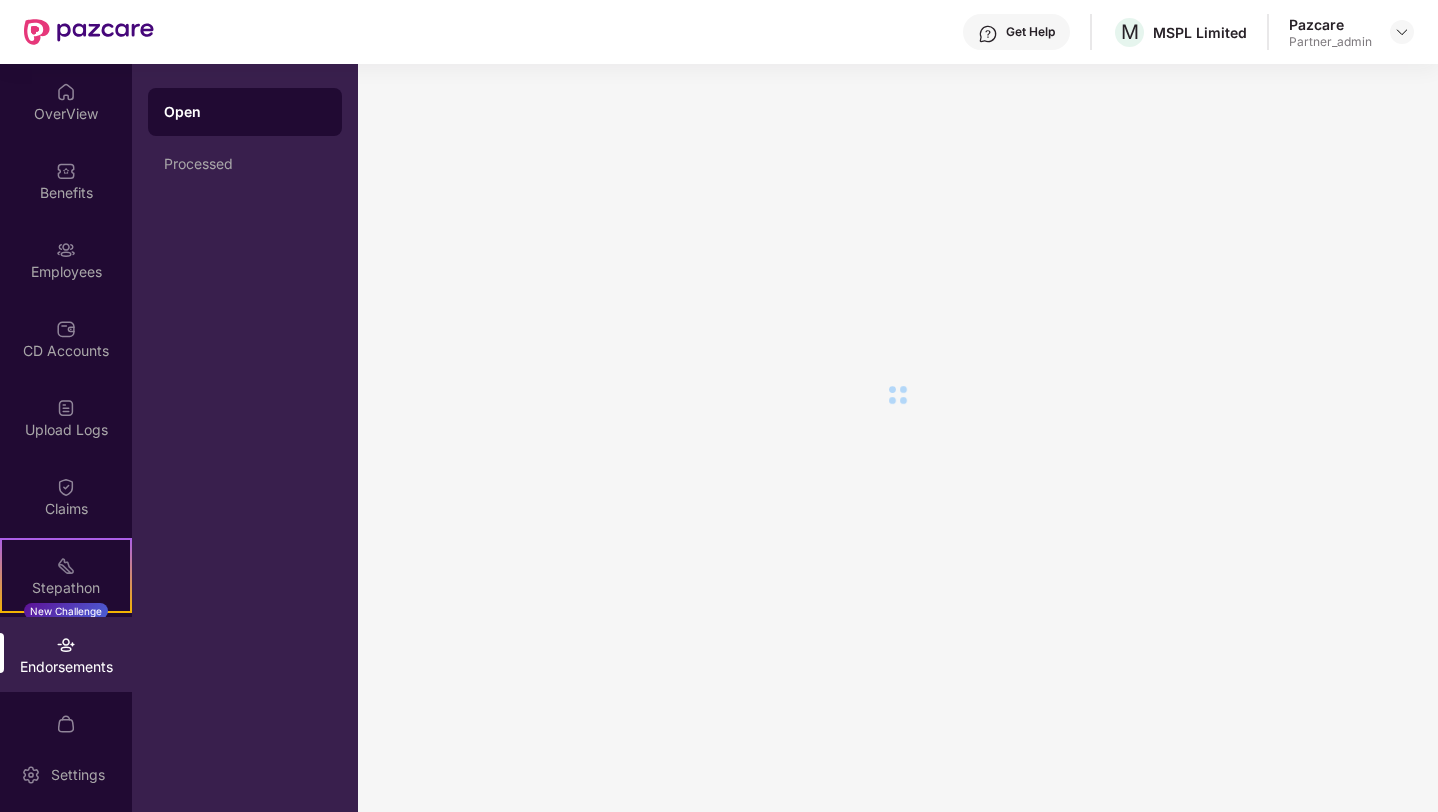 scroll, scrollTop: 0, scrollLeft: 0, axis: both 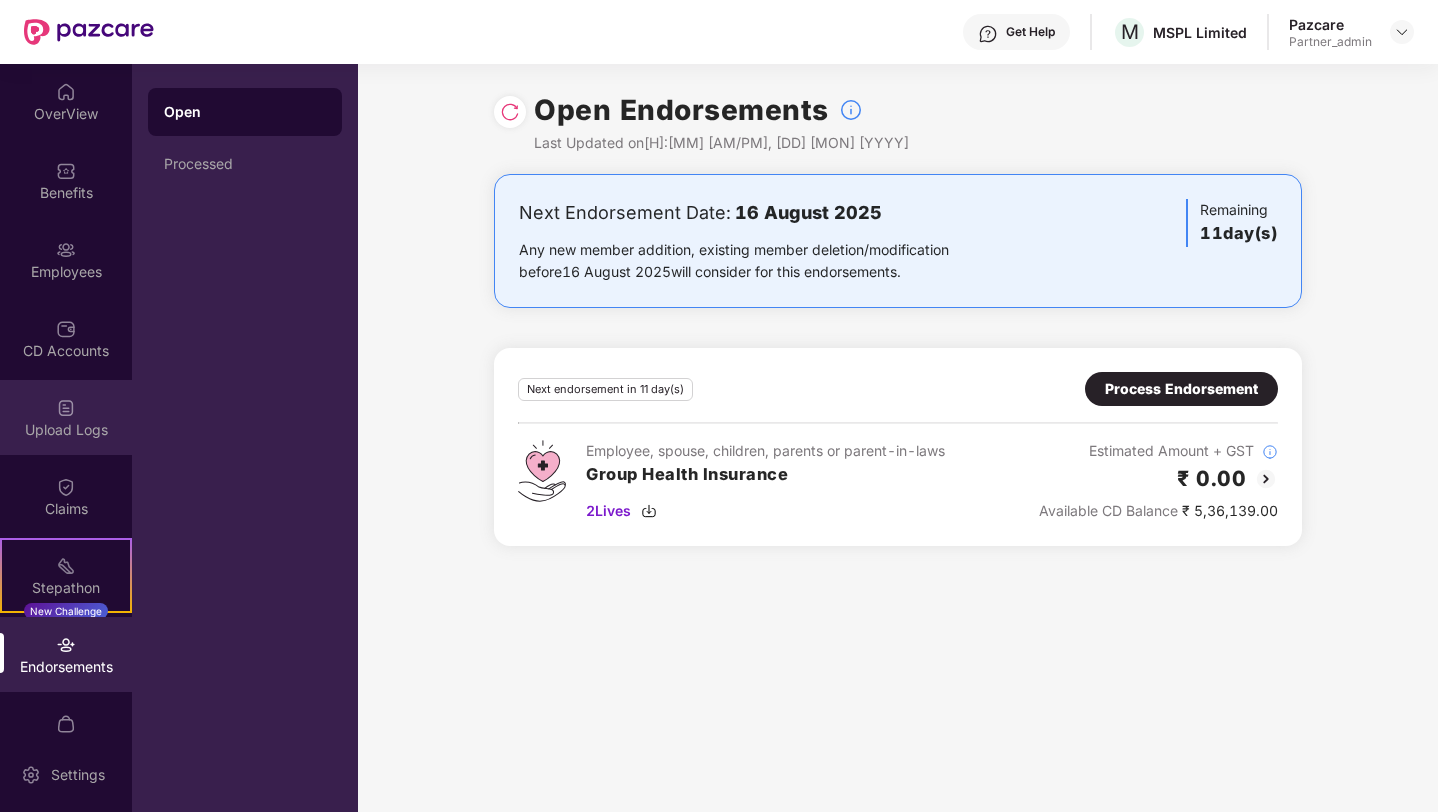 click on "Upload Logs" at bounding box center (66, 430) 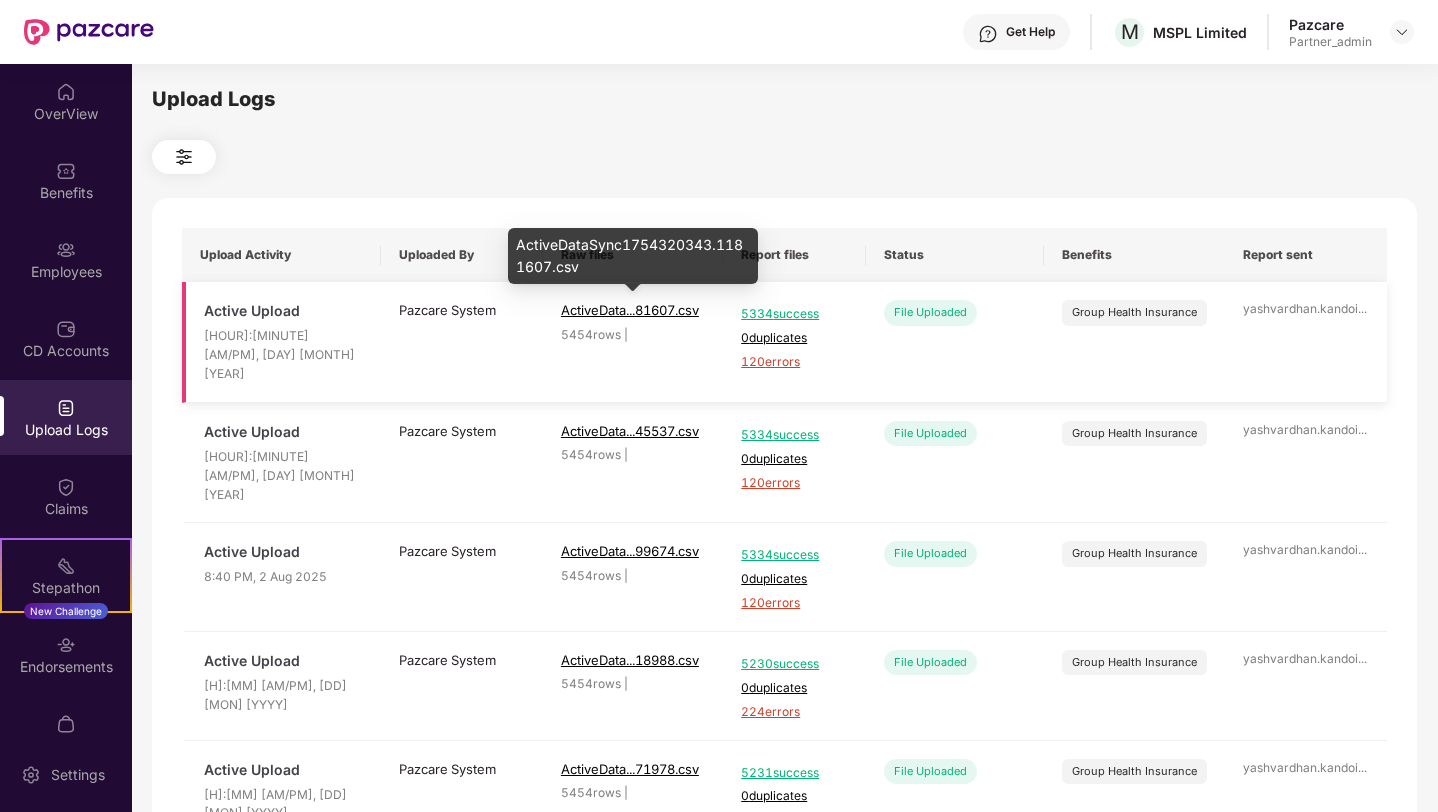 click on "ActiveData...81607.csv" at bounding box center (630, 310) 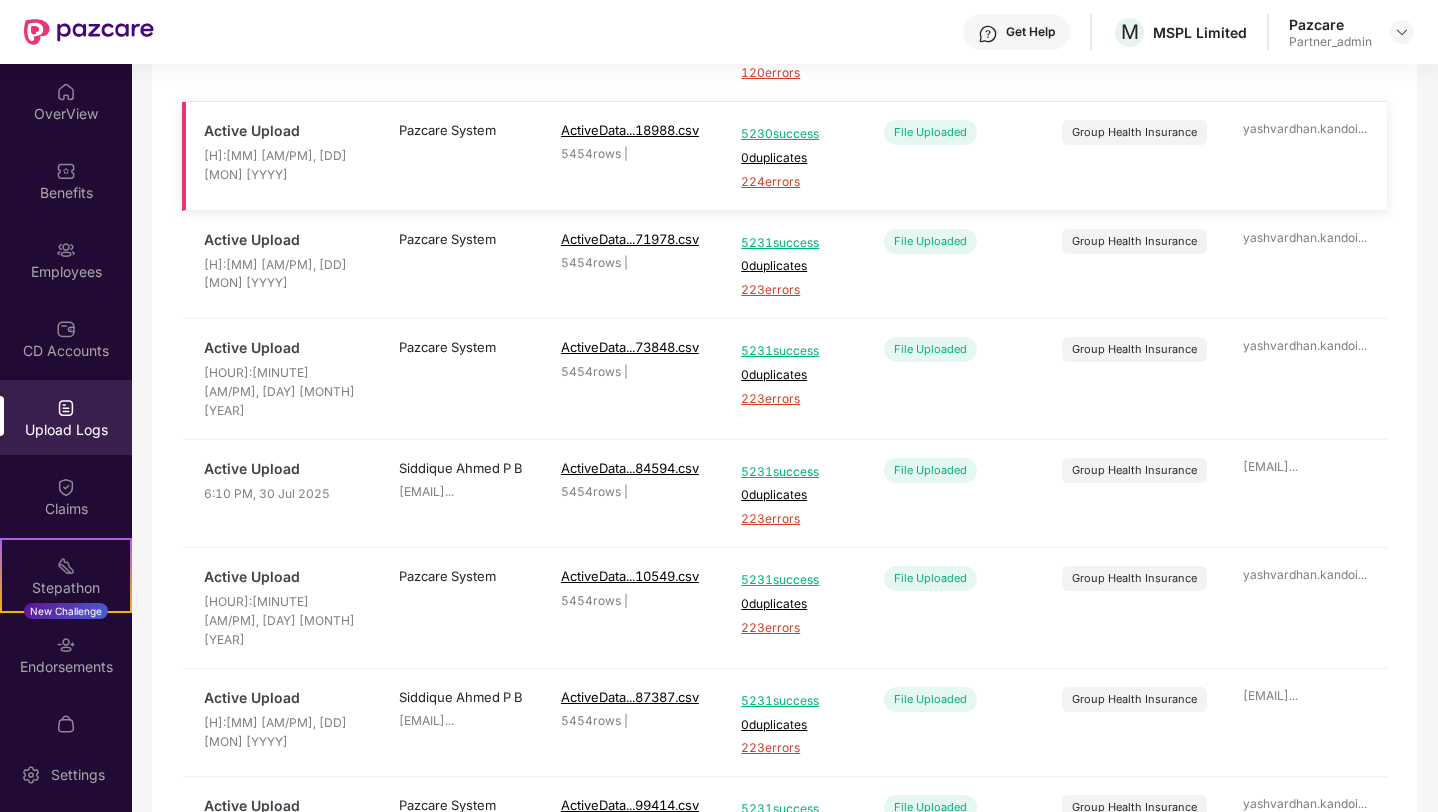 scroll, scrollTop: 638, scrollLeft: 0, axis: vertical 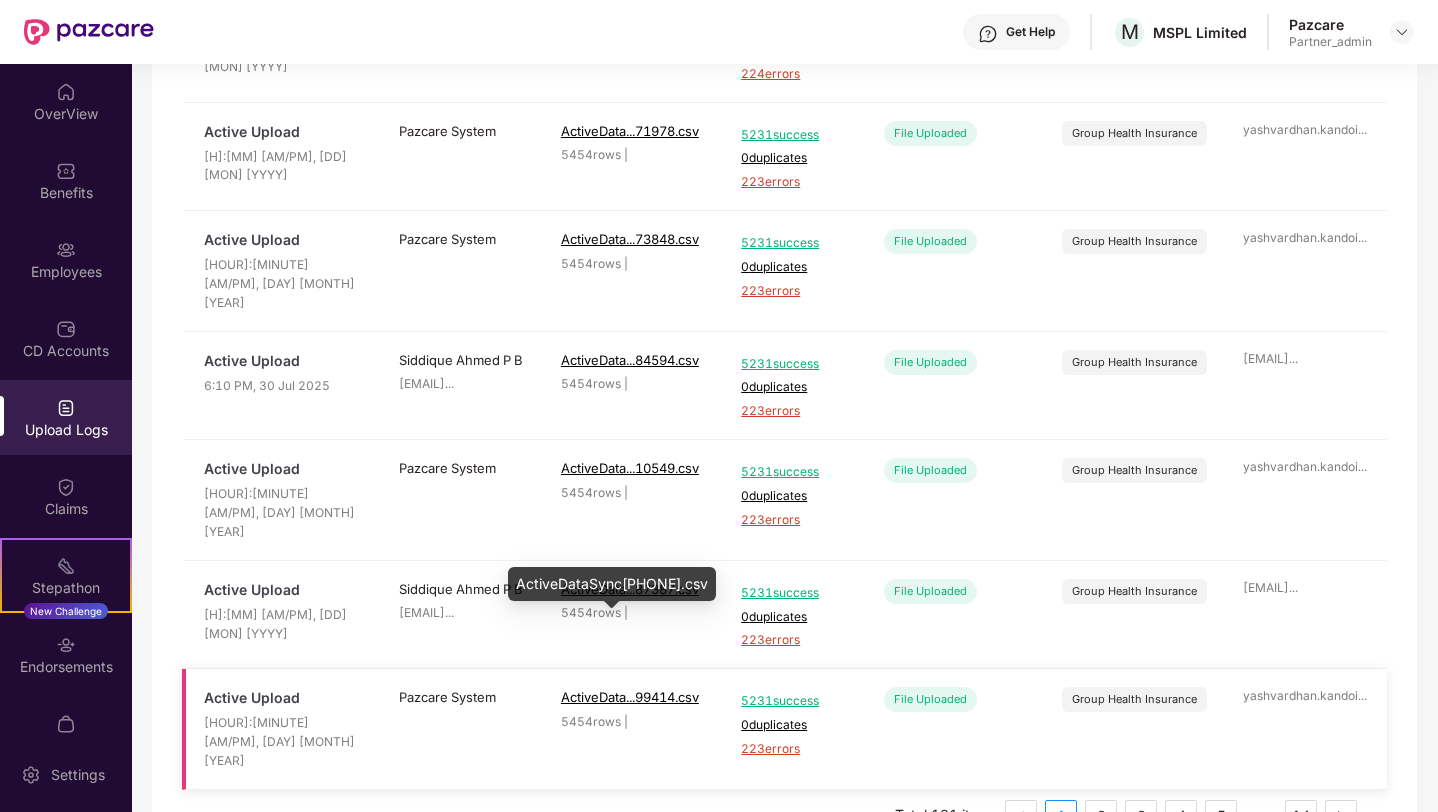 click on "ActiveData...99414.csv" at bounding box center [630, 697] 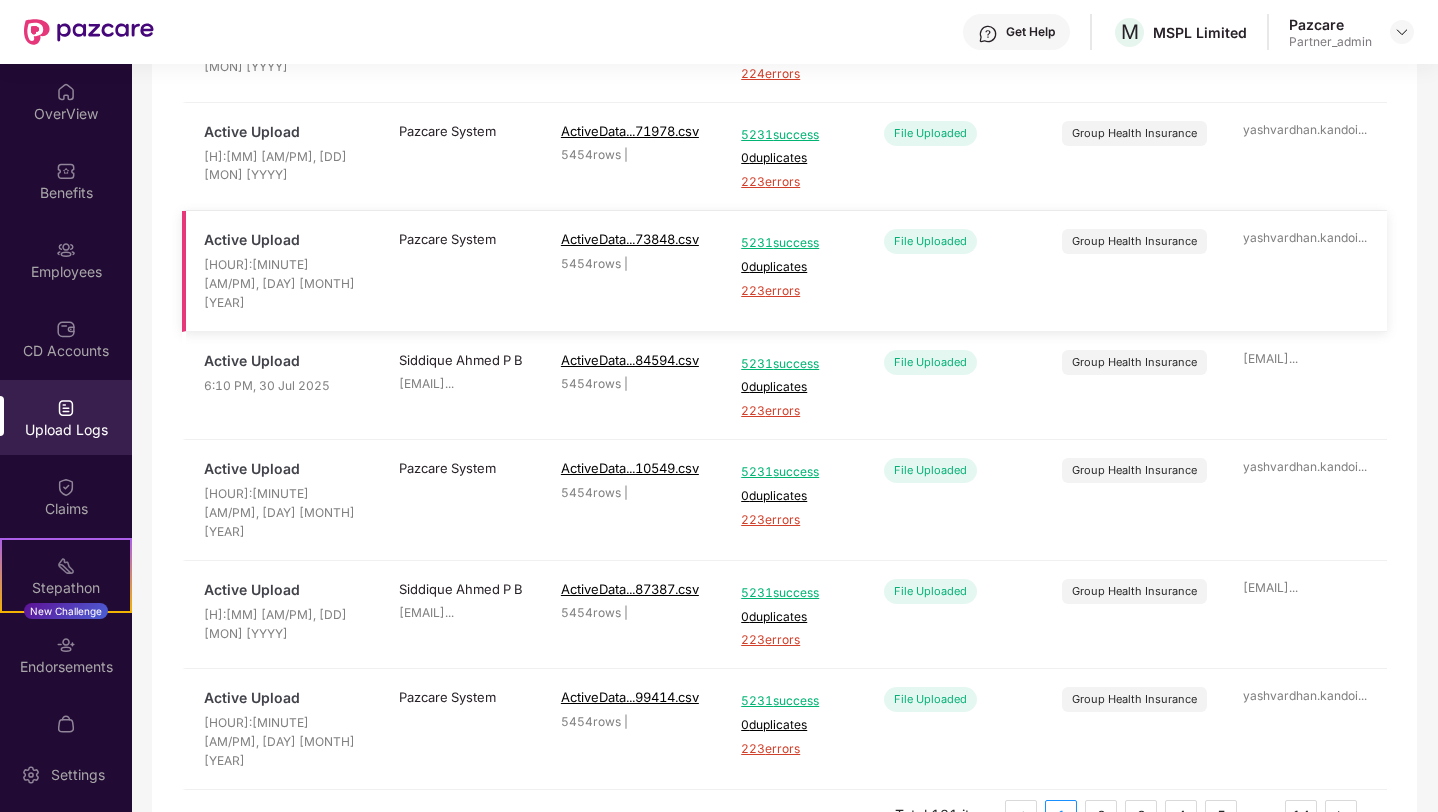 scroll, scrollTop: 0, scrollLeft: 0, axis: both 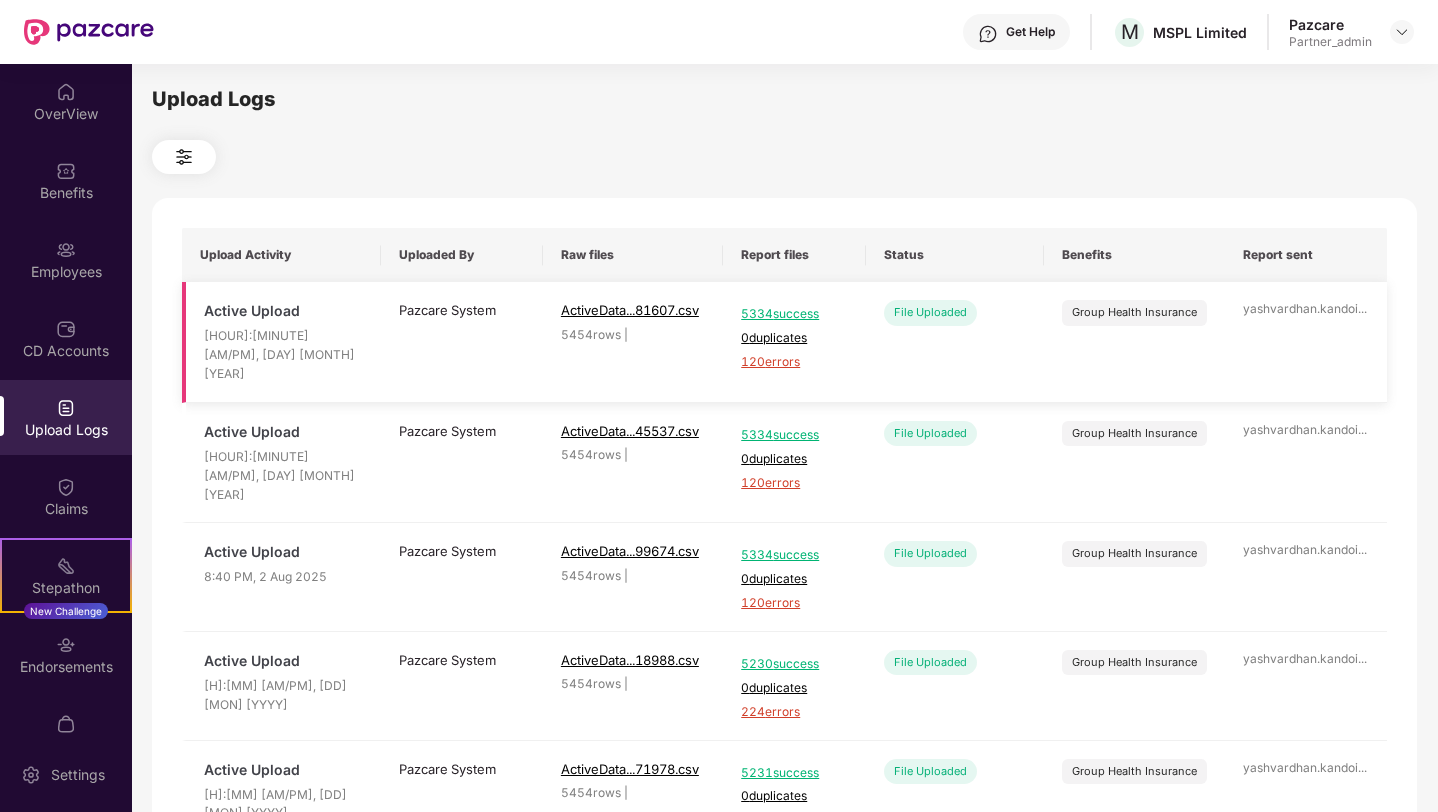 click on "120  errors" at bounding box center (794, 362) 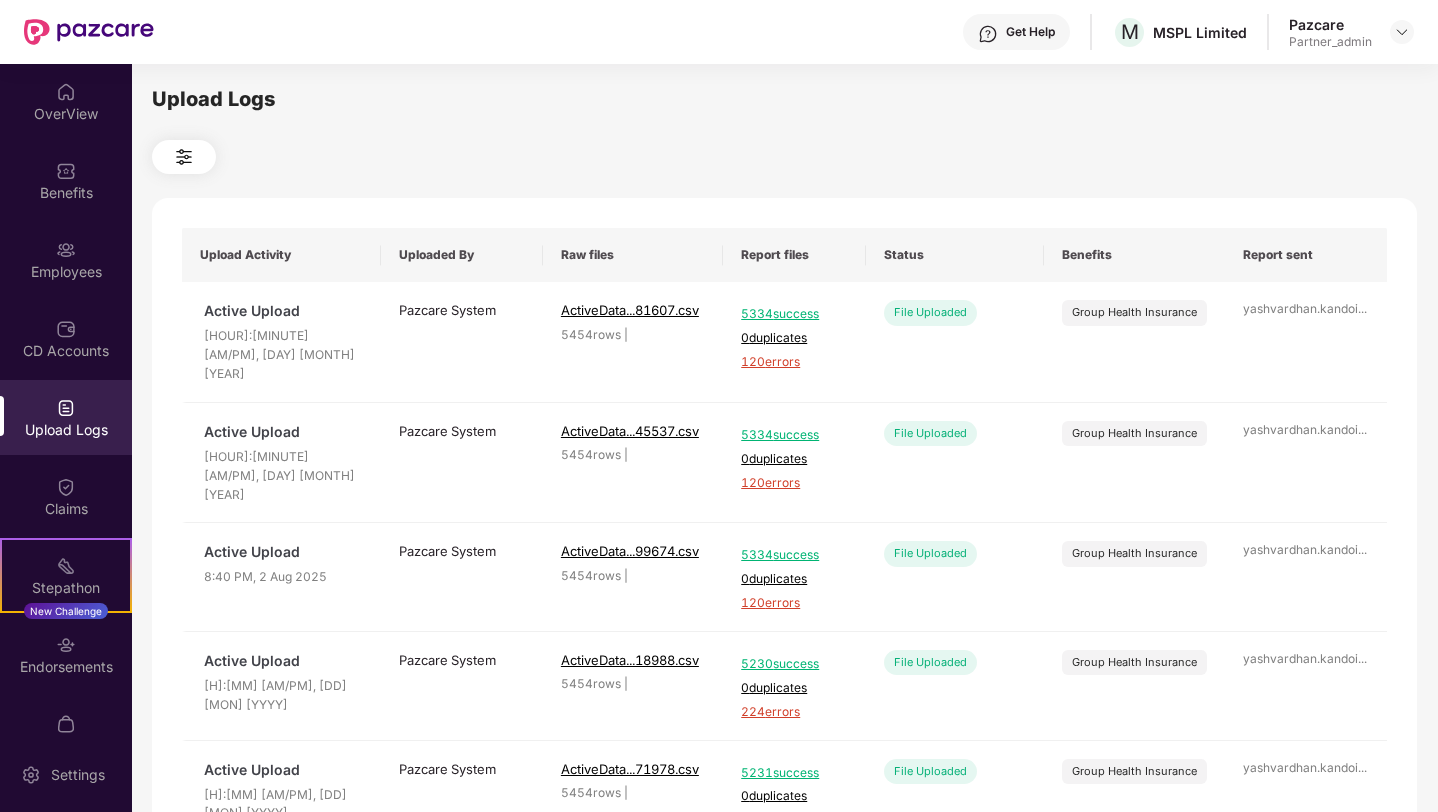 click on "Upload Logs" at bounding box center (784, 99) 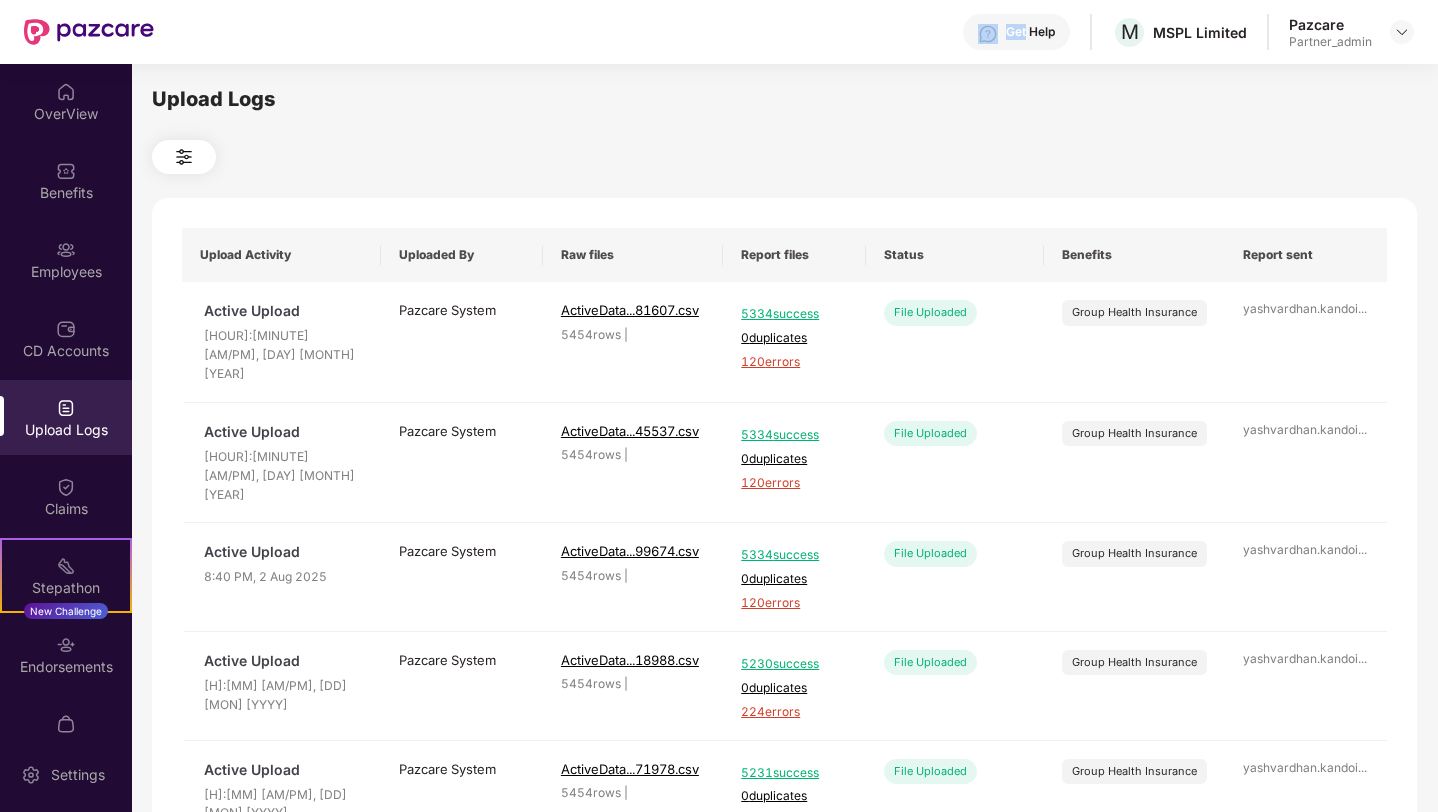 click on "Get Help M [COMPANY] [EMAIL]" at bounding box center (784, 32) 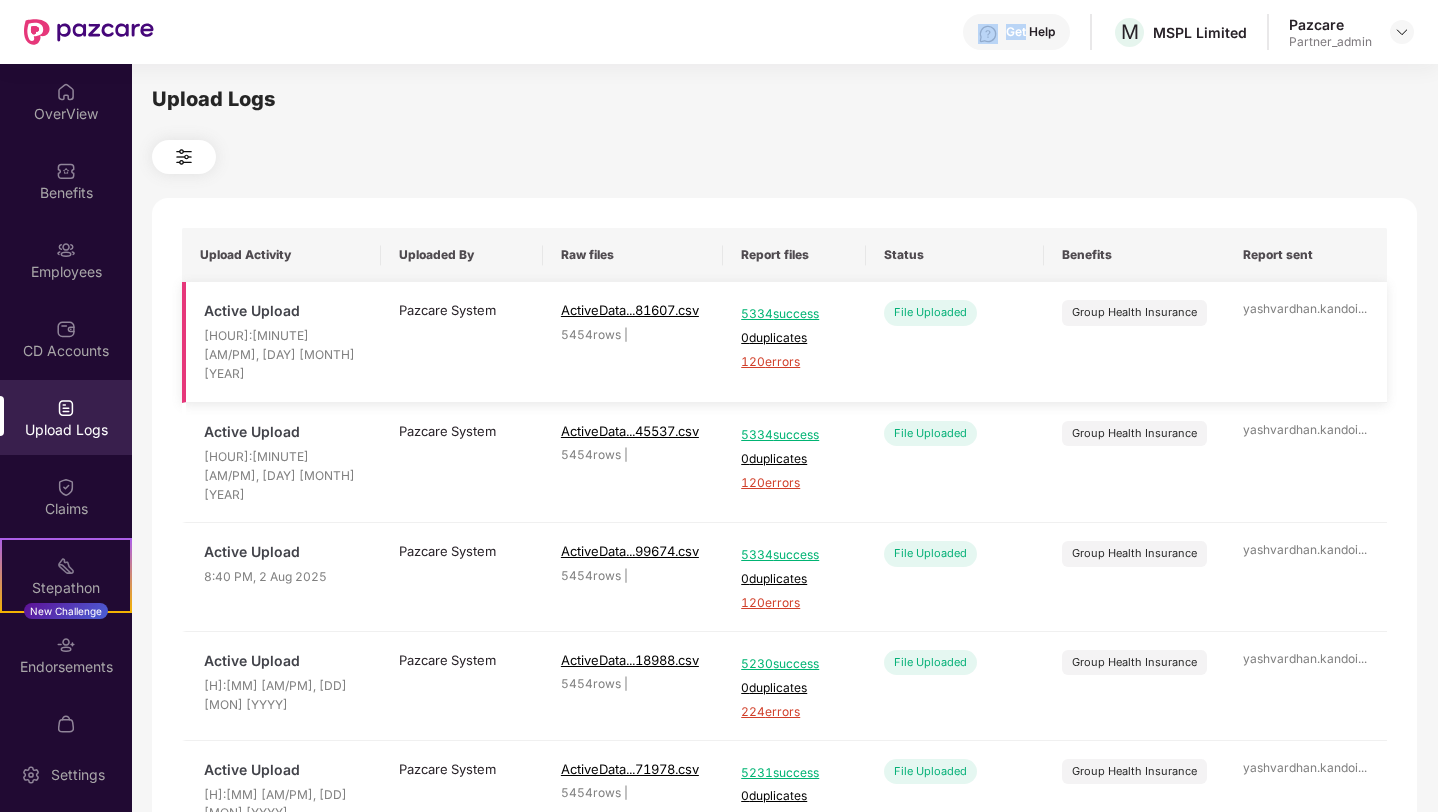 click on "5334  success" at bounding box center [794, 314] 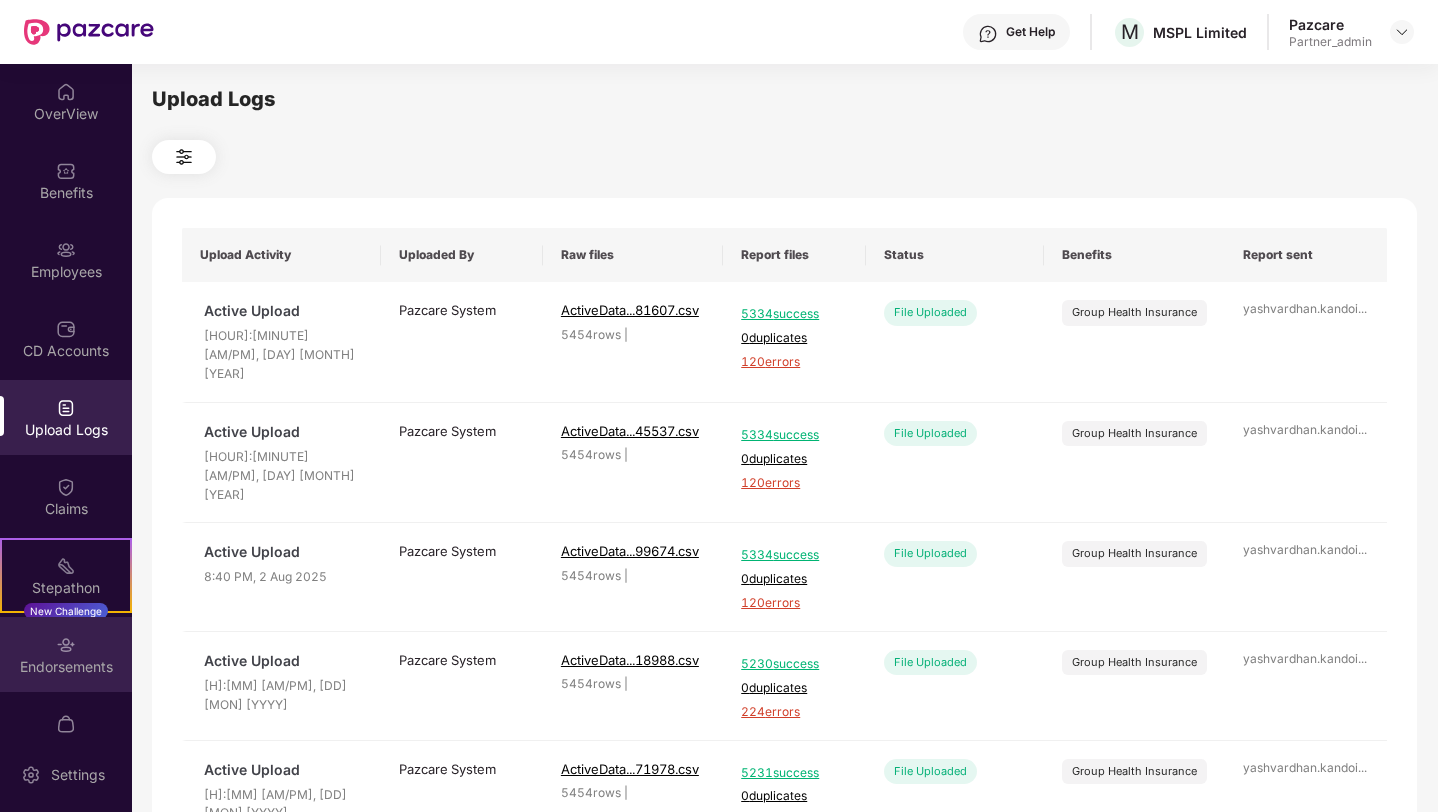 click at bounding box center (66, 645) 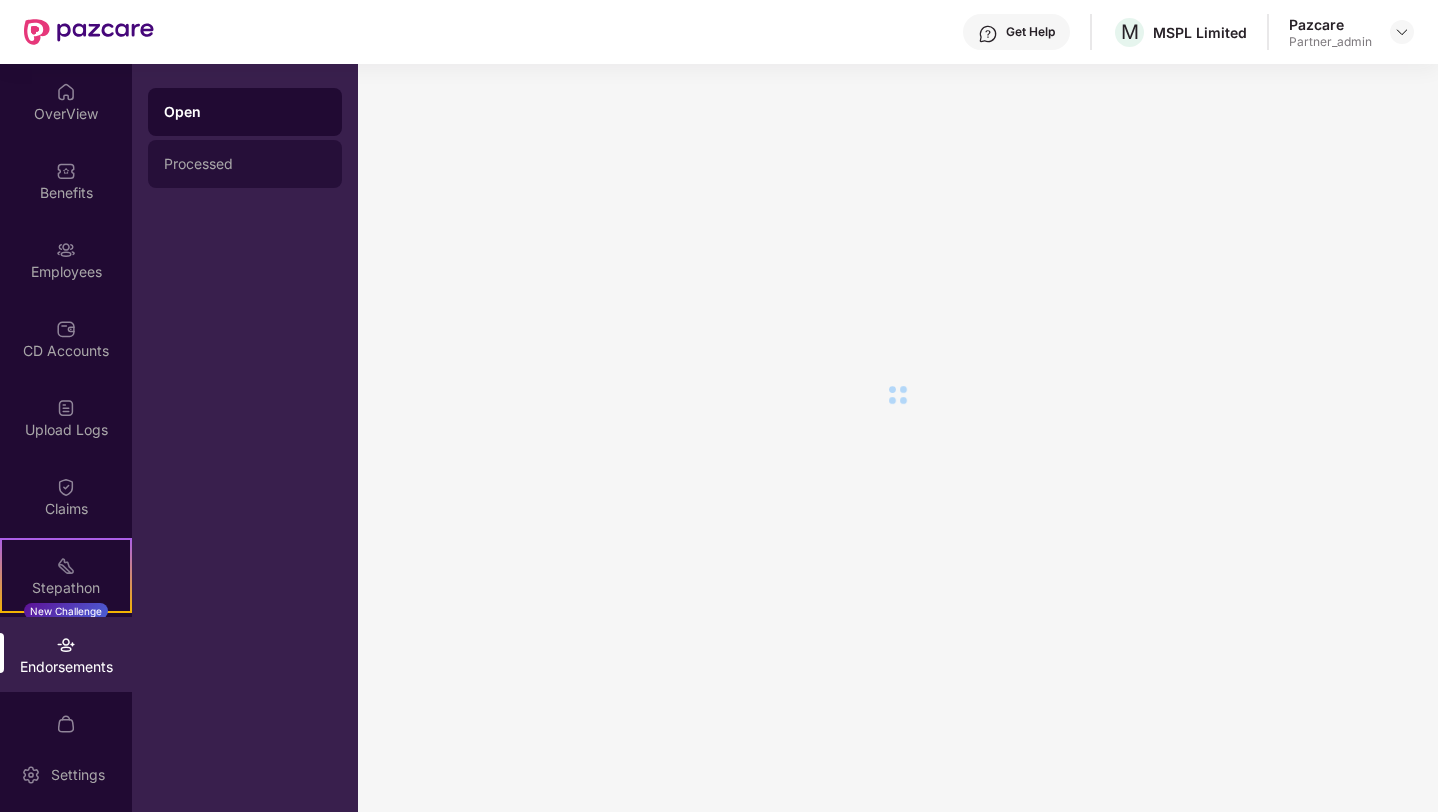 click on "Processed" at bounding box center (245, 164) 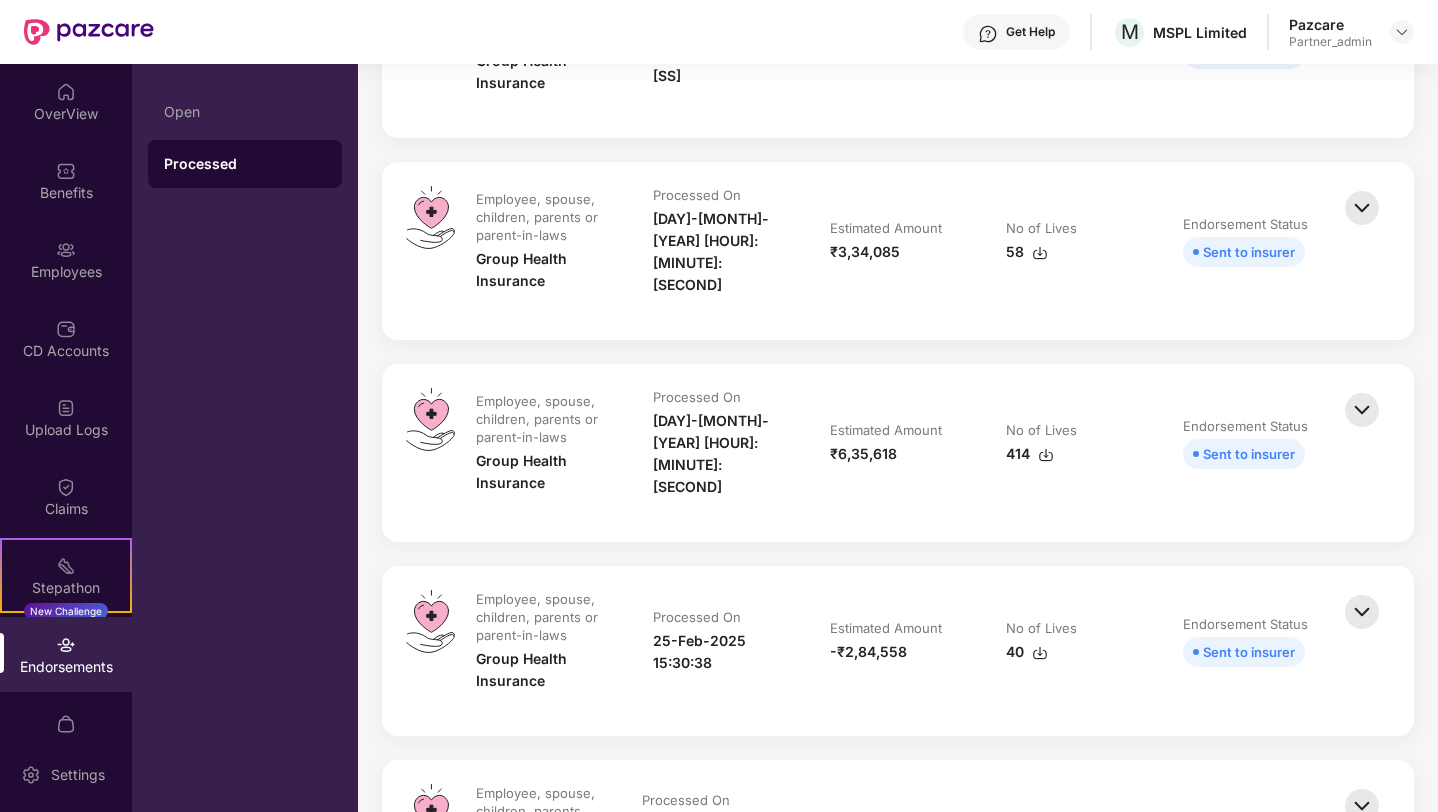 scroll, scrollTop: 1529, scrollLeft: 0, axis: vertical 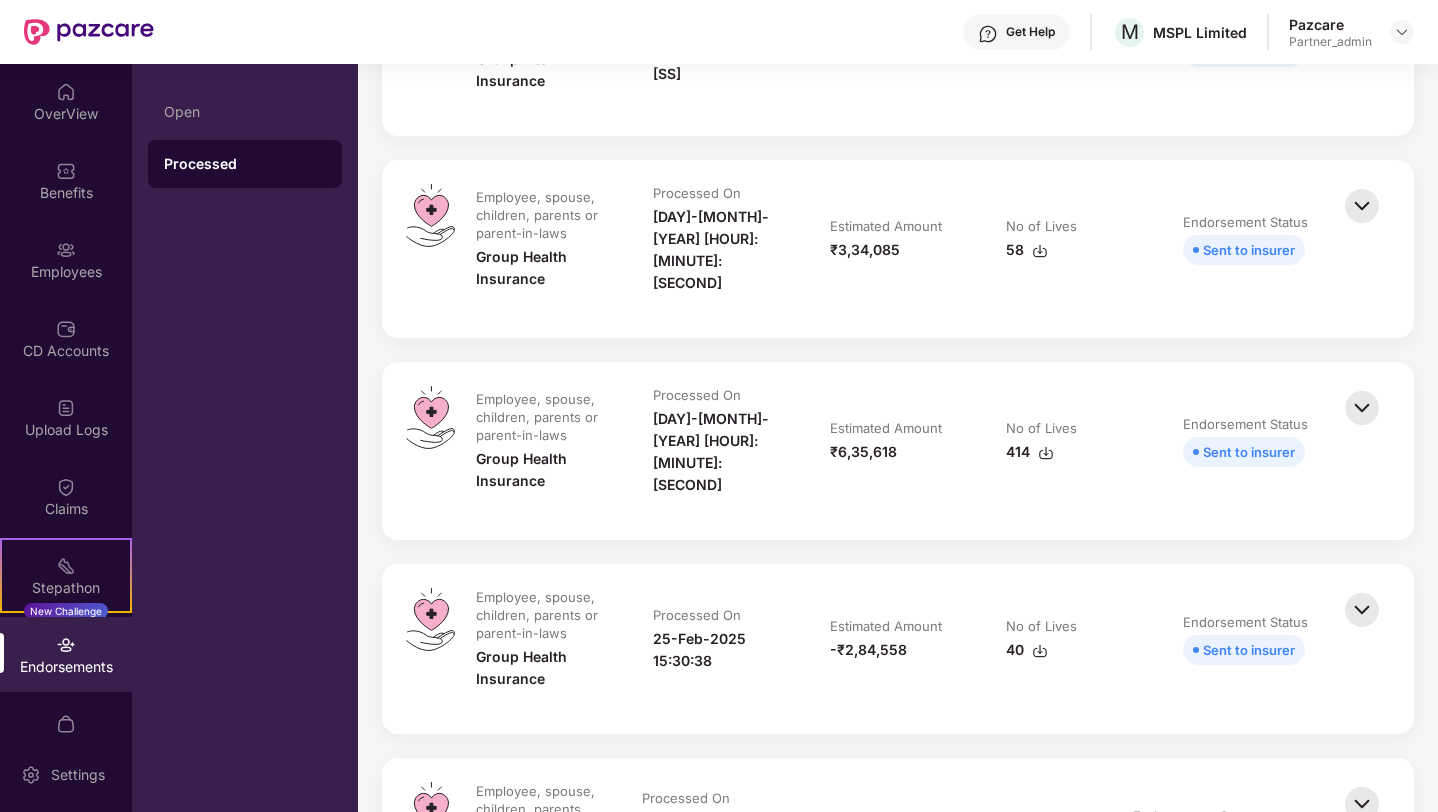 click at bounding box center [1362, 408] 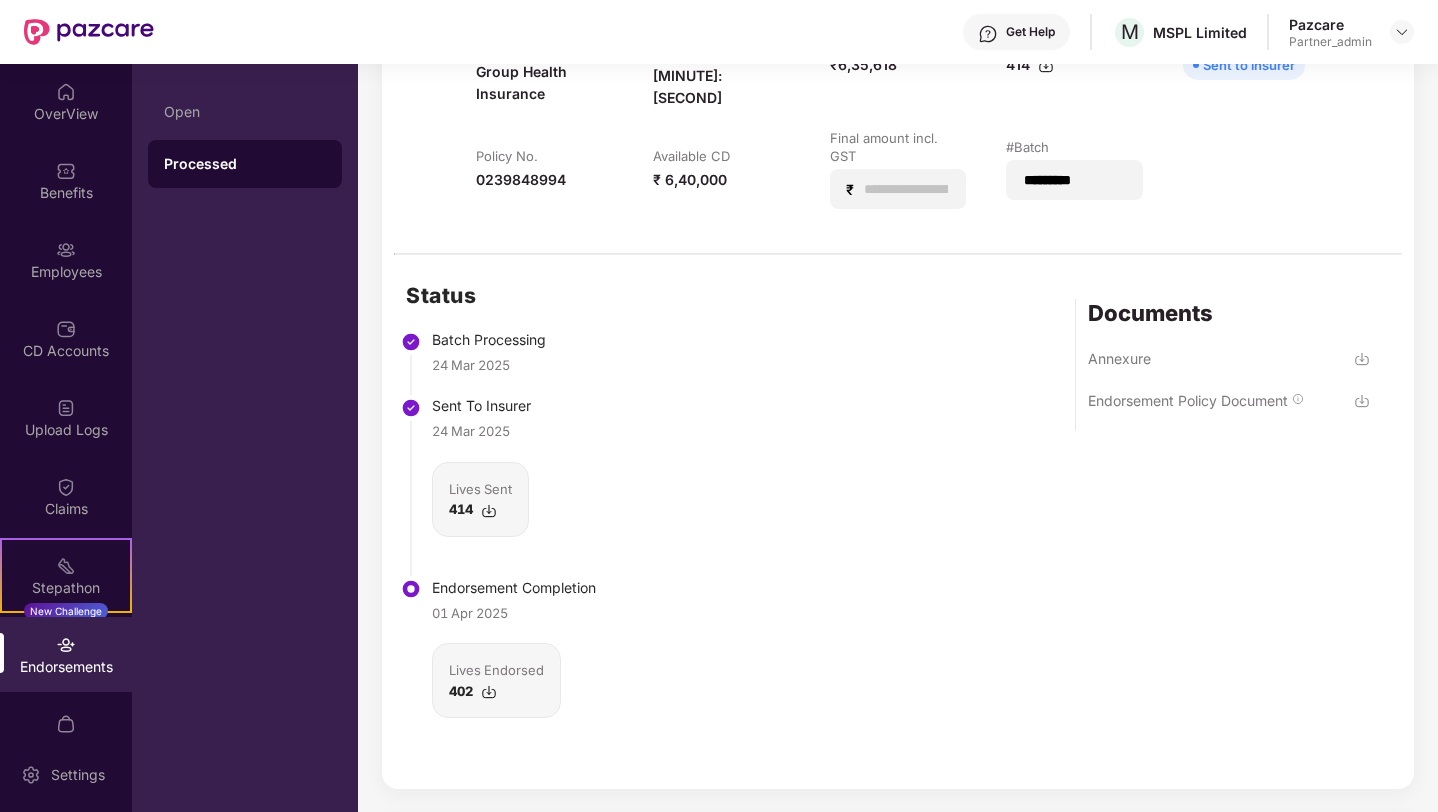 scroll, scrollTop: 1911, scrollLeft: 0, axis: vertical 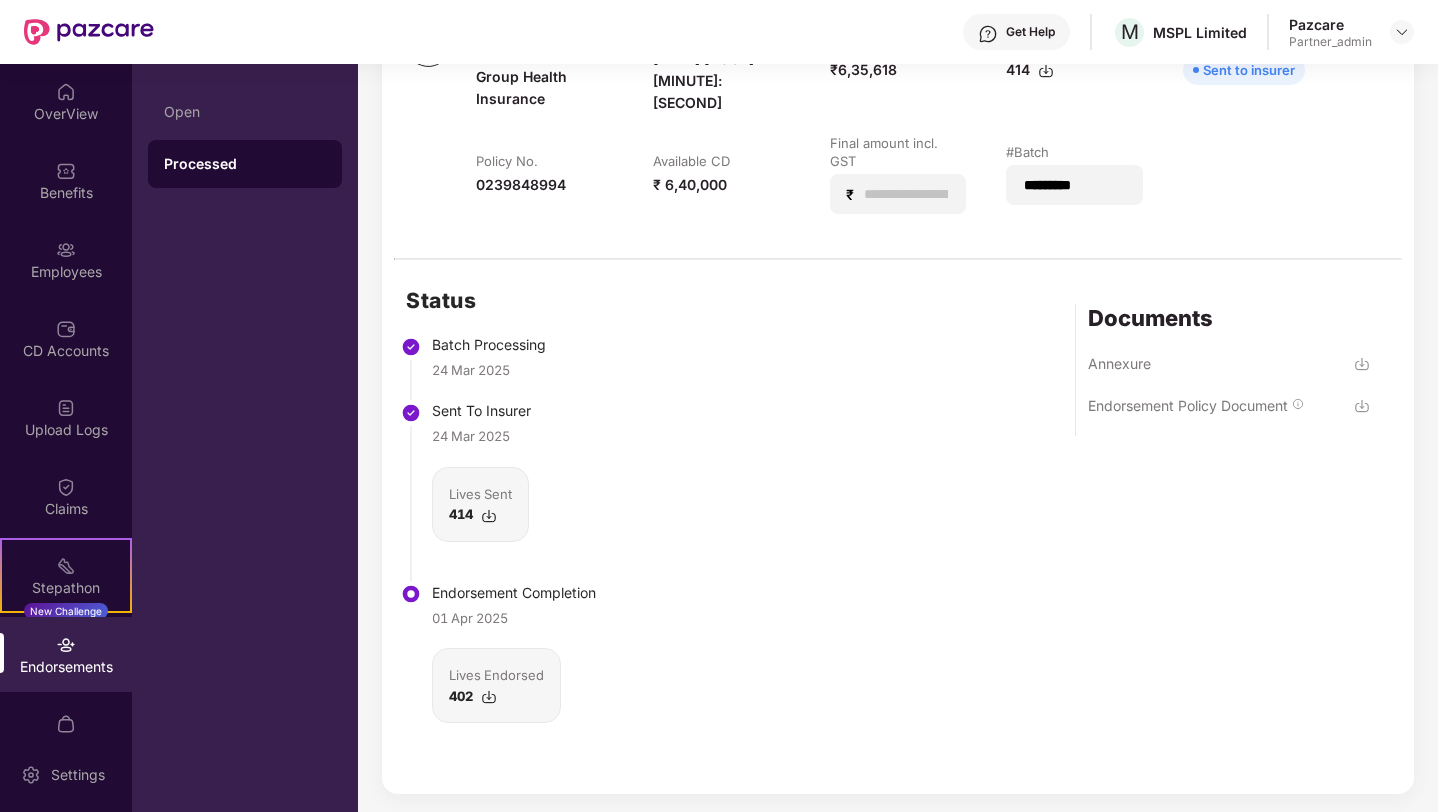 click at bounding box center [489, 697] 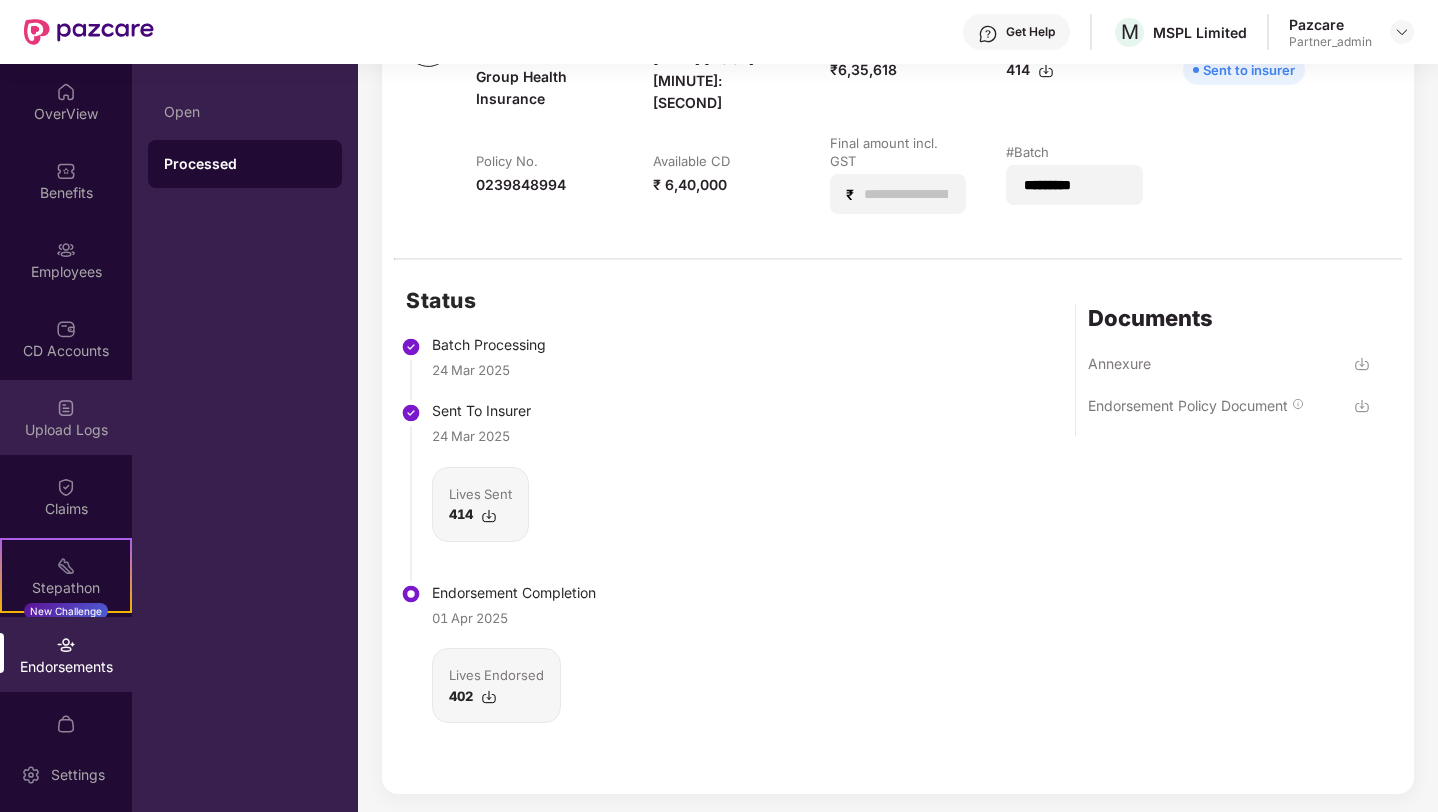 click on "Upload Logs" at bounding box center [66, 430] 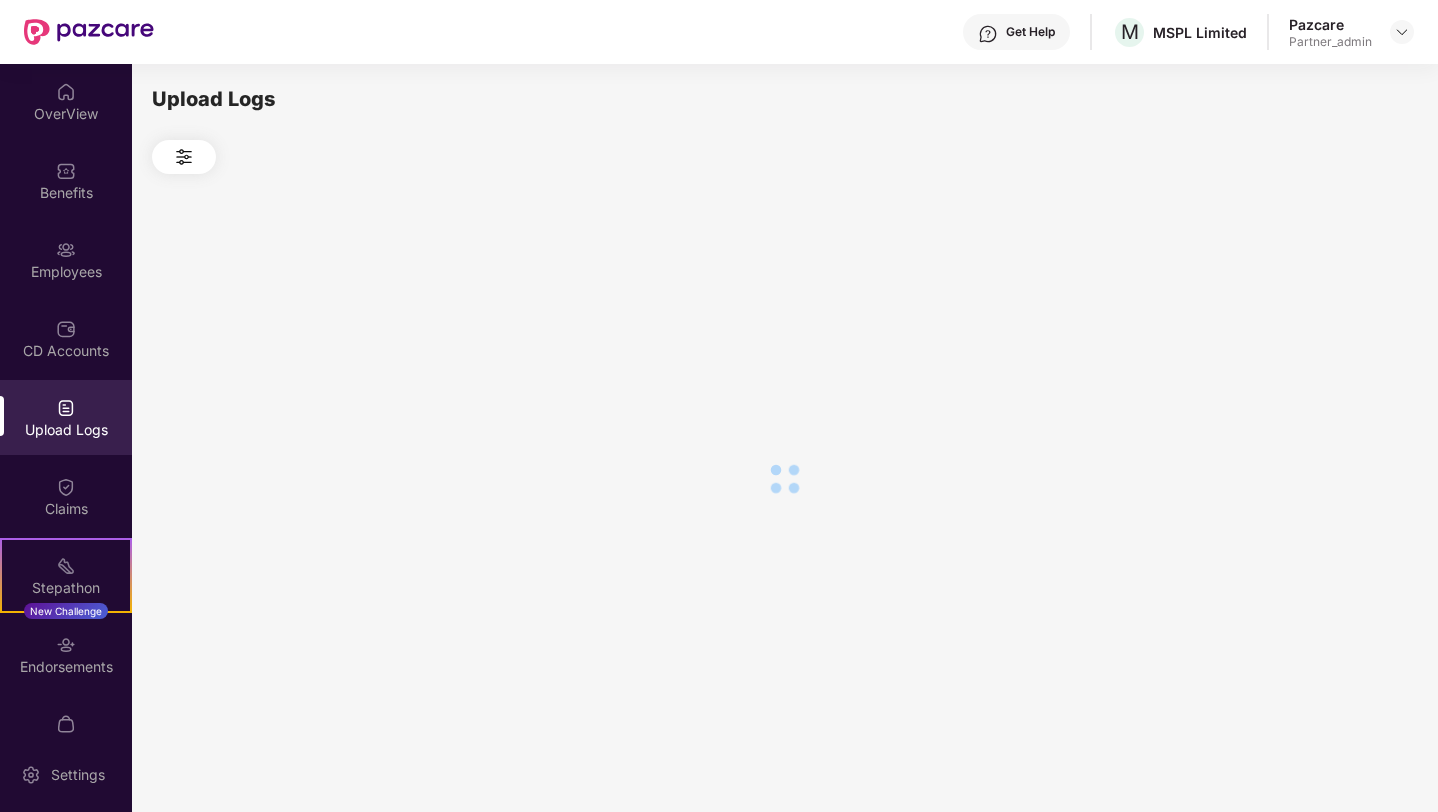 scroll, scrollTop: 0, scrollLeft: 0, axis: both 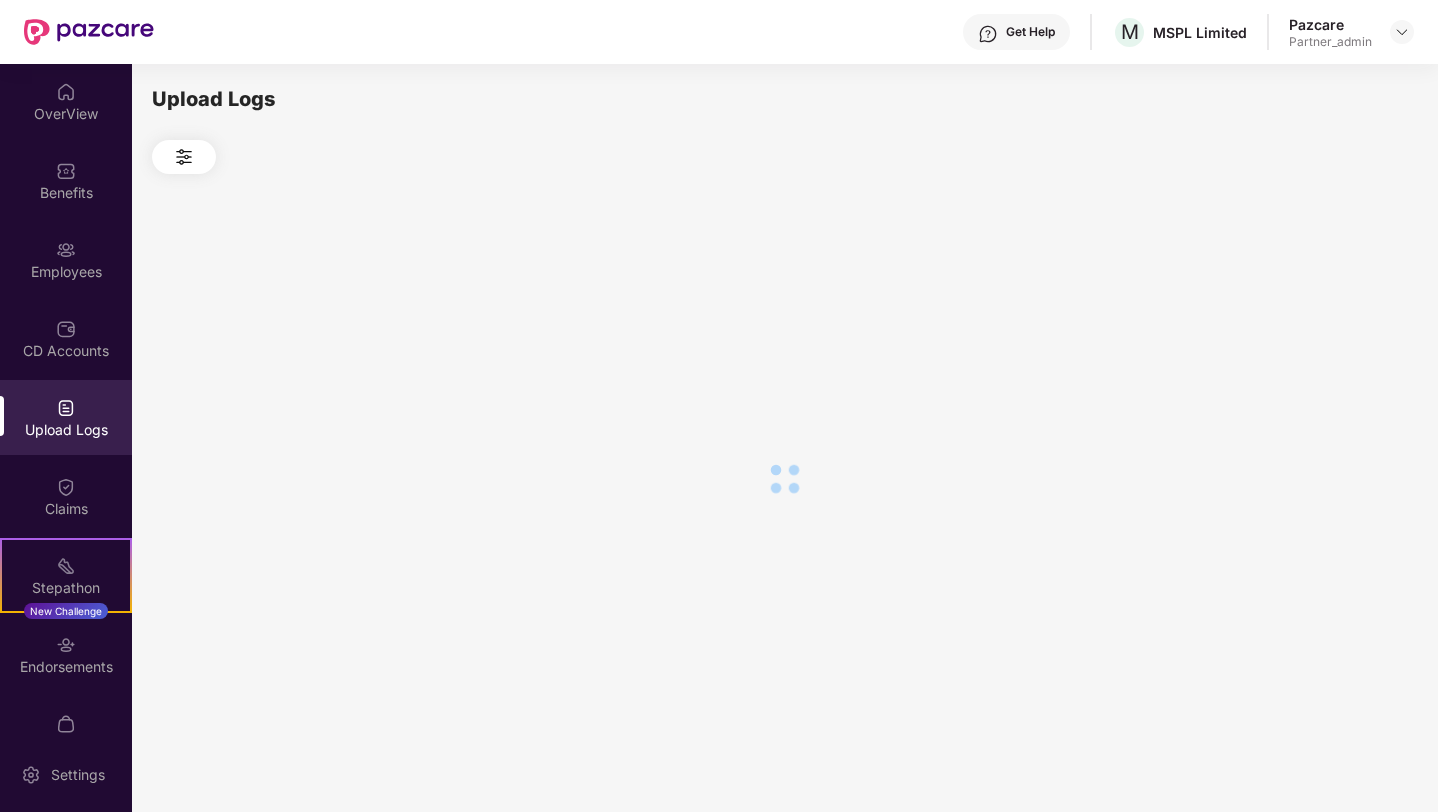 click at bounding box center (184, 157) 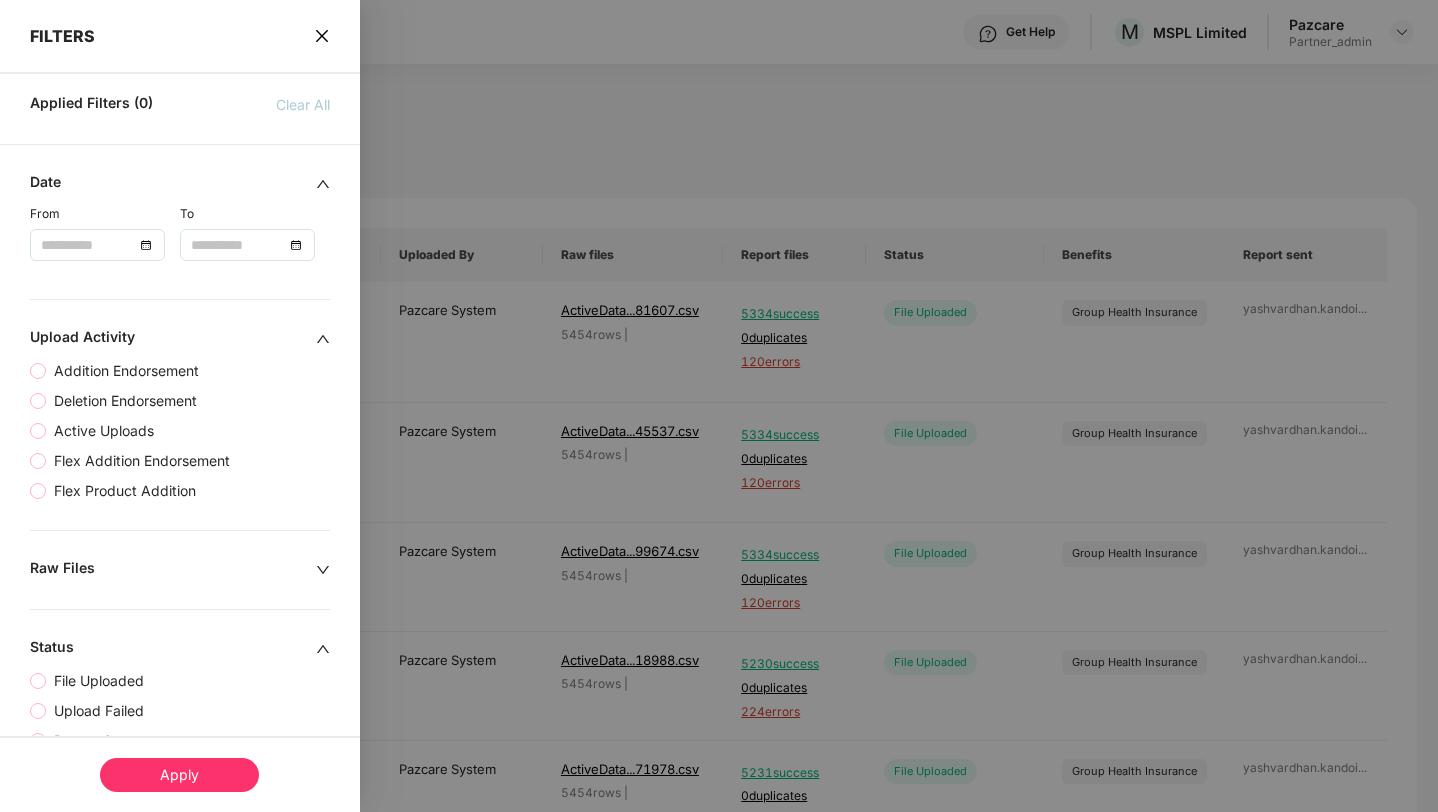 click at bounding box center [87, 245] 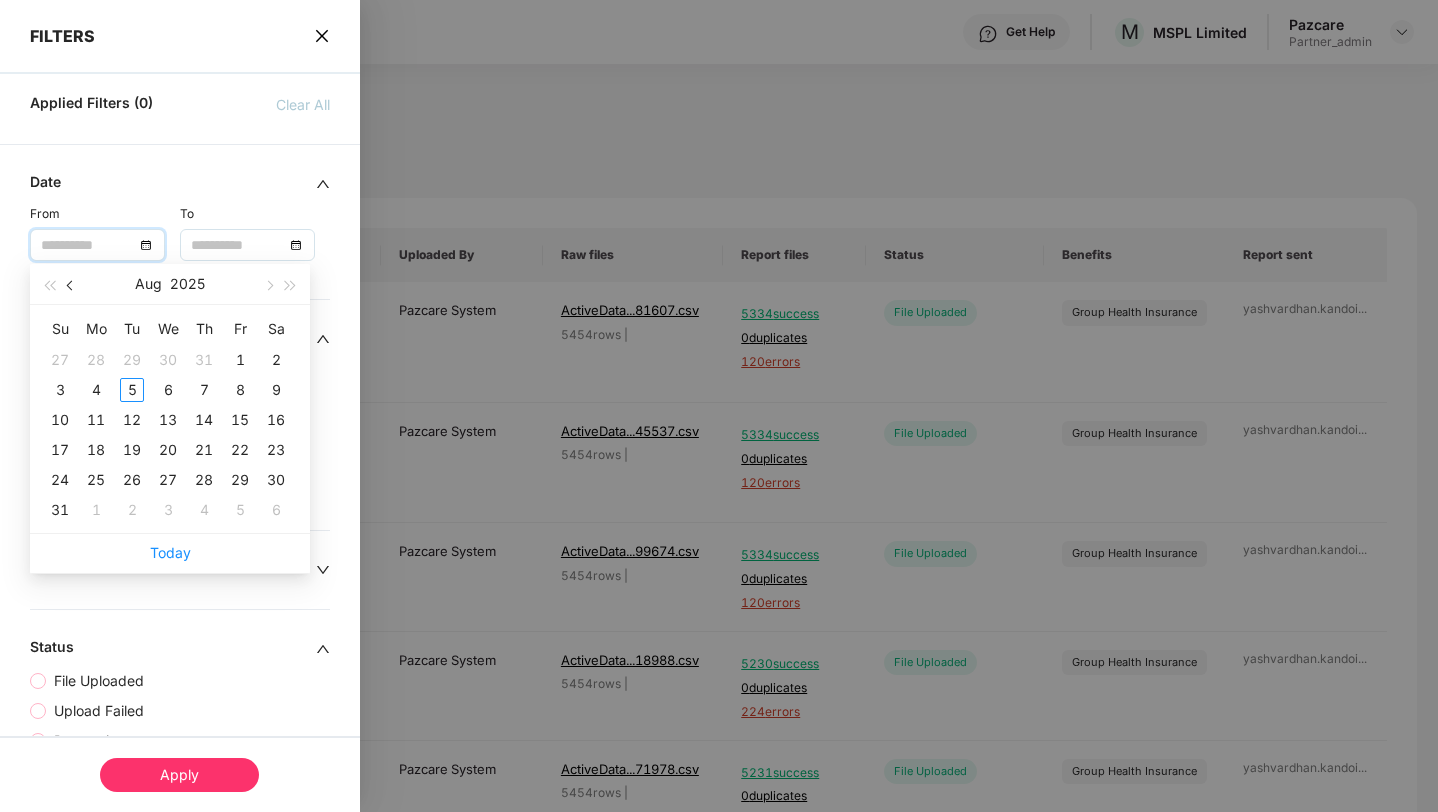click at bounding box center (71, 284) 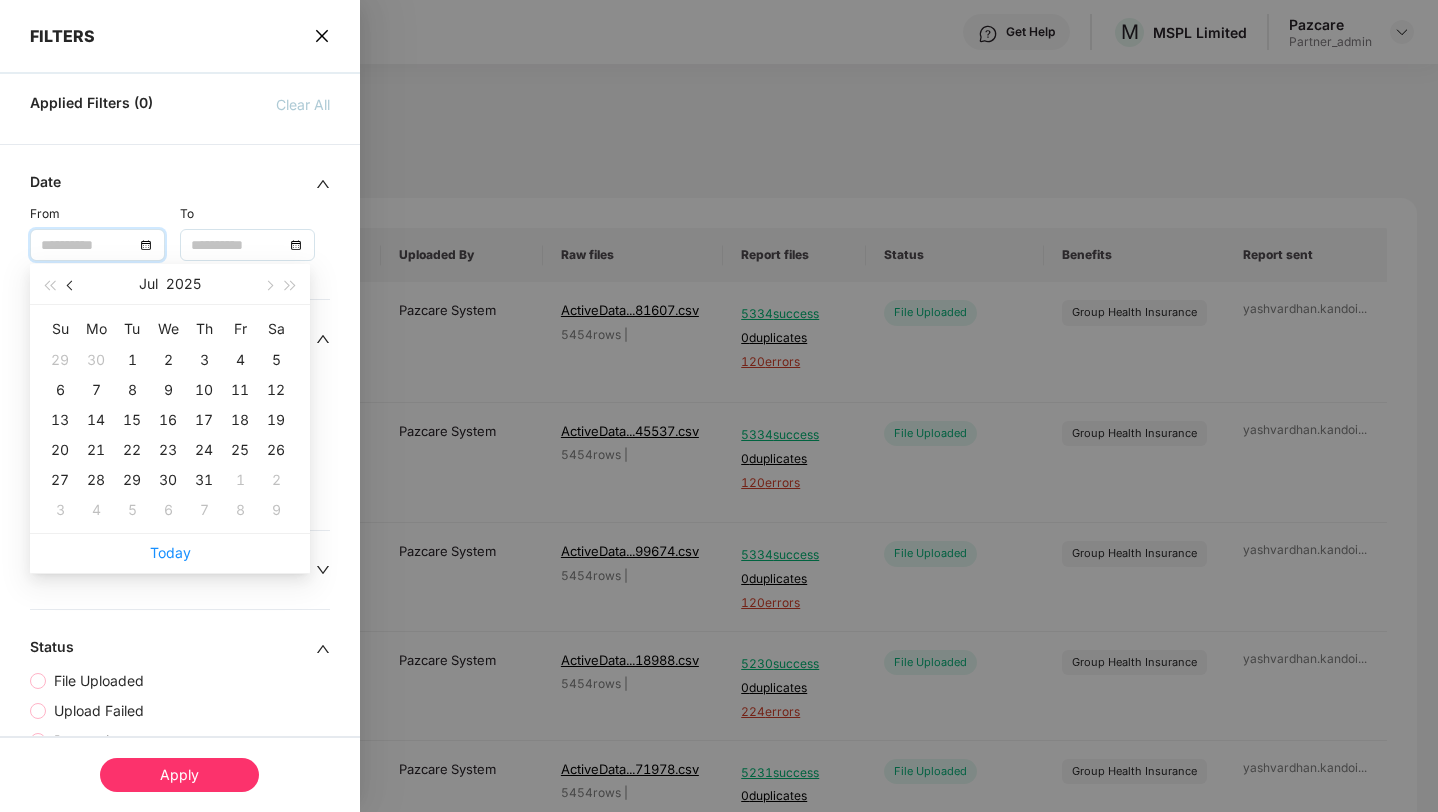 click at bounding box center [71, 284] 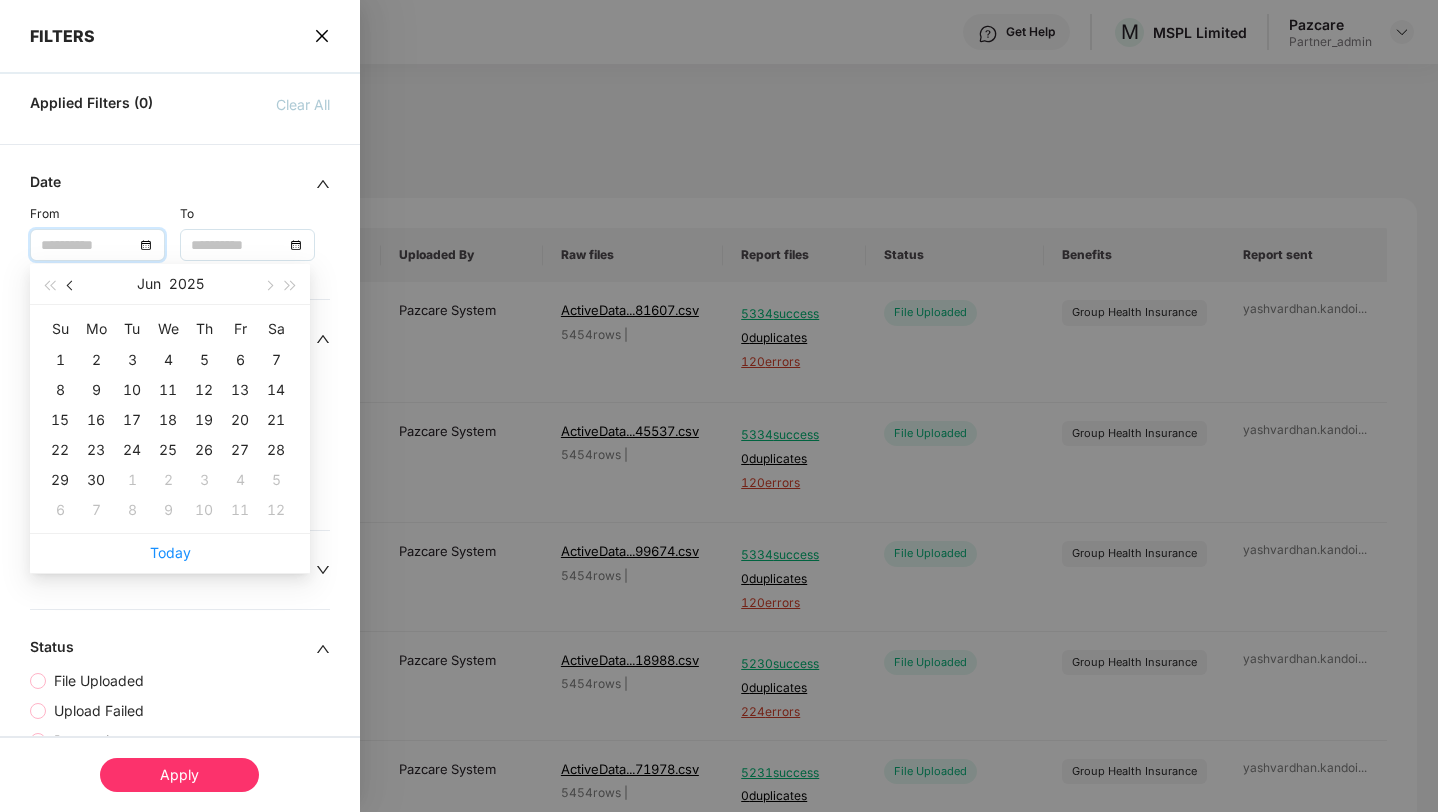 click at bounding box center [71, 284] 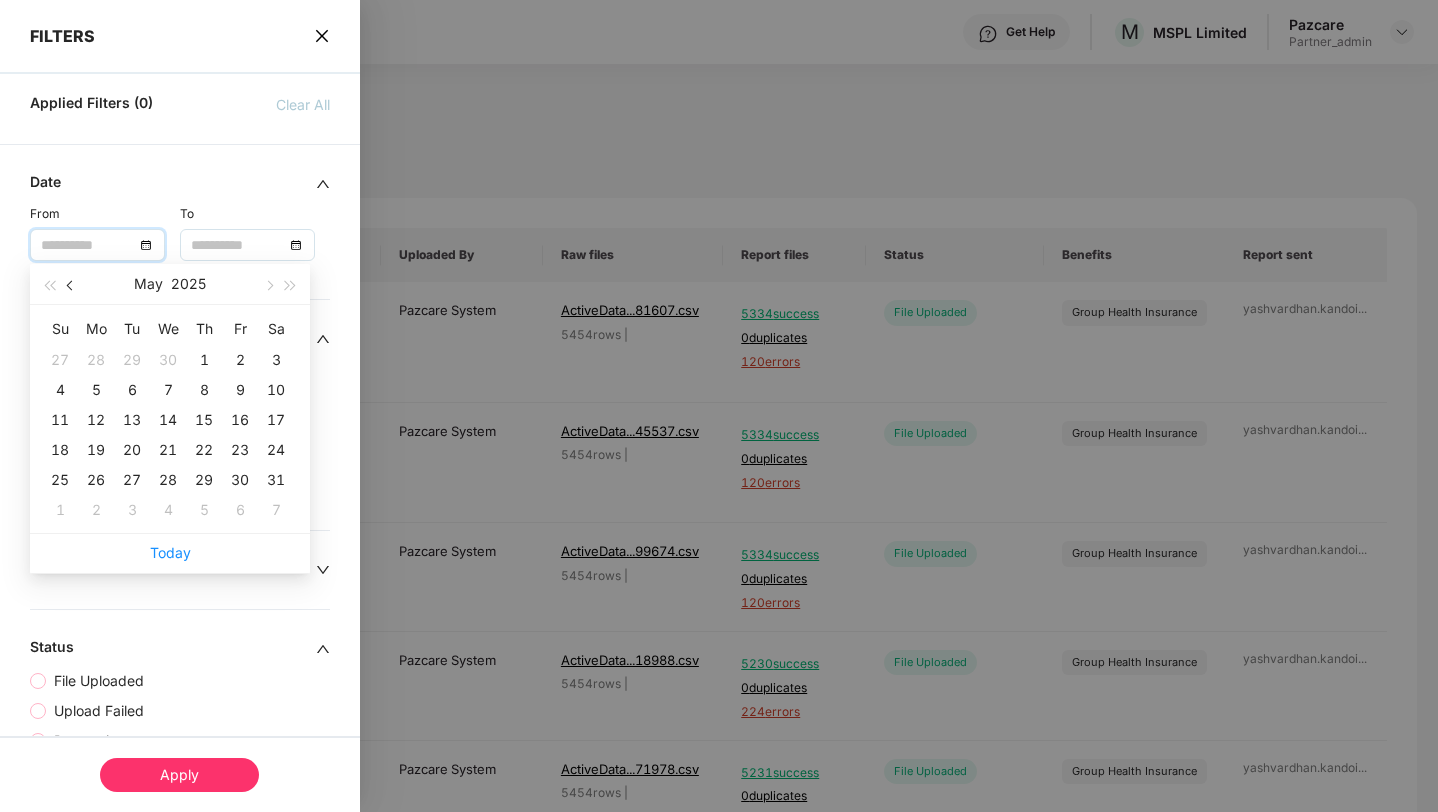 click at bounding box center [71, 284] 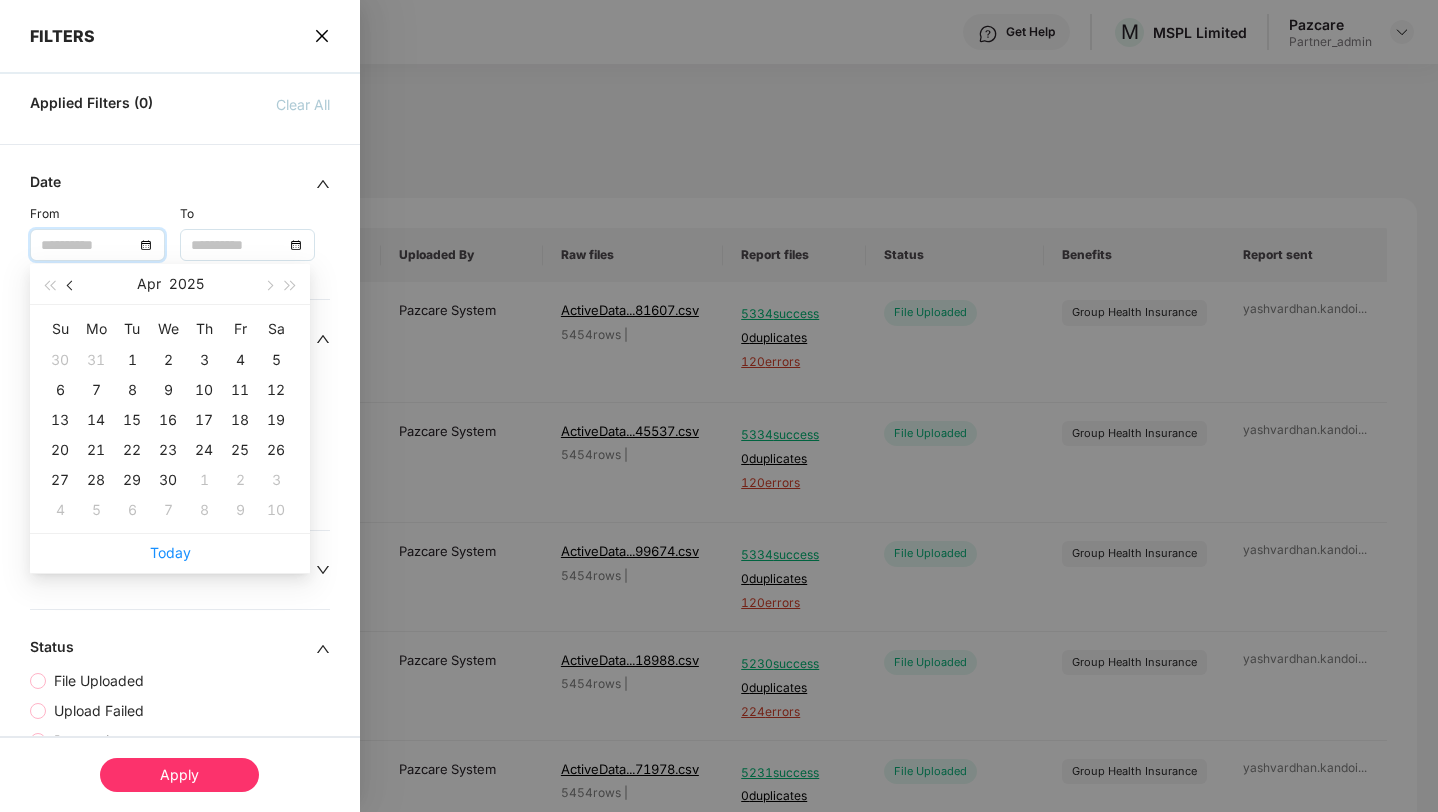 click at bounding box center (71, 284) 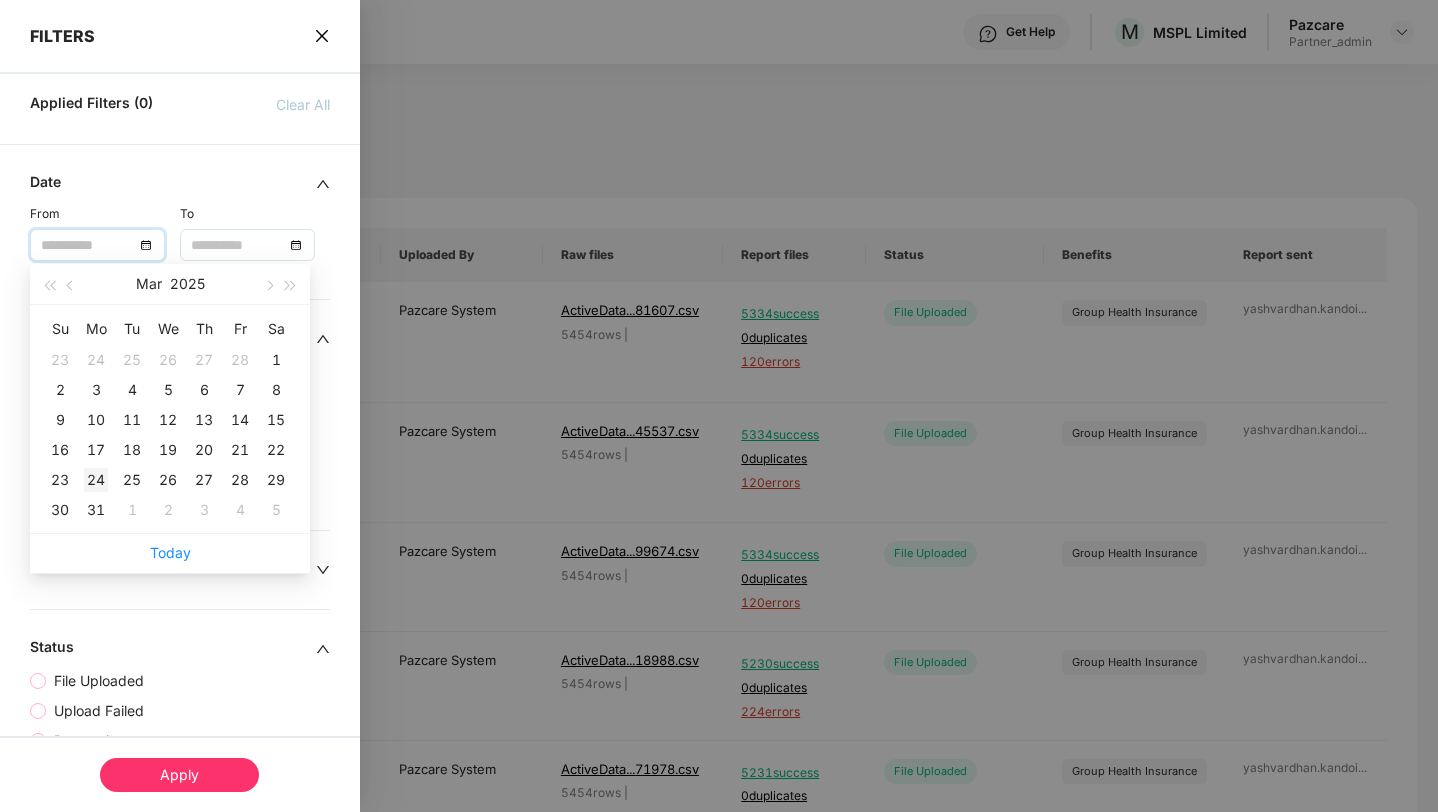 type on "**********" 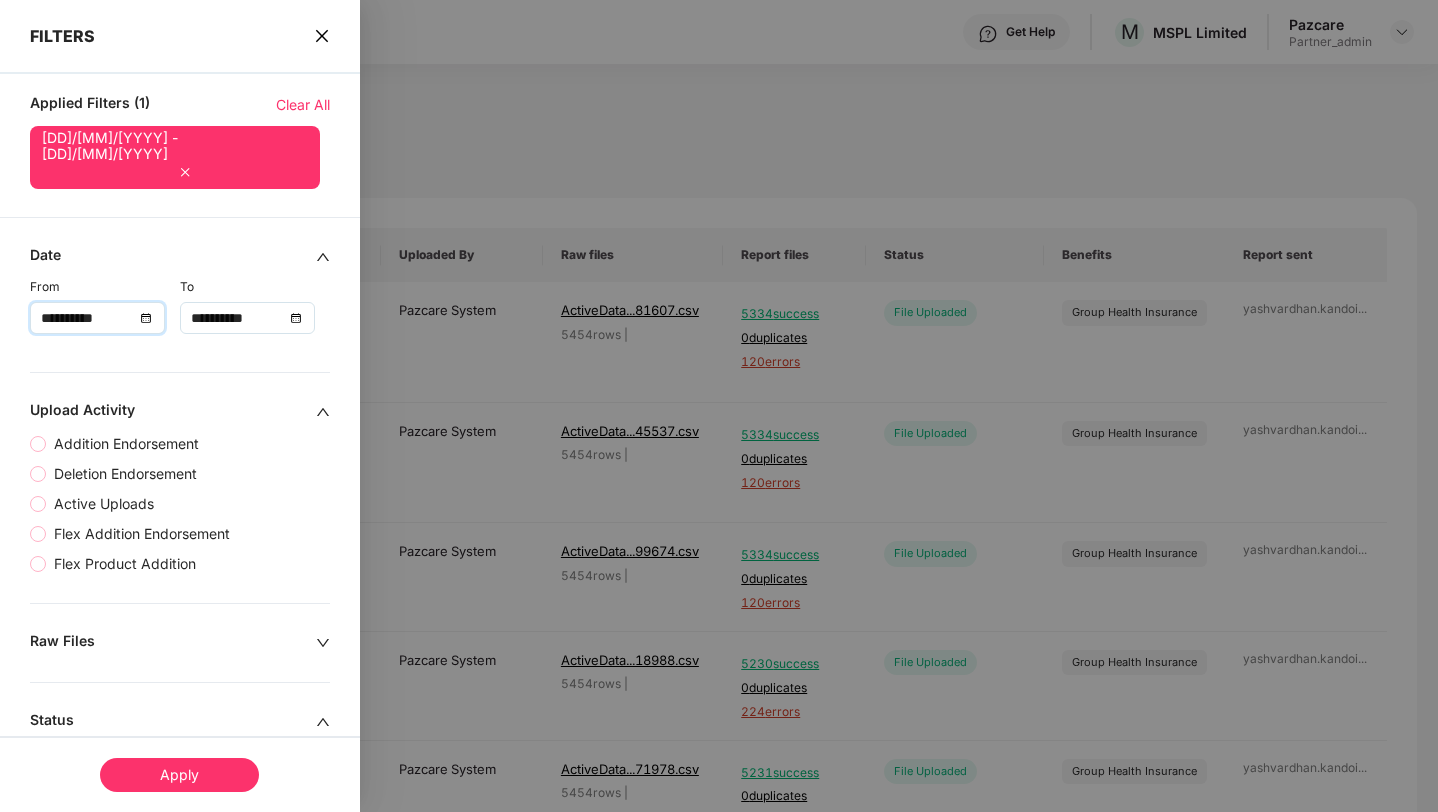 click on "**********" at bounding box center [237, 318] 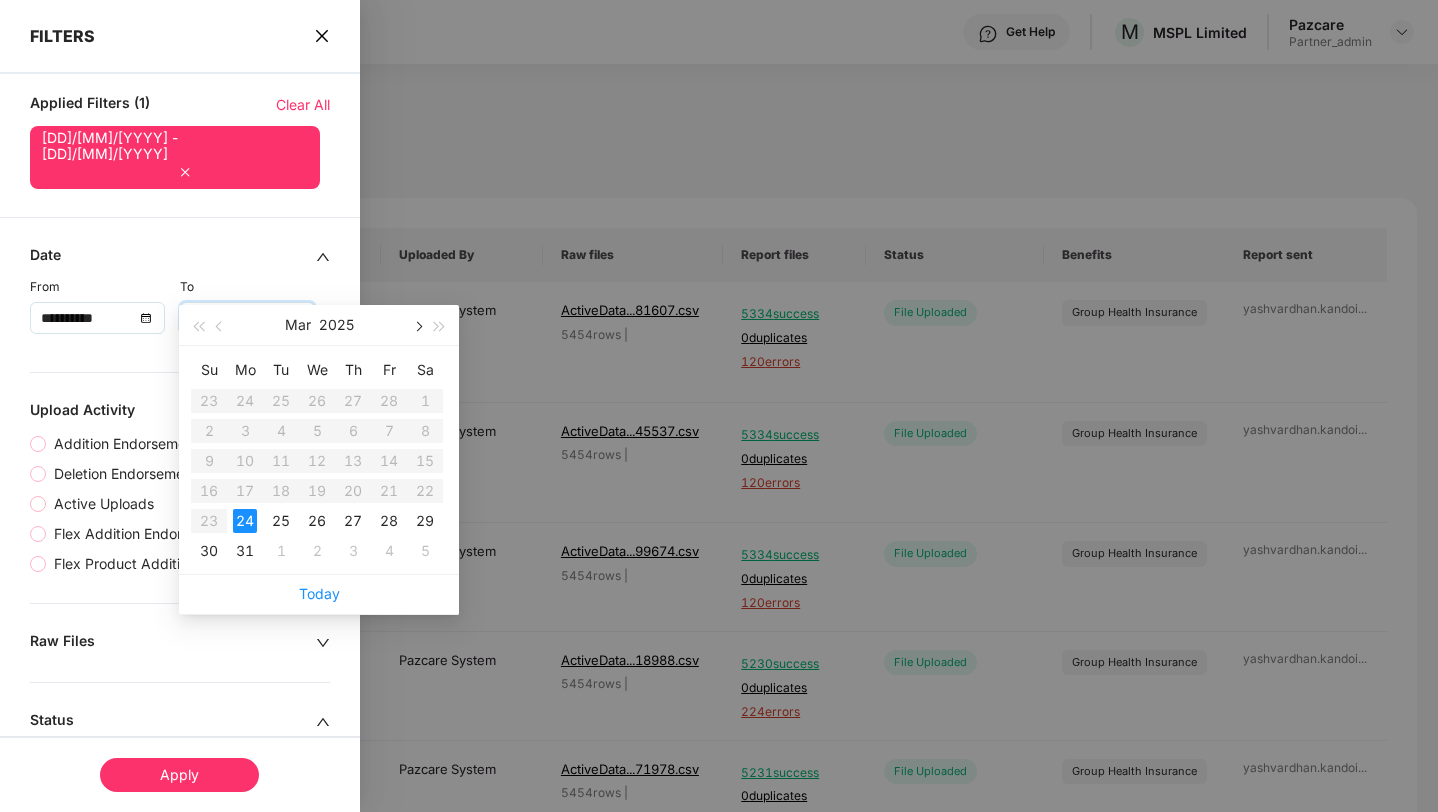 click at bounding box center (417, 327) 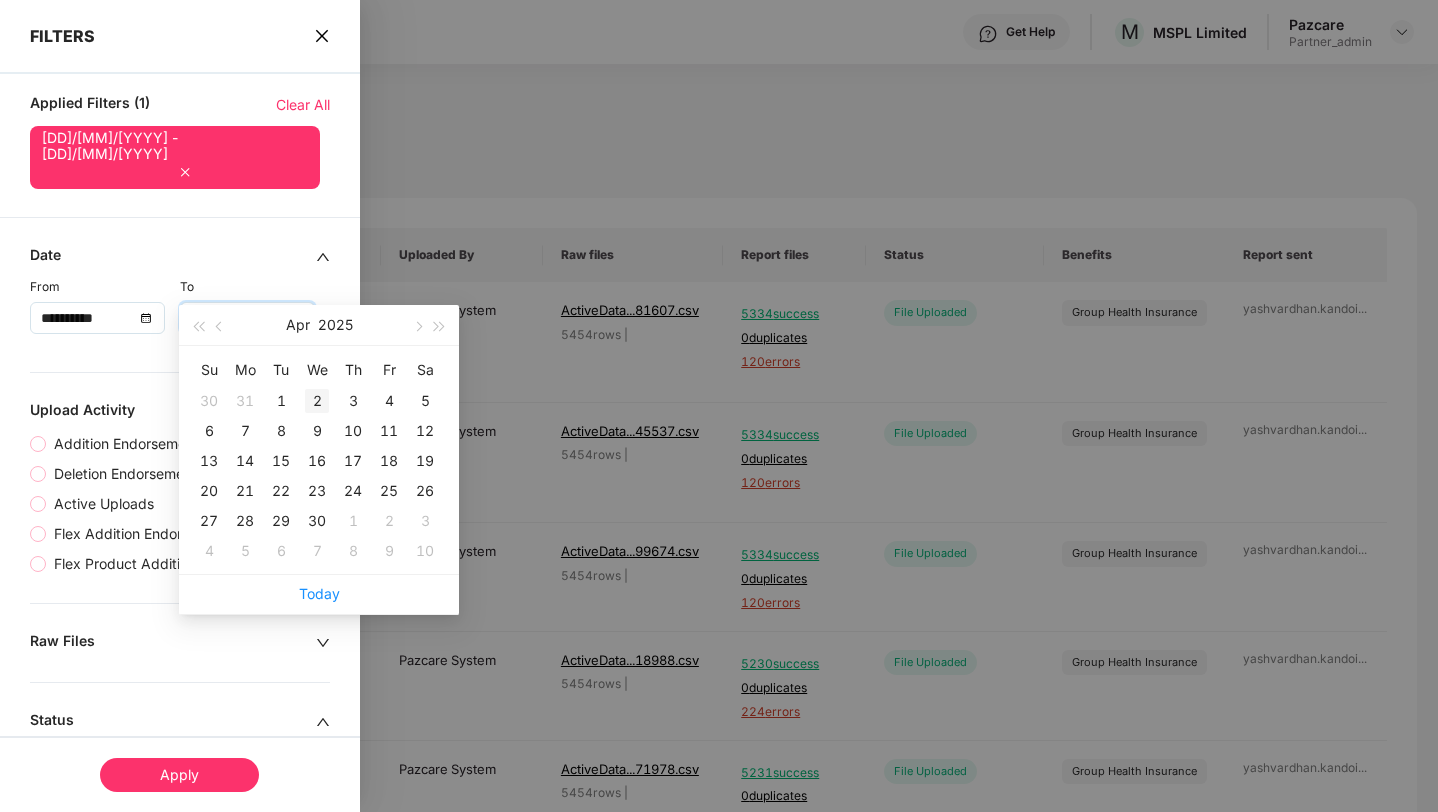 type on "**********" 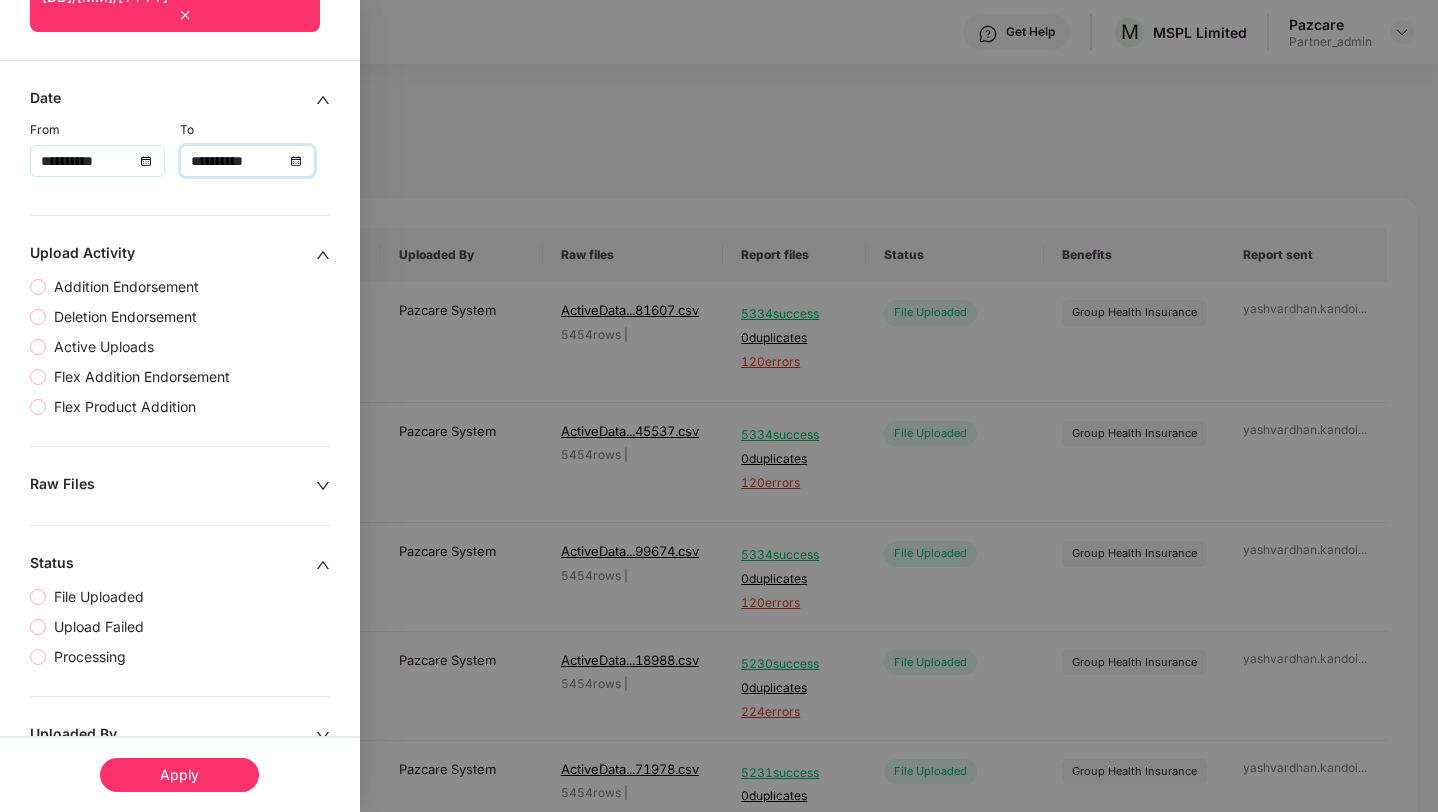 scroll, scrollTop: 142, scrollLeft: 0, axis: vertical 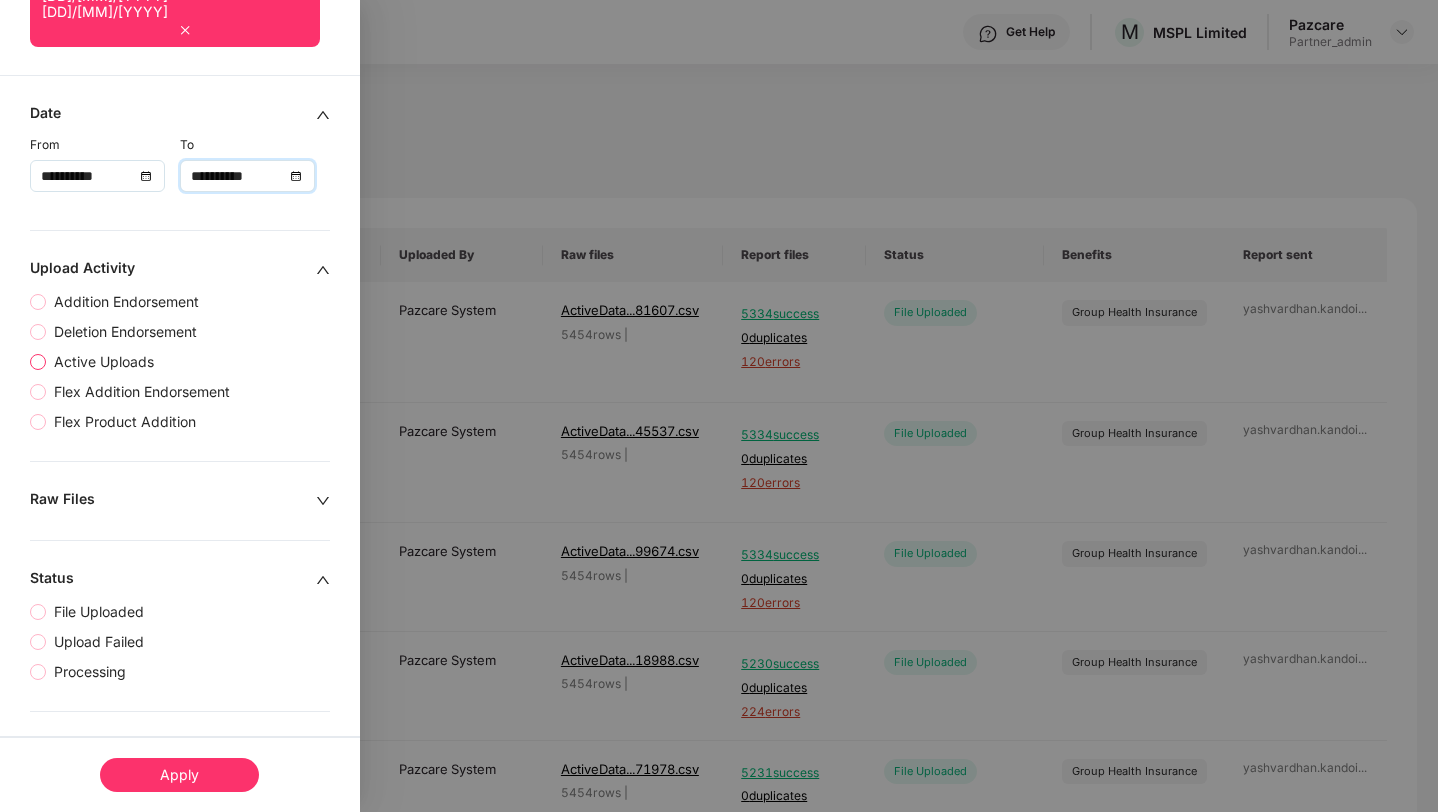 click on "Active Uploads" at bounding box center (104, 362) 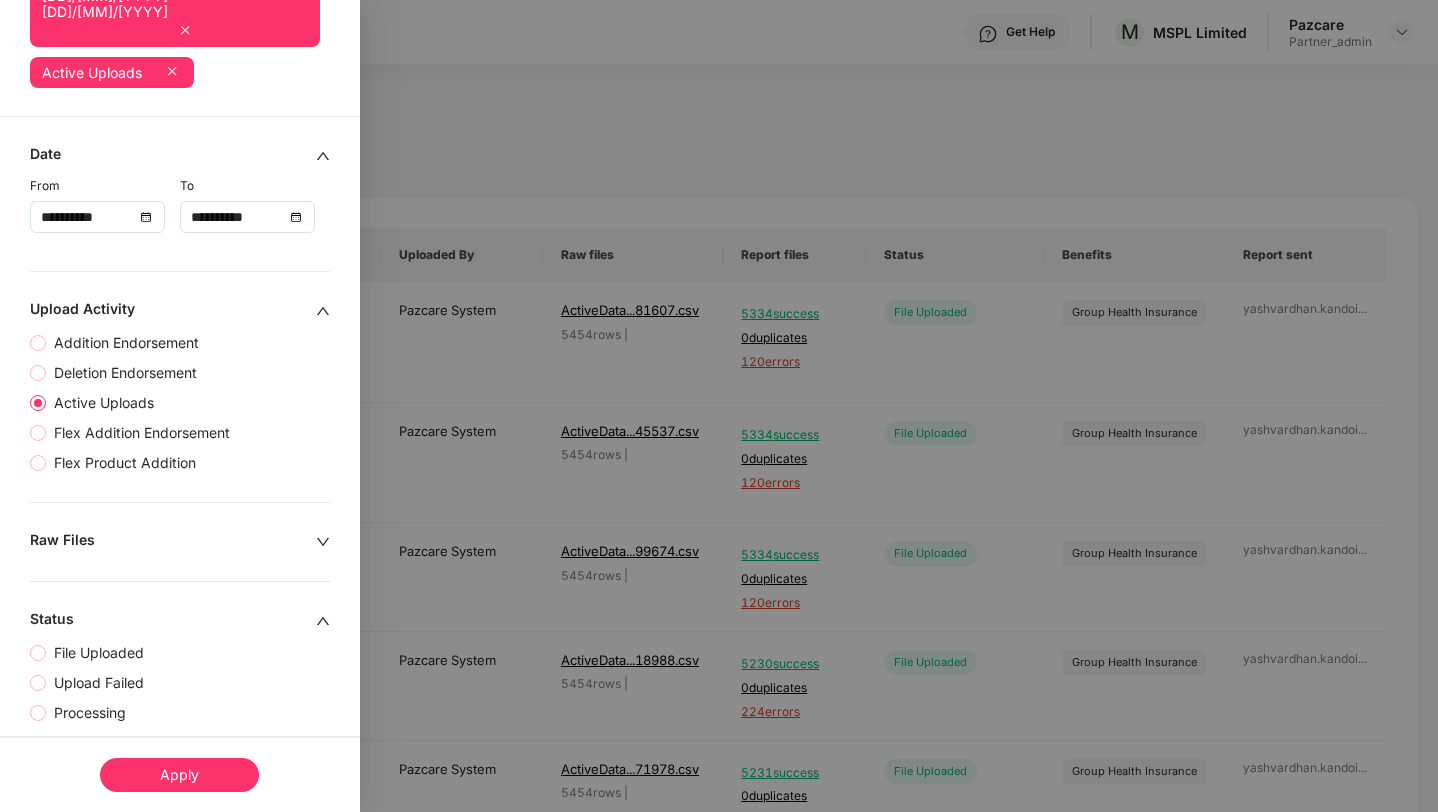 click on "Apply" at bounding box center (179, 775) 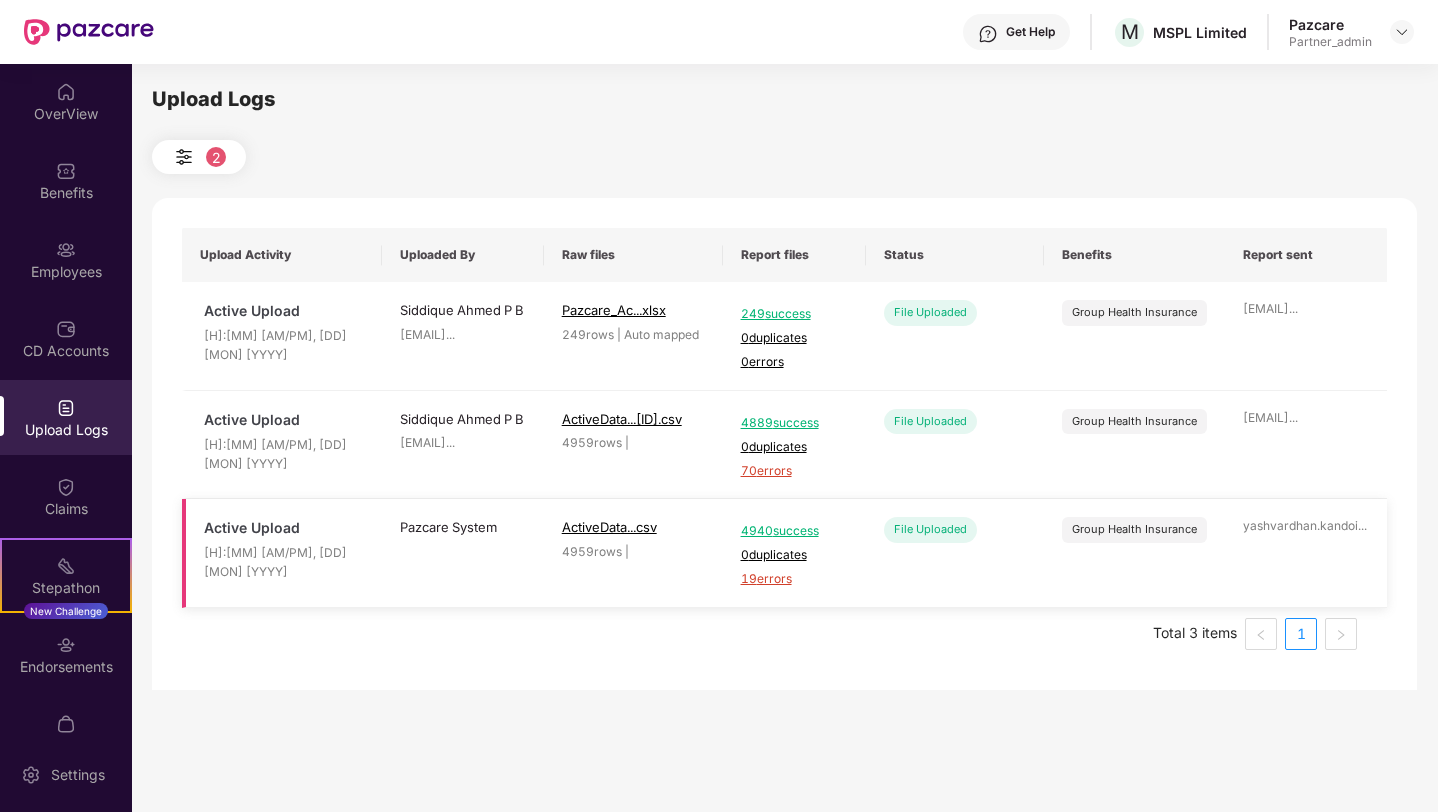 type 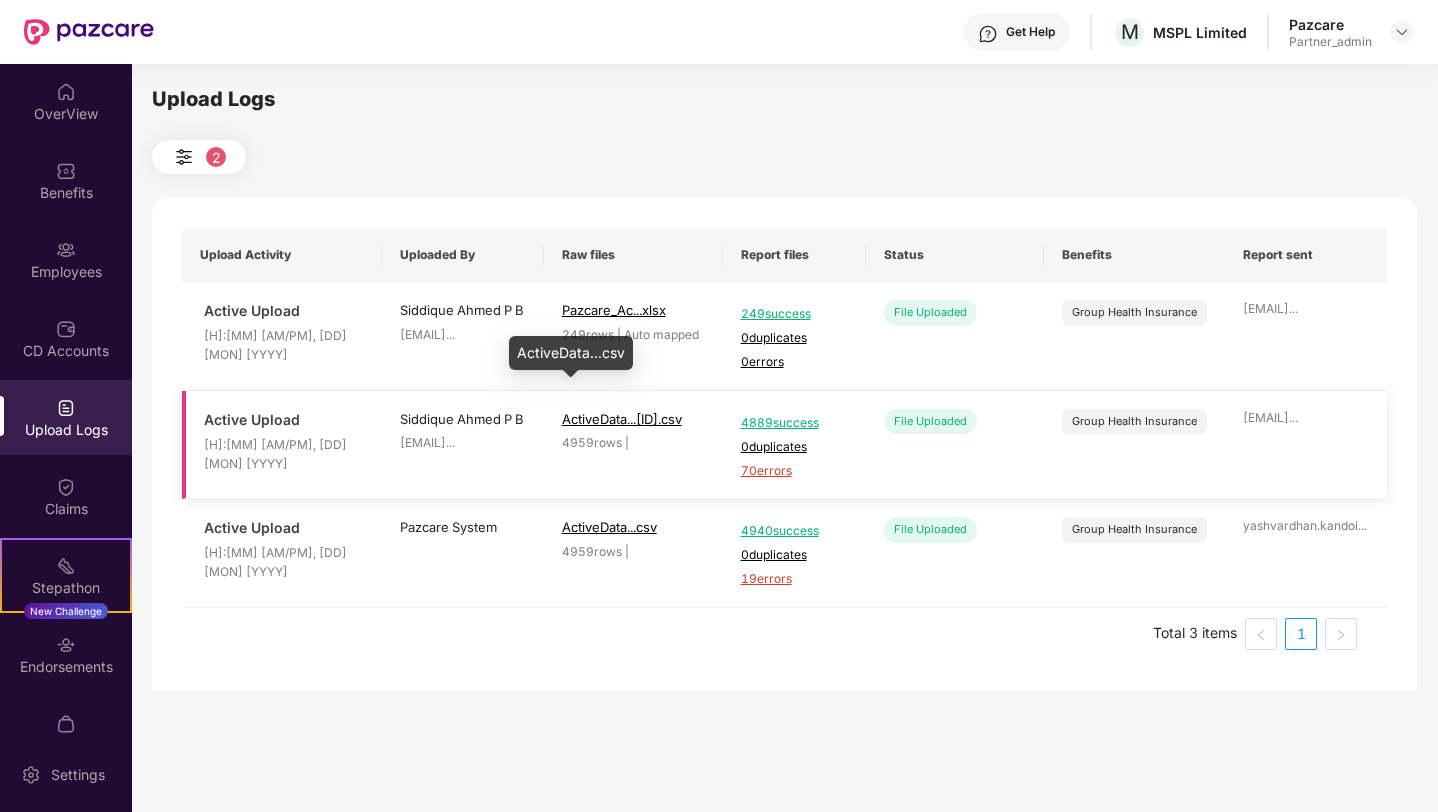 click on "ActiveData...[ID].csv" at bounding box center (622, 419) 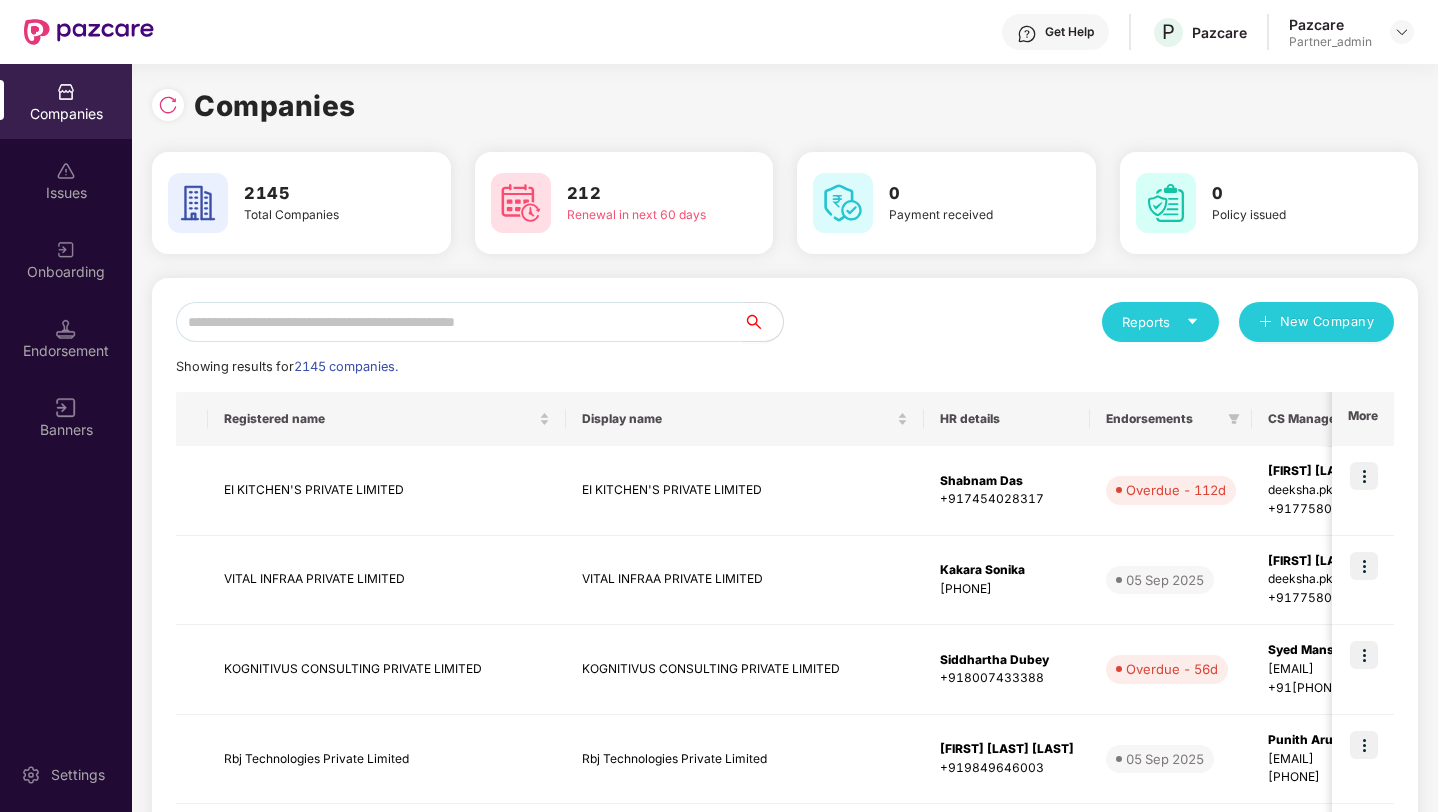 click at bounding box center [459, 322] 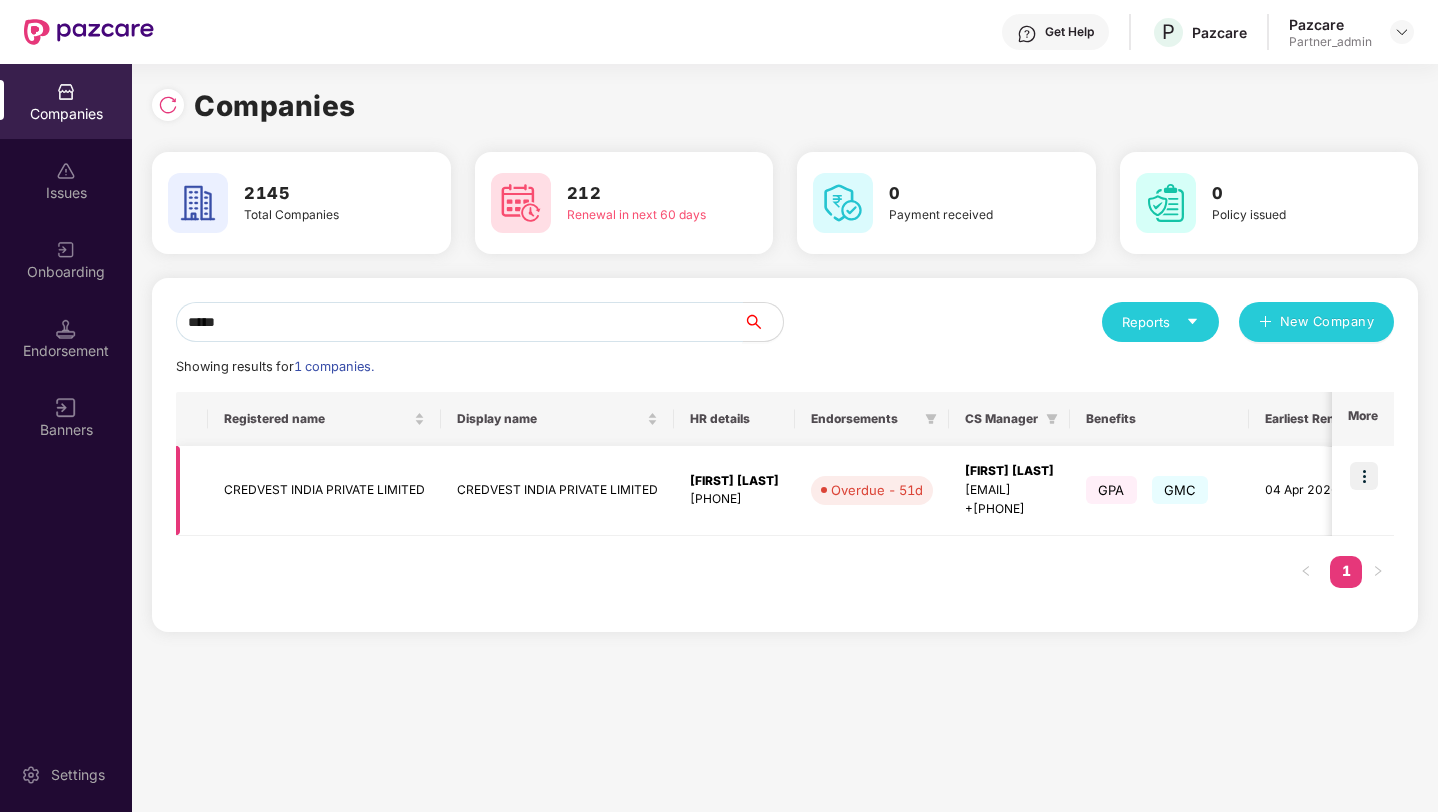 type on "*****" 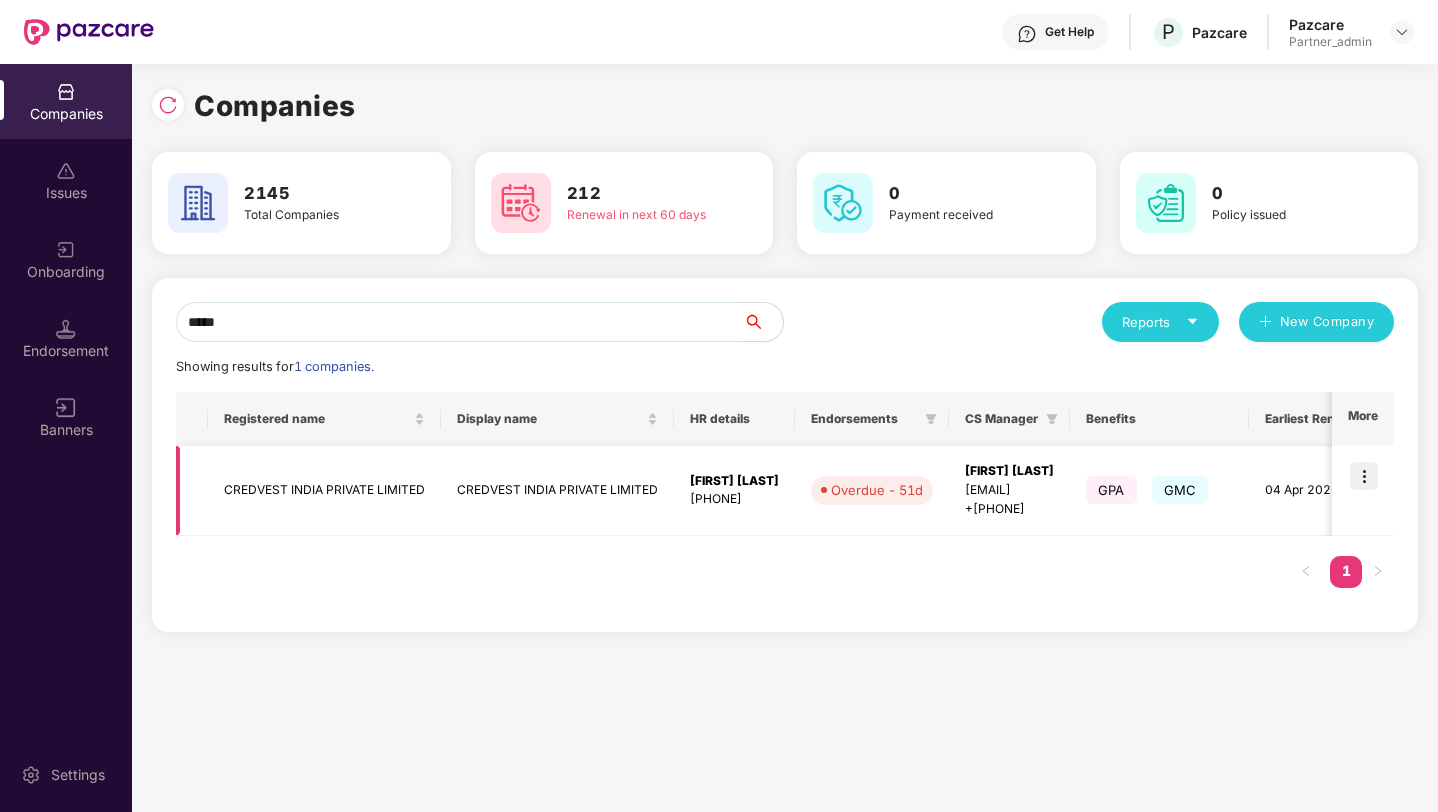 click at bounding box center [1364, 476] 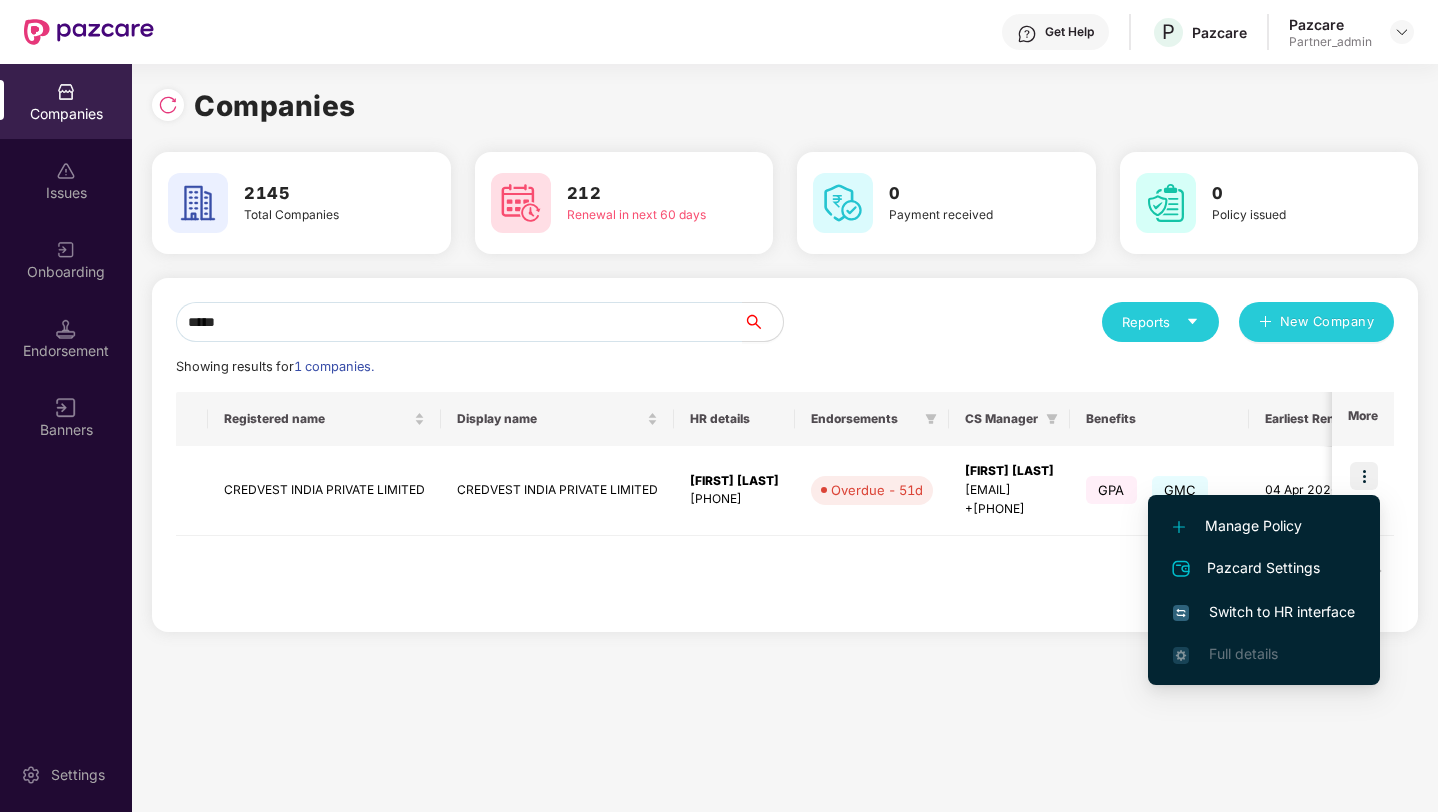 click on "Switch to HR interface" at bounding box center [1264, 612] 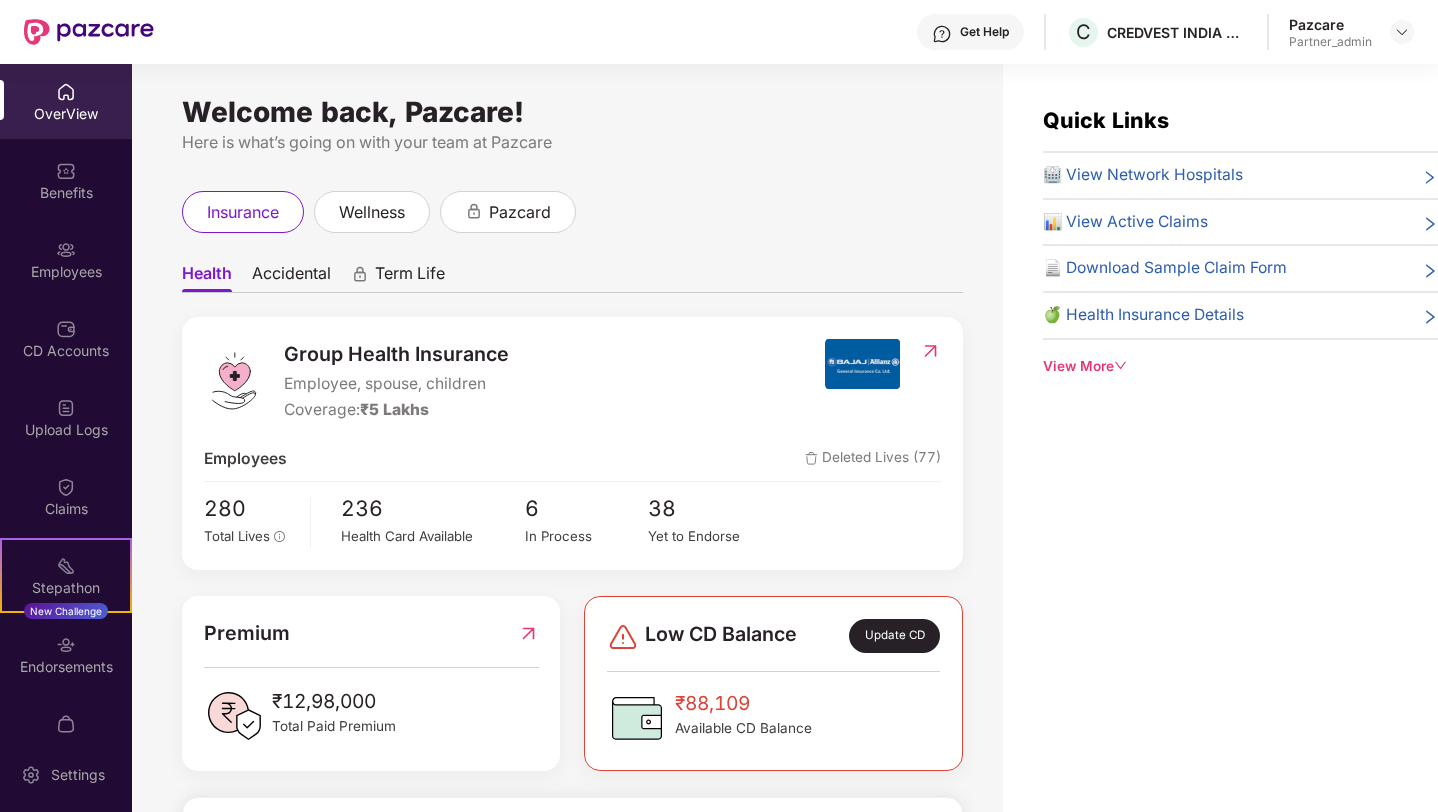 click on "Endorsements" at bounding box center (66, 667) 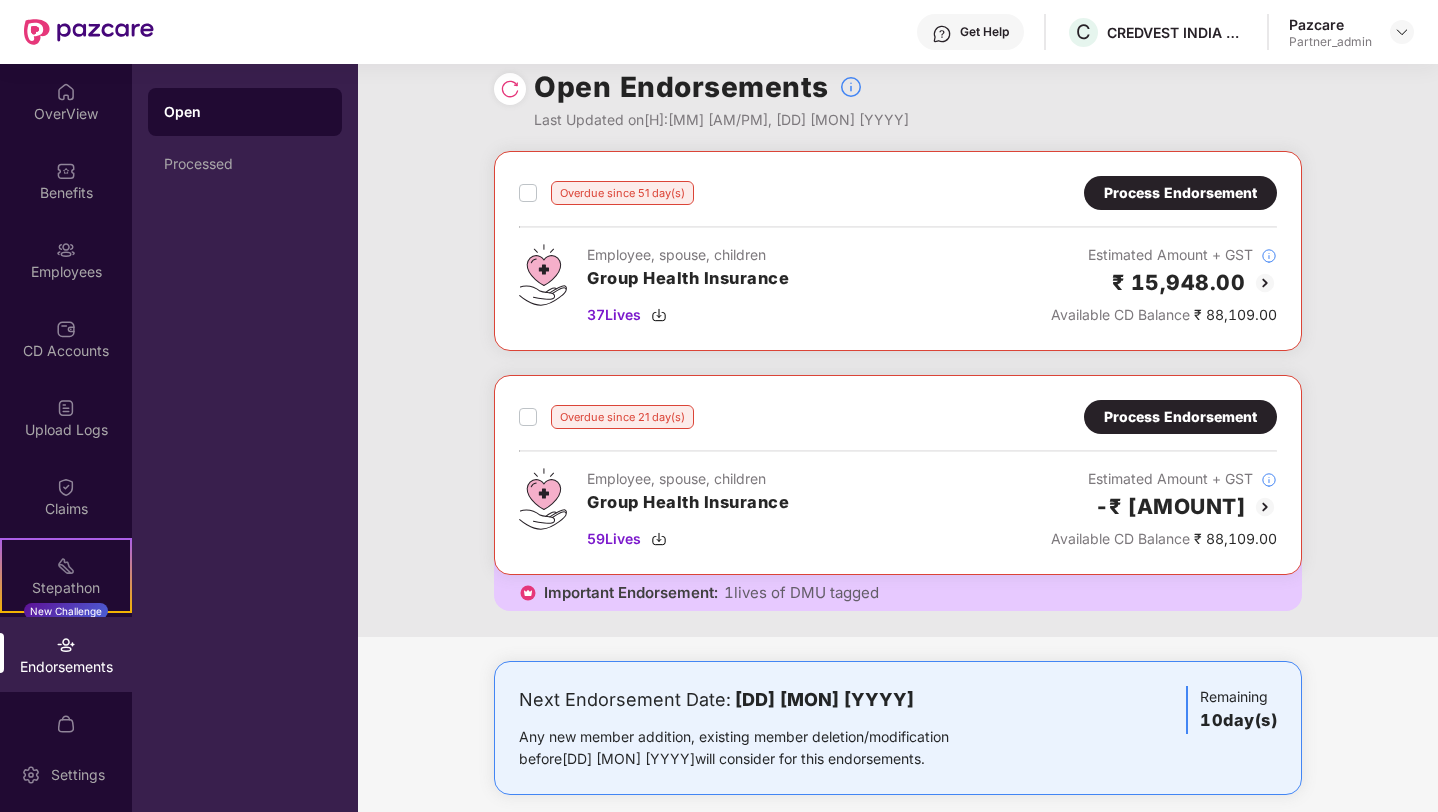 scroll, scrollTop: 29, scrollLeft: 0, axis: vertical 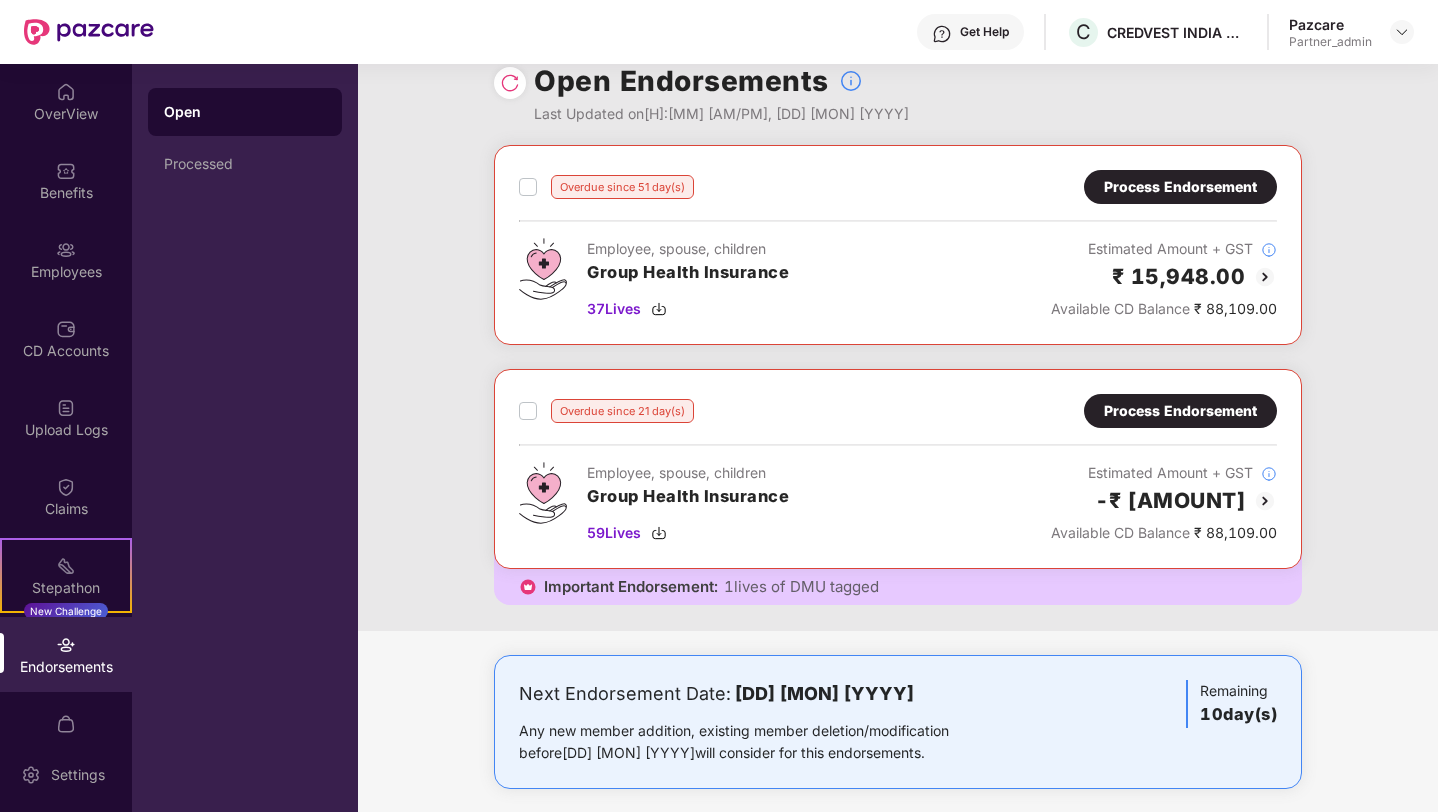 click on "Process Endorsement" at bounding box center (1180, 411) 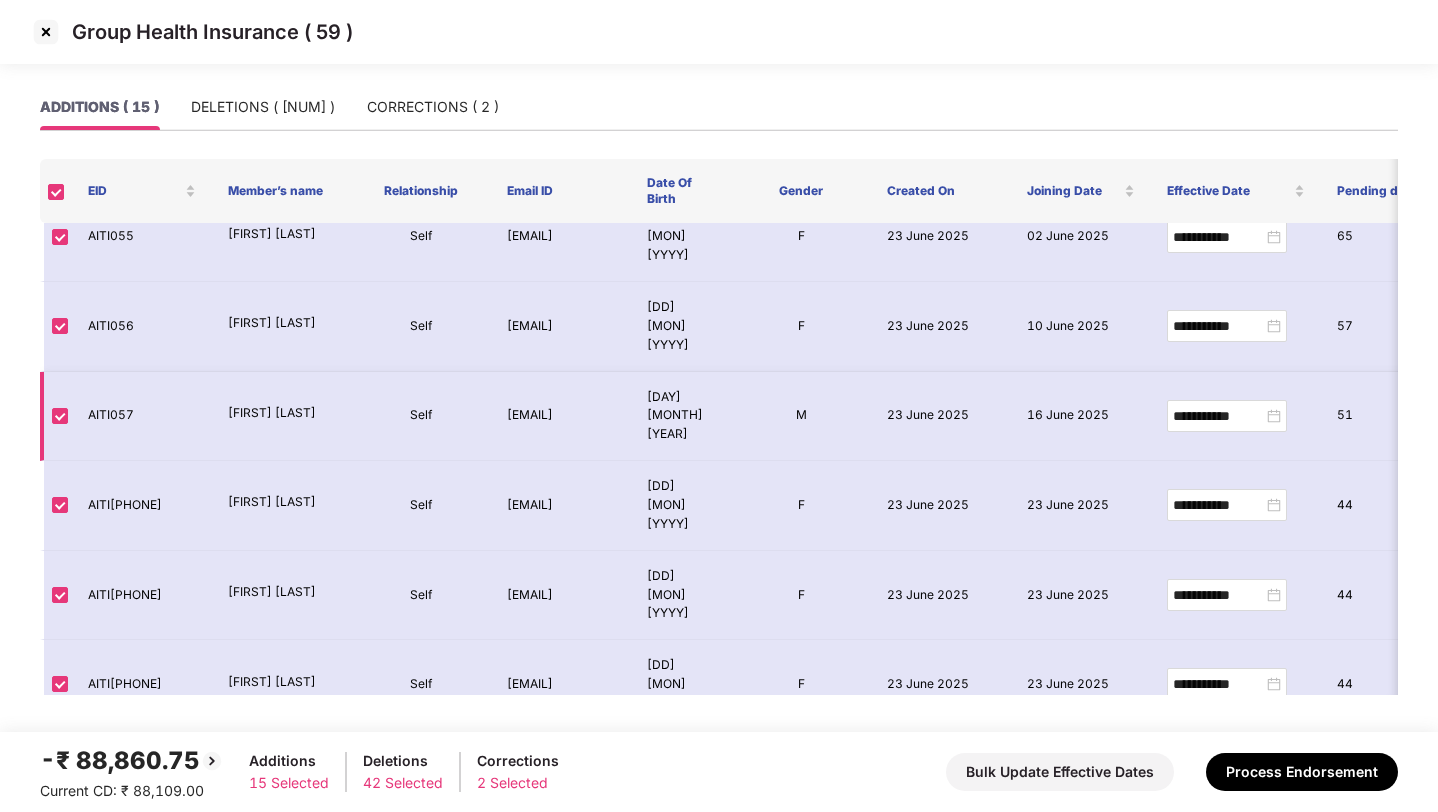 scroll, scrollTop: 0, scrollLeft: 0, axis: both 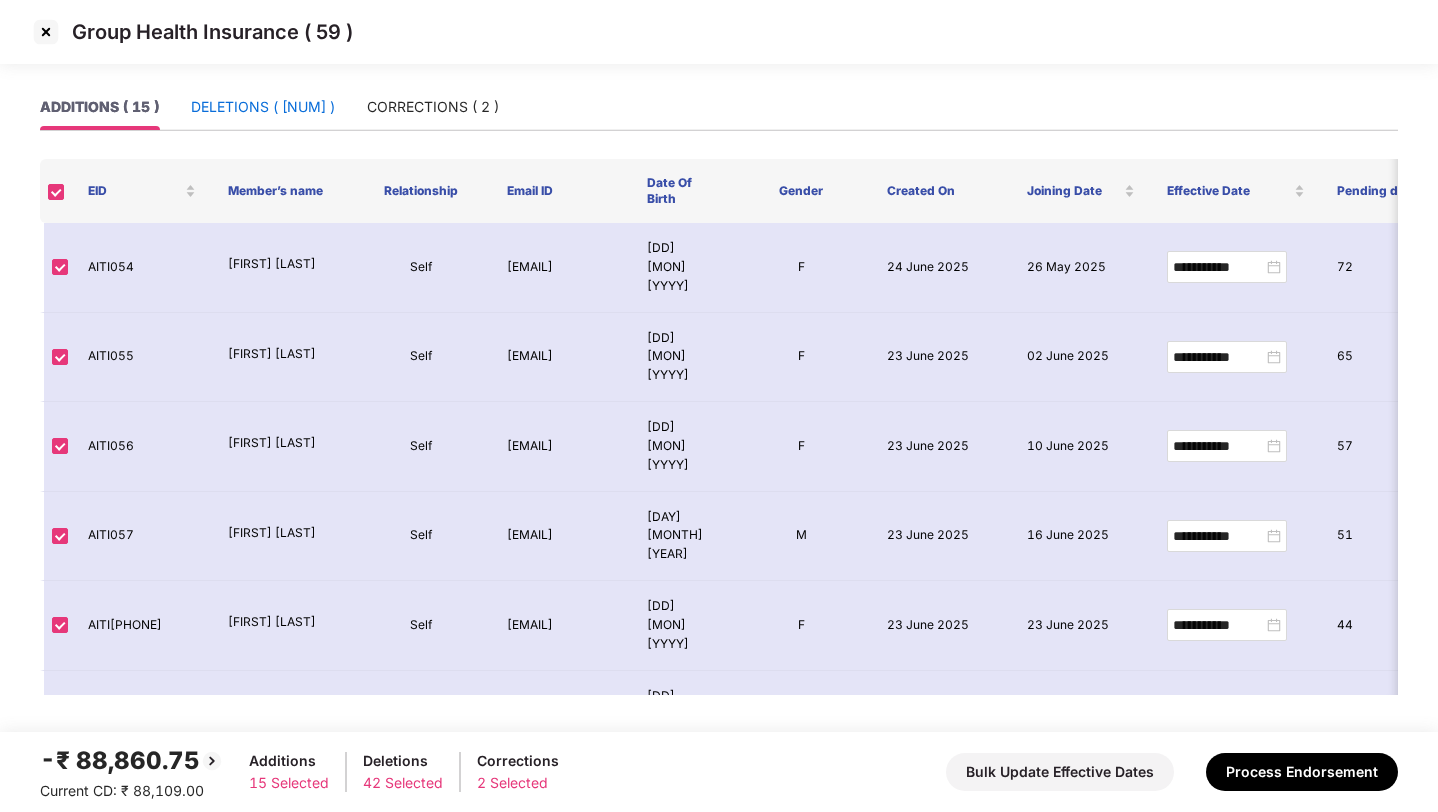 click on "DELETIONS ( [NUM] )" at bounding box center (263, 107) 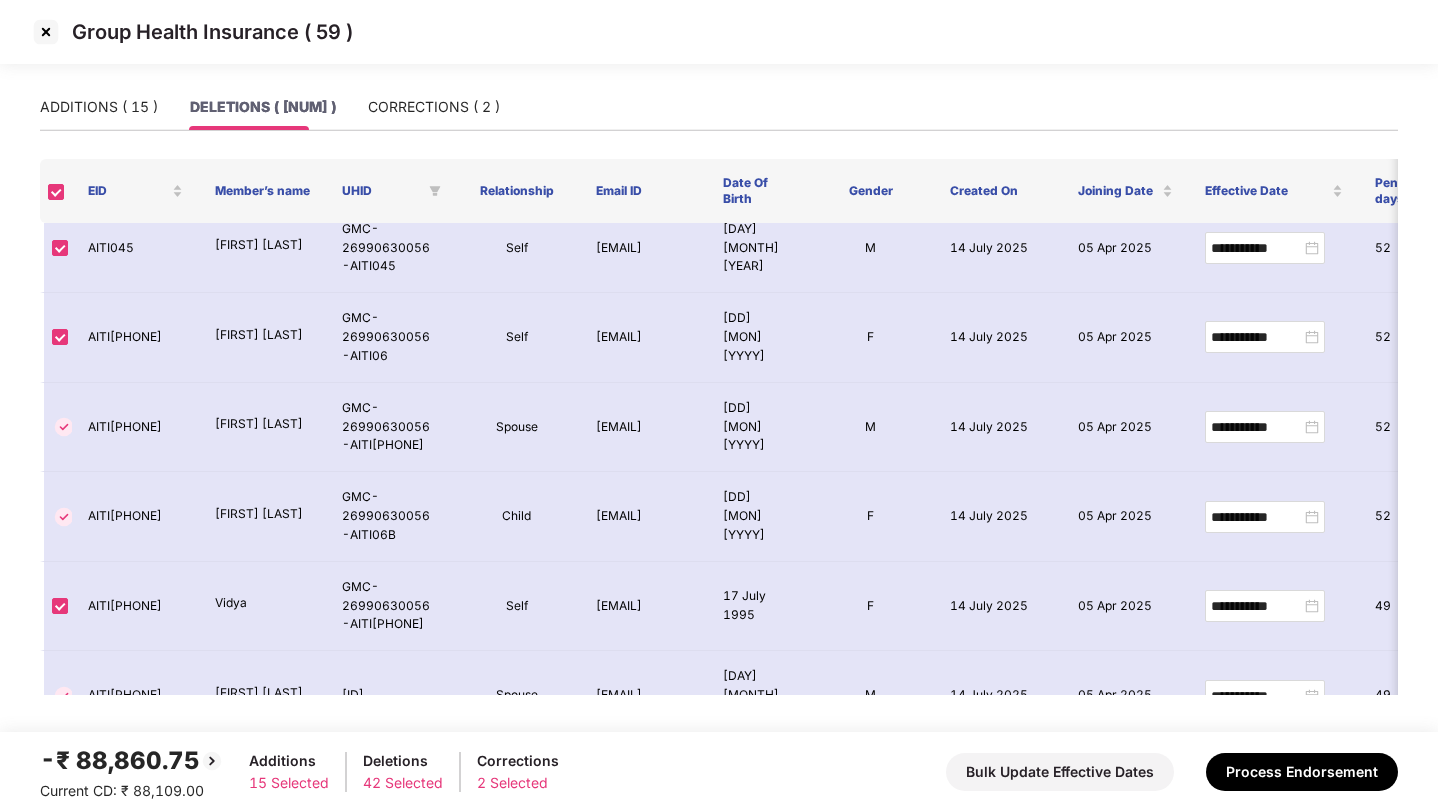 scroll, scrollTop: 0, scrollLeft: 0, axis: both 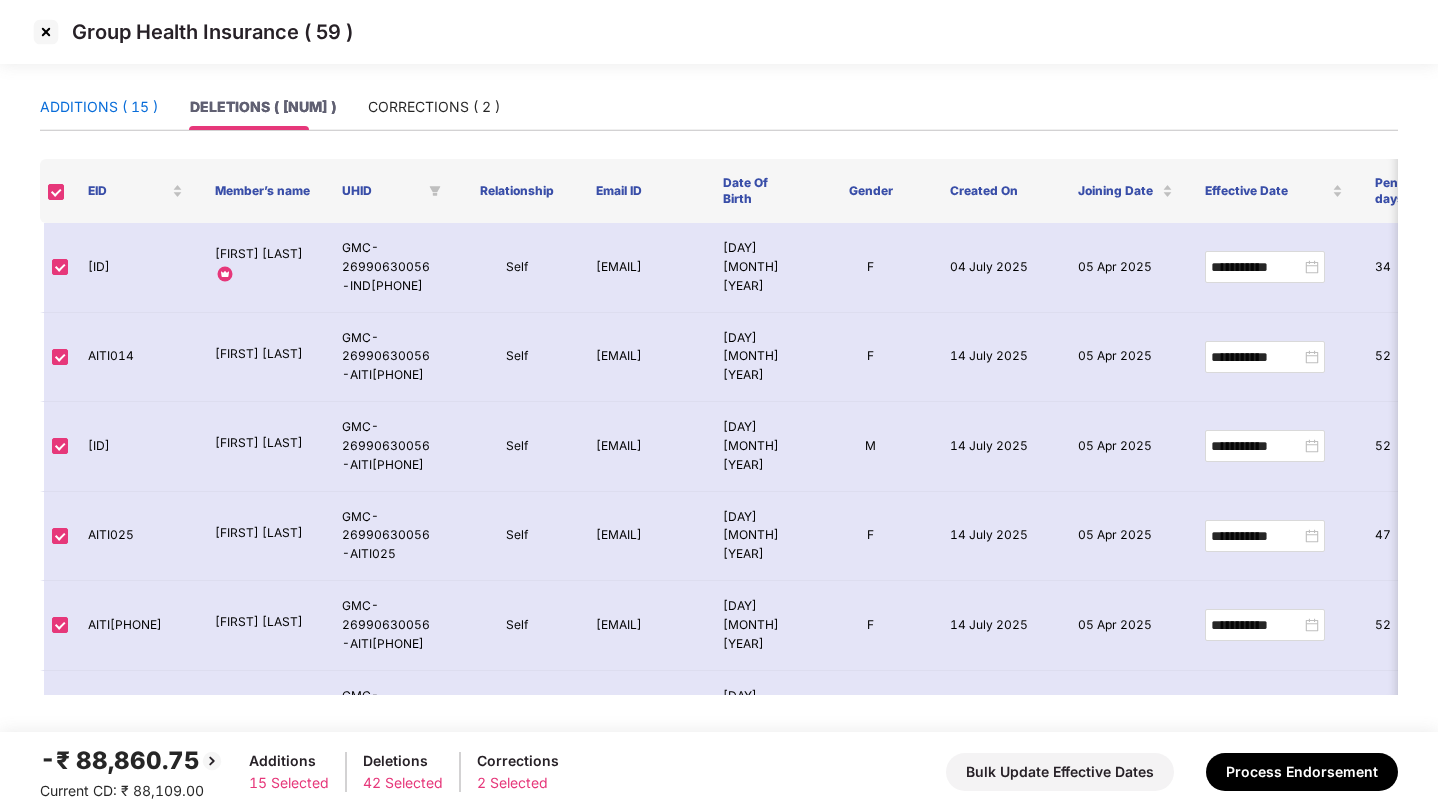click on "ADDITIONS ( 15 )" at bounding box center [99, 107] 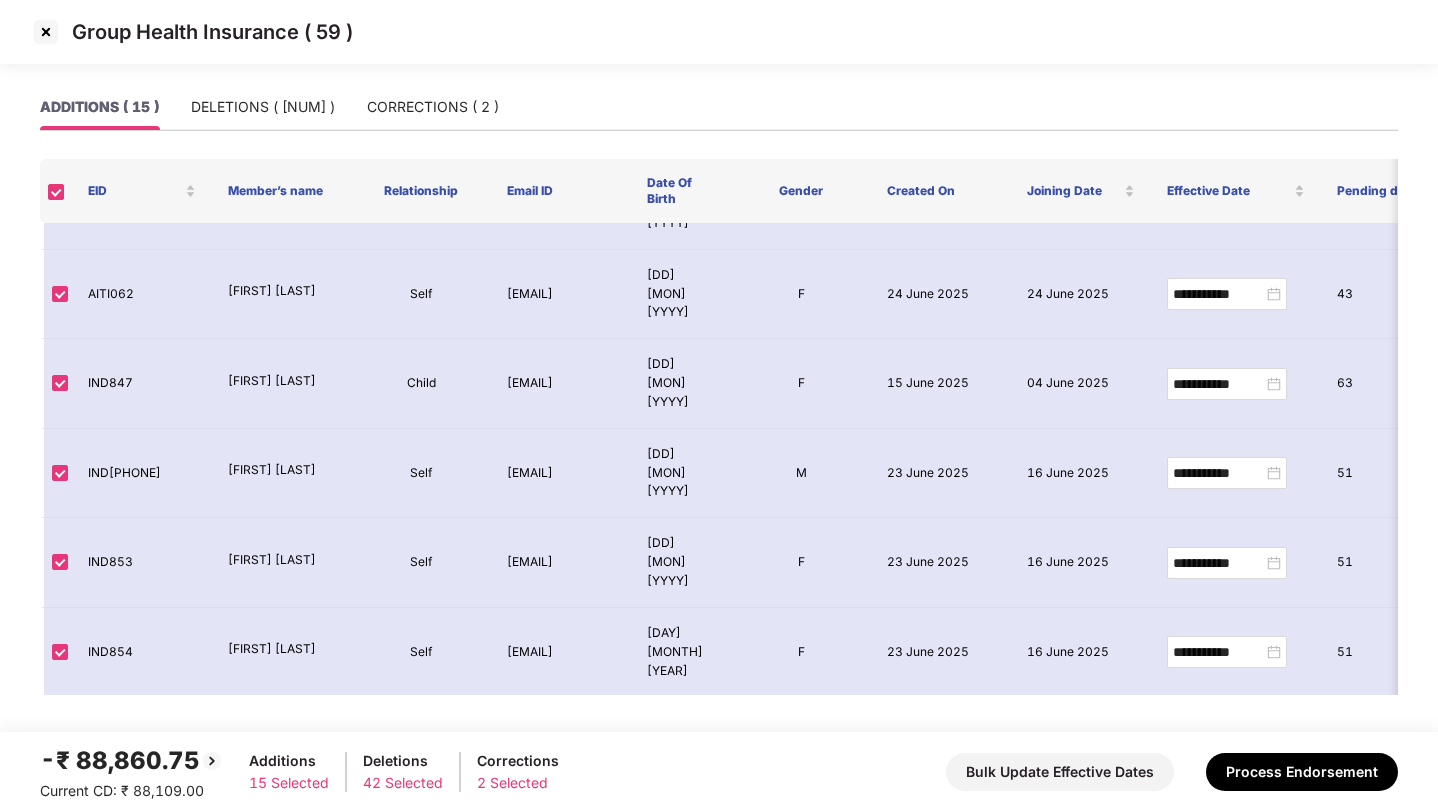 scroll, scrollTop: 603, scrollLeft: 0, axis: vertical 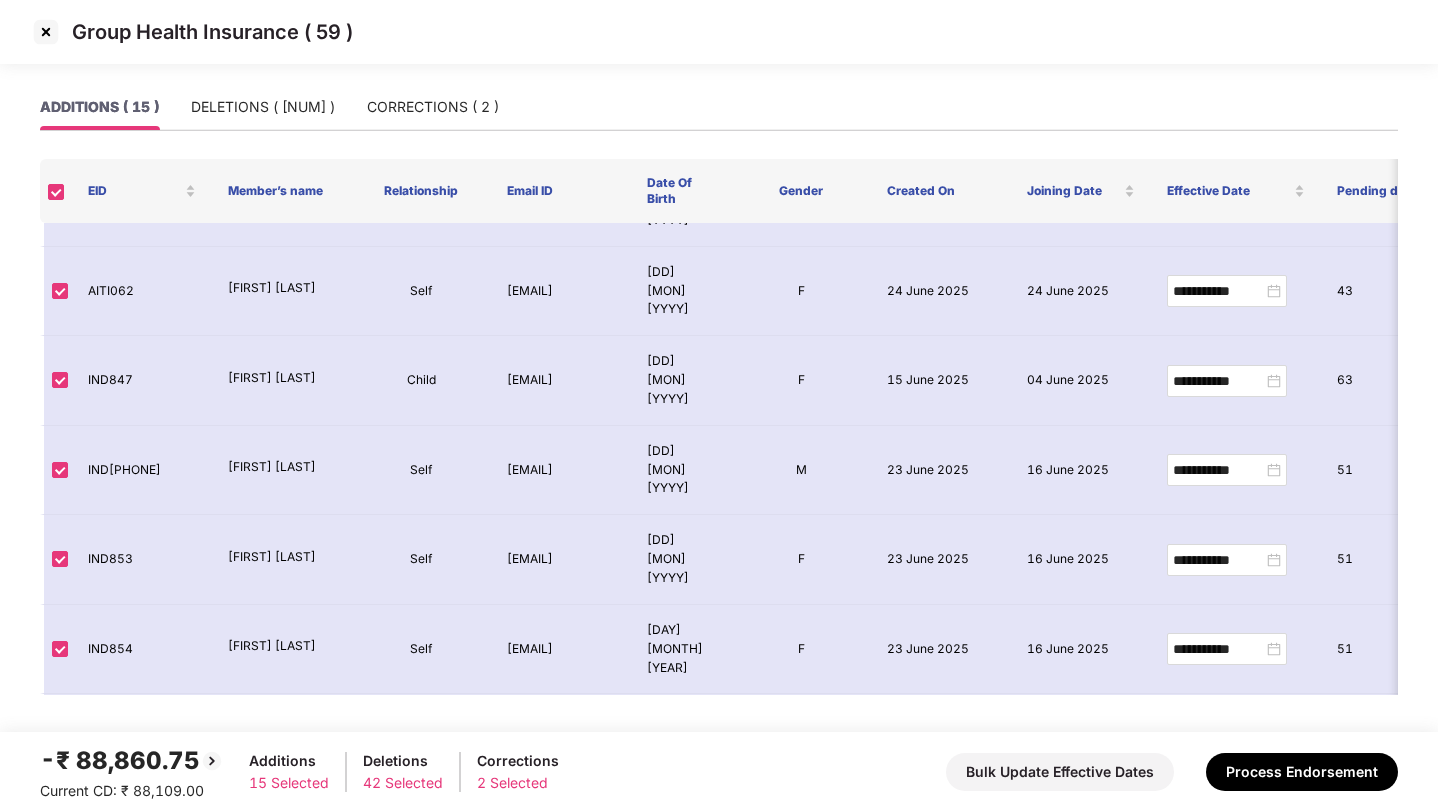 click at bounding box center [46, 32] 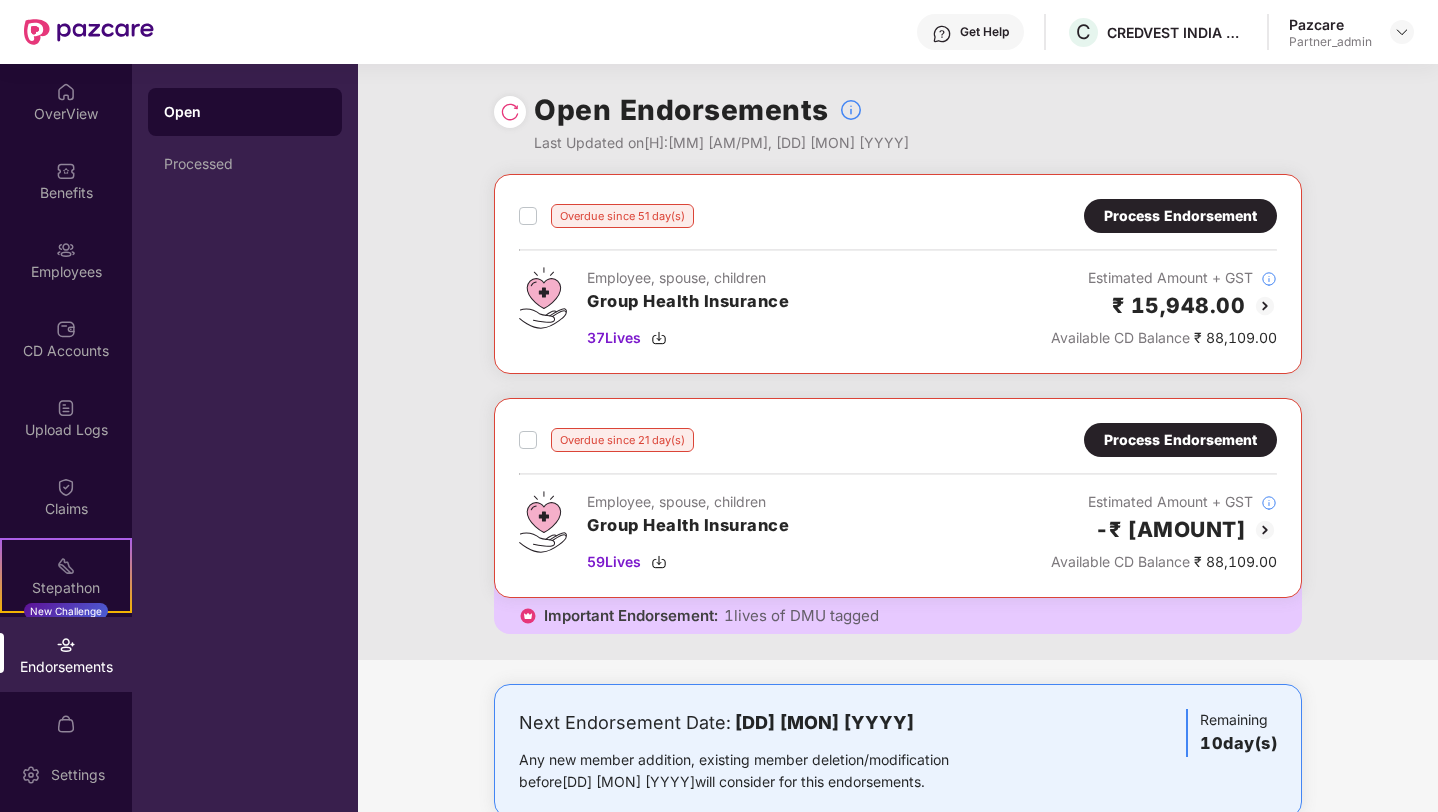 click on "Process Endorsement" at bounding box center (1180, 216) 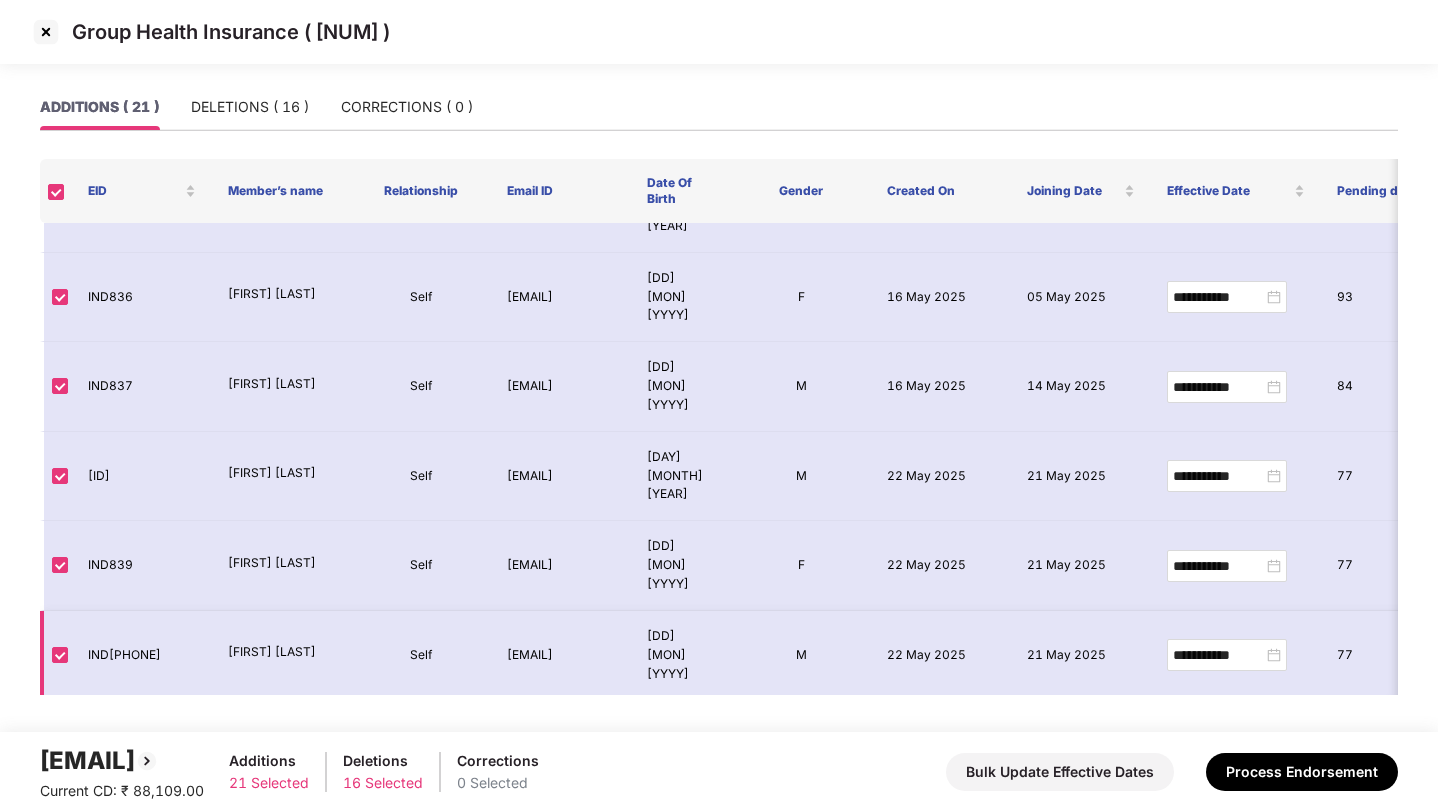 scroll, scrollTop: 597, scrollLeft: 17, axis: both 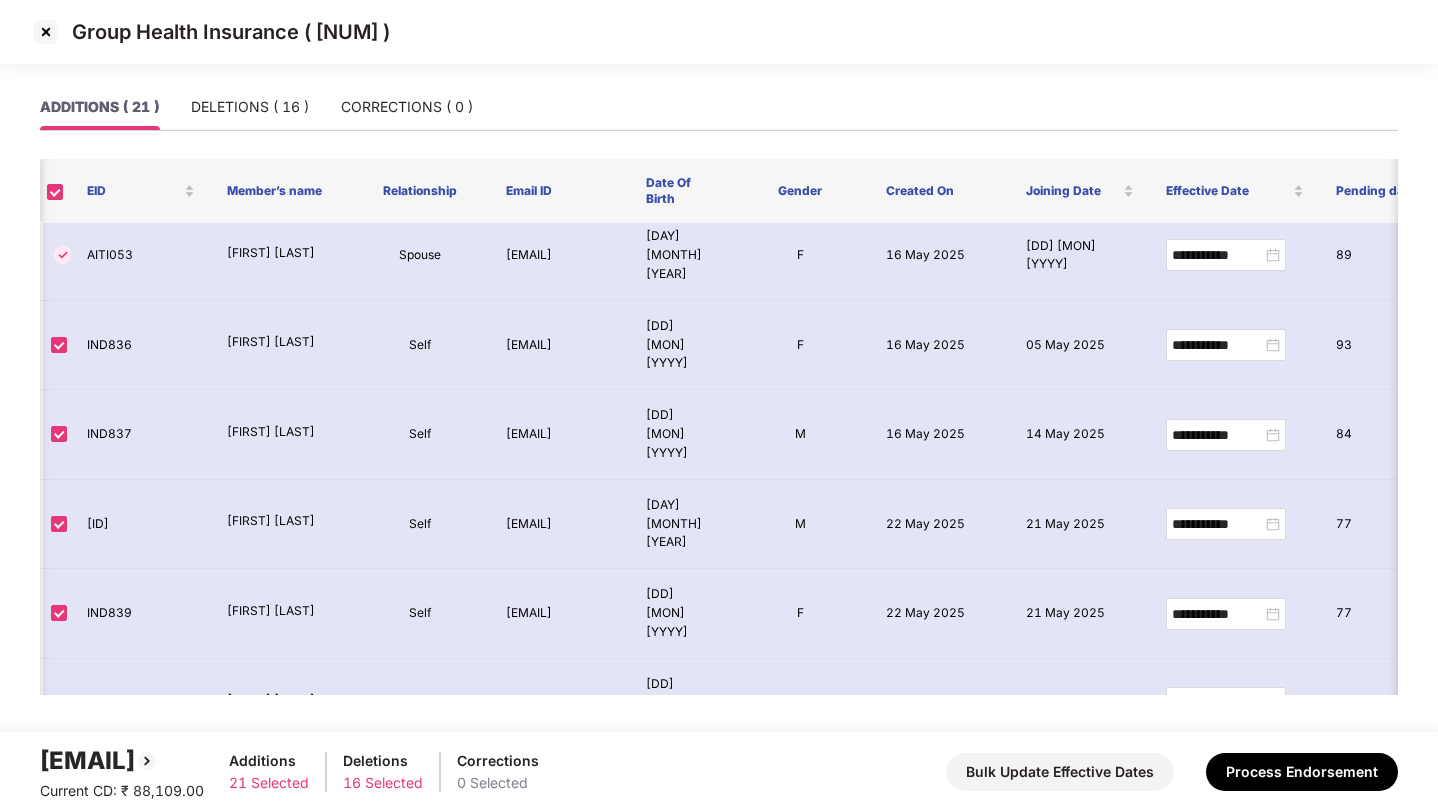 click at bounding box center (46, 32) 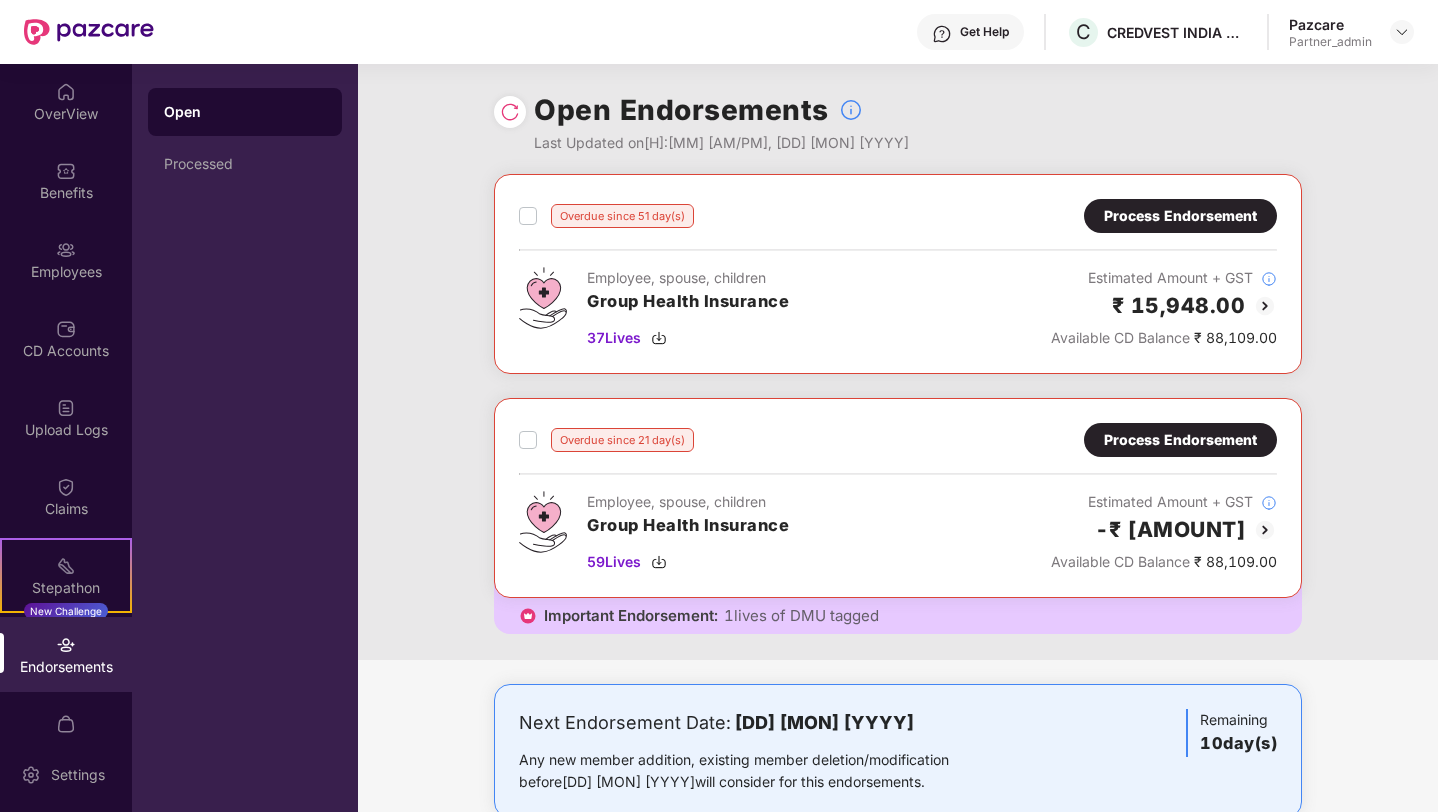 click on "Process Endorsement" at bounding box center [1180, 216] 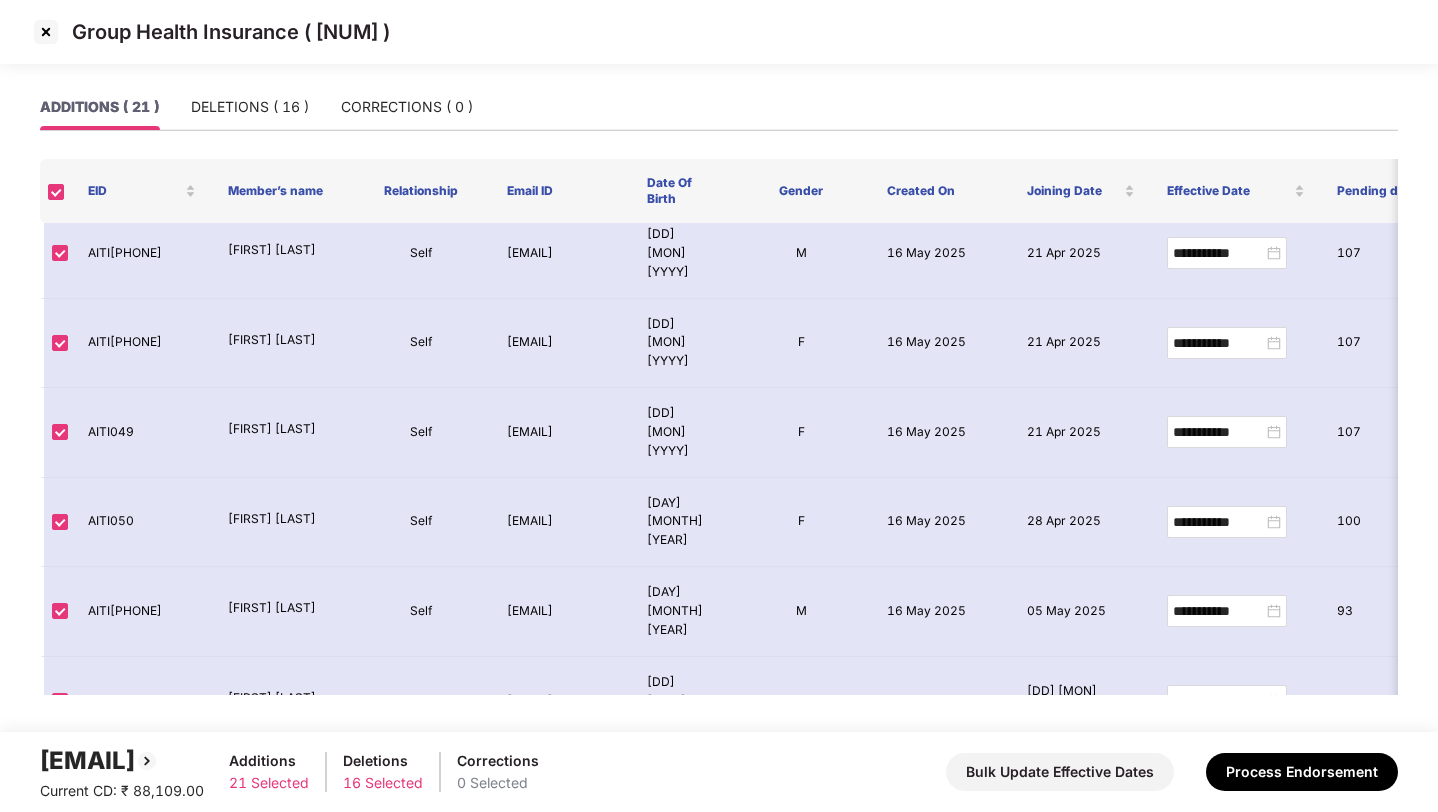 scroll, scrollTop: 0, scrollLeft: 0, axis: both 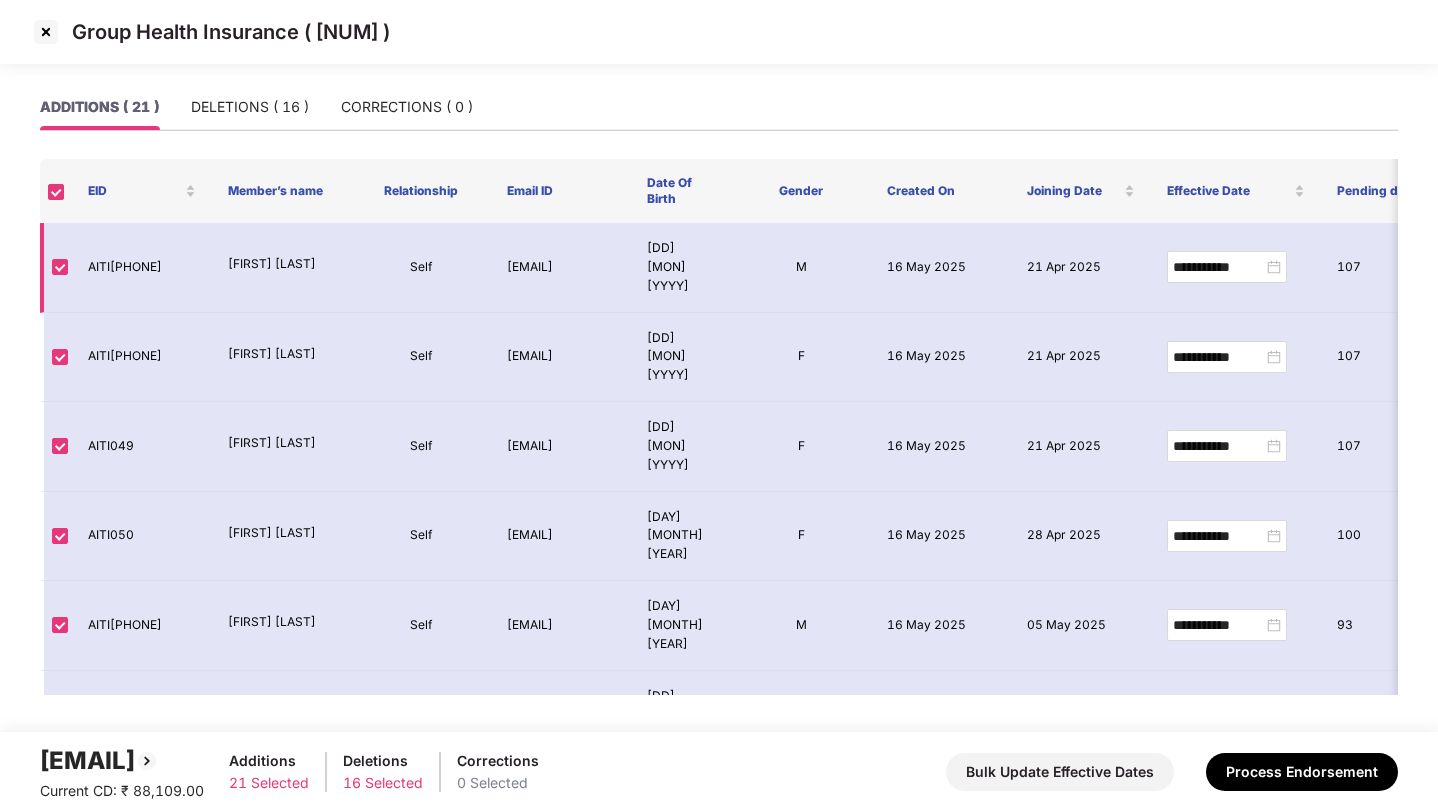 drag, startPoint x: 580, startPoint y: 272, endPoint x: 498, endPoint y: 241, distance: 87.66413 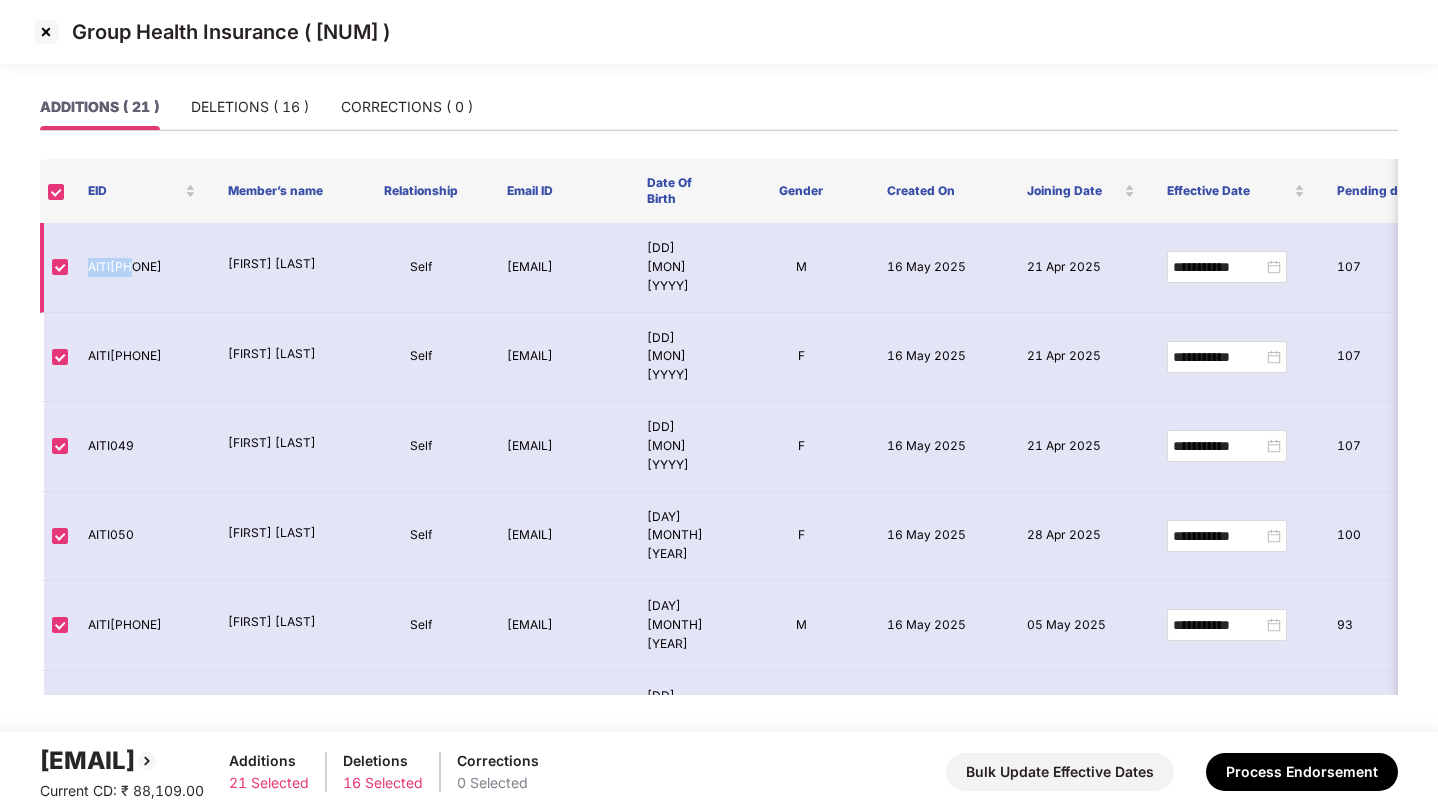 copy on "AITI[PHONE]" 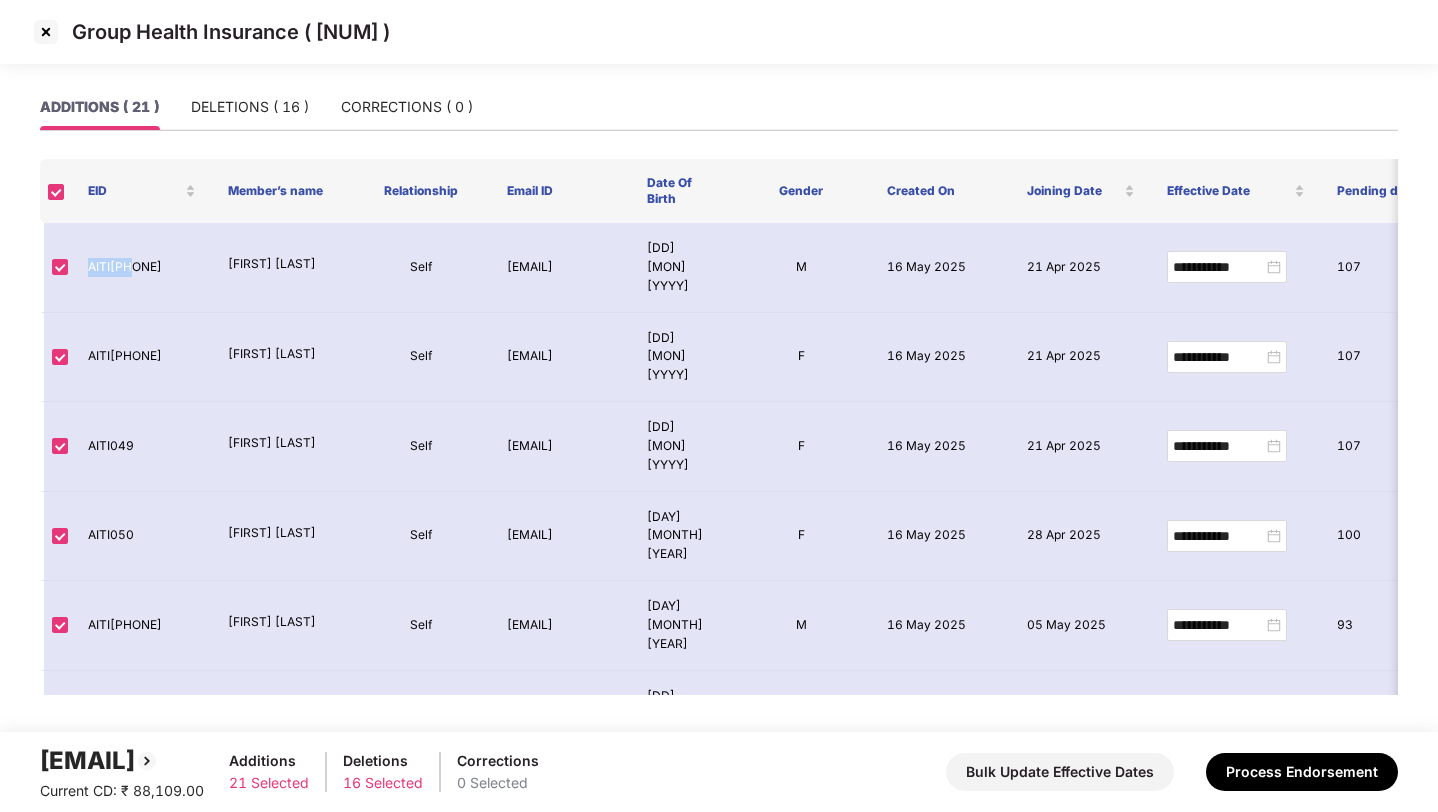 click at bounding box center [46, 32] 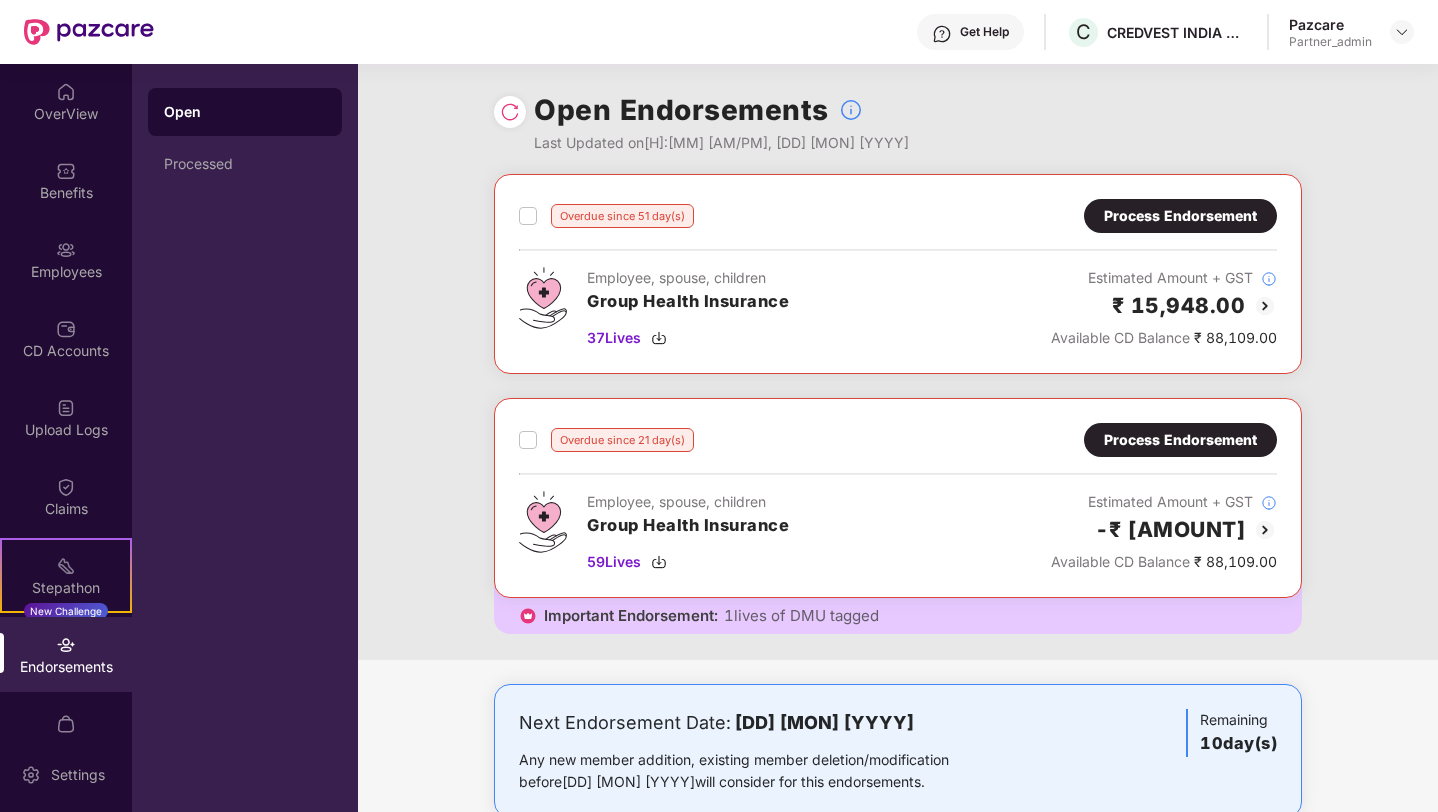 click at bounding box center (66, 250) 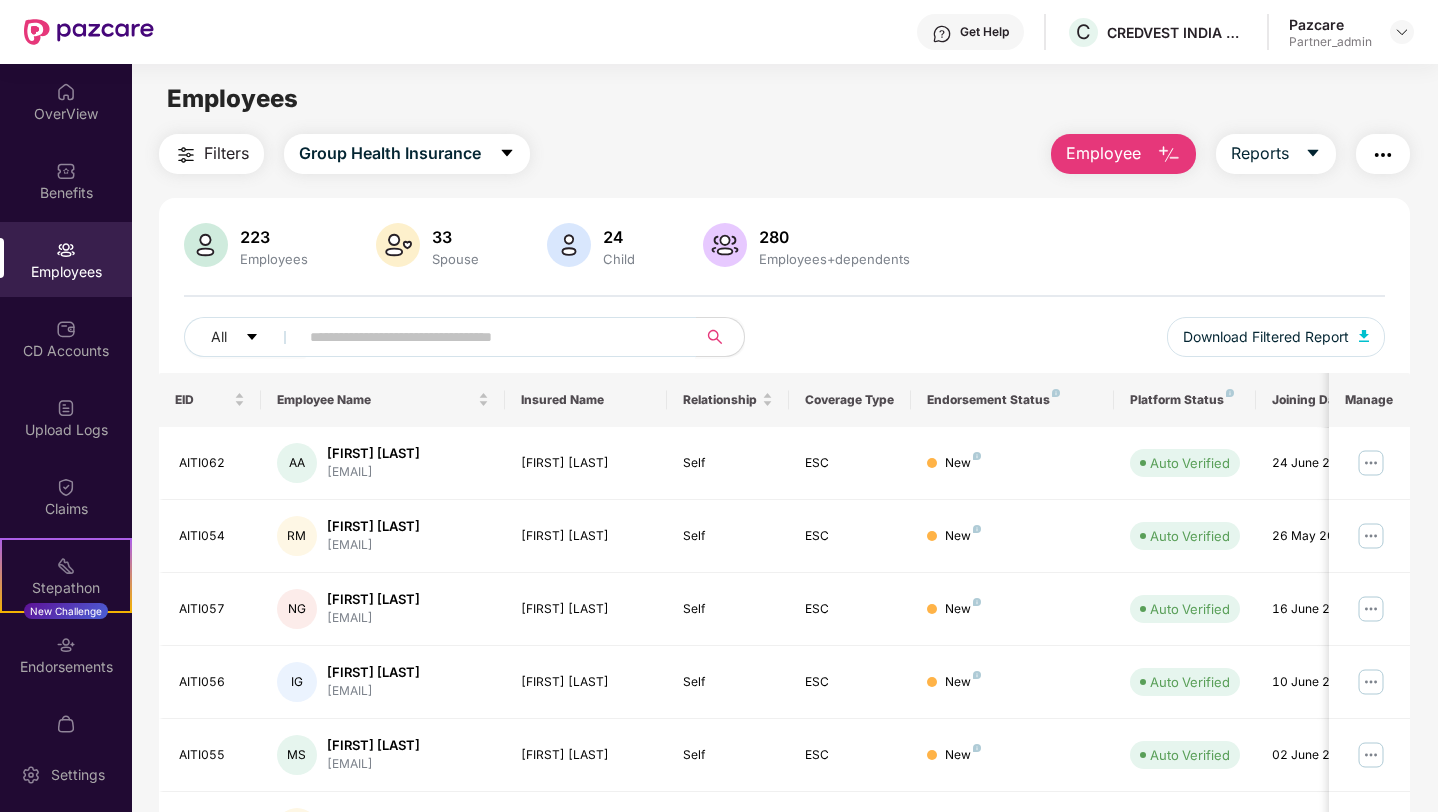 click at bounding box center (489, 337) 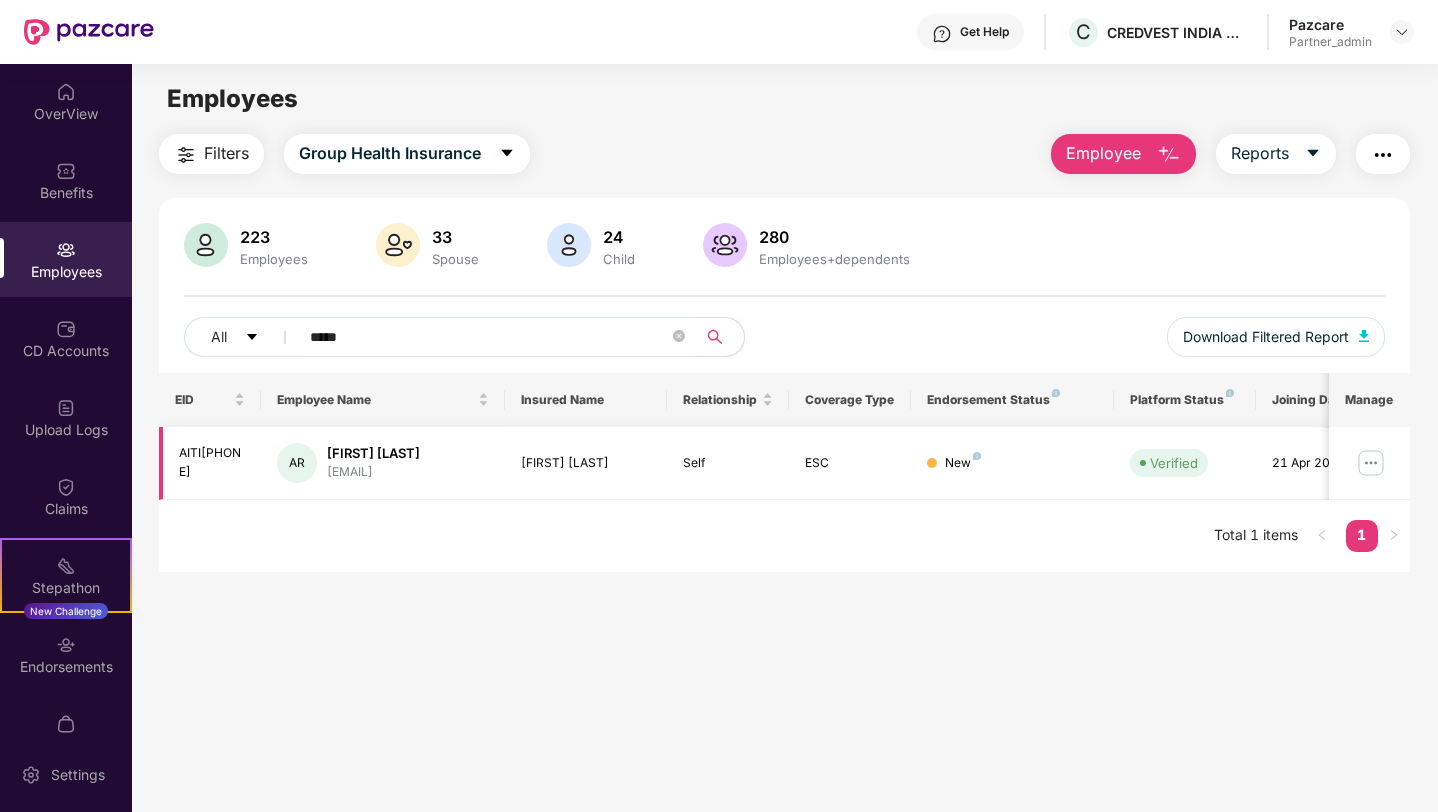 type on "******" 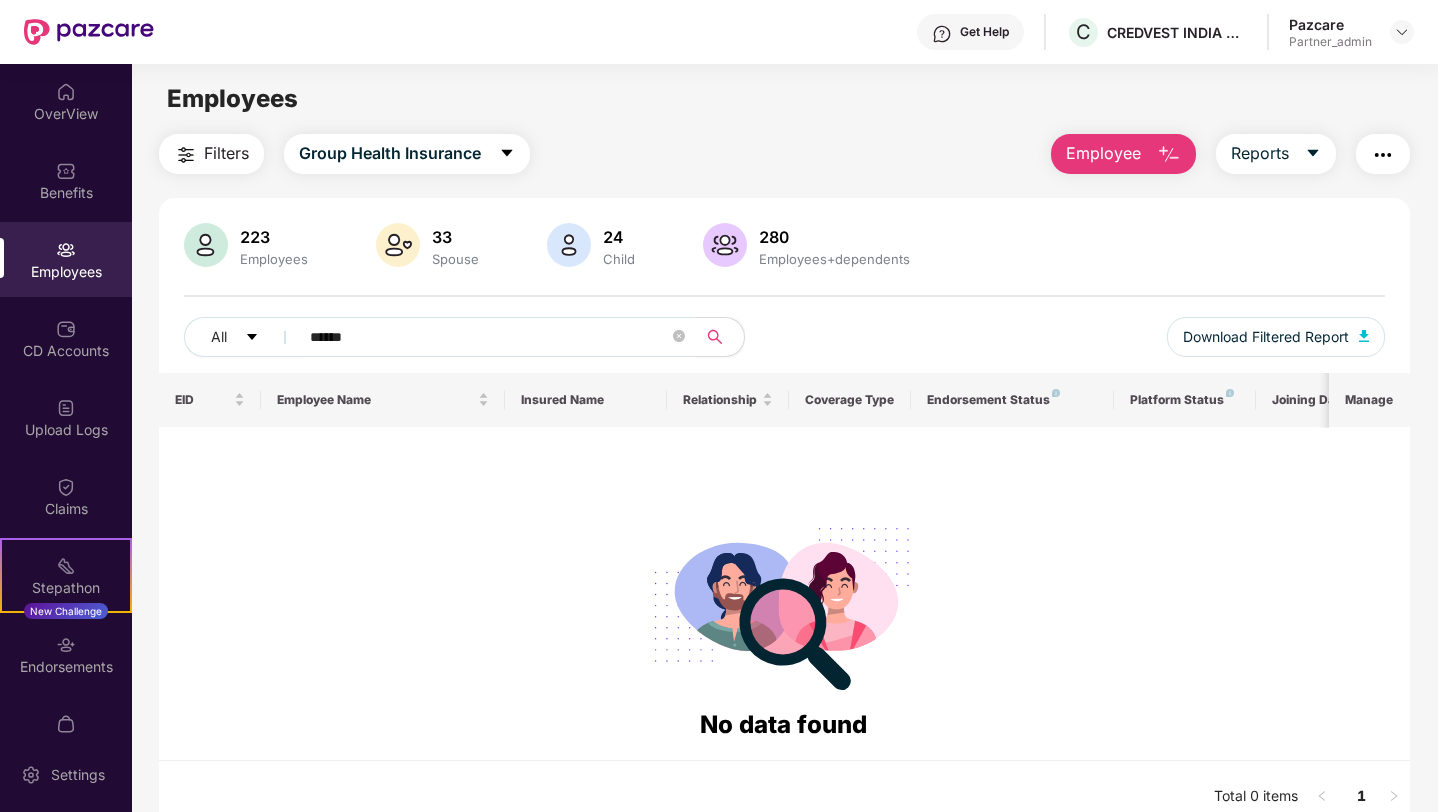 type 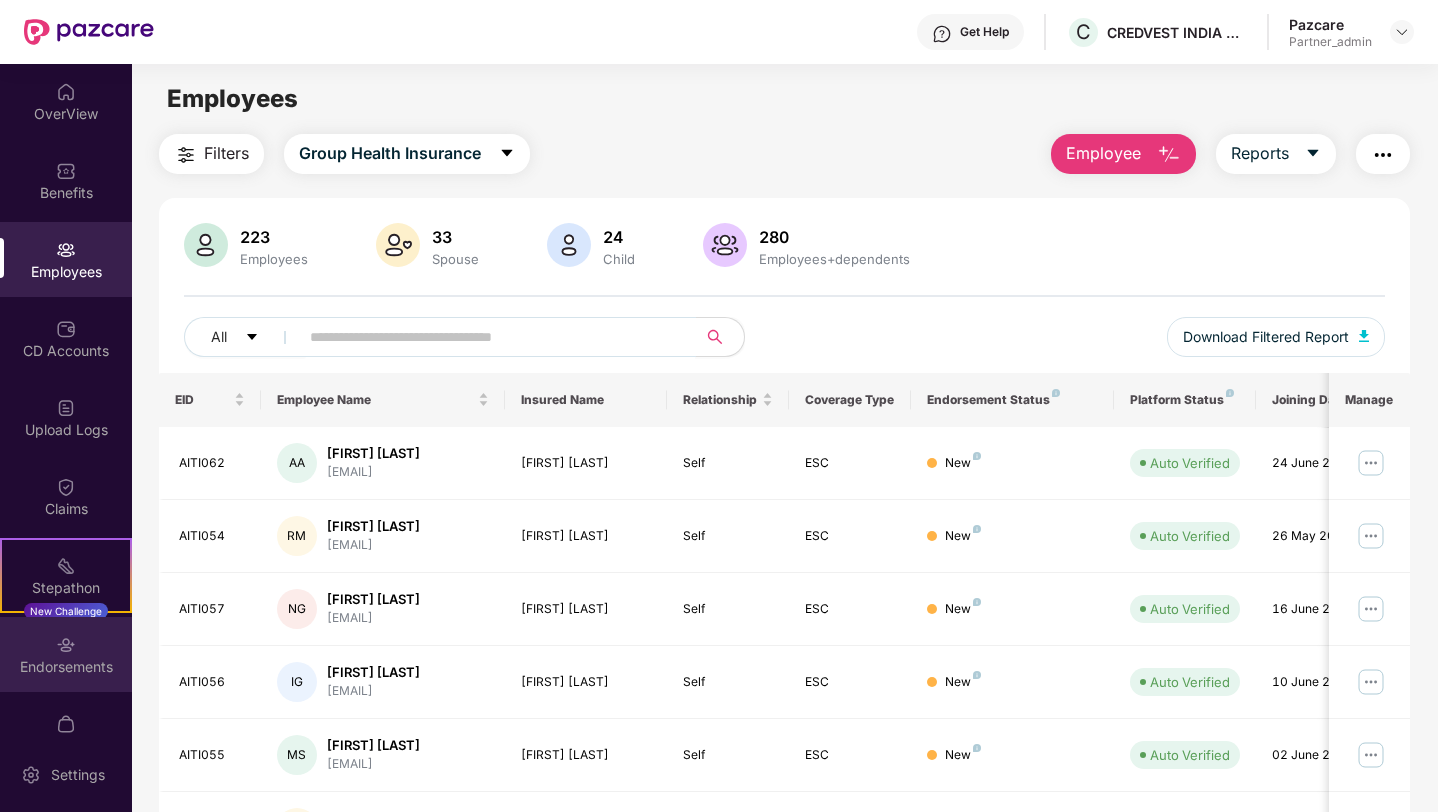 click at bounding box center [66, 645] 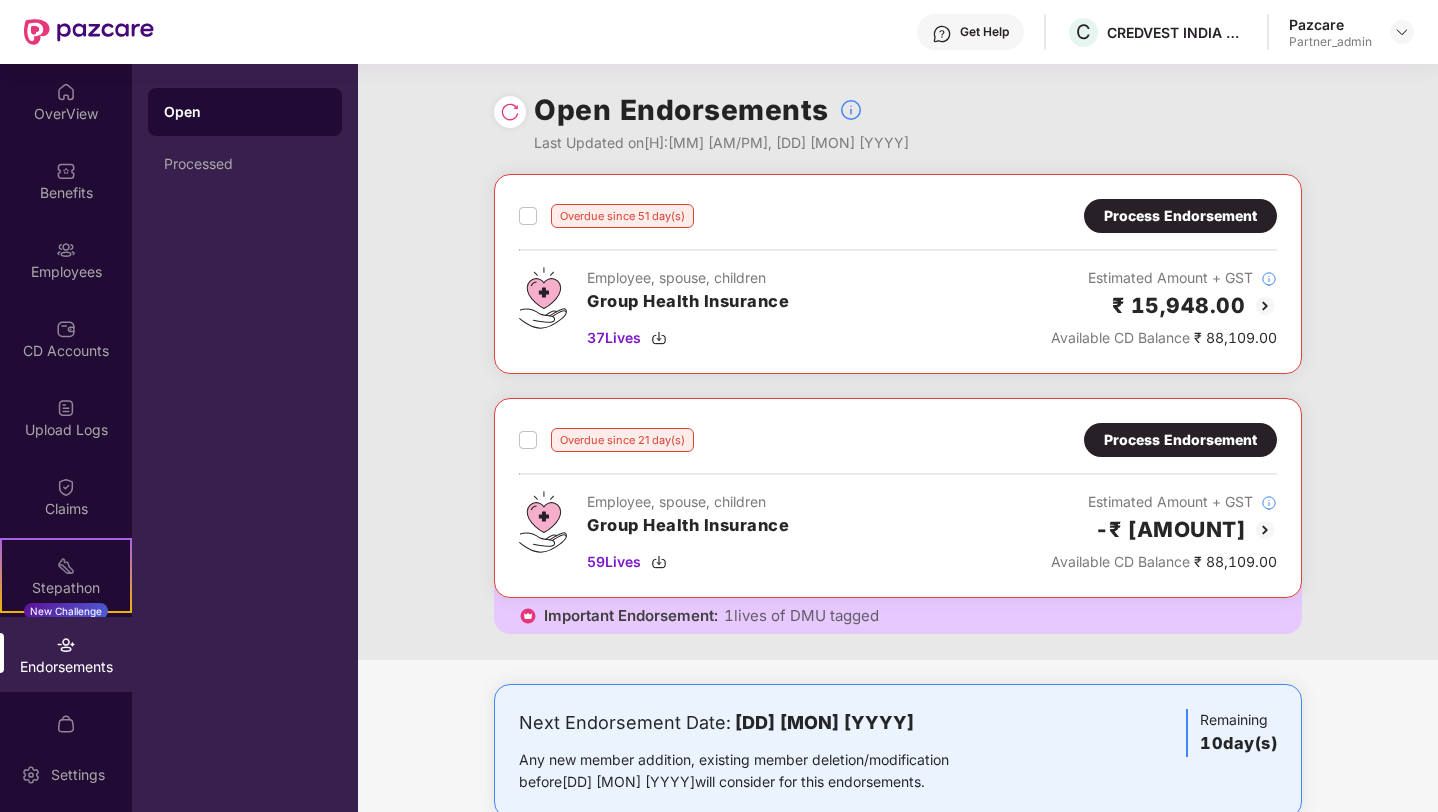 click on "Process Endorsement" at bounding box center (1180, 216) 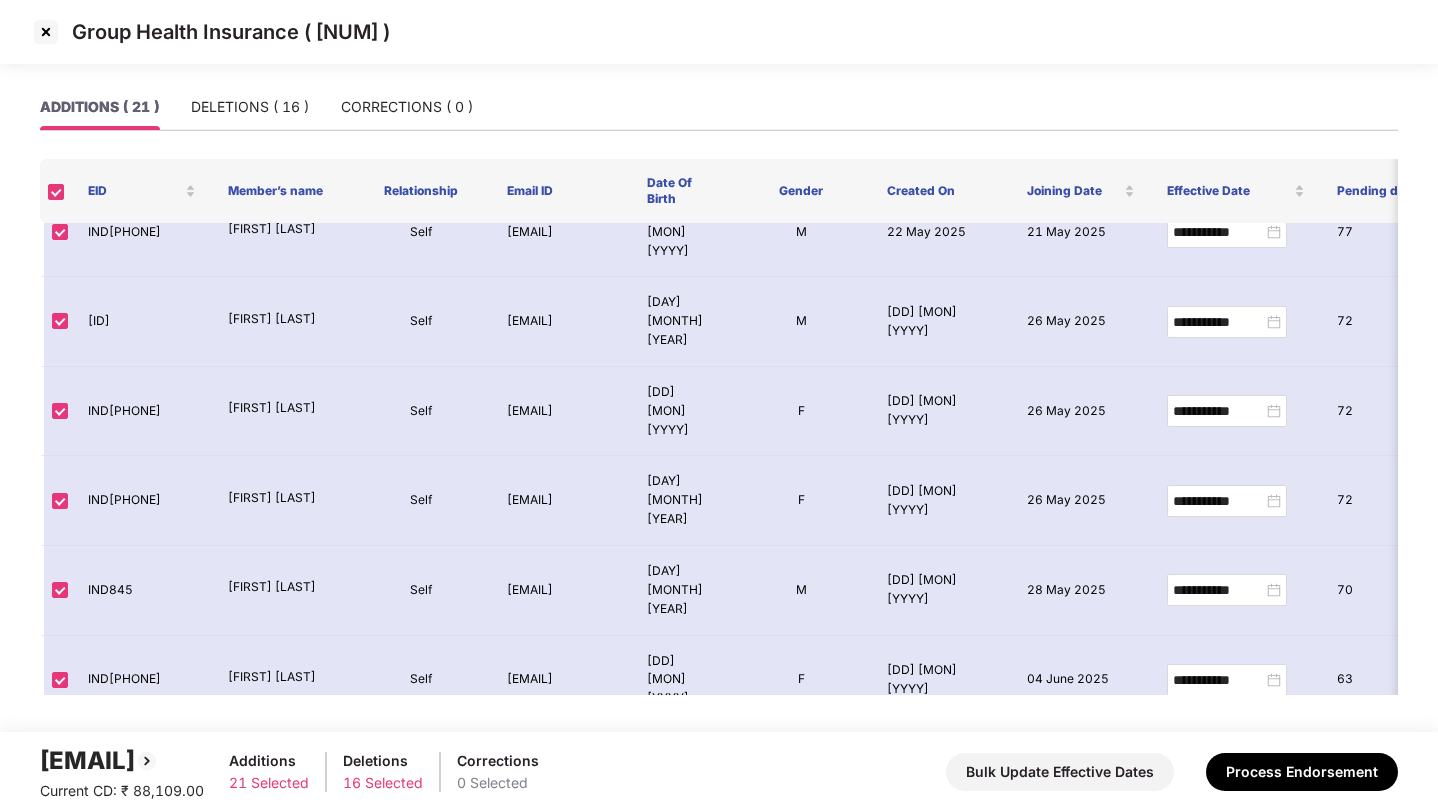 scroll, scrollTop: 1033, scrollLeft: 0, axis: vertical 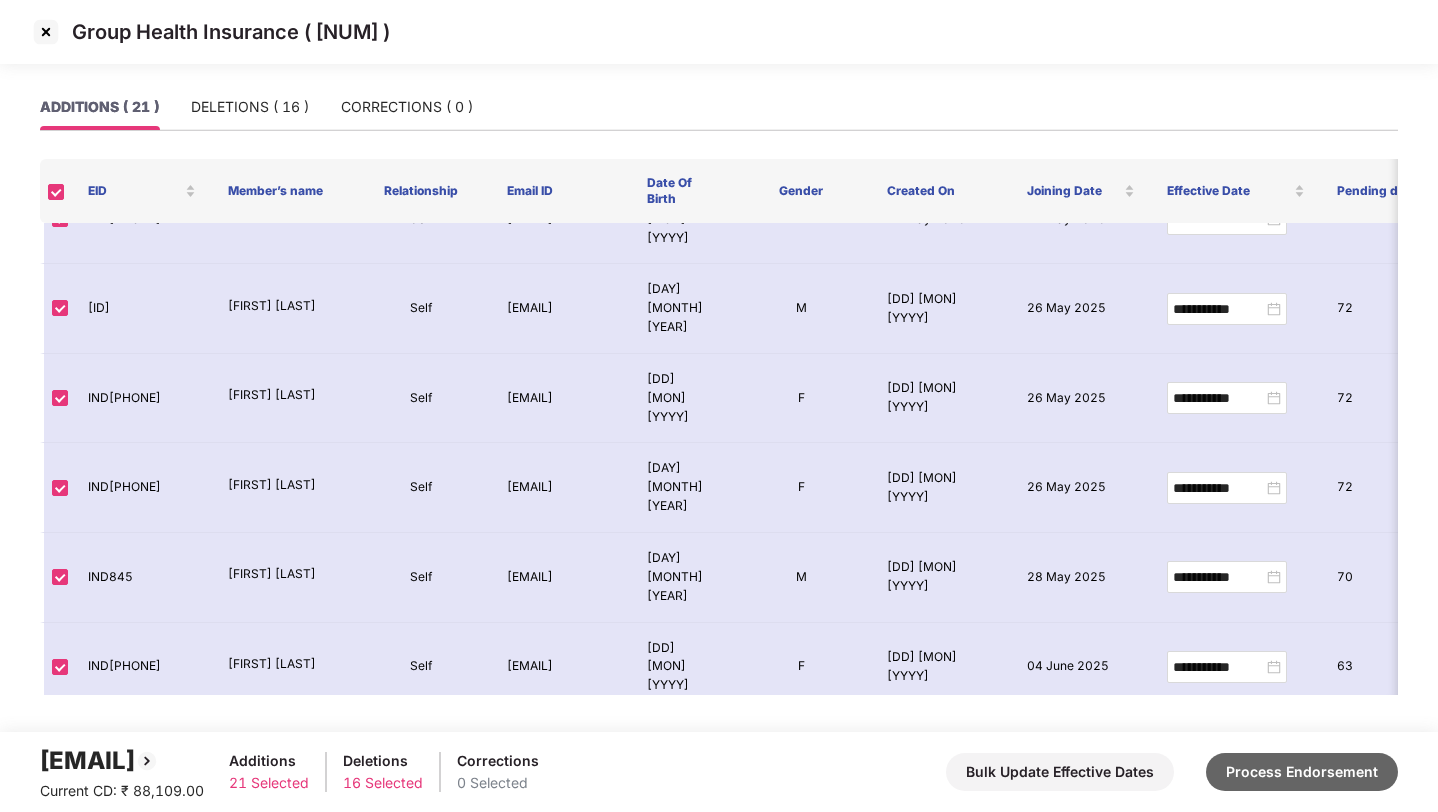 click on "Process Endorsement" at bounding box center [1302, 772] 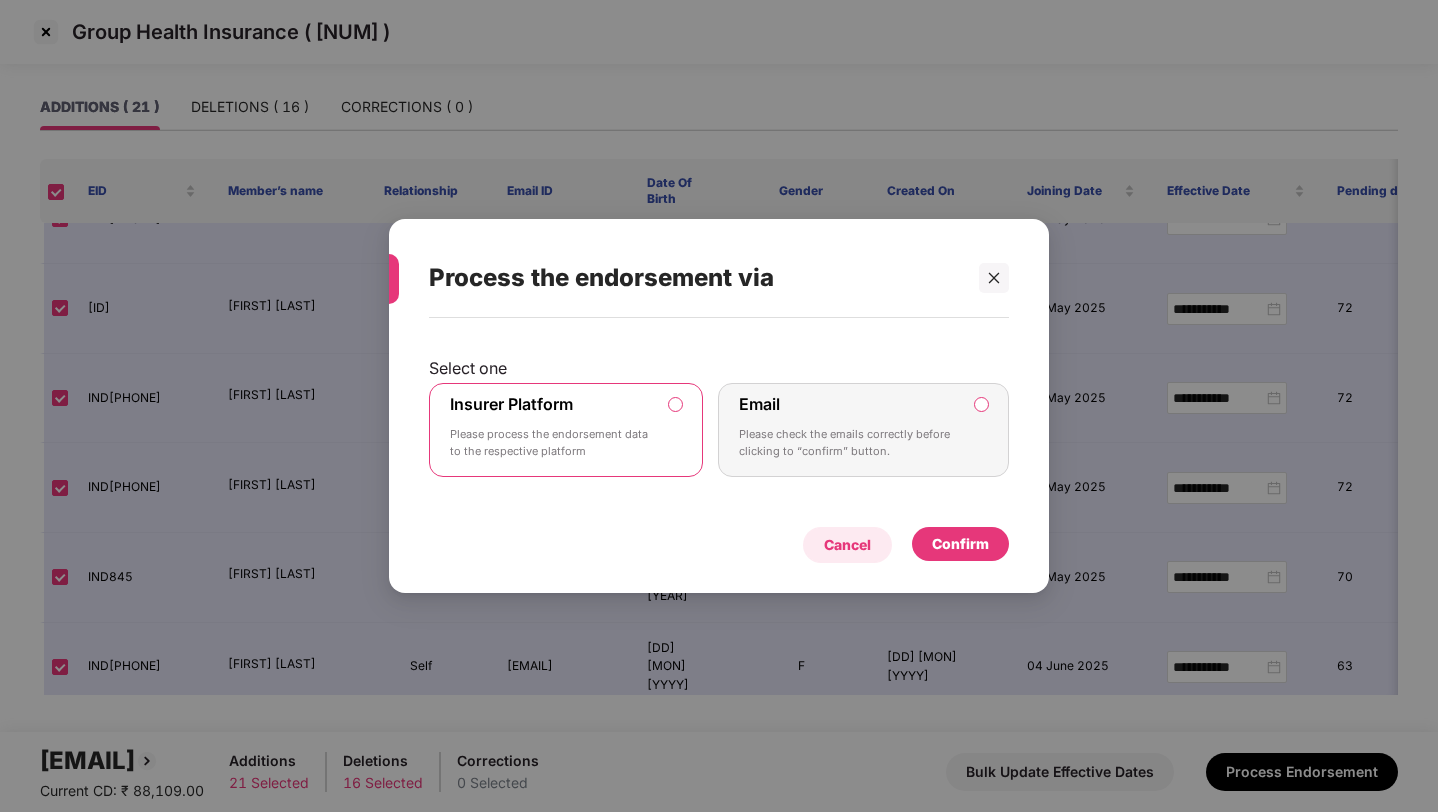 click on "Cancel" at bounding box center [847, 545] 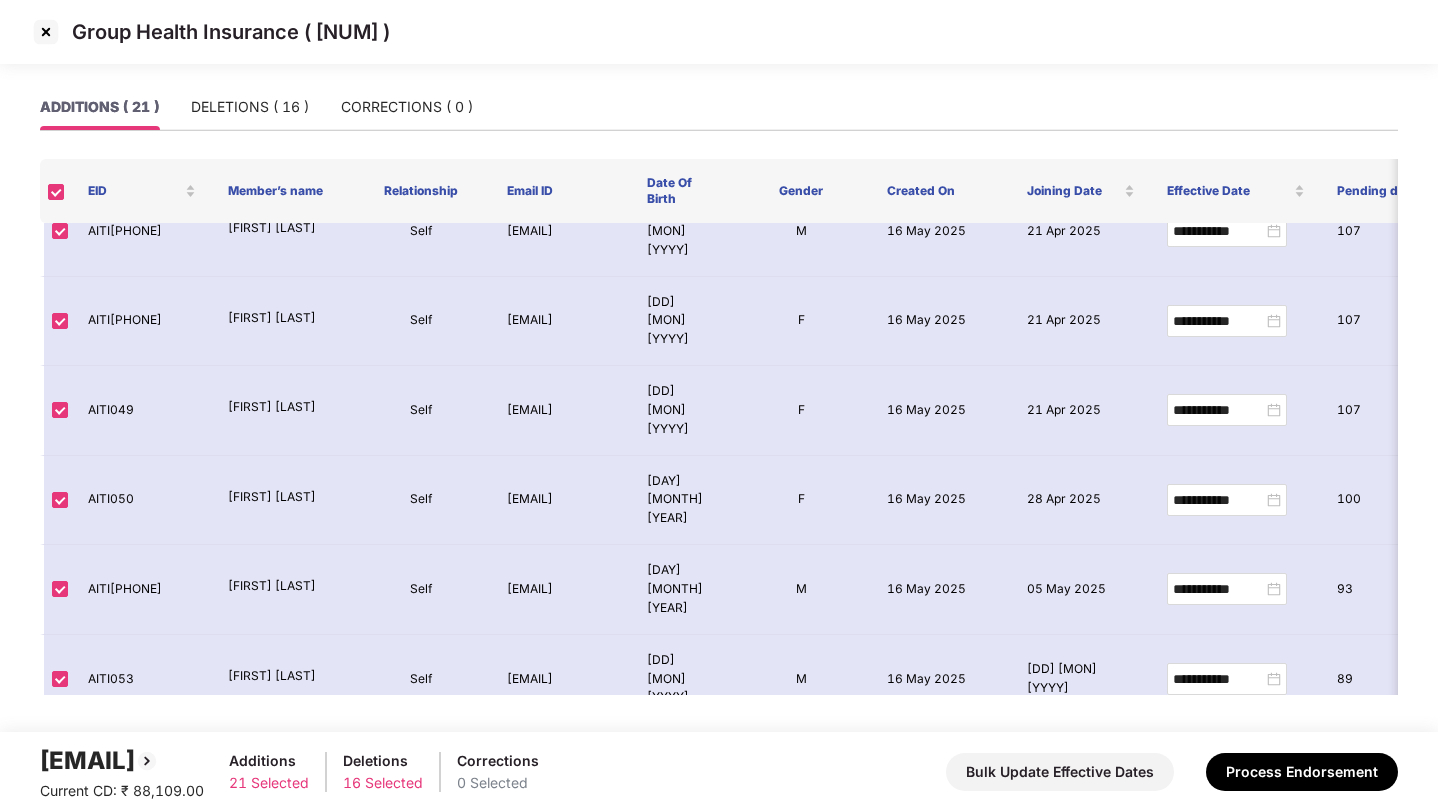 scroll, scrollTop: 0, scrollLeft: 0, axis: both 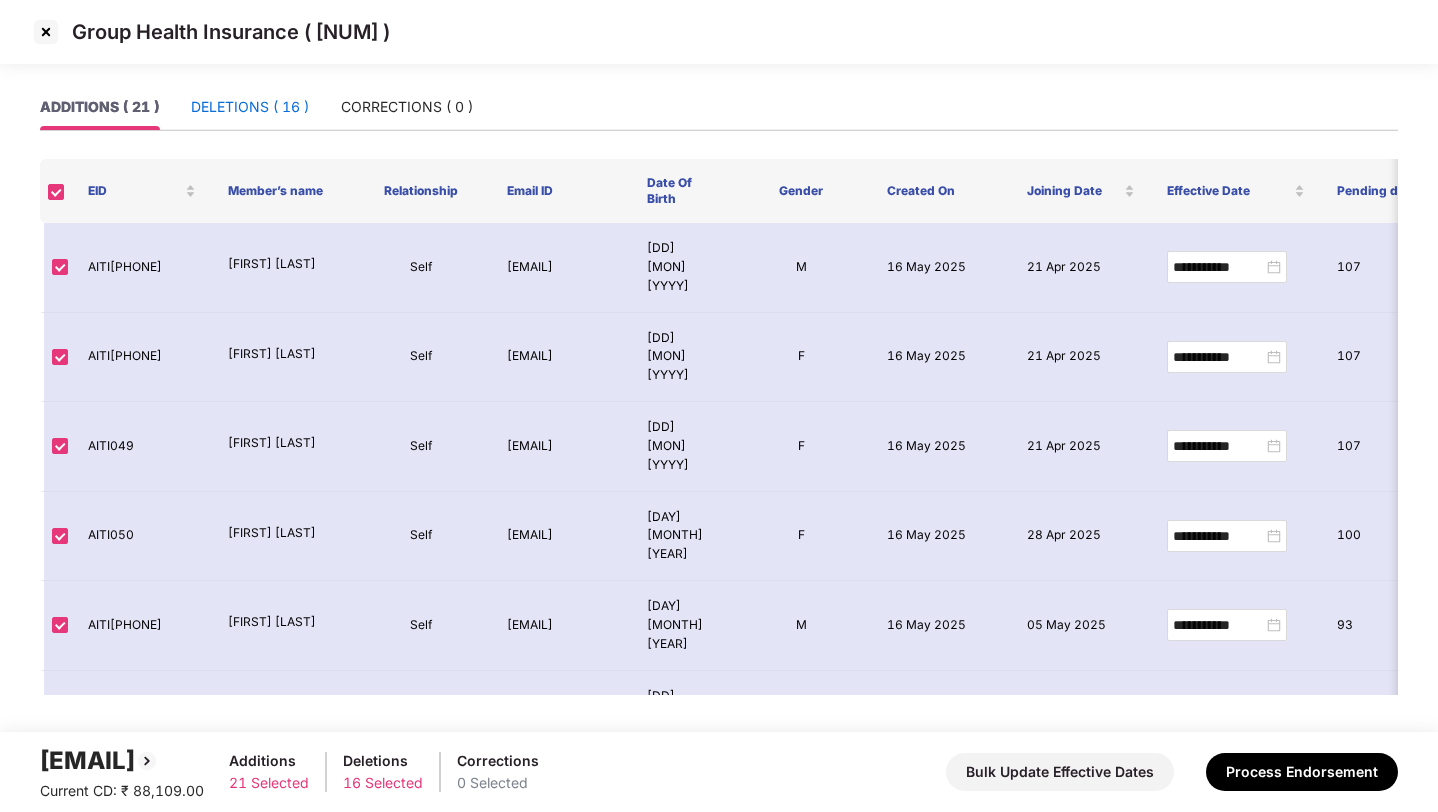 click on "DELETIONS ( 16 )" at bounding box center (250, 107) 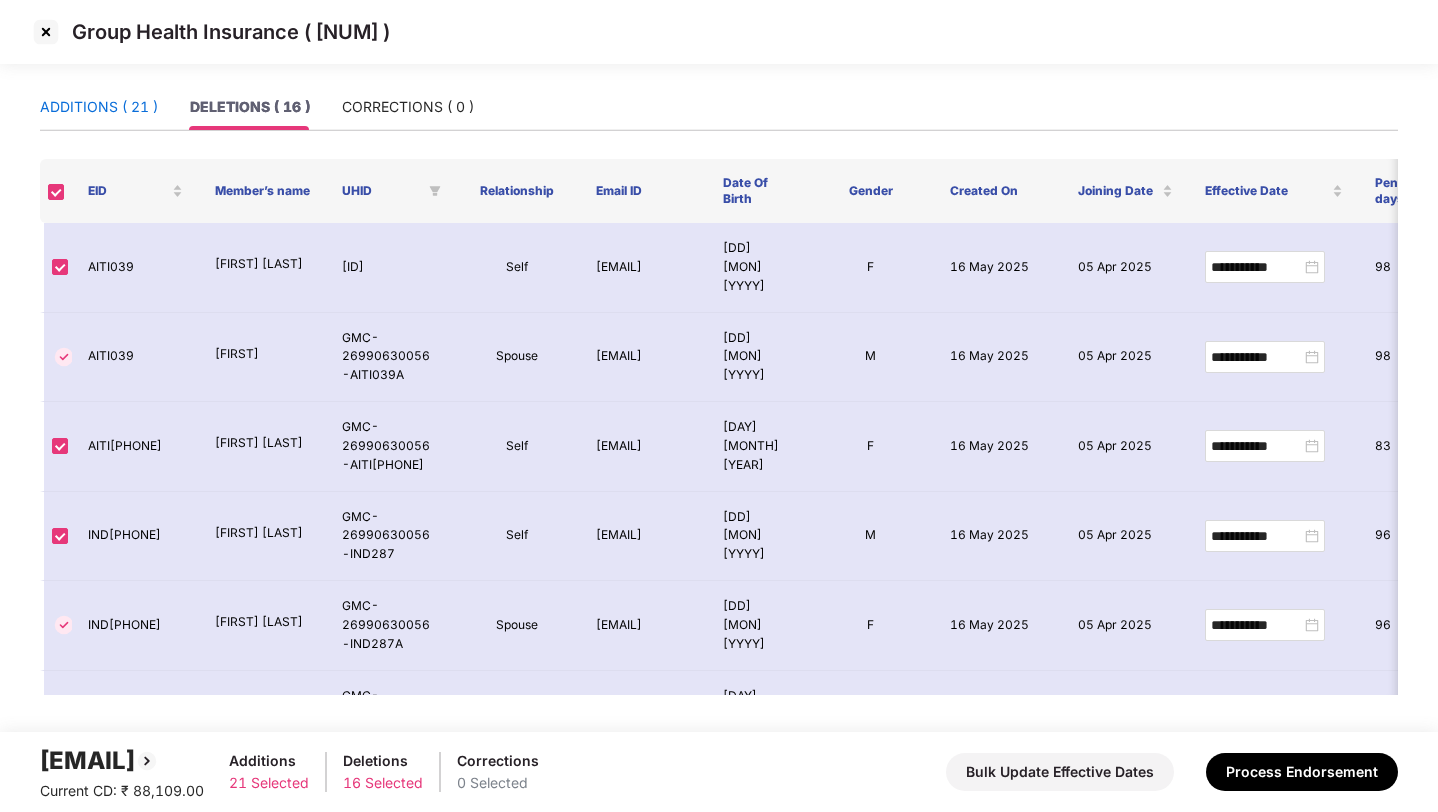 click on "ADDITIONS ( 21 )" at bounding box center [99, 107] 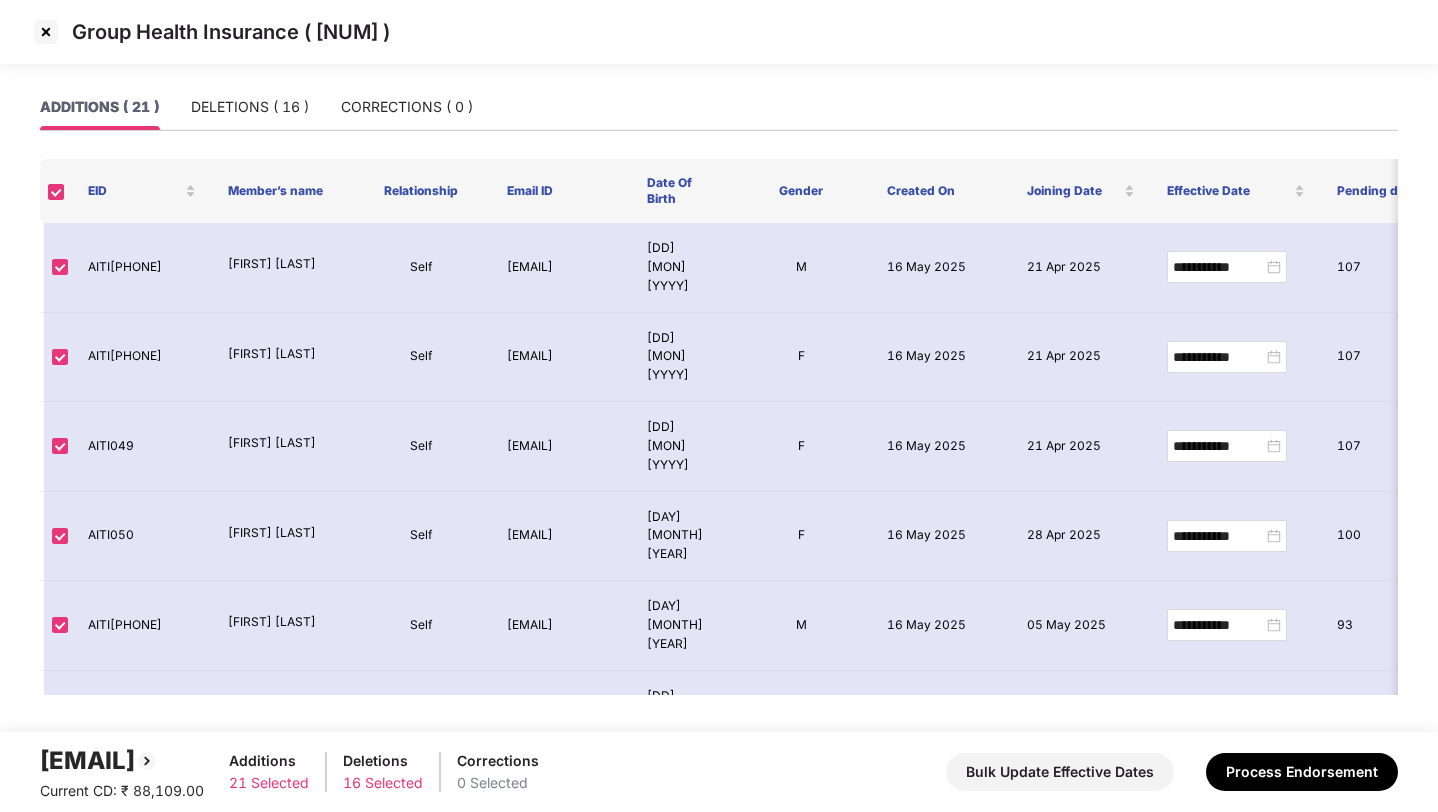 click at bounding box center (46, 32) 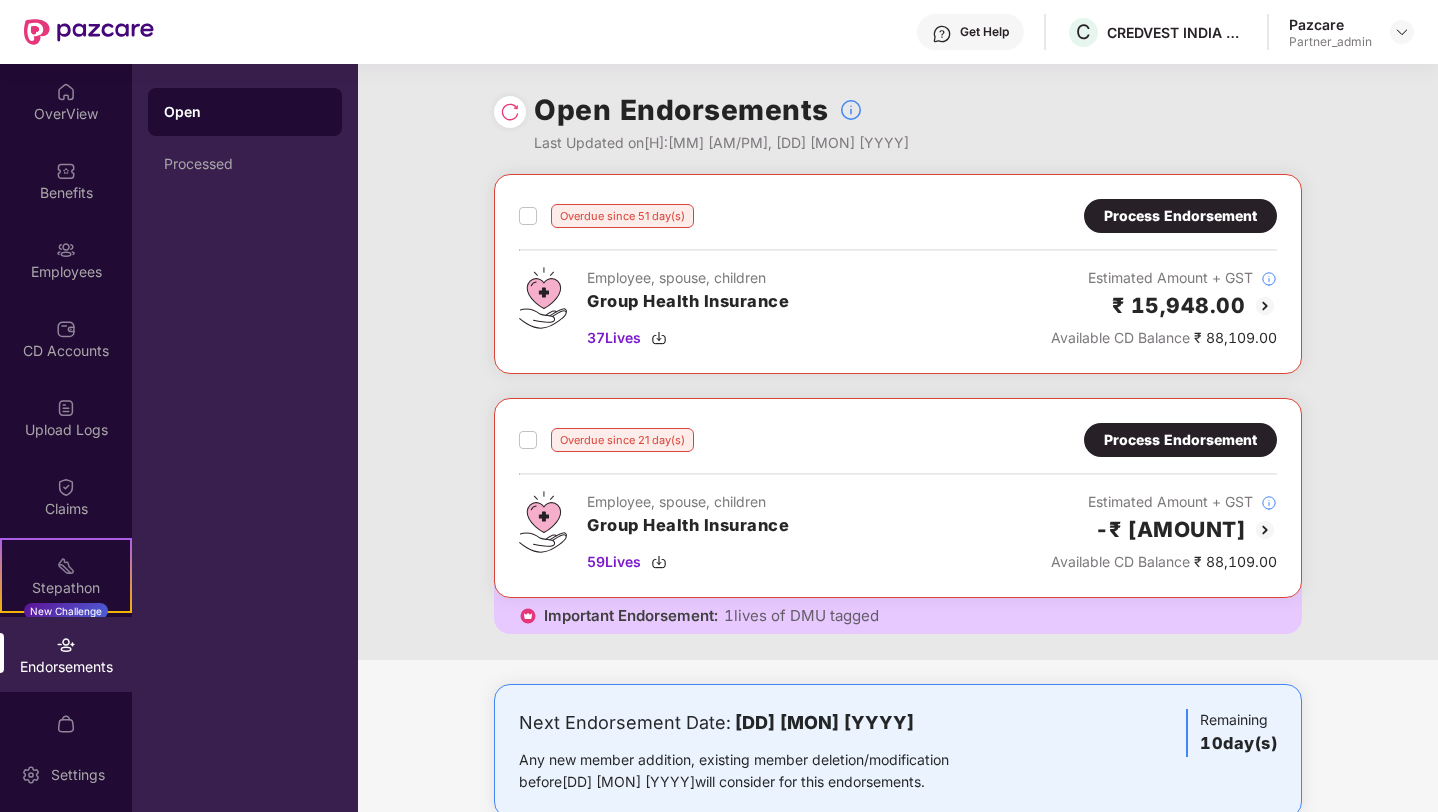 click on "Overdue since [NUM] day(s) Process Endorsement Employee, spouse, children Group Health Insurance [NUM] Lives Estimated Amount + GST ₹ [AMOUNT] Available CD Balance ₹ [AMOUNT] Overdue since [NUM] day(s) Process Endorsement Employee, spouse, children Group Health Insurance [NUM] Lives Estimated Amount + GST -₹ [AMOUNT] Available CD Balance ₹ [AMOUNT] Important Endorsement: [NUM] lives of DMU tagged" at bounding box center [898, 417] 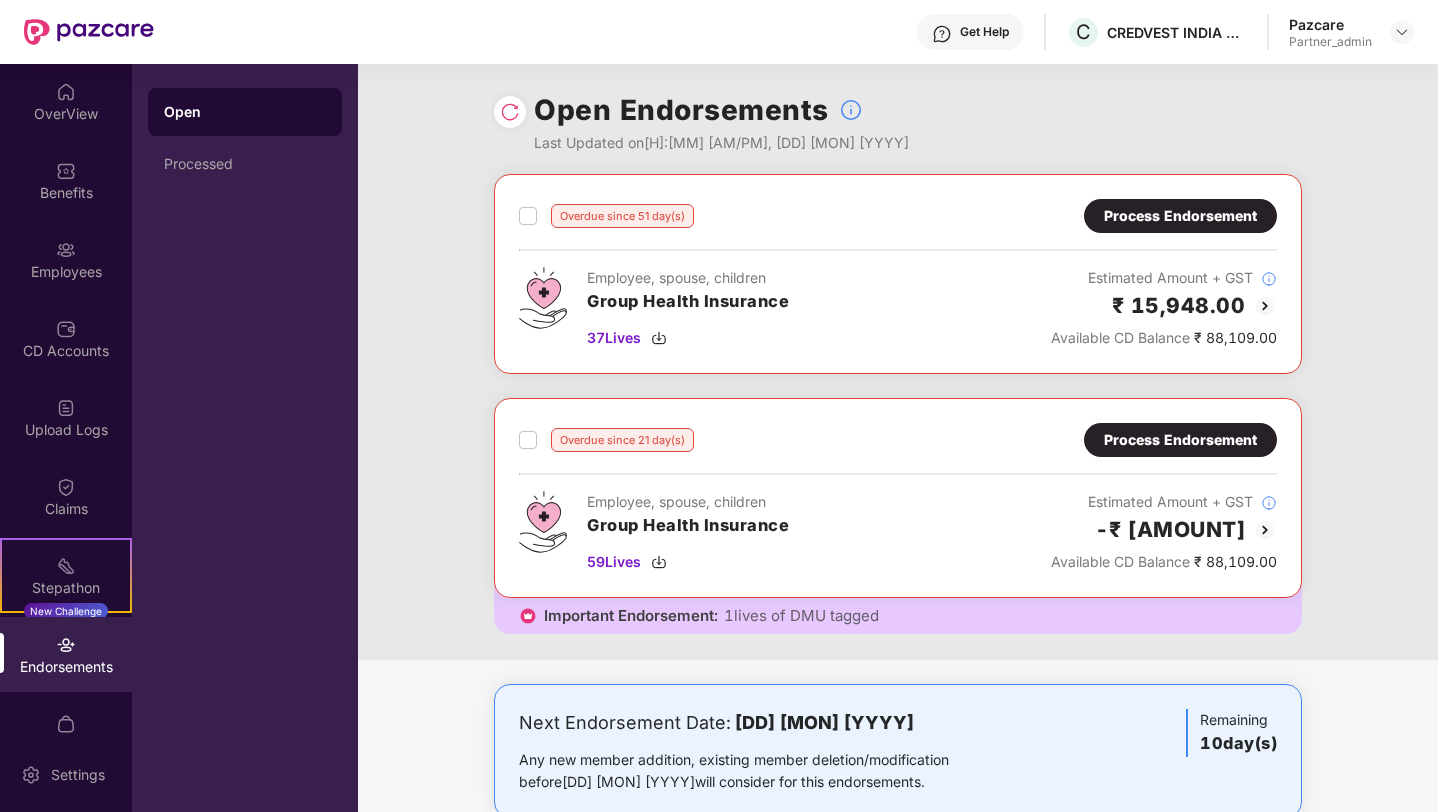 click on "Process Endorsement" at bounding box center [1180, 440] 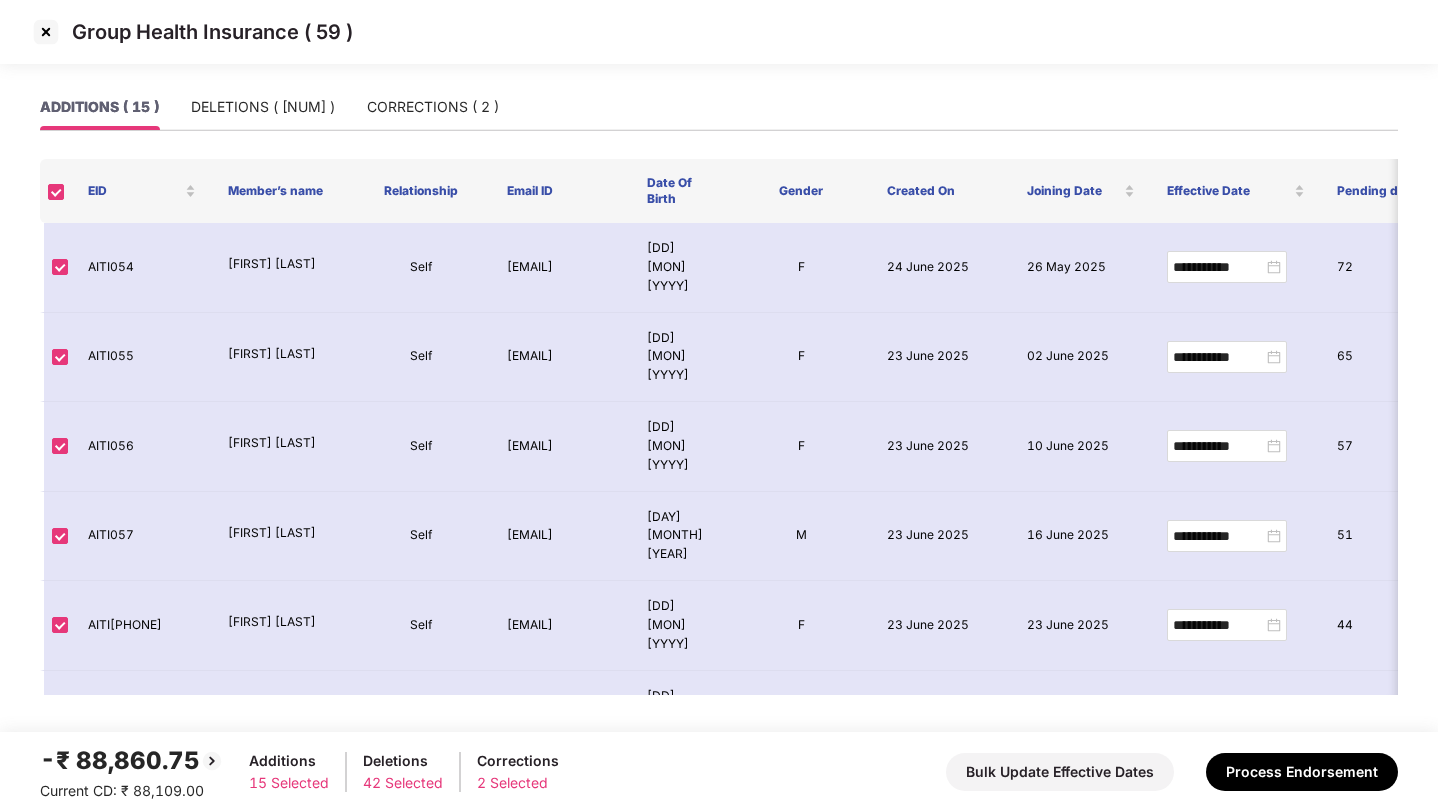 click at bounding box center (46, 32) 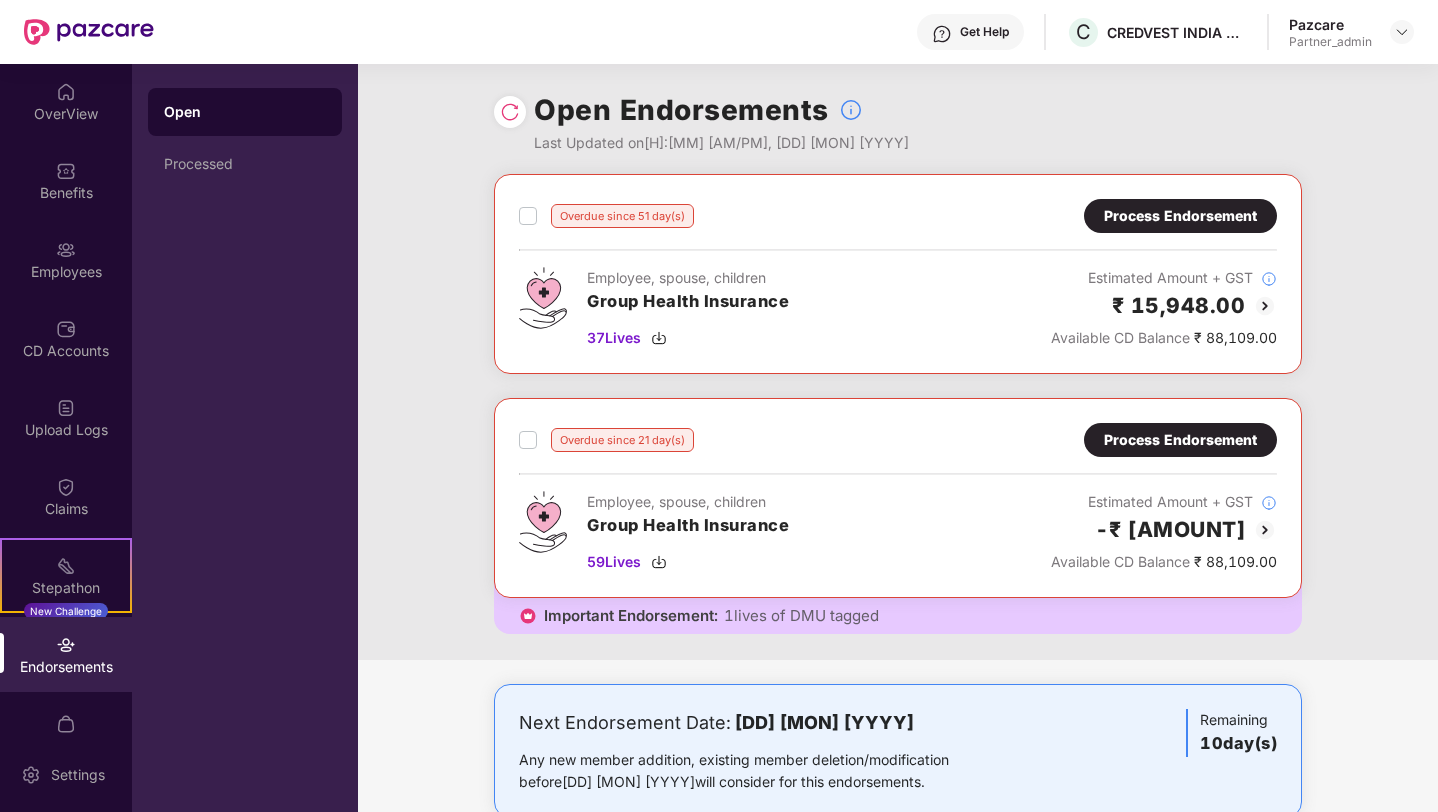 click on "Process Endorsement" at bounding box center (1180, 216) 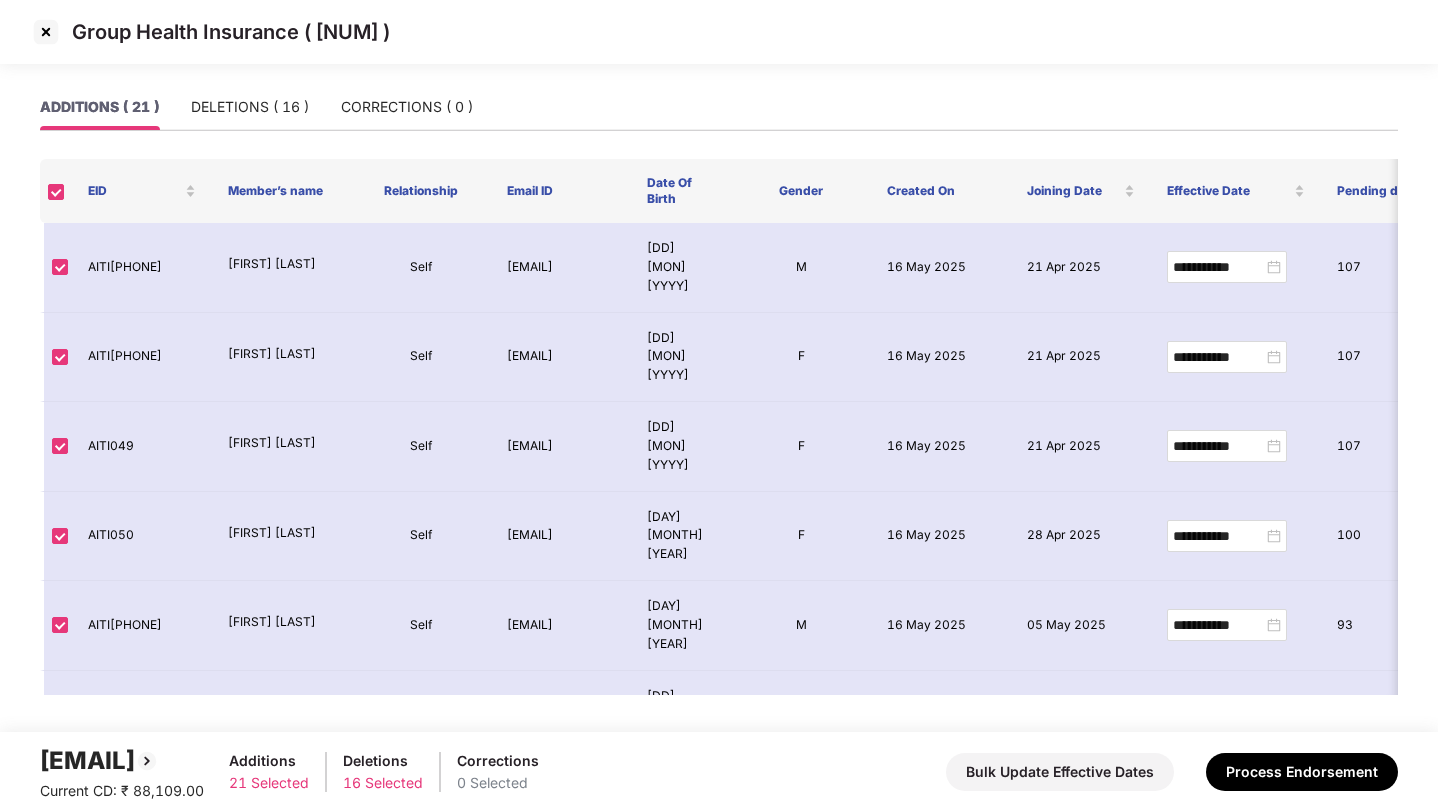 click at bounding box center (46, 32) 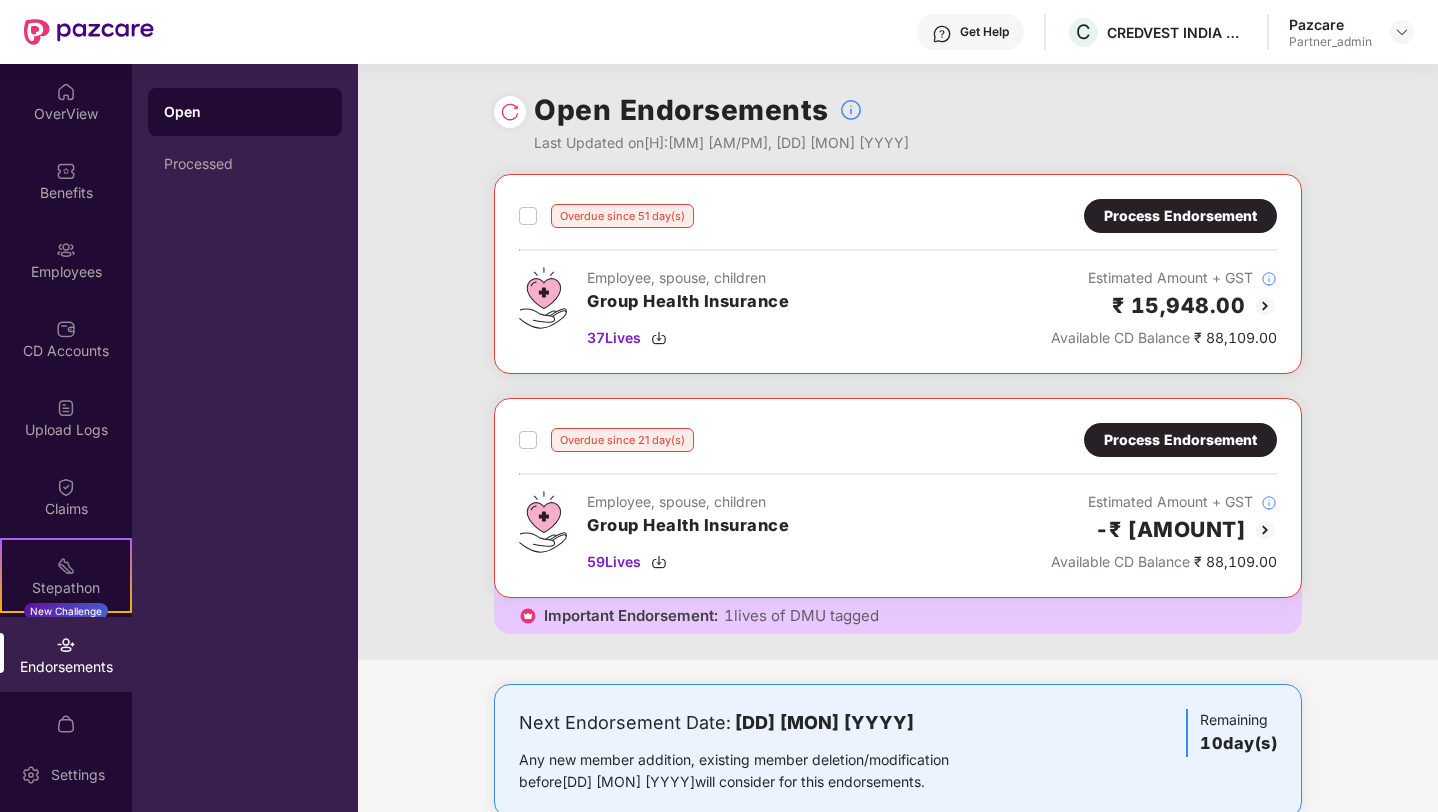 click on "Process Endorsement" at bounding box center [1180, 440] 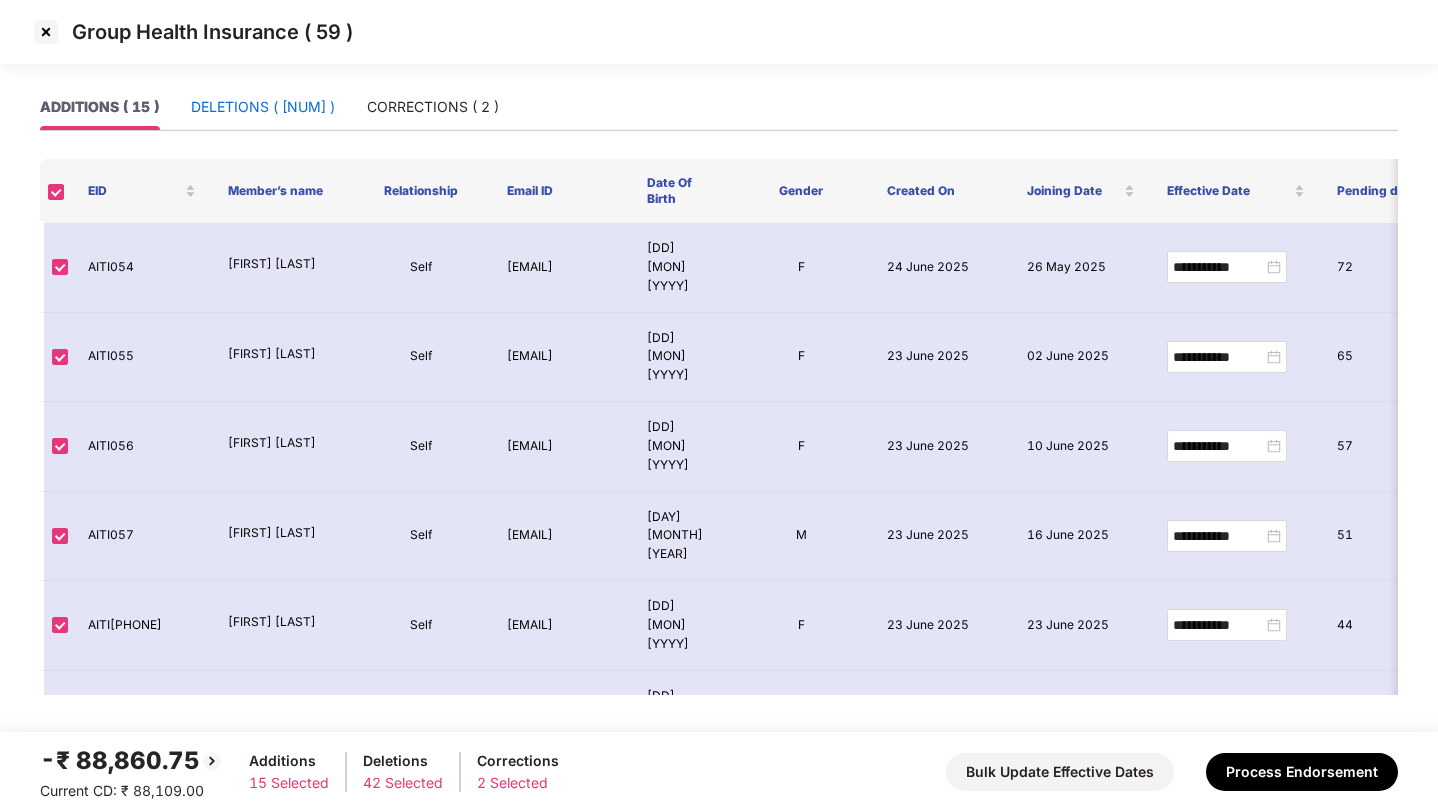 click on "DELETIONS ( [NUM] )" at bounding box center (263, 107) 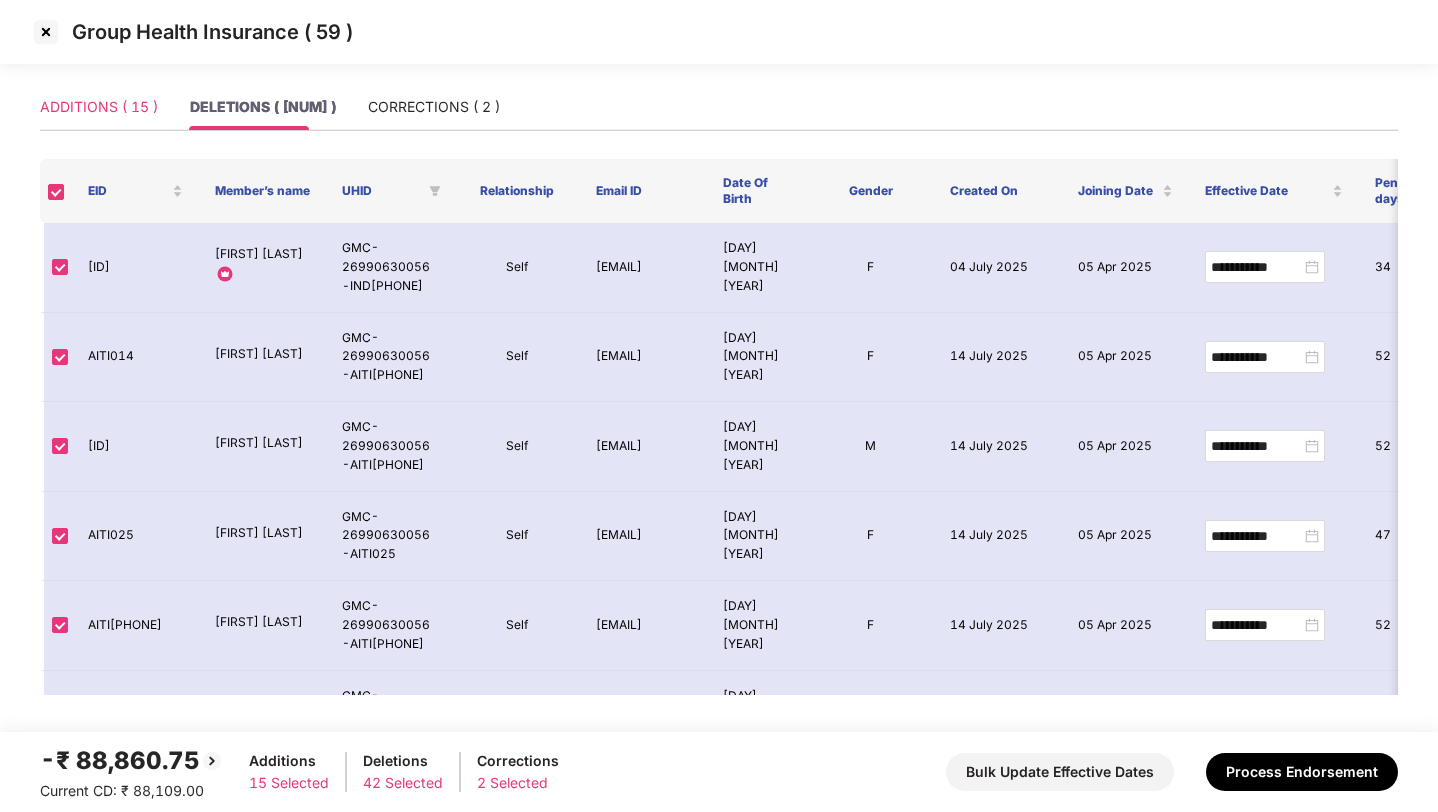 click on "ADDITIONS ( 15 )" at bounding box center (99, 107) 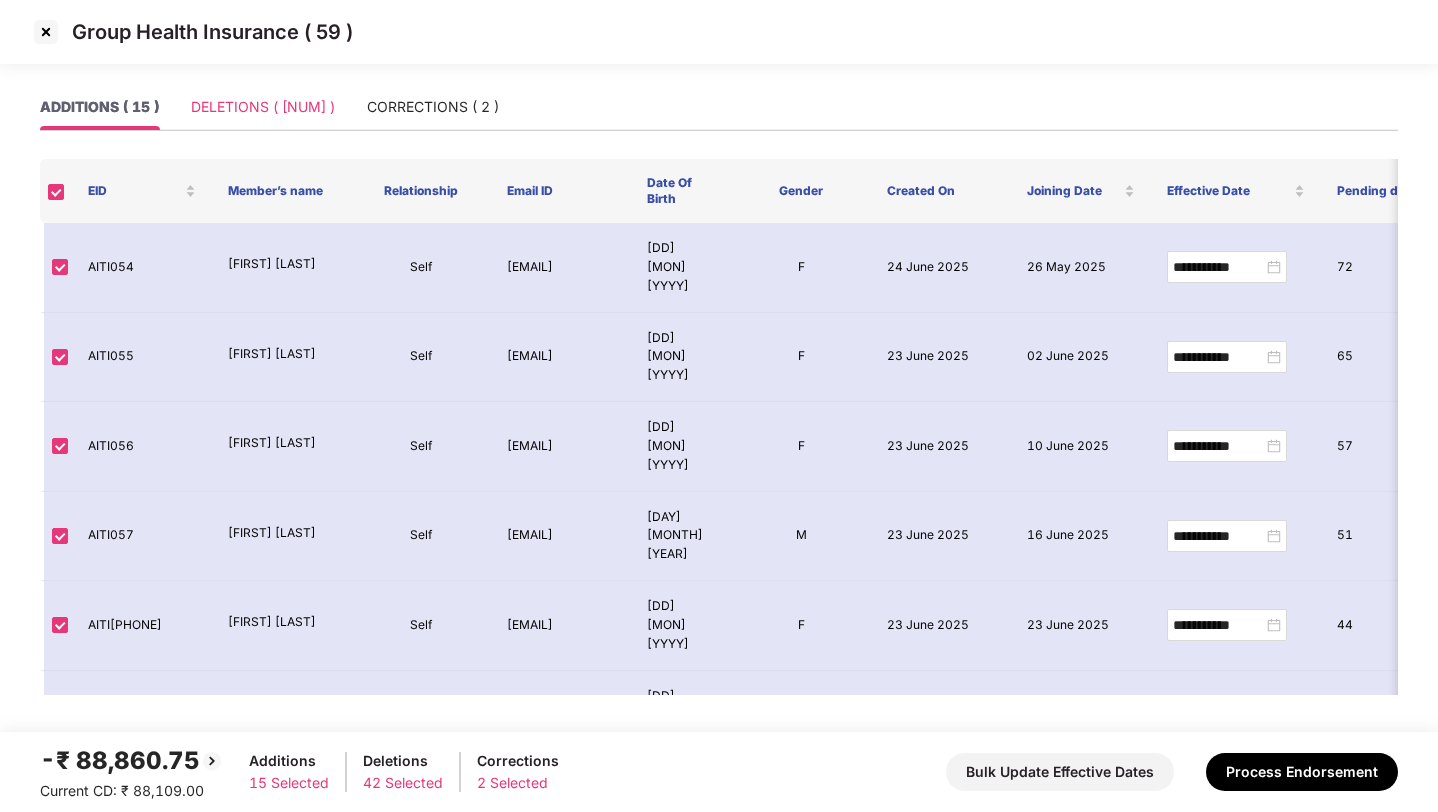 click on "DELETIONS ( [NUM] )" at bounding box center (263, 107) 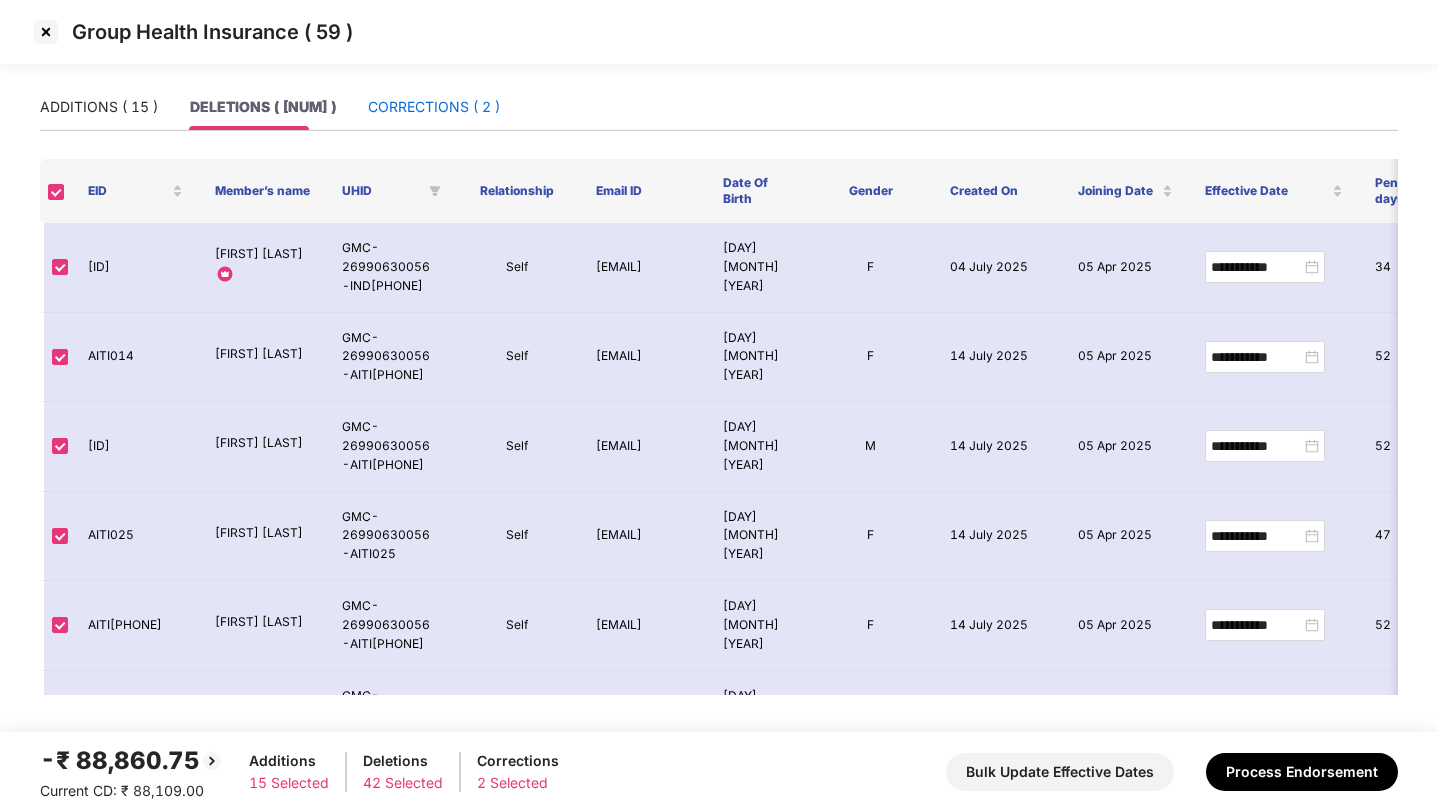 click on "CORRECTIONS ( 2 )" at bounding box center (434, 107) 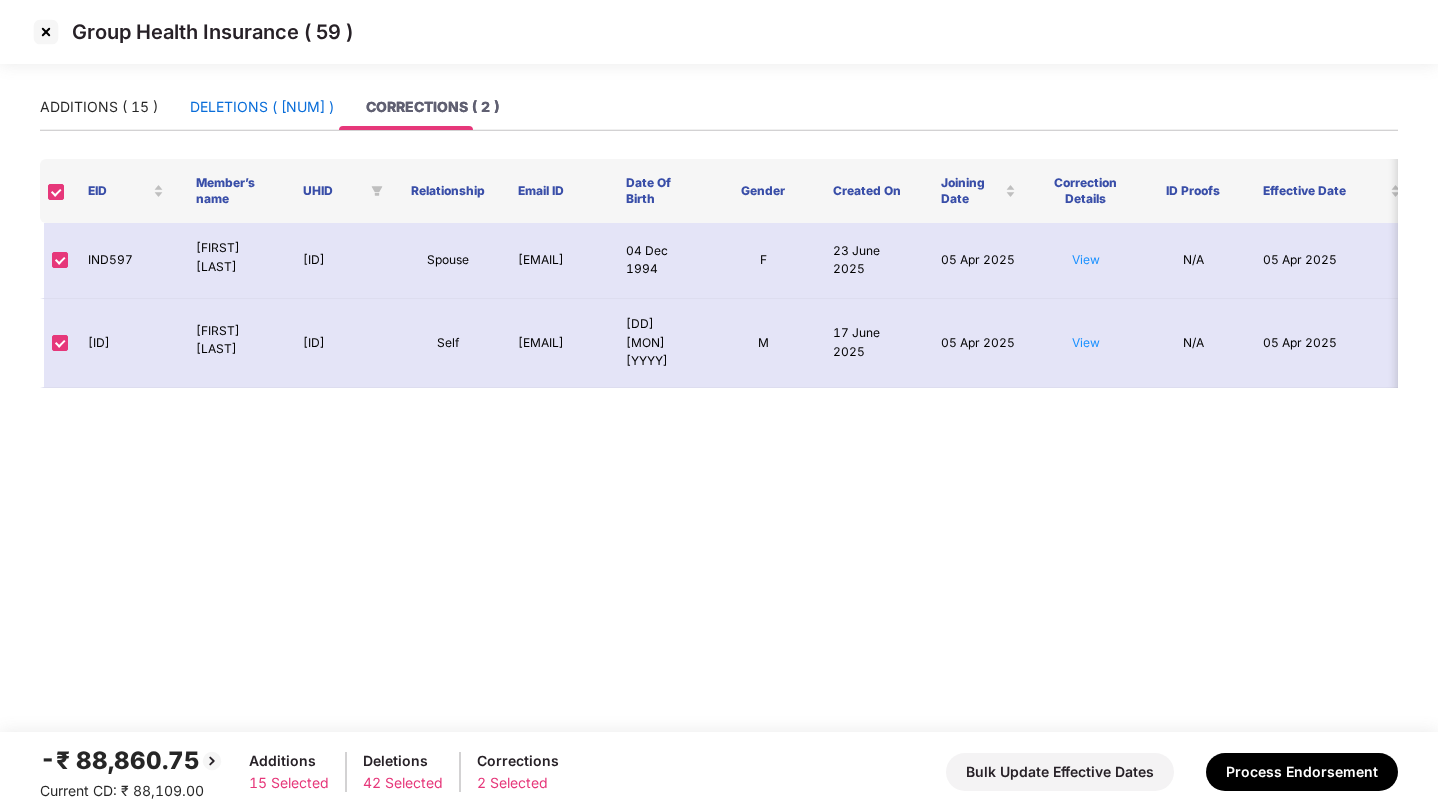 click on "DELETIONS ( [NUM] )" at bounding box center [262, 107] 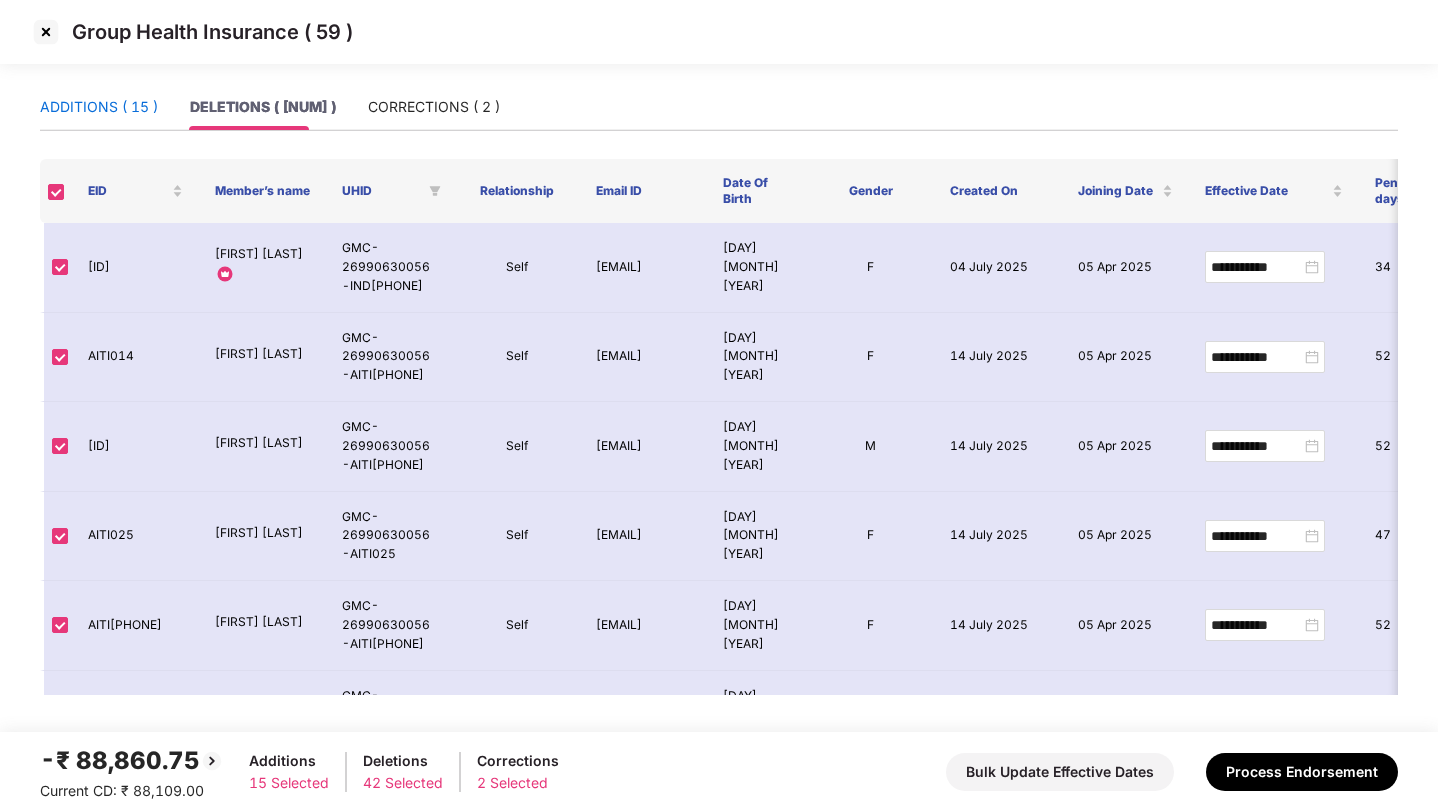 click on "ADDITIONS ( 15 )" at bounding box center [99, 107] 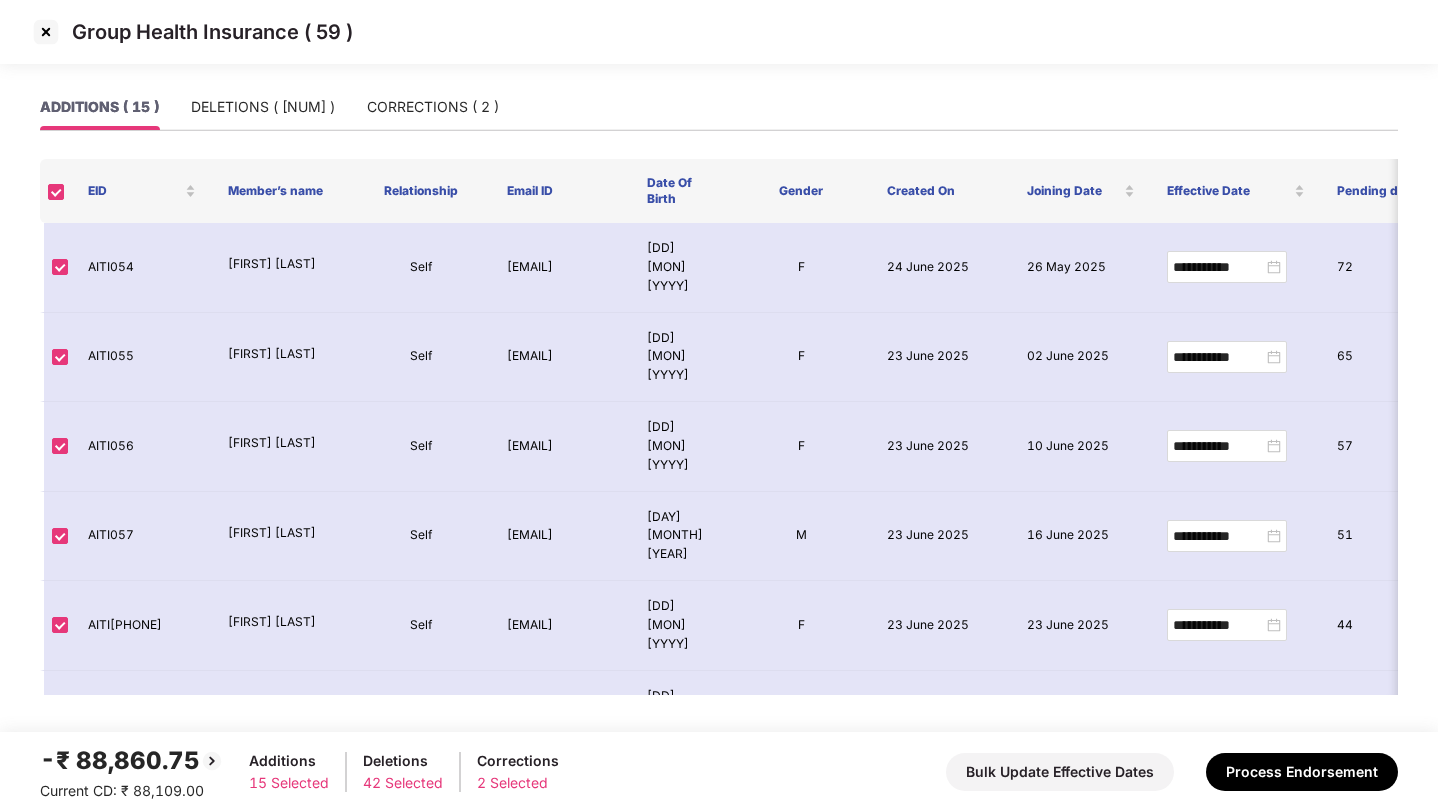 click at bounding box center [46, 32] 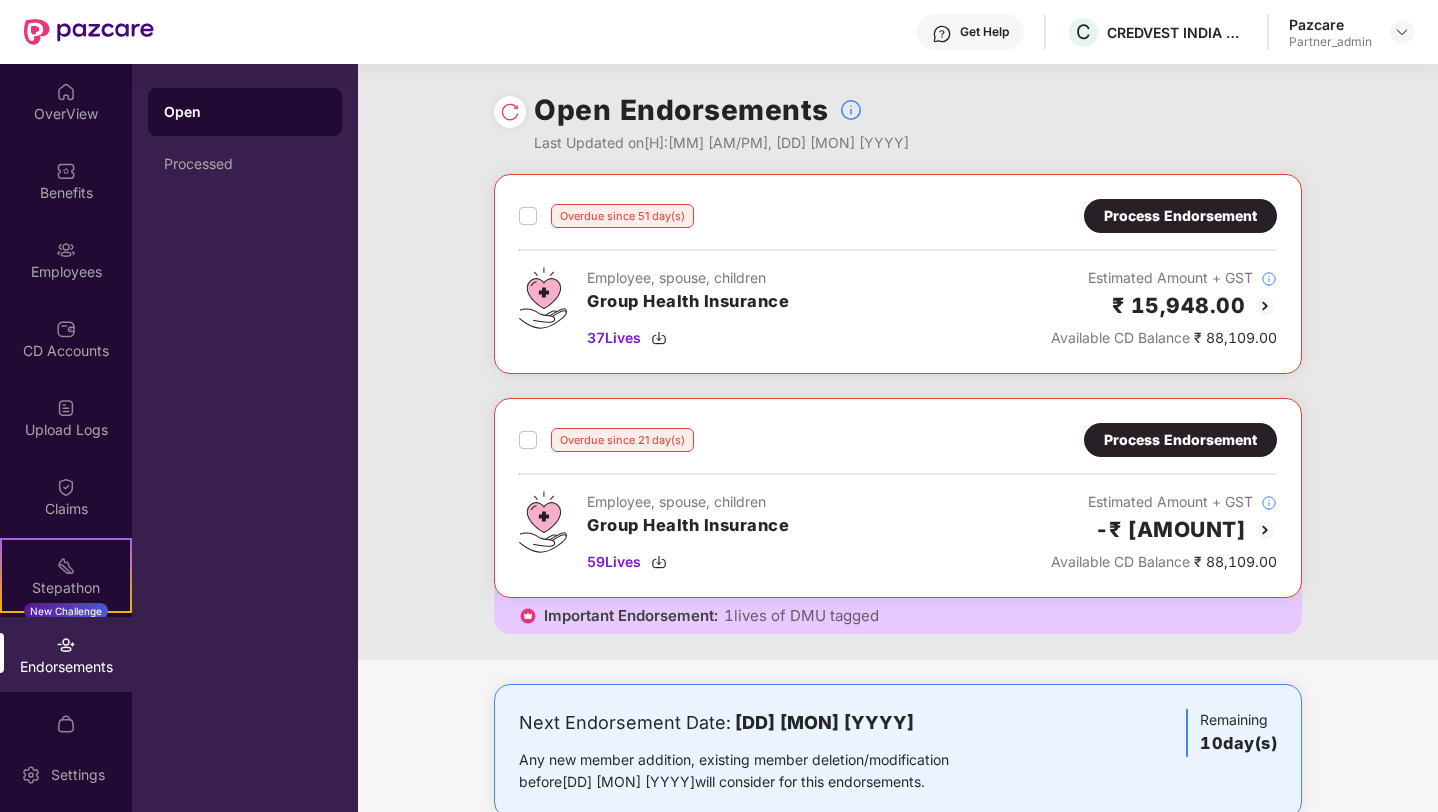 click at bounding box center [528, 216] 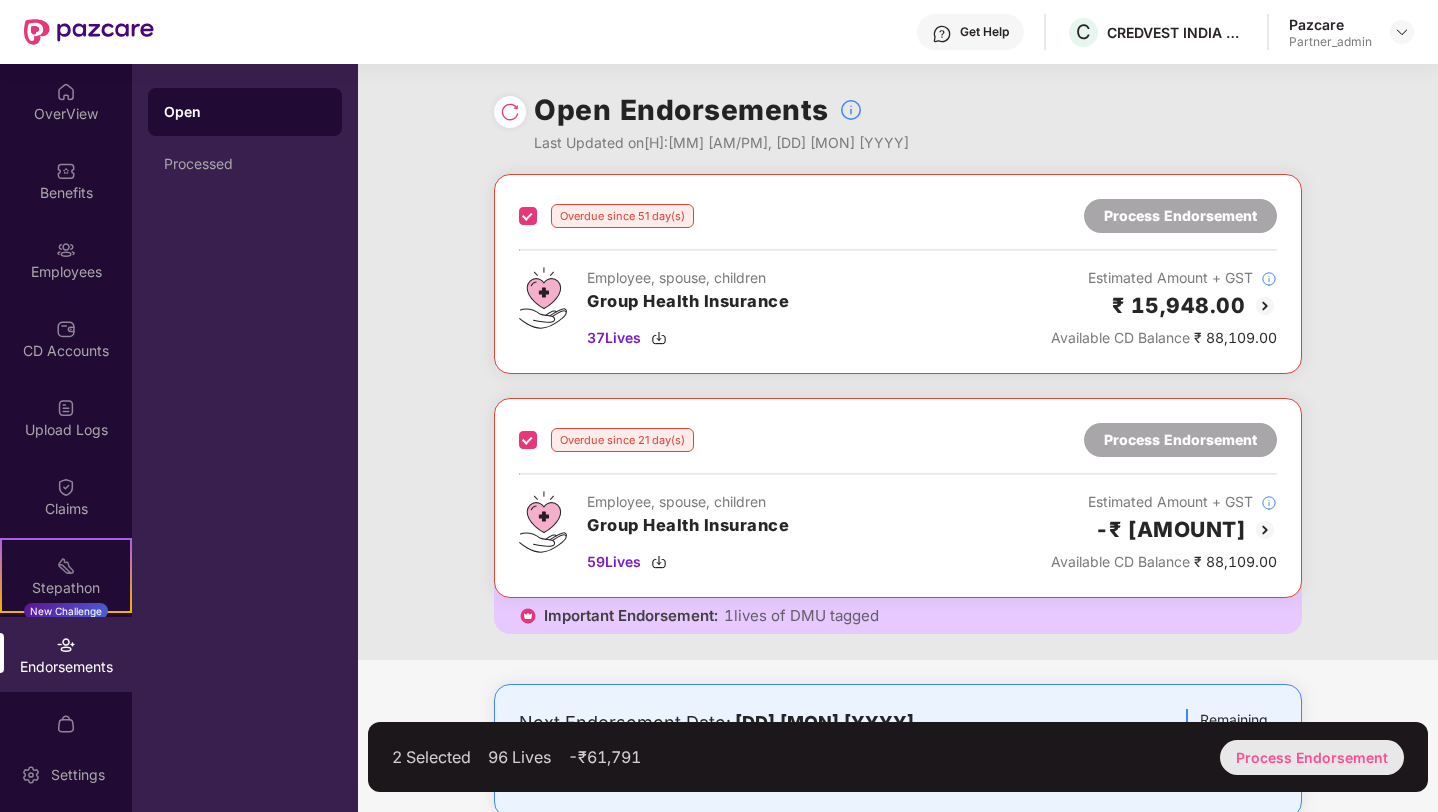 click on "Process Endorsement" at bounding box center [1312, 757] 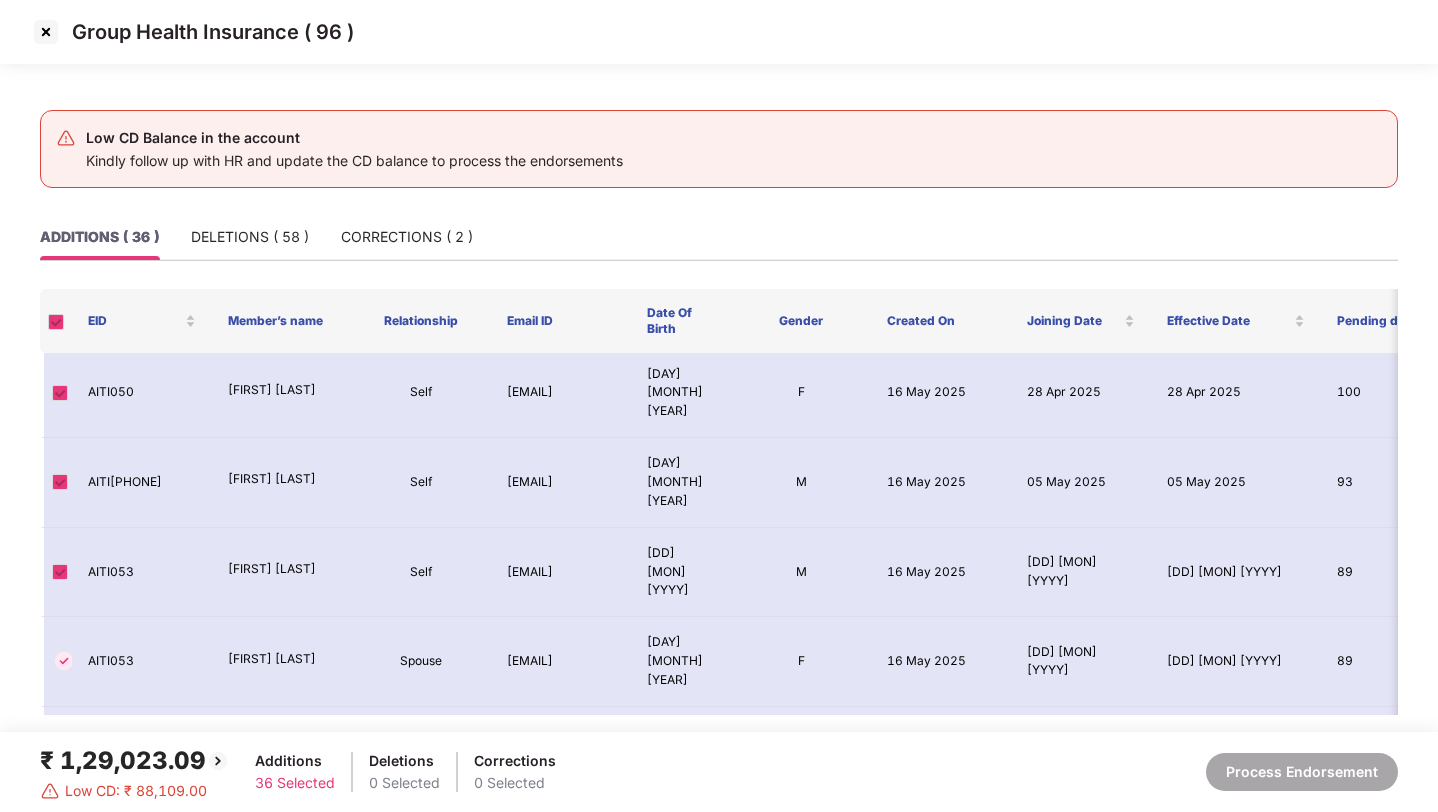 scroll, scrollTop: 0, scrollLeft: 0, axis: both 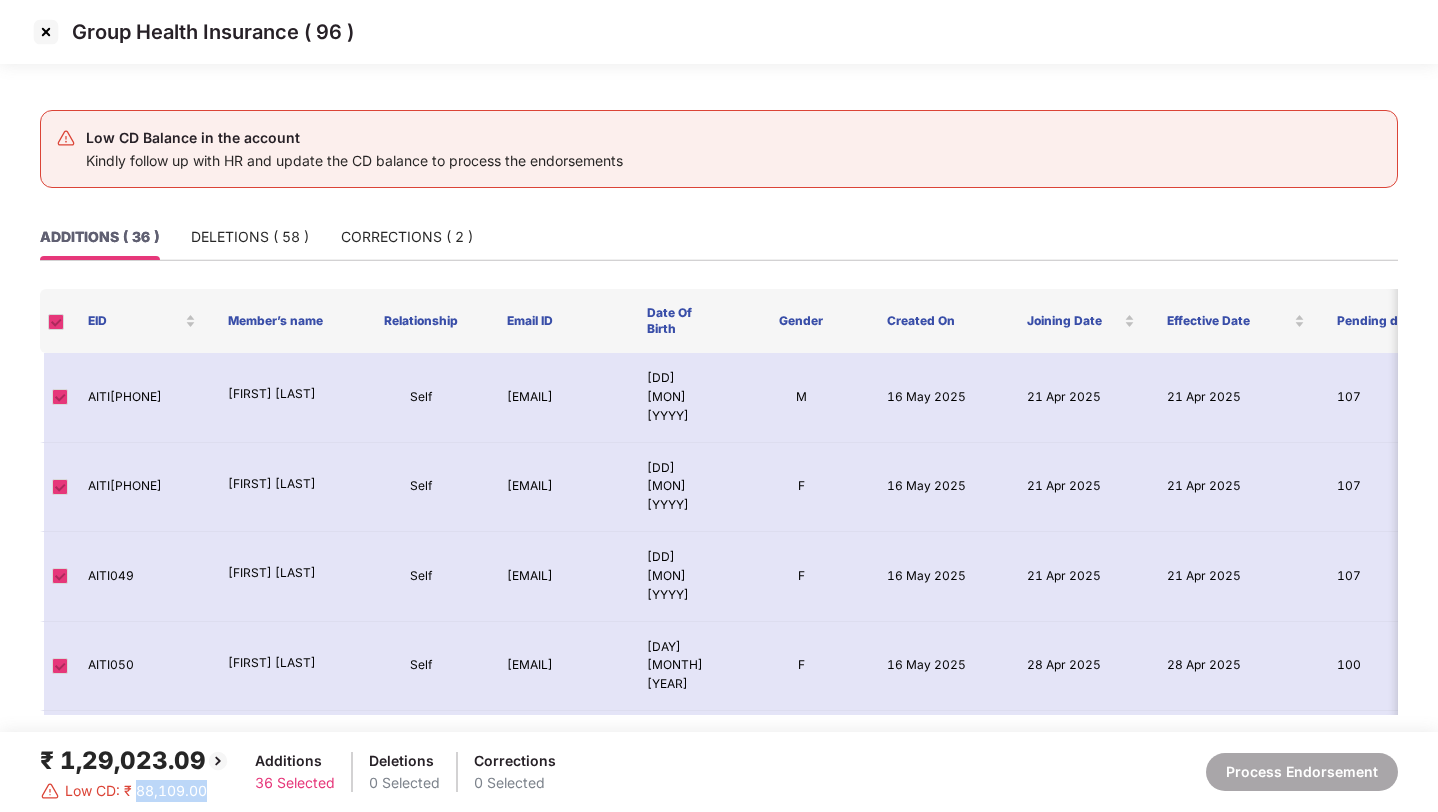 drag, startPoint x: 138, startPoint y: 789, endPoint x: 211, endPoint y: 791, distance: 73.02739 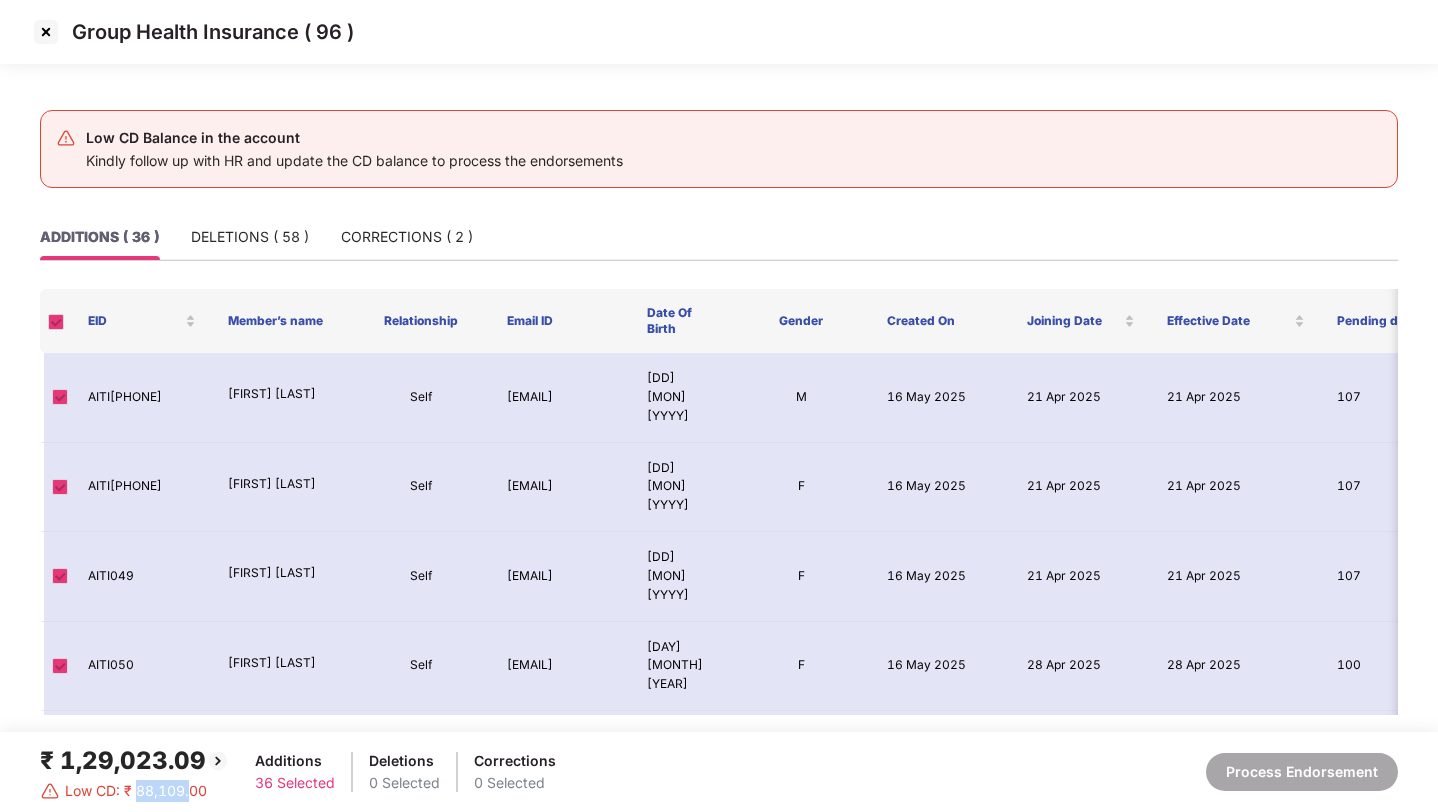 drag, startPoint x: 136, startPoint y: 790, endPoint x: 191, endPoint y: 800, distance: 55.9017 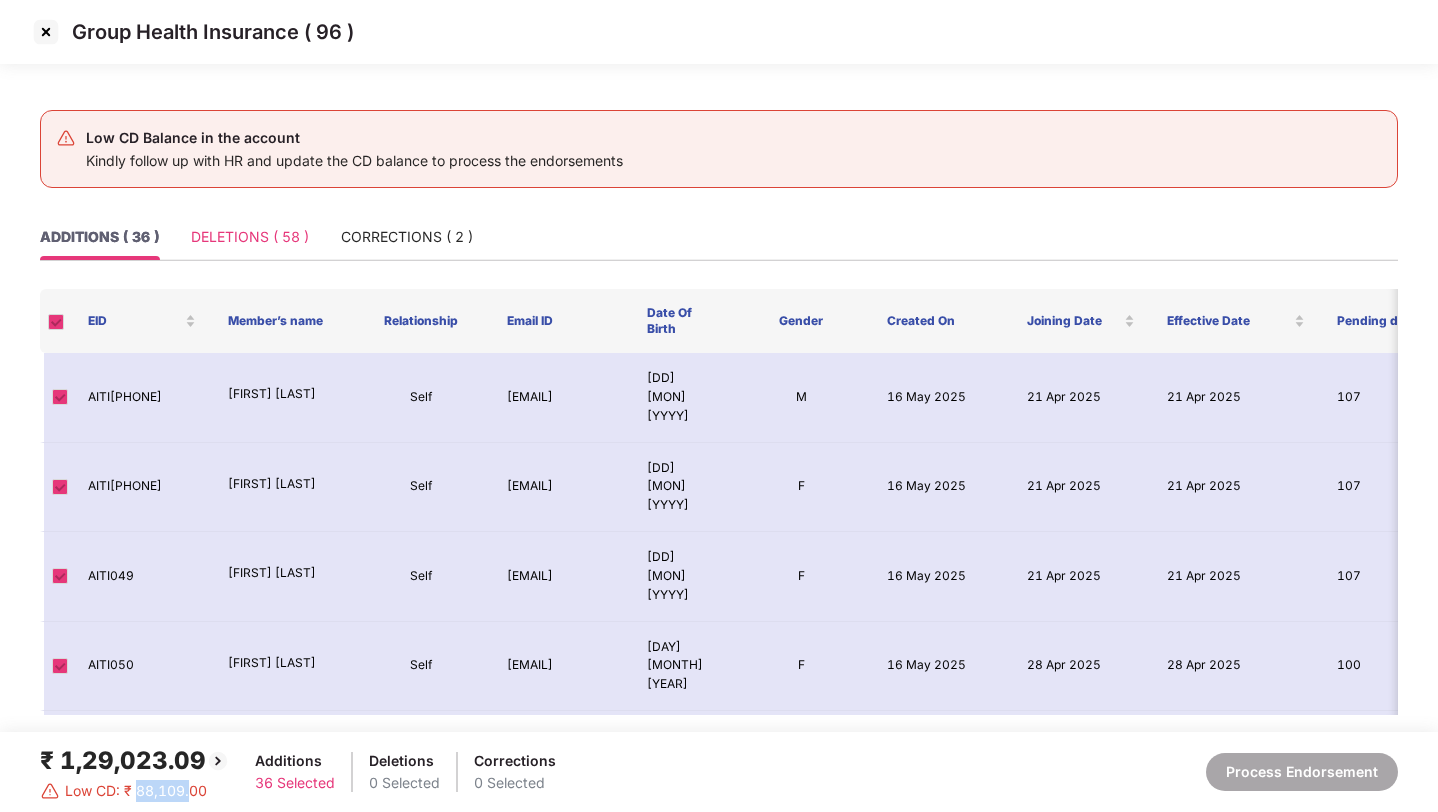 click on "DELETIONS ( 58 )" at bounding box center [250, 237] 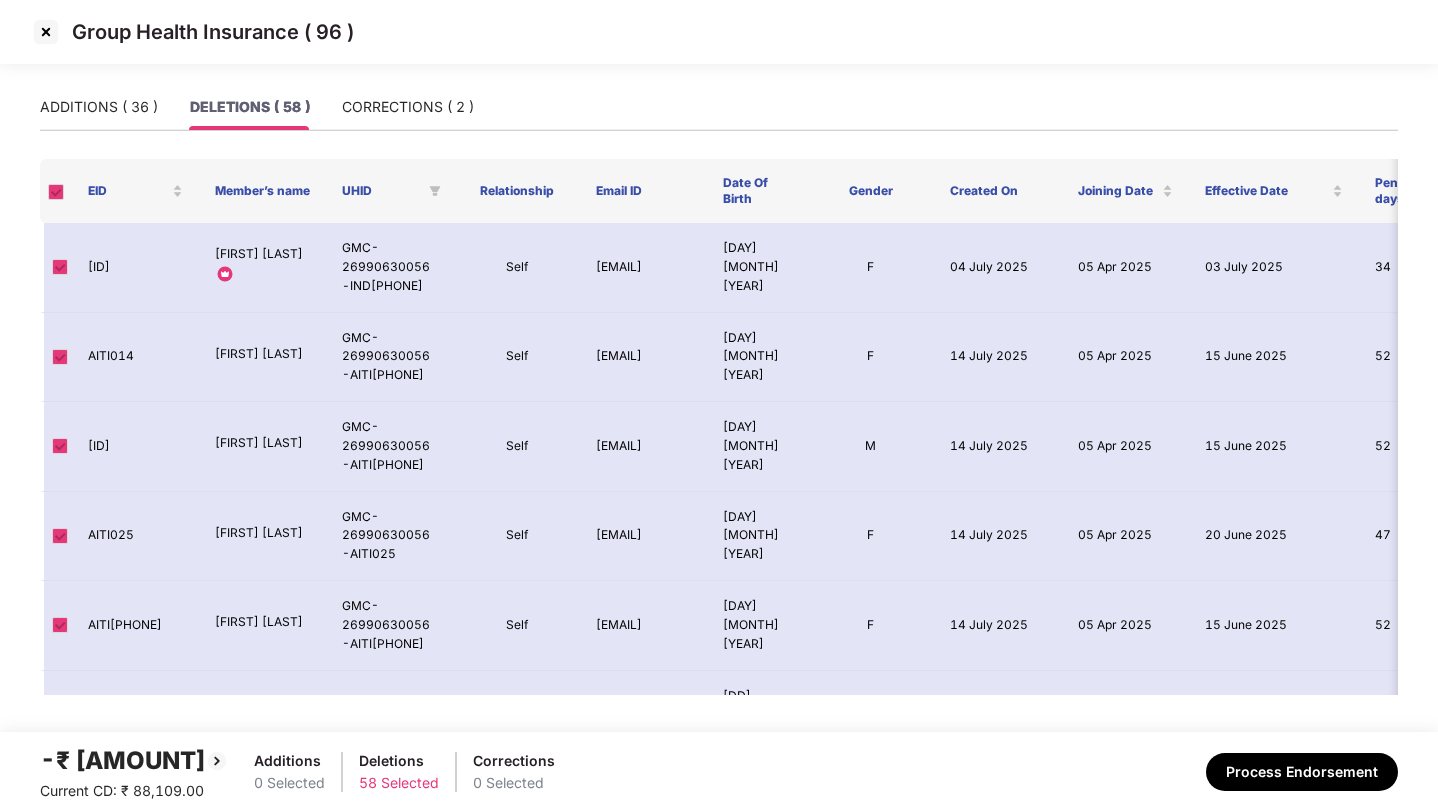 click at bounding box center [46, 32] 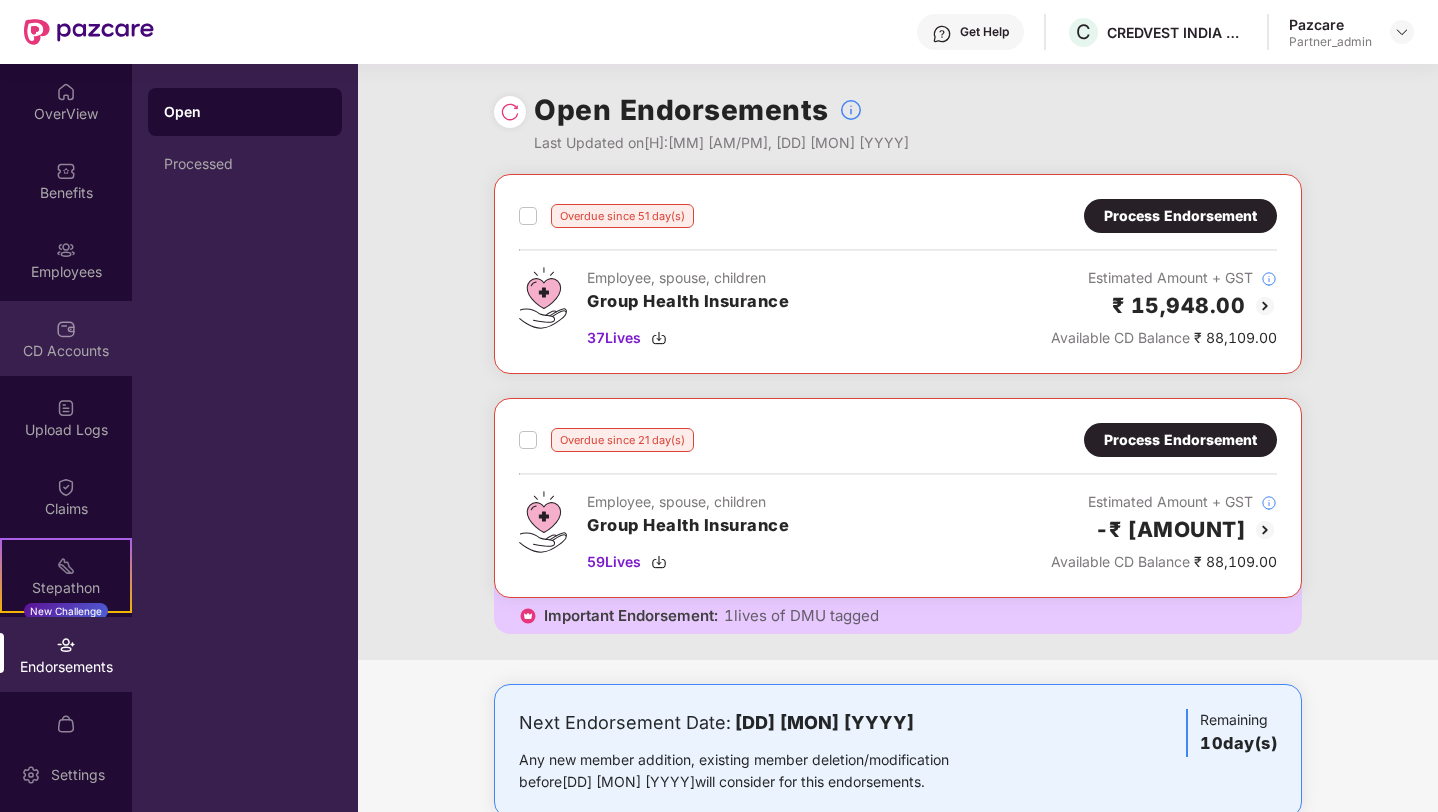 click on "CD Accounts" at bounding box center (66, 351) 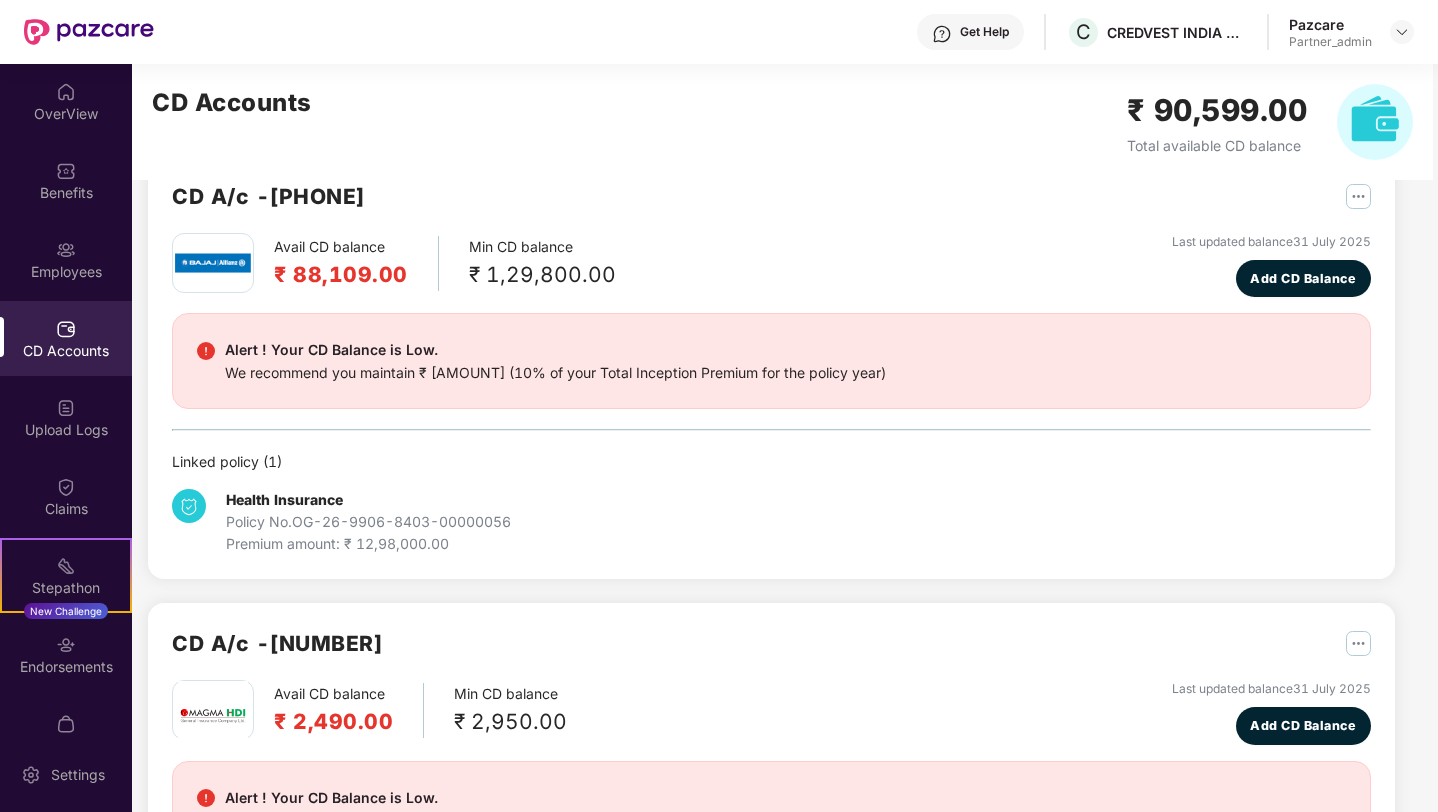 scroll, scrollTop: 40, scrollLeft: 0, axis: vertical 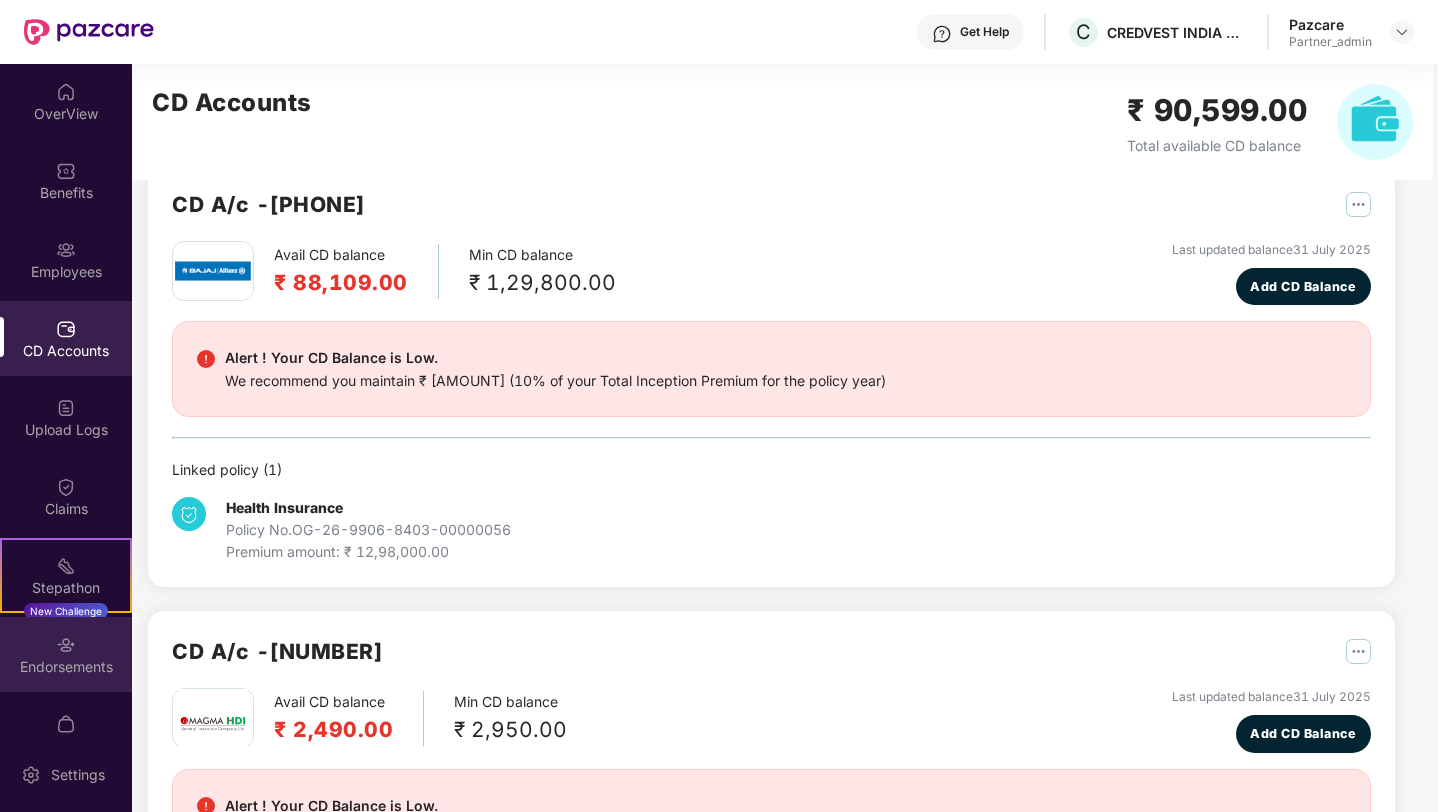 click at bounding box center (66, 645) 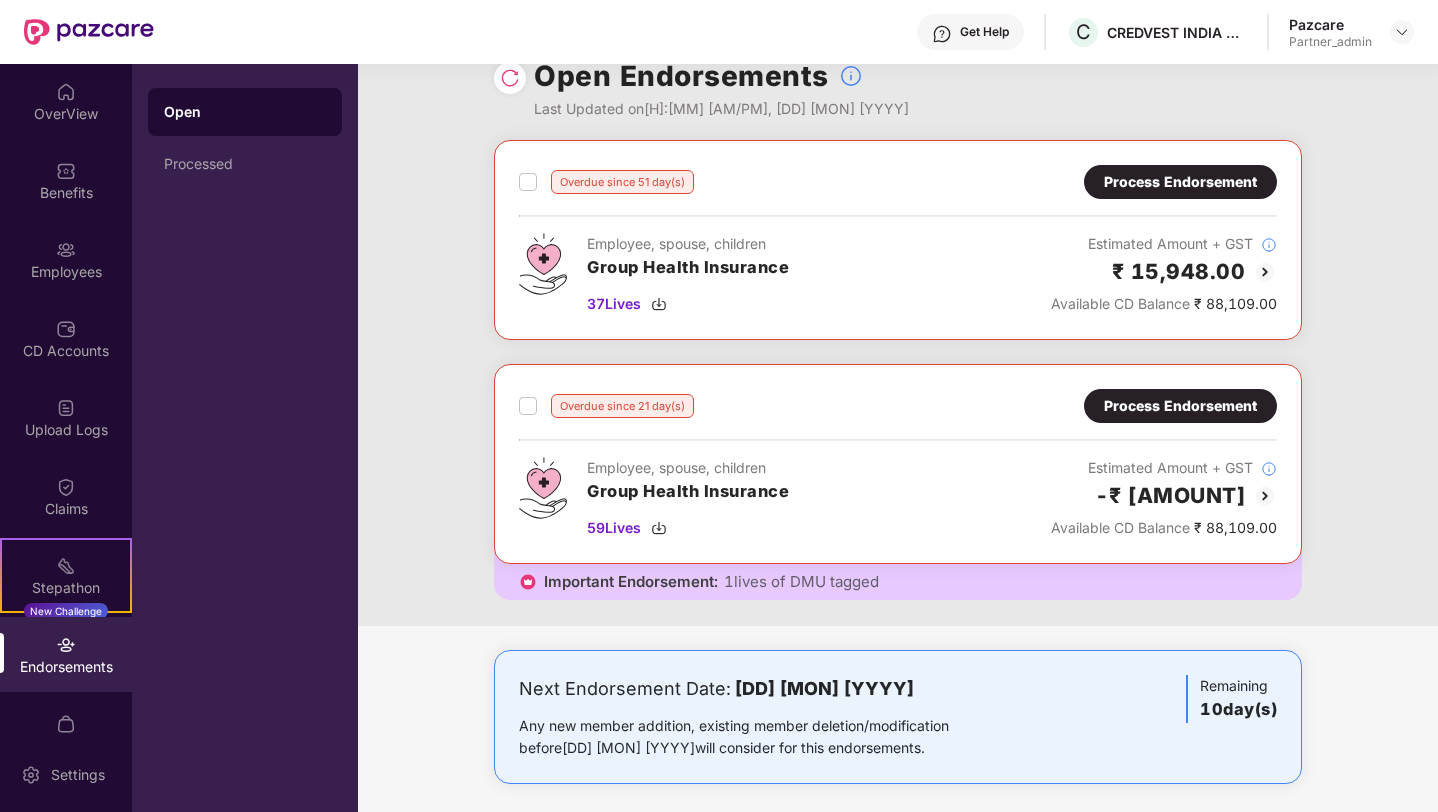 scroll, scrollTop: 26, scrollLeft: 0, axis: vertical 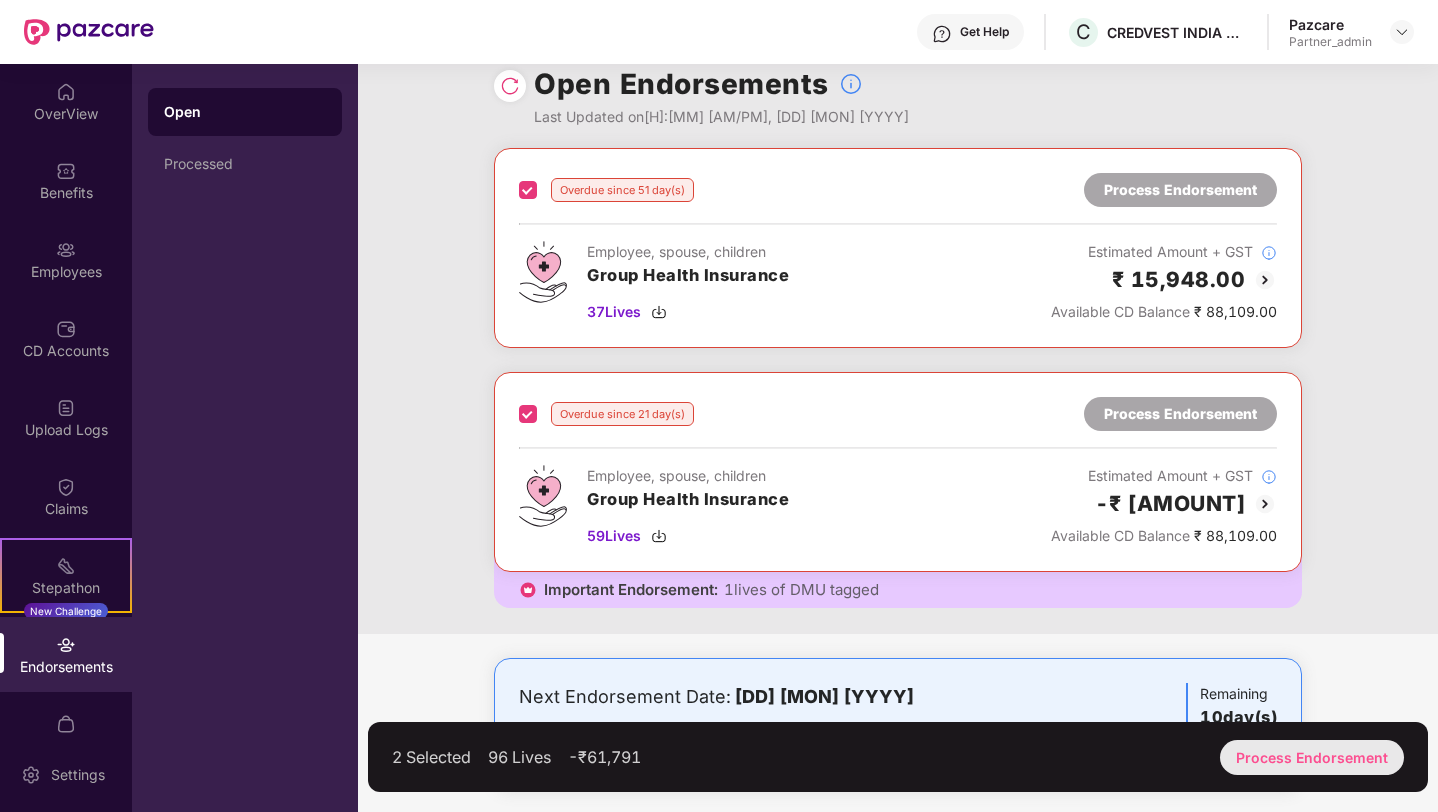 click on "Process Endorsement" at bounding box center [1312, 757] 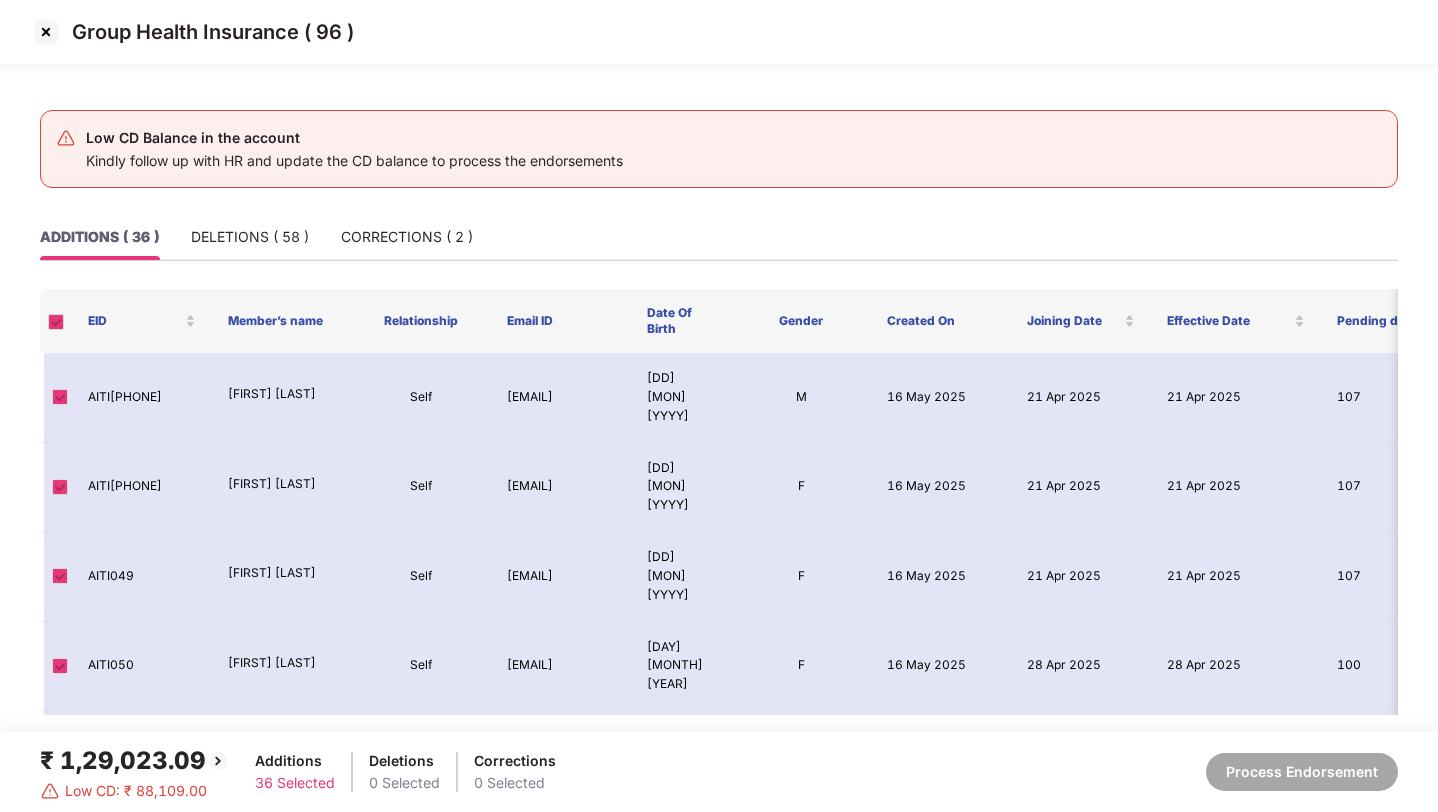 click at bounding box center [218, 761] 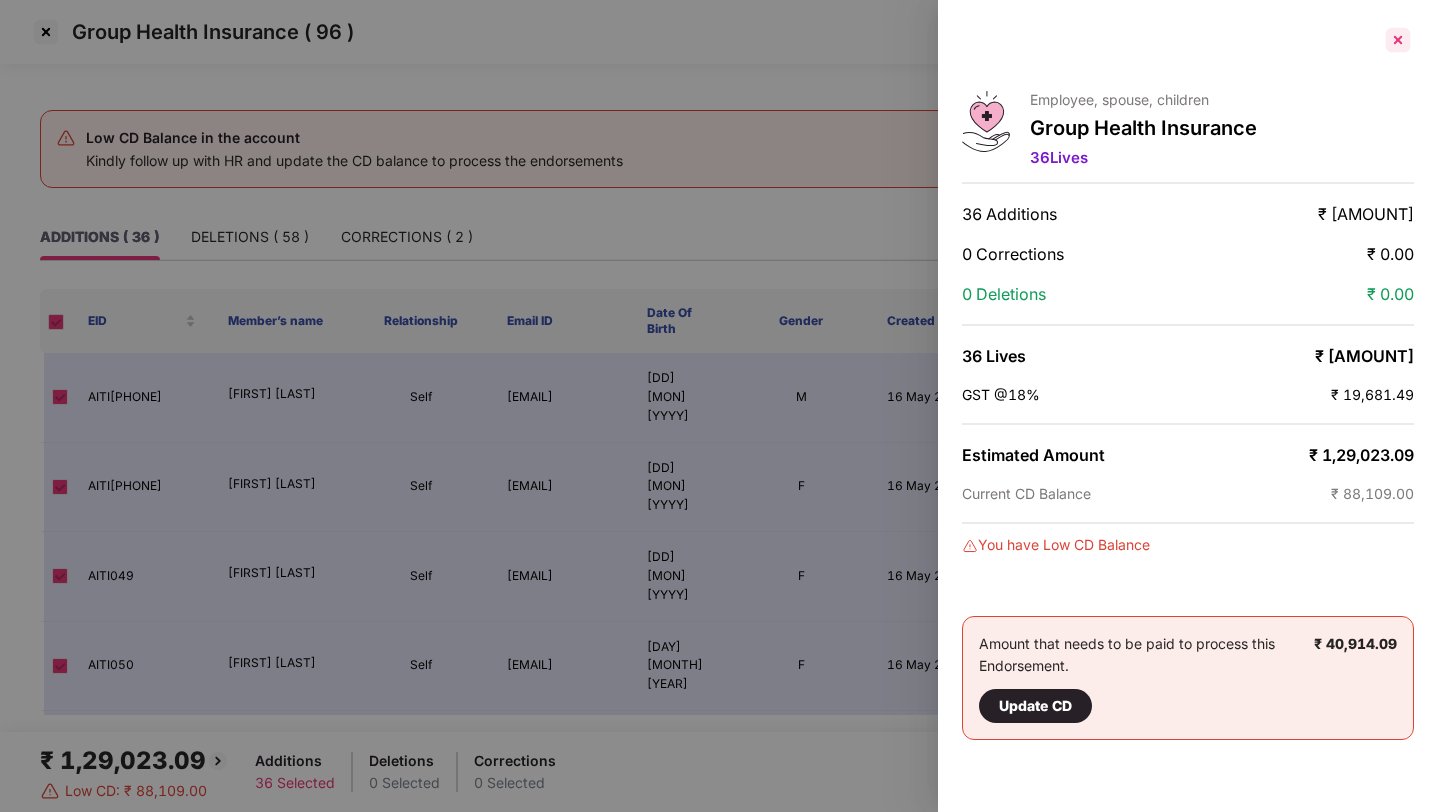 click at bounding box center (1398, 40) 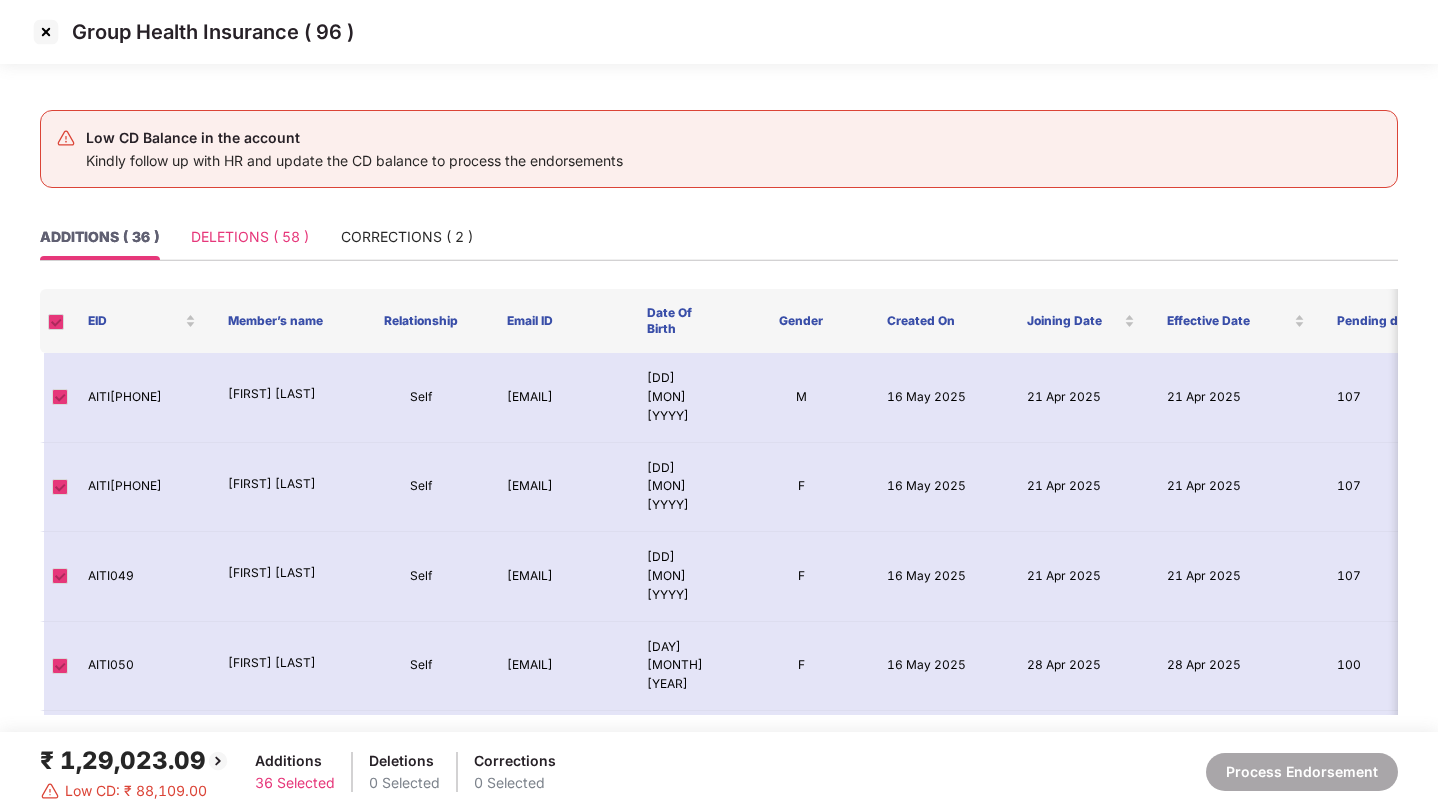 click on "DELETIONS ( 58 )" at bounding box center (250, 237) 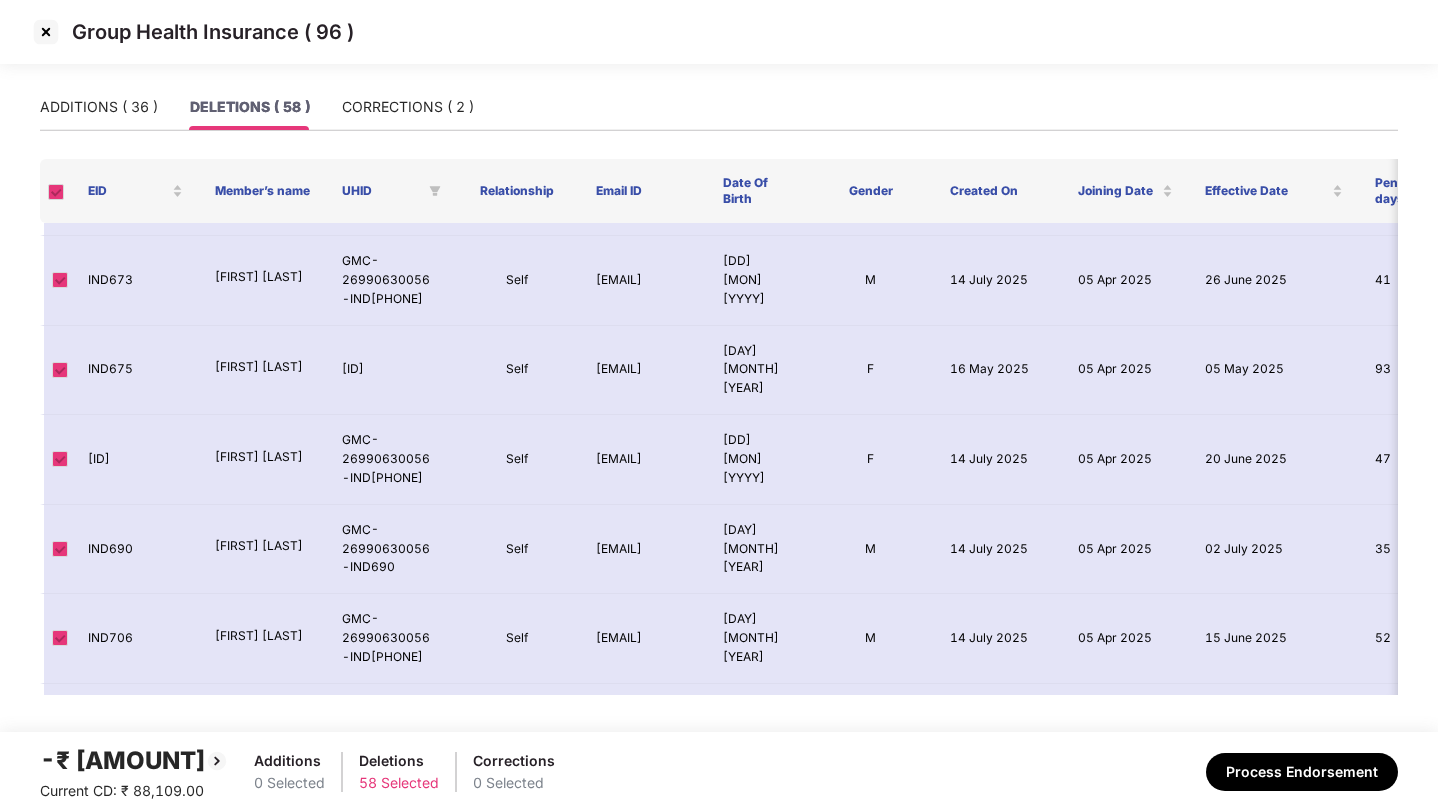 scroll, scrollTop: 2057, scrollLeft: 0, axis: vertical 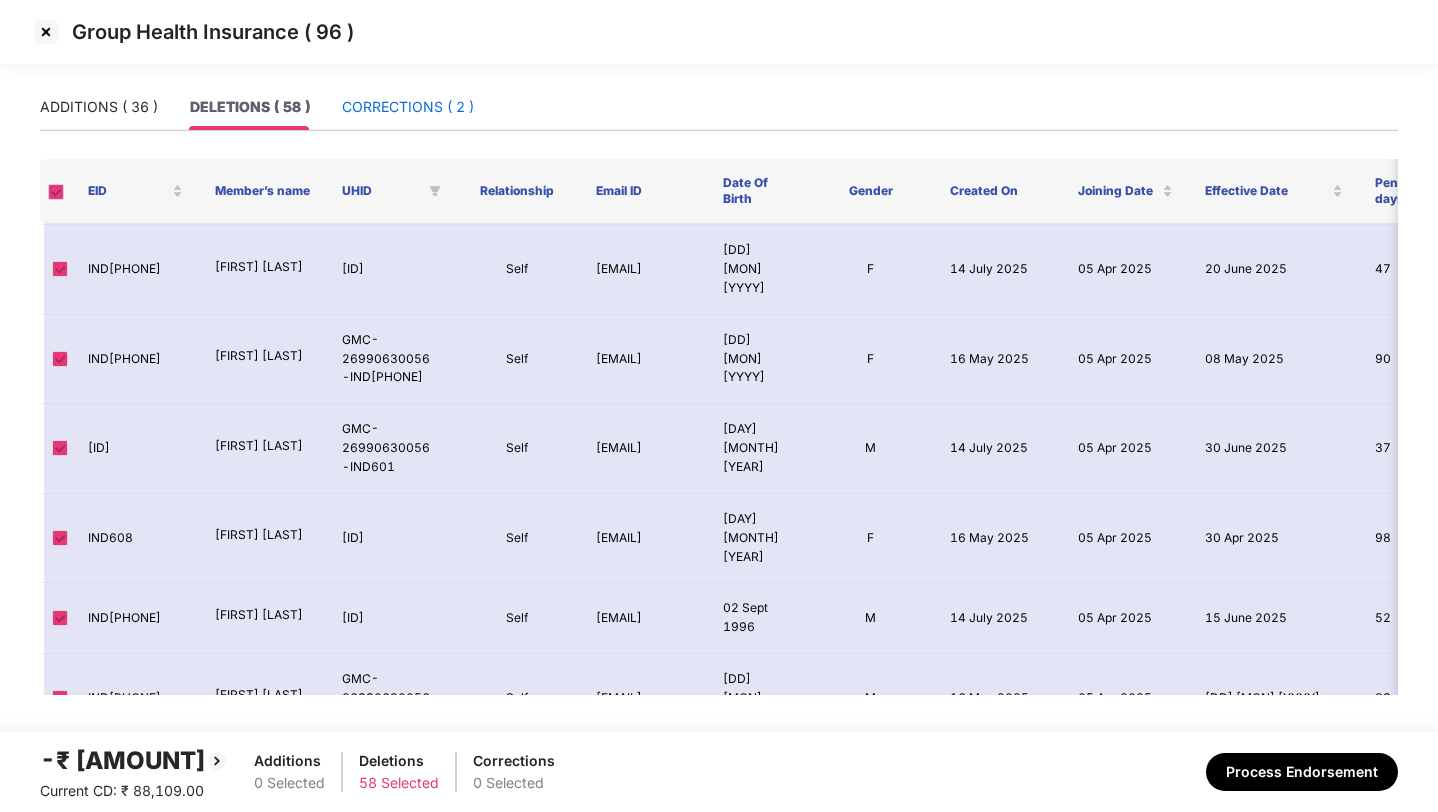 click on "CORRECTIONS ( 2 )" at bounding box center [408, 107] 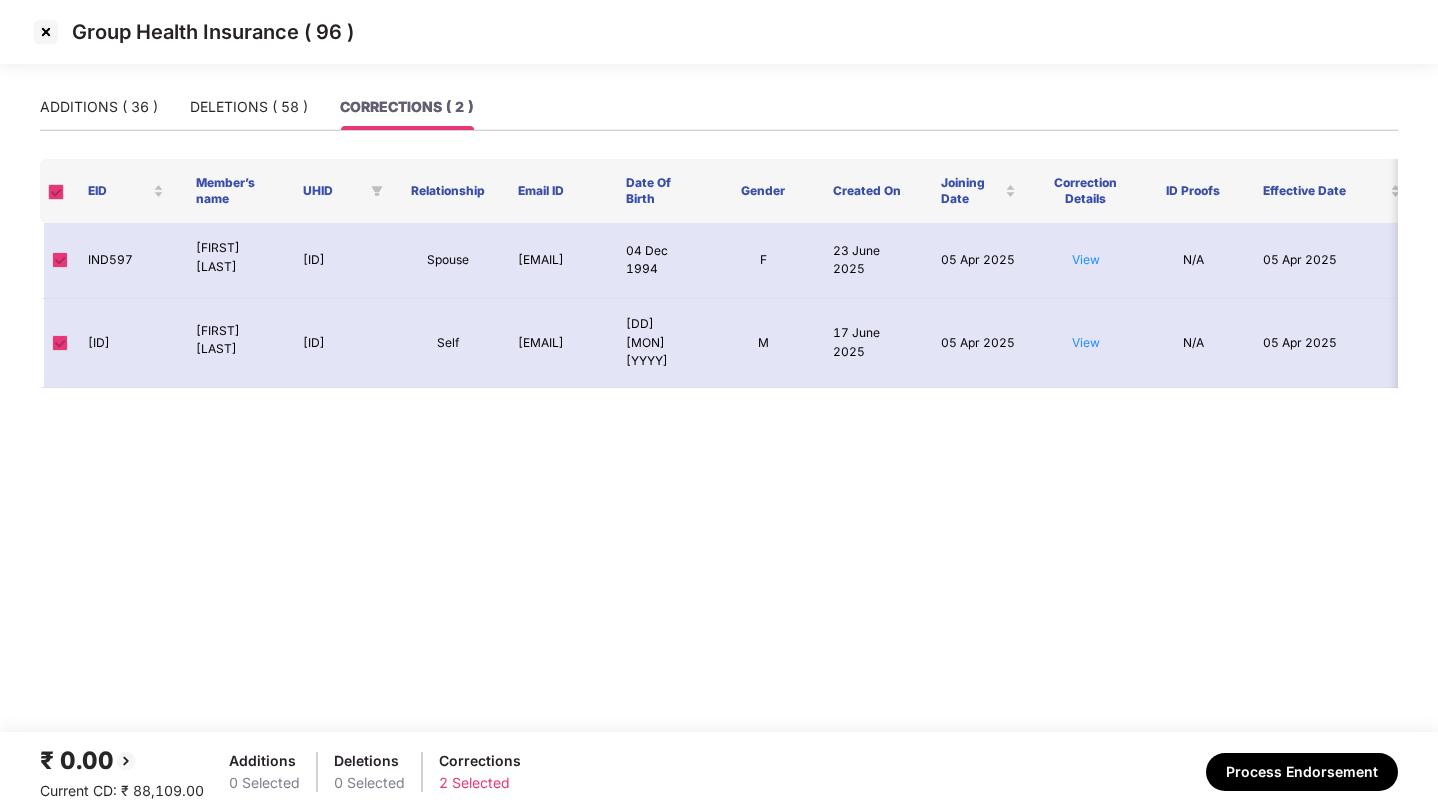 scroll, scrollTop: 0, scrollLeft: 0, axis: both 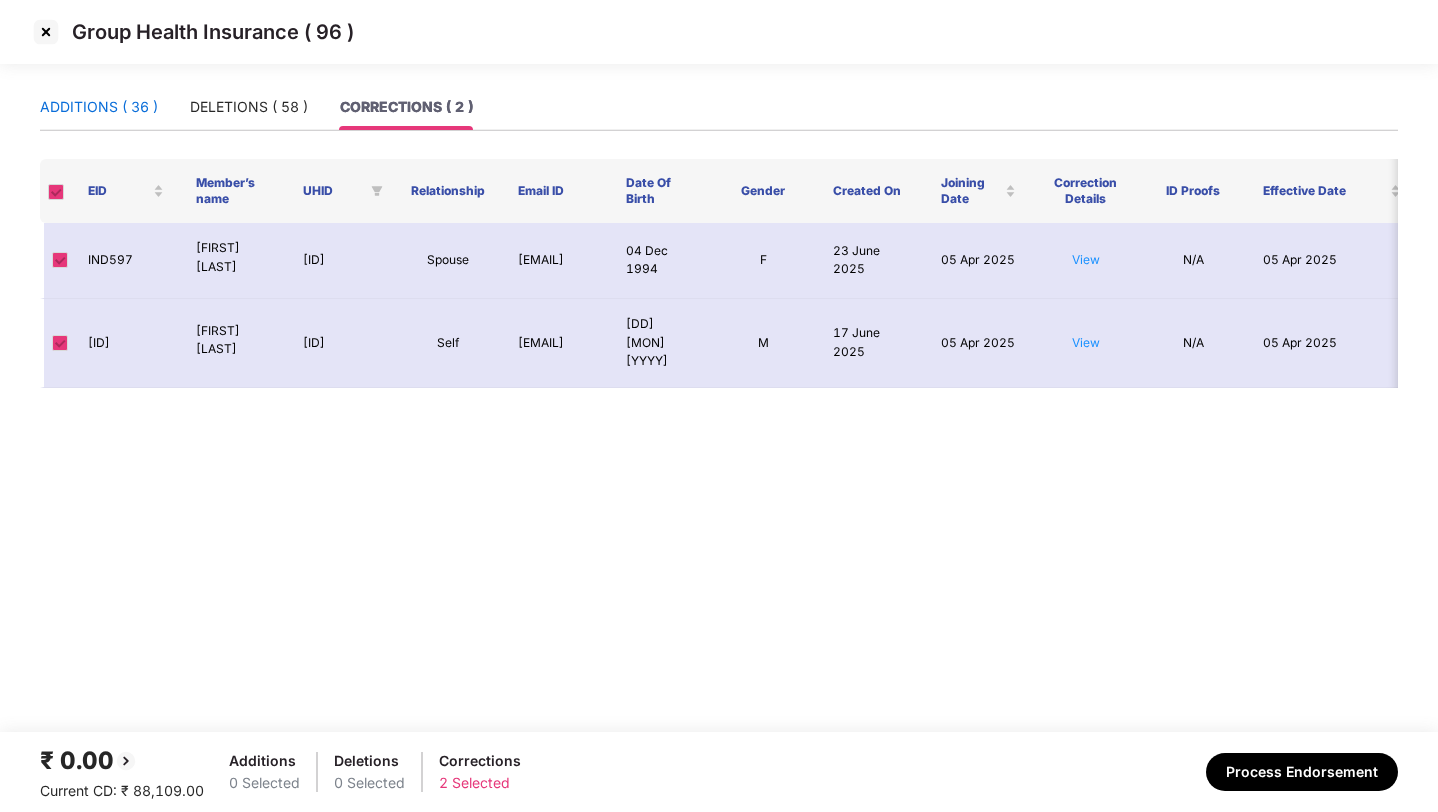 click on "ADDITIONS ( 36 )" at bounding box center (99, 107) 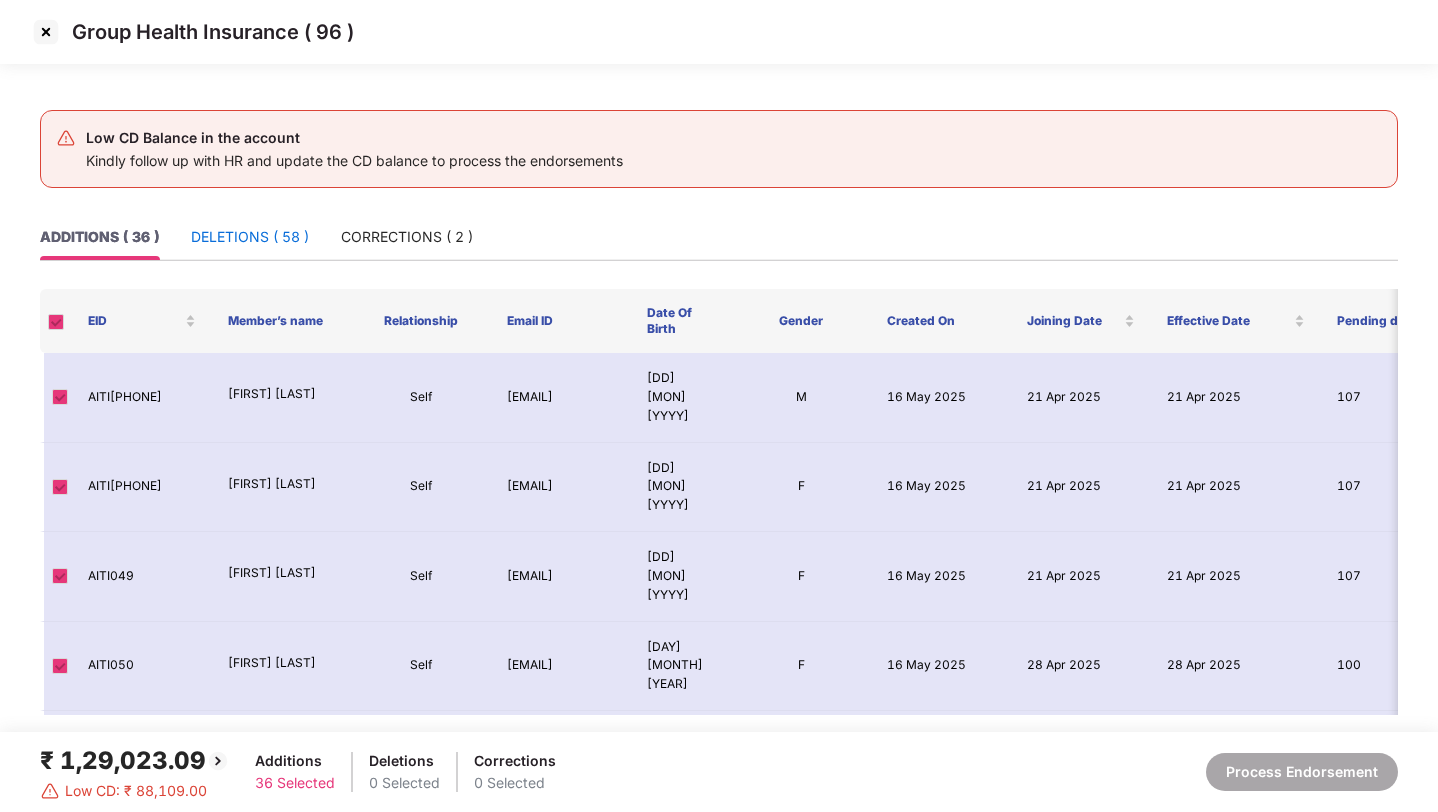 click on "DELETIONS ( 58 )" at bounding box center [250, 237] 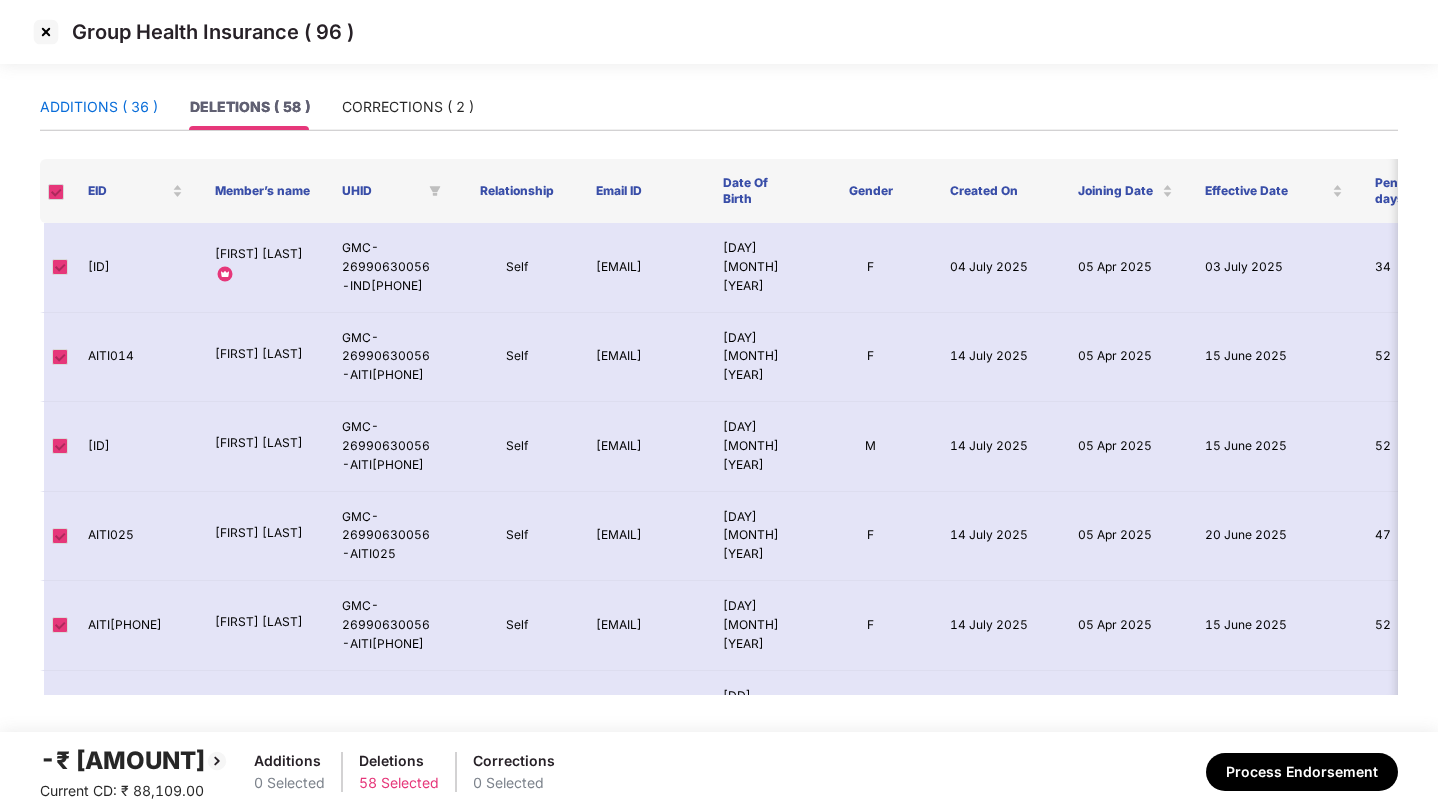 click on "ADDITIONS ( 36 )" at bounding box center (99, 107) 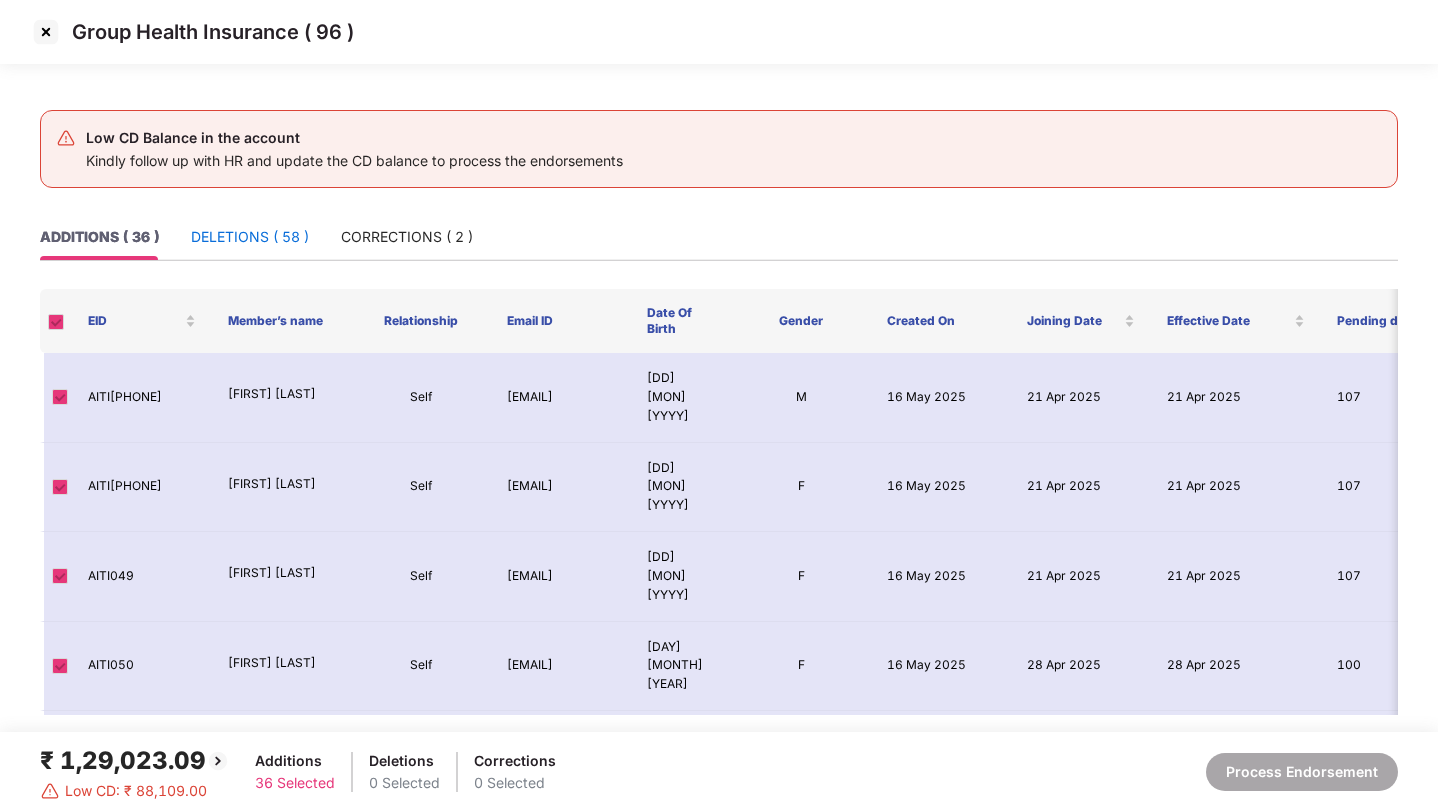 click on "DELETIONS ( 58 )" at bounding box center [250, 237] 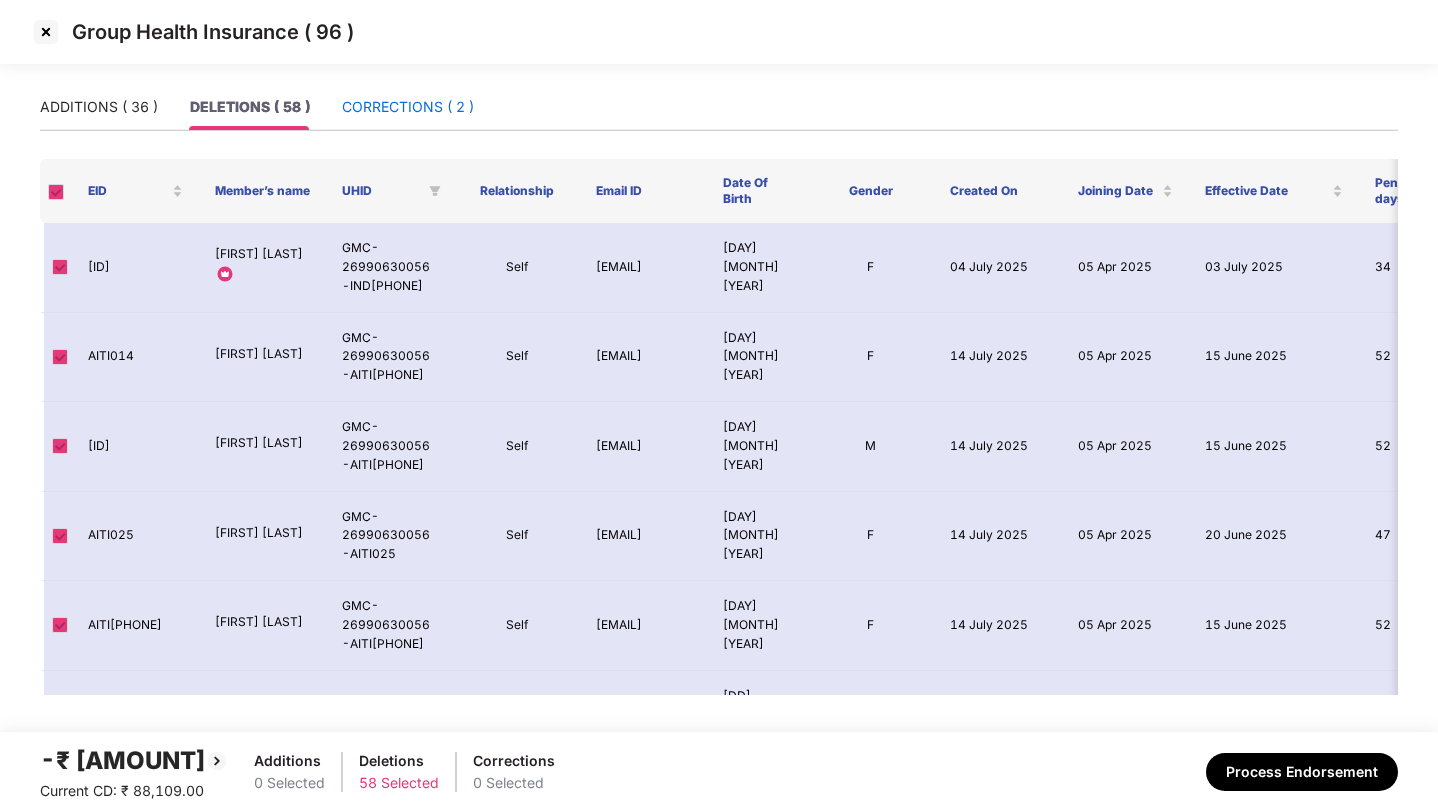 click on "CORRECTIONS ( 2 )" at bounding box center (408, 107) 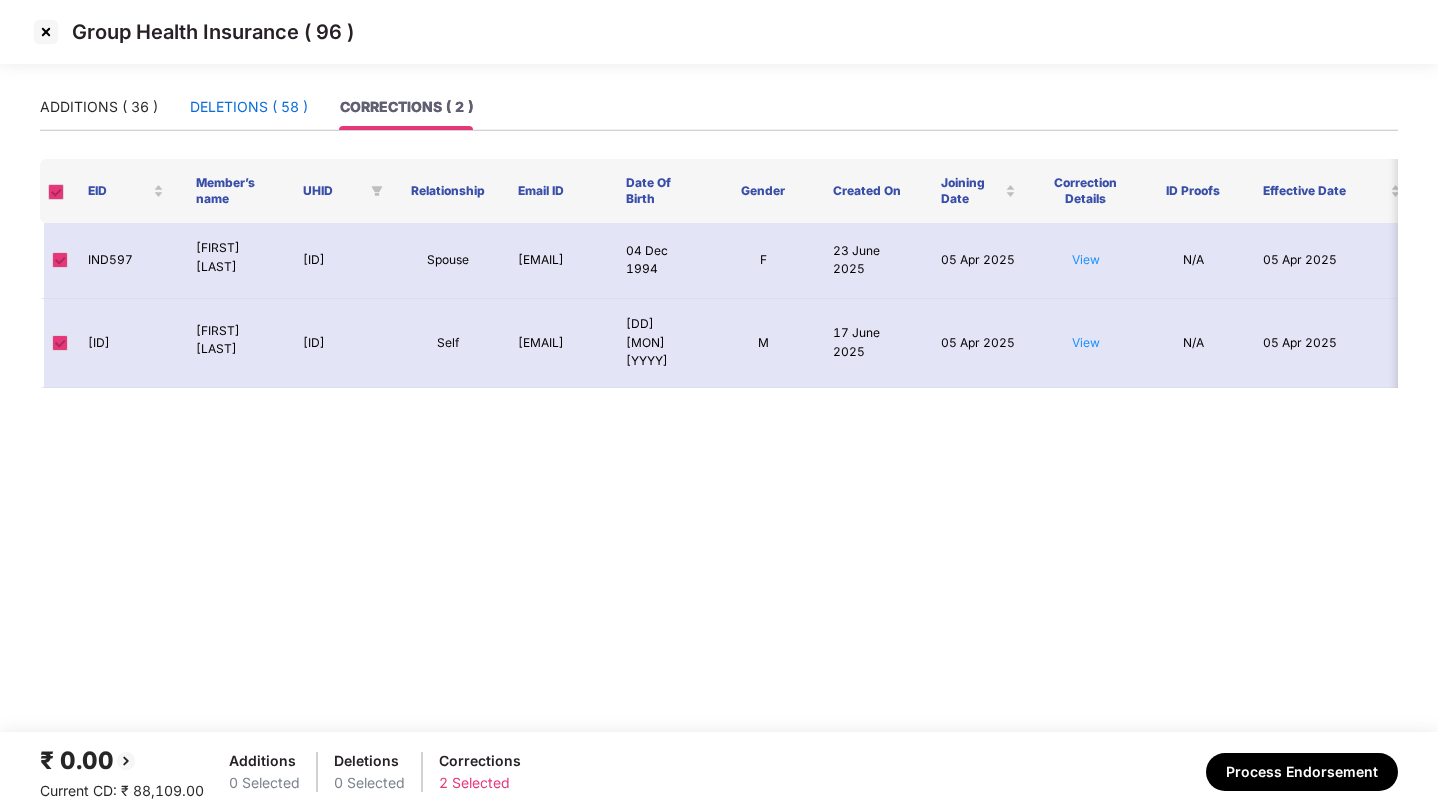 click on "DELETIONS ( 58 )" at bounding box center [249, 107] 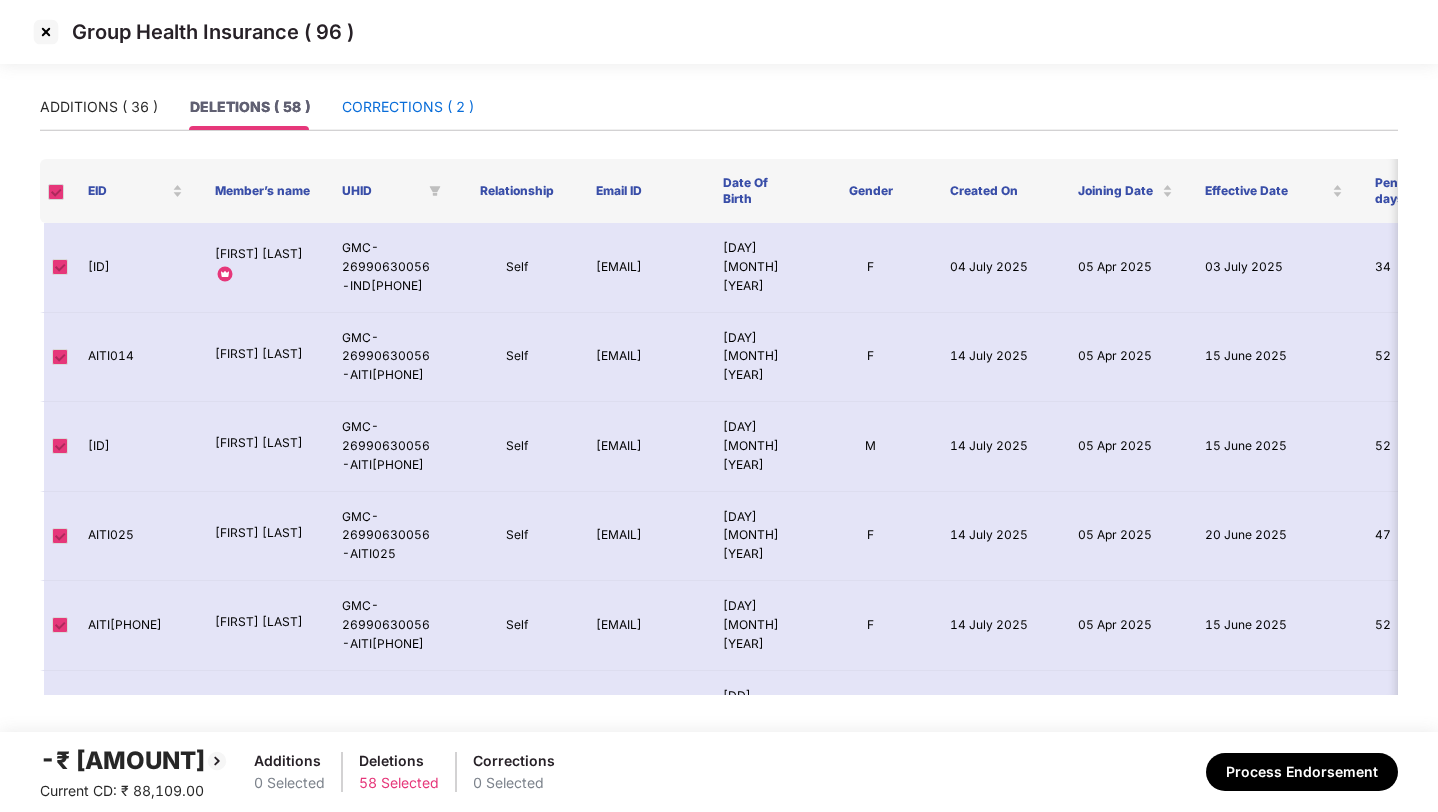 click on "CORRECTIONS ( 2 )" at bounding box center [408, 107] 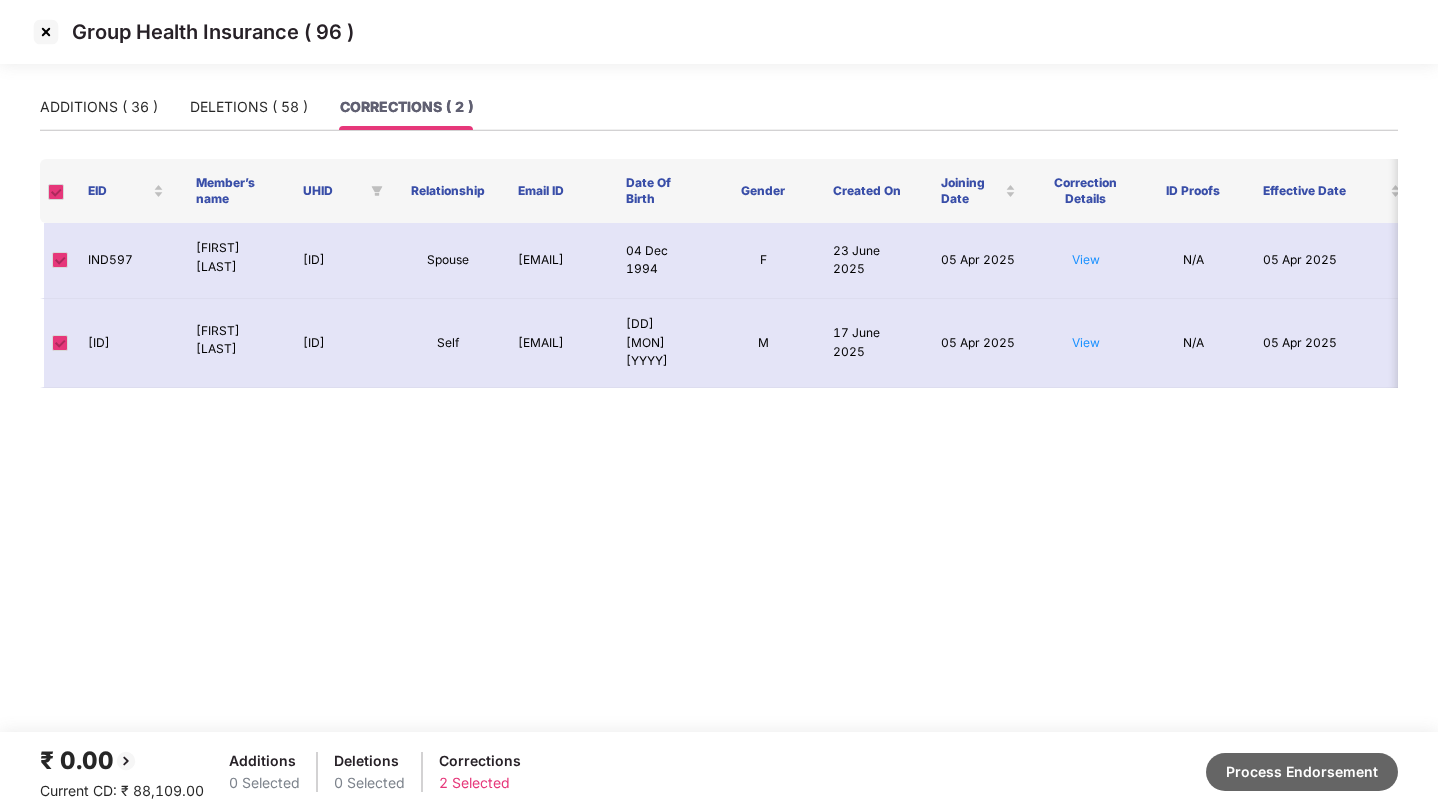 click on "Process Endorsement" at bounding box center (1302, 772) 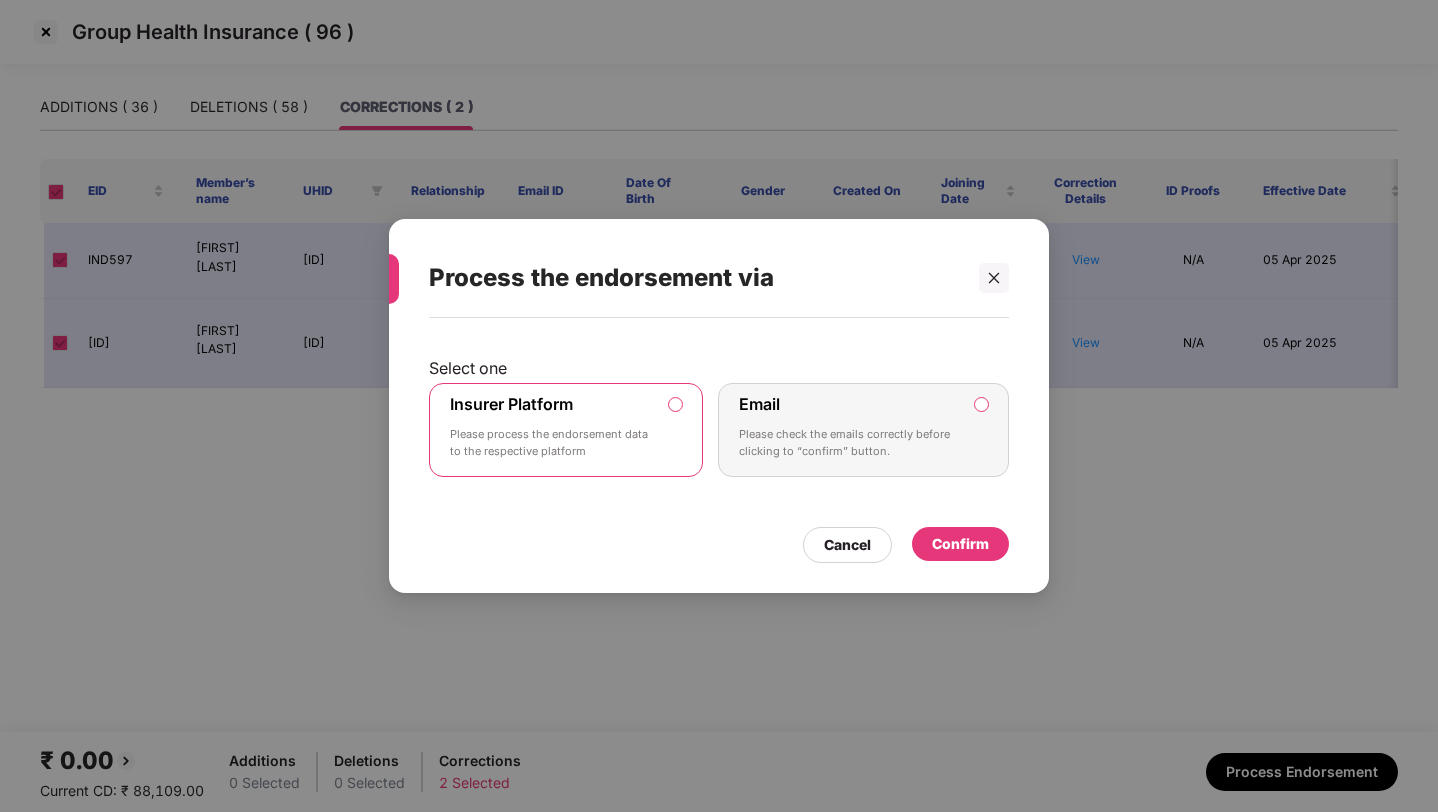 click on "Confirm" at bounding box center [960, 544] 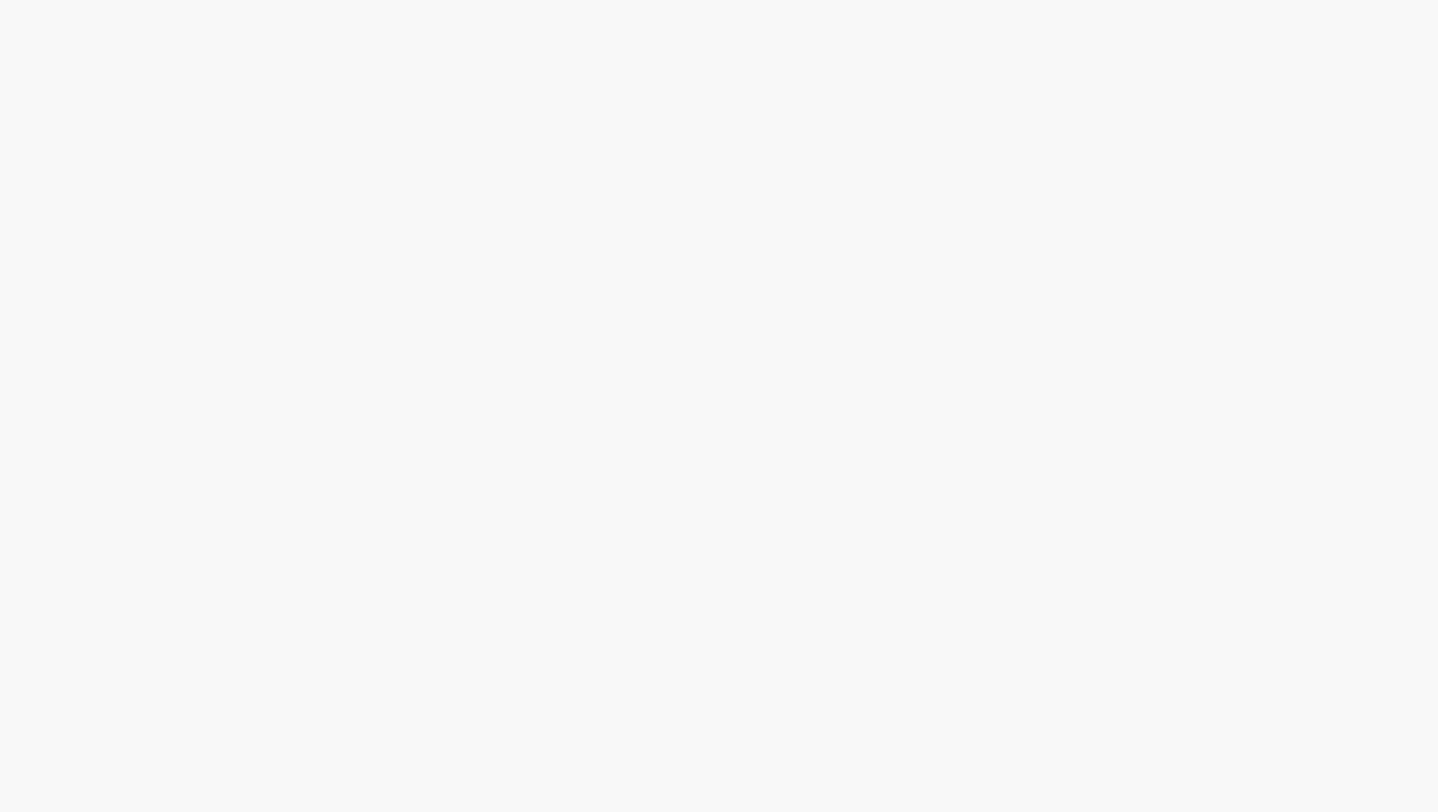scroll, scrollTop: 0, scrollLeft: 0, axis: both 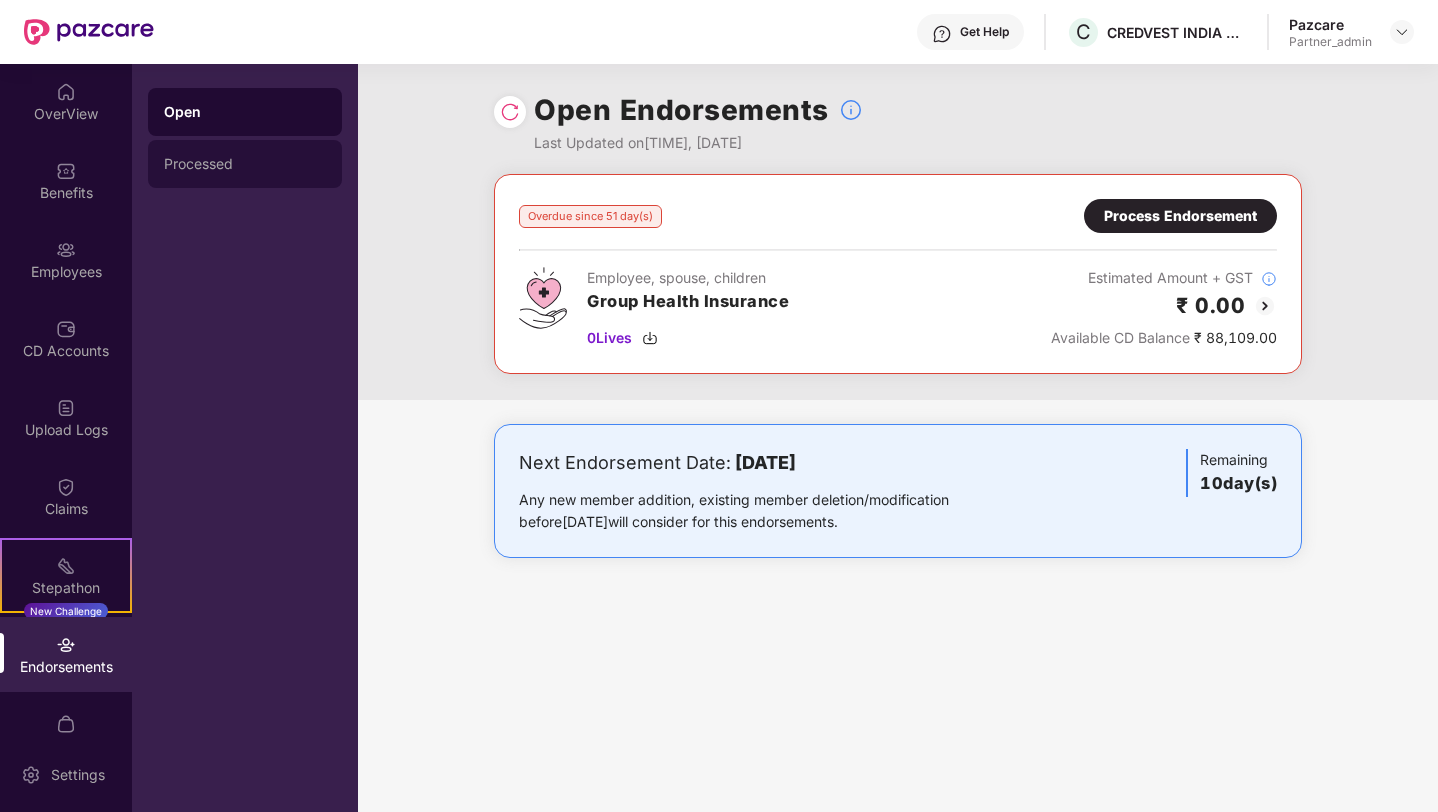 click on "Processed" at bounding box center (245, 164) 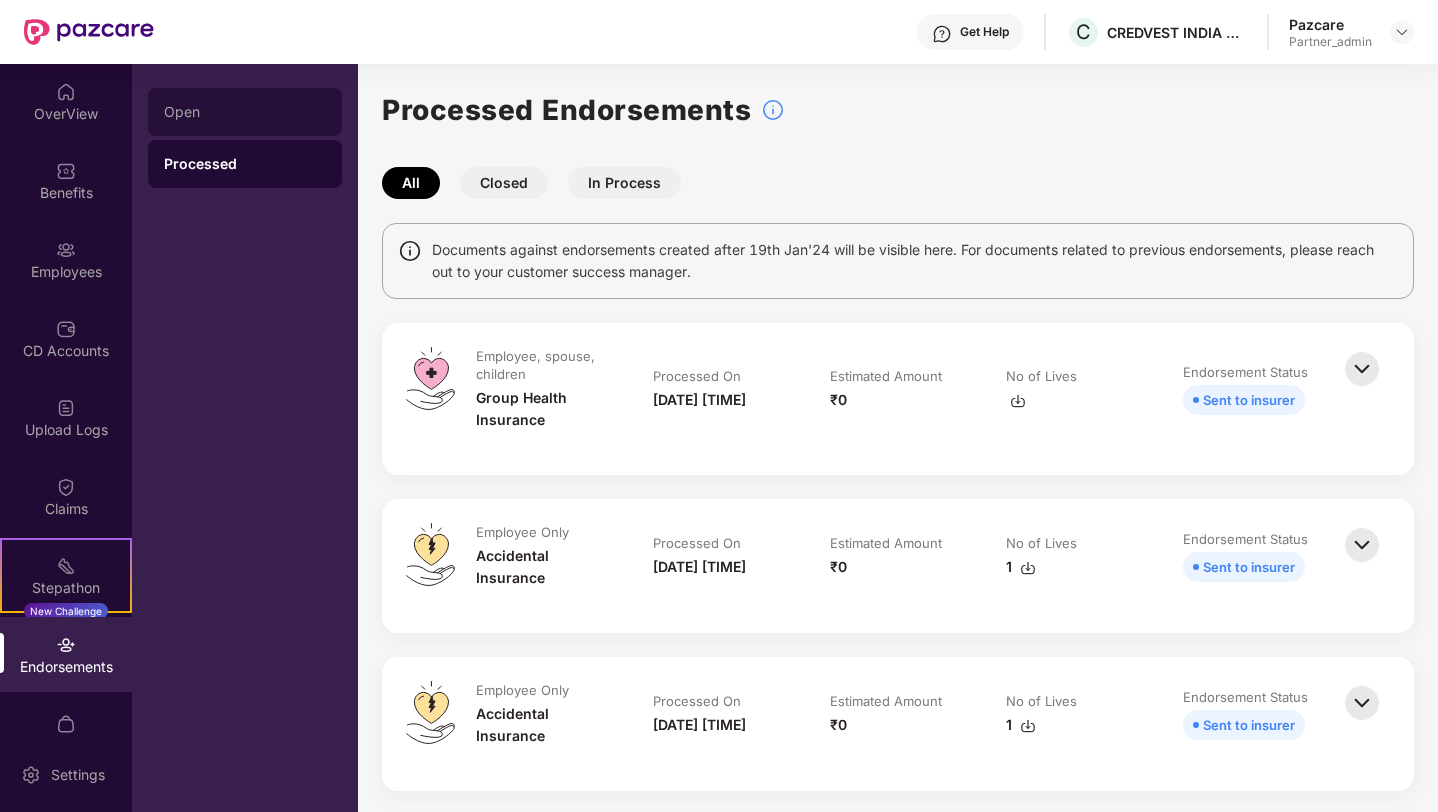 click on "Open" at bounding box center (245, 112) 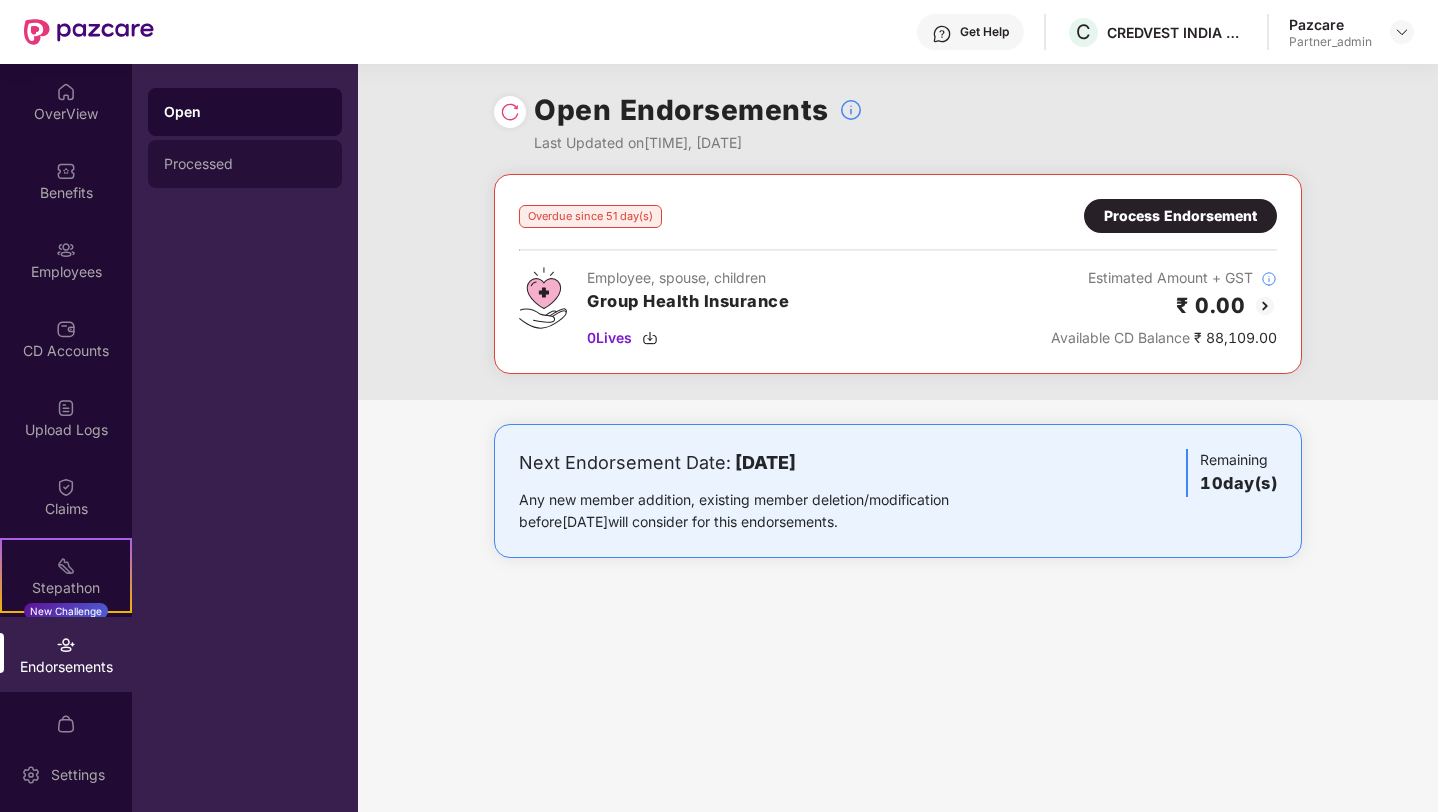 click on "Processed" at bounding box center [245, 164] 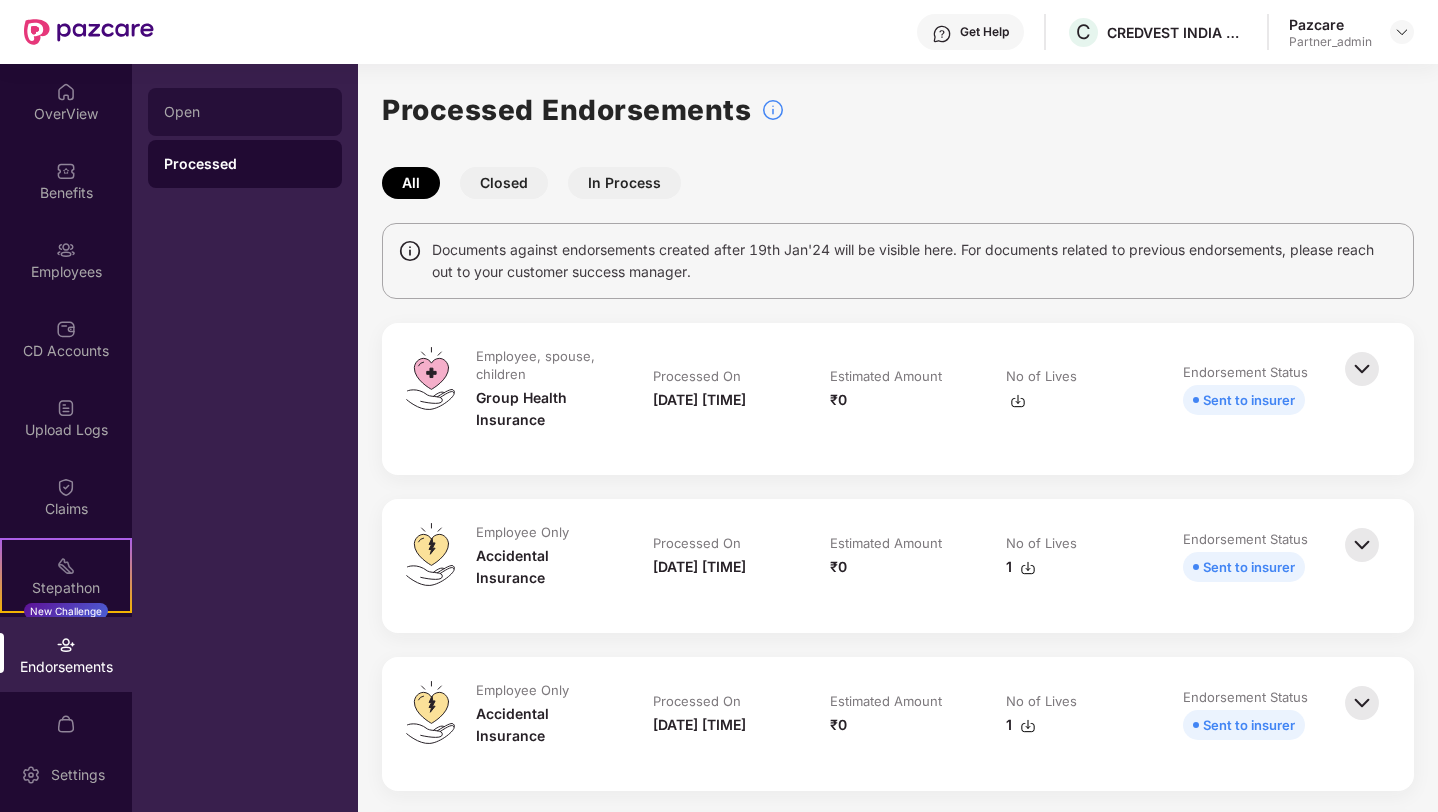 click on "Open" at bounding box center [245, 112] 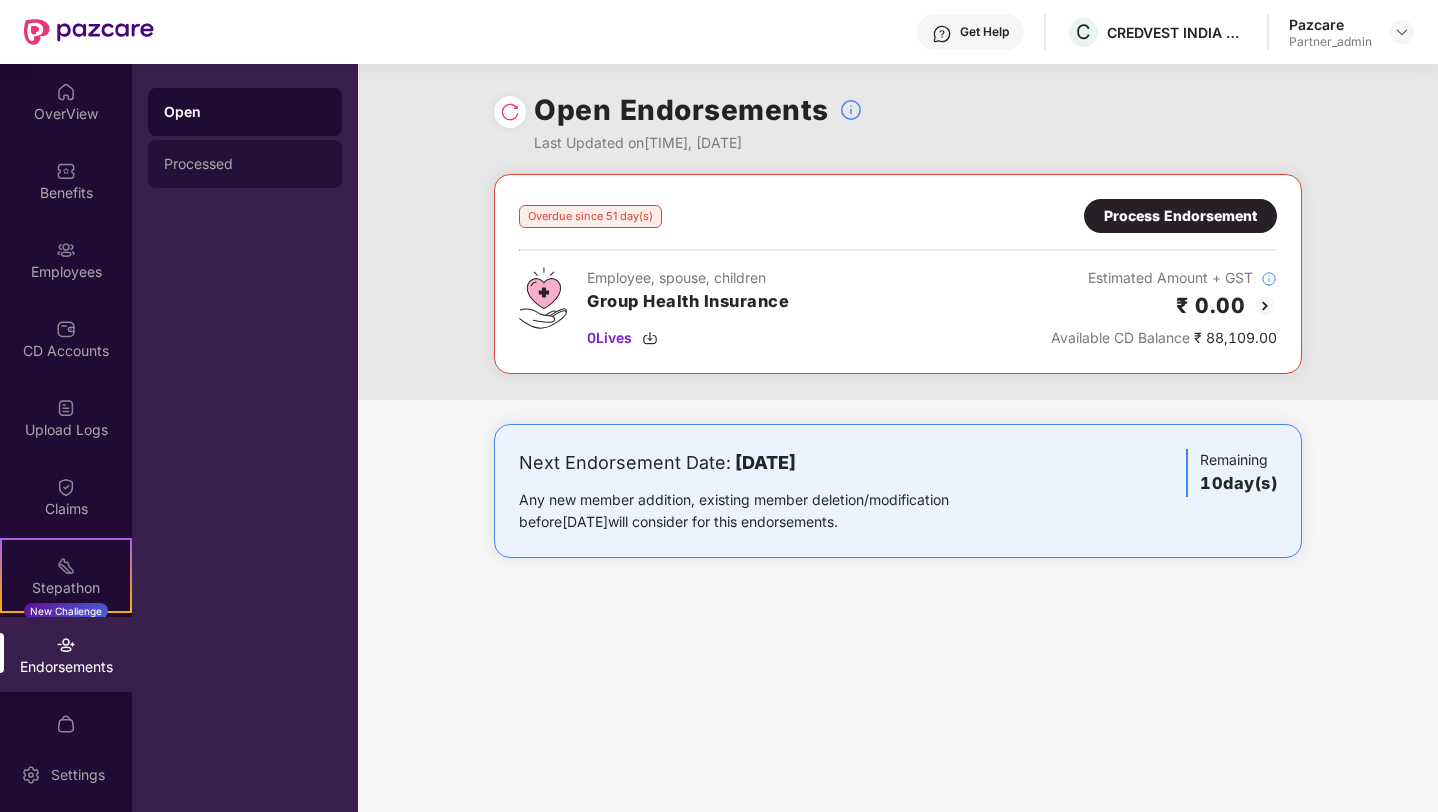 click on "Processed" at bounding box center (245, 164) 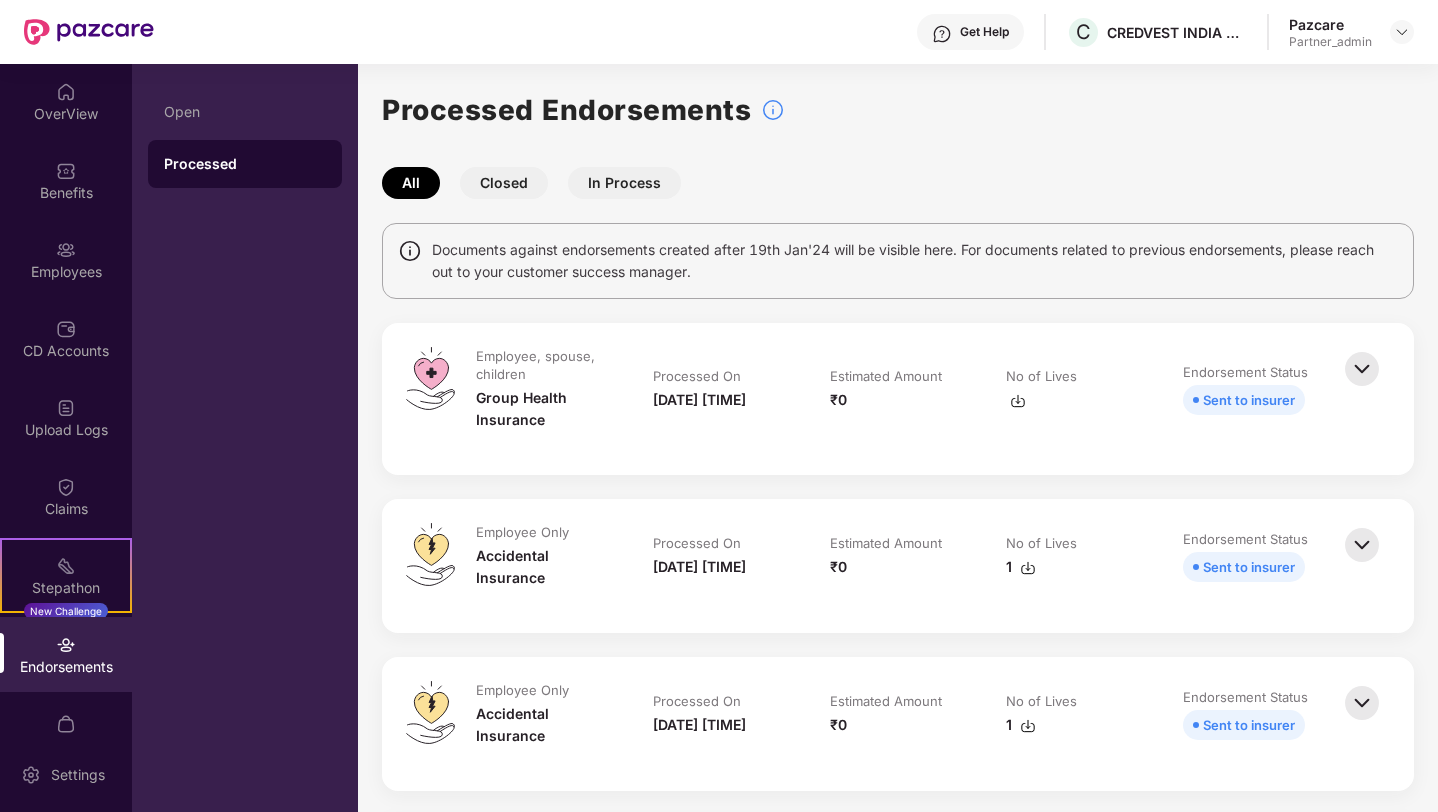 click at bounding box center (1362, 369) 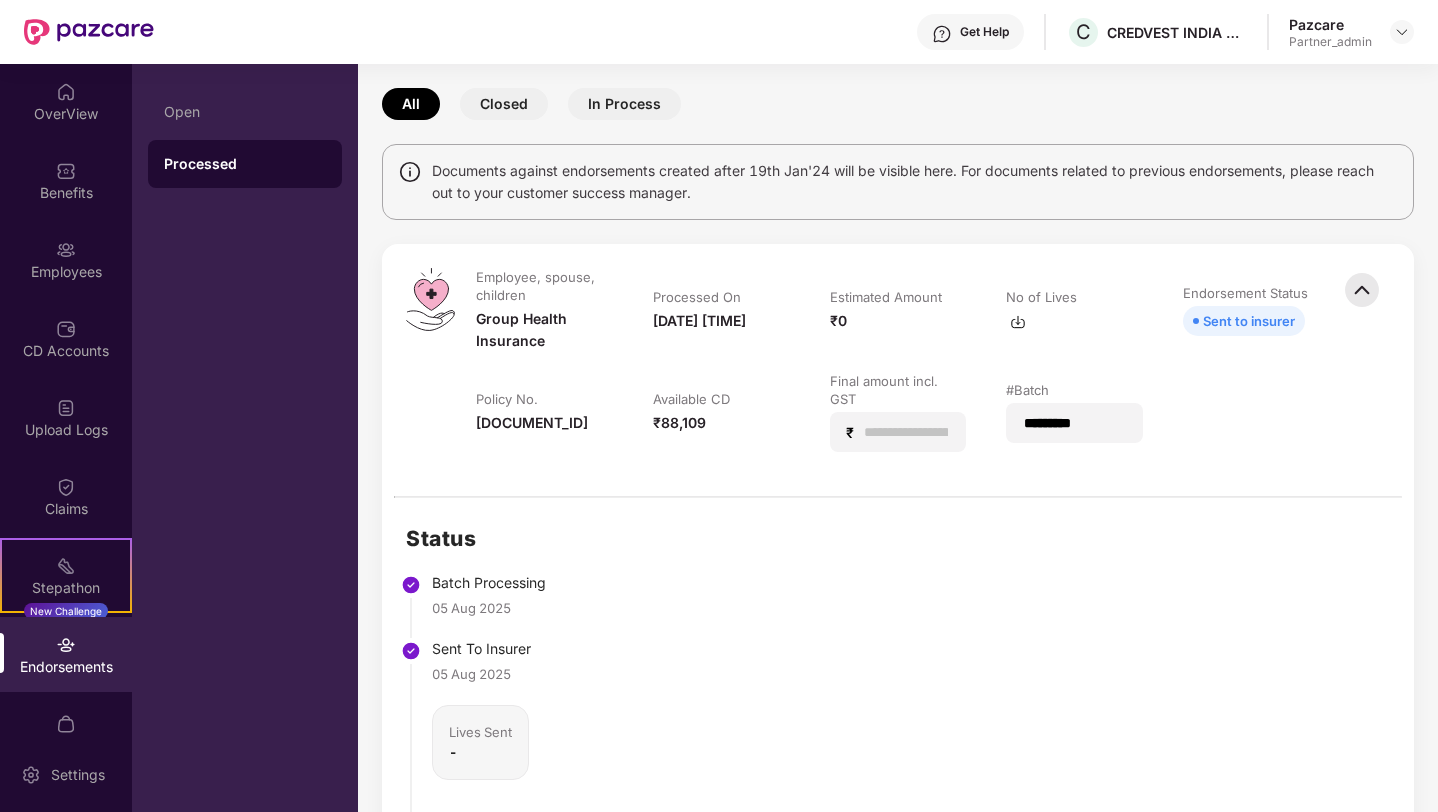 scroll, scrollTop: 72, scrollLeft: 0, axis: vertical 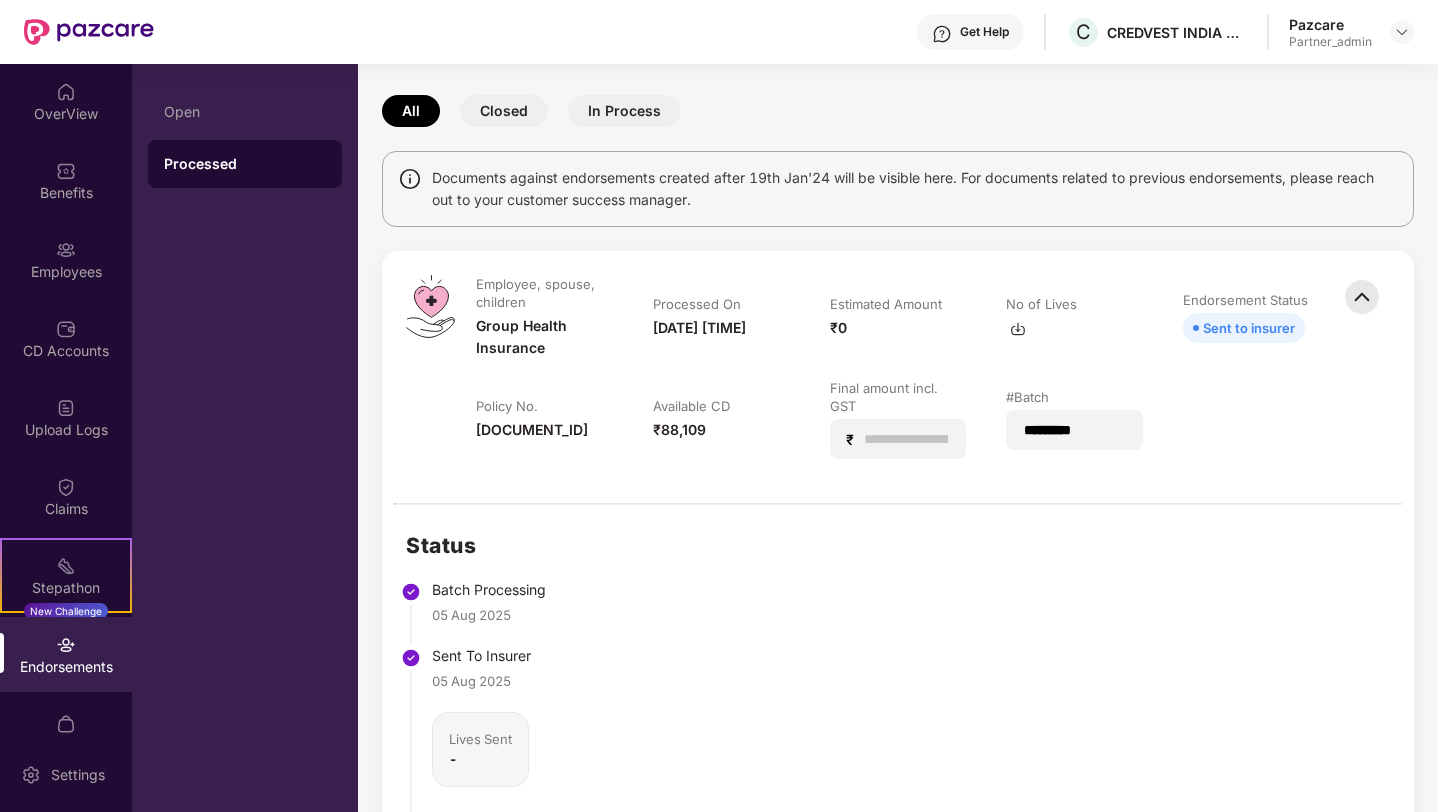 click at bounding box center (1362, 297) 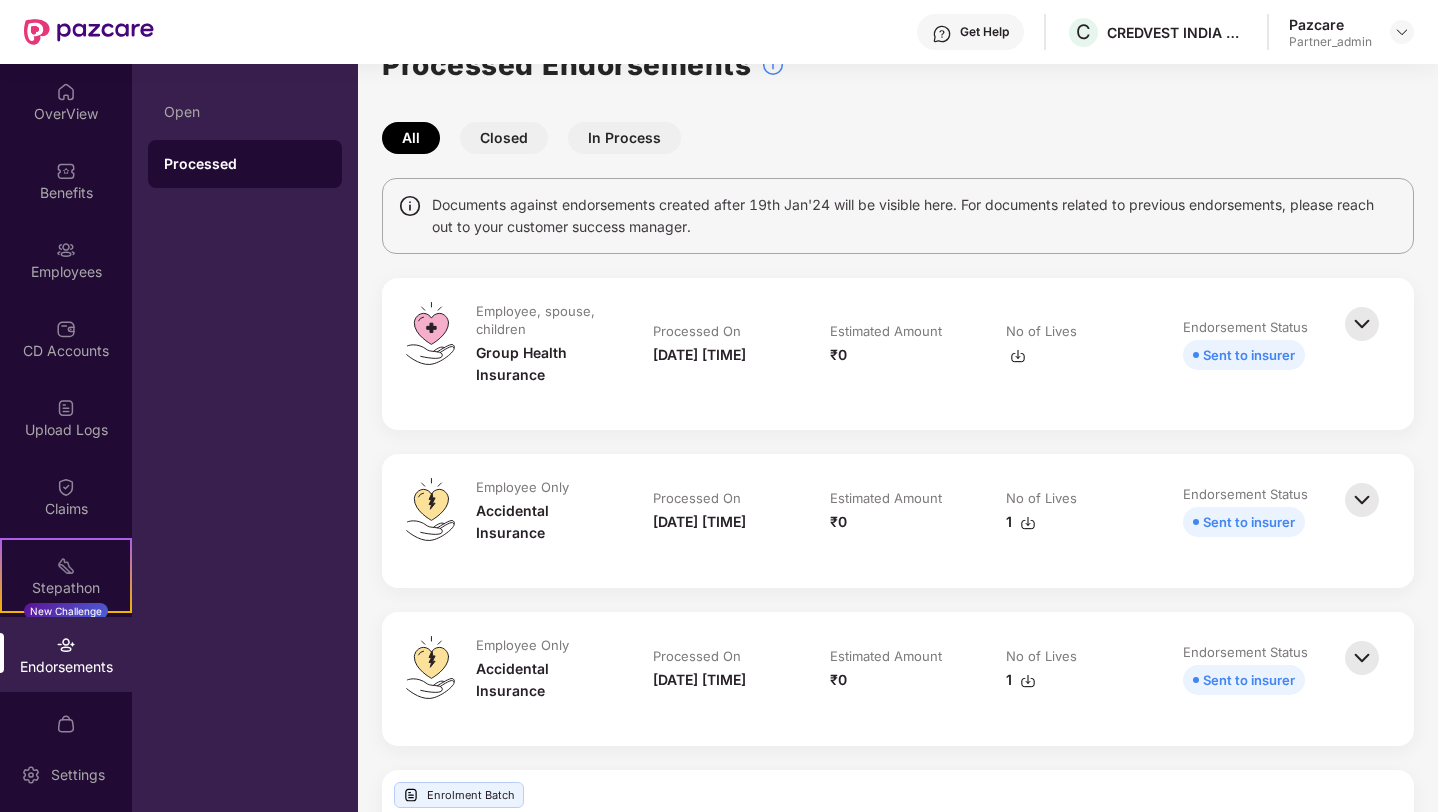 scroll, scrollTop: 0, scrollLeft: 0, axis: both 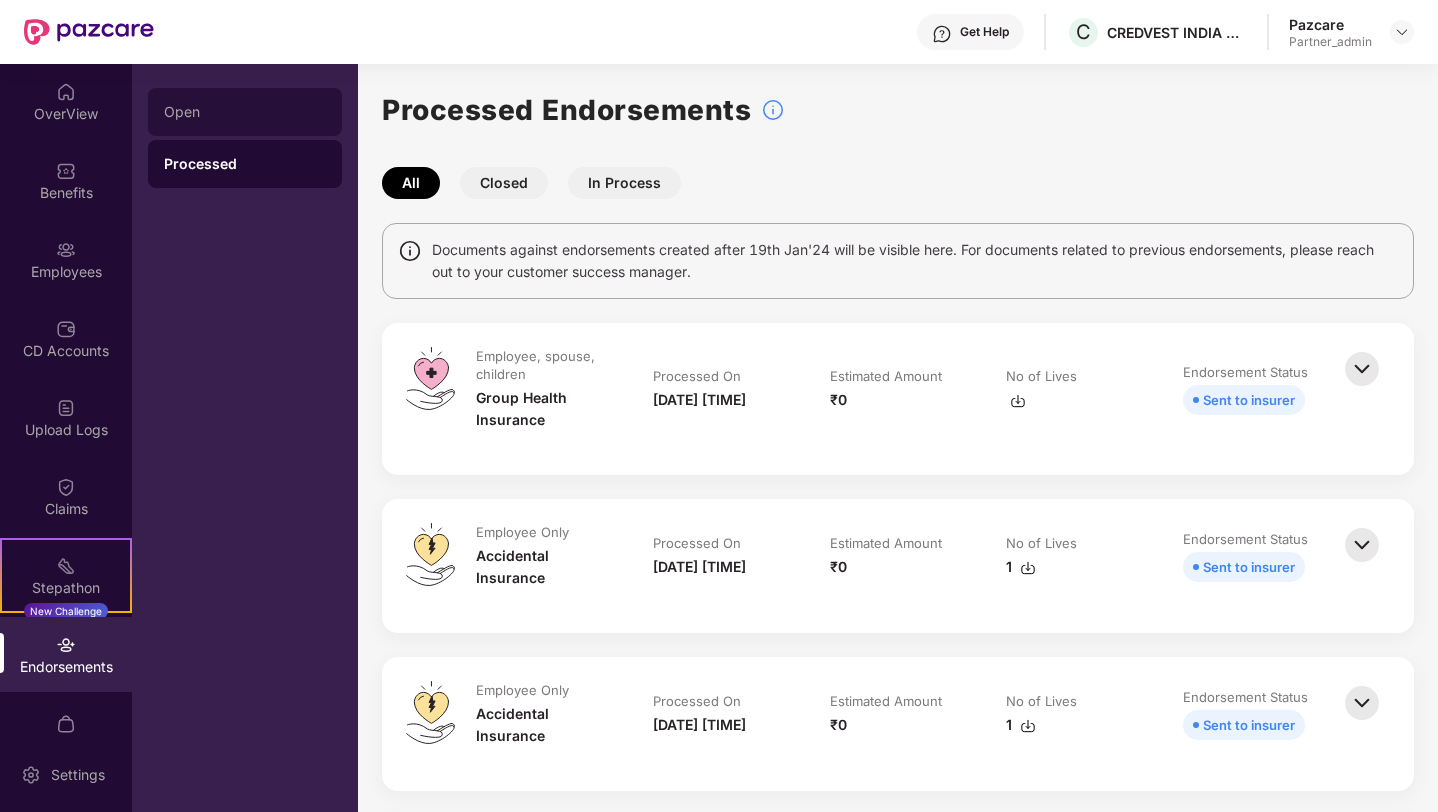 click on "Open" at bounding box center [245, 112] 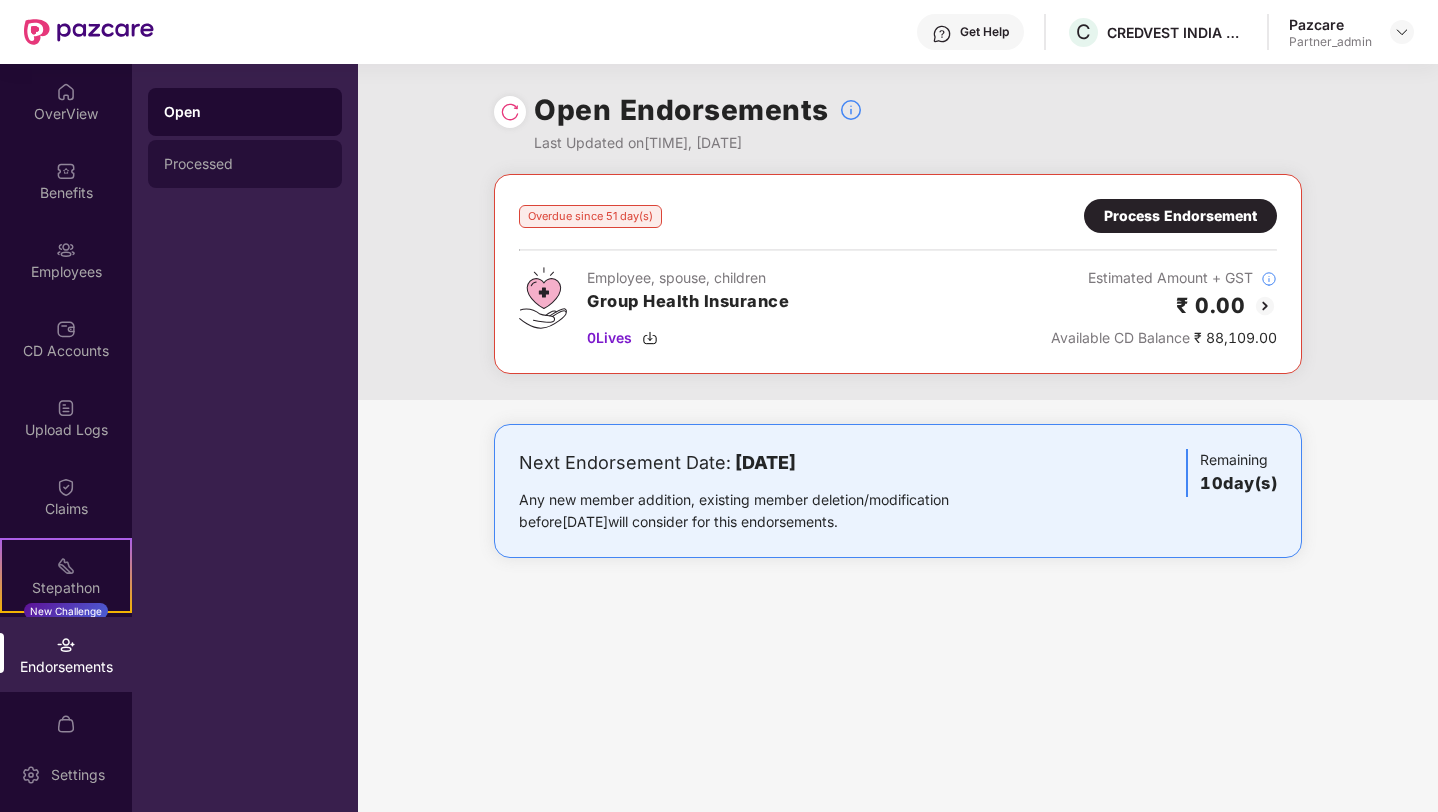 click on "Processed" at bounding box center (245, 164) 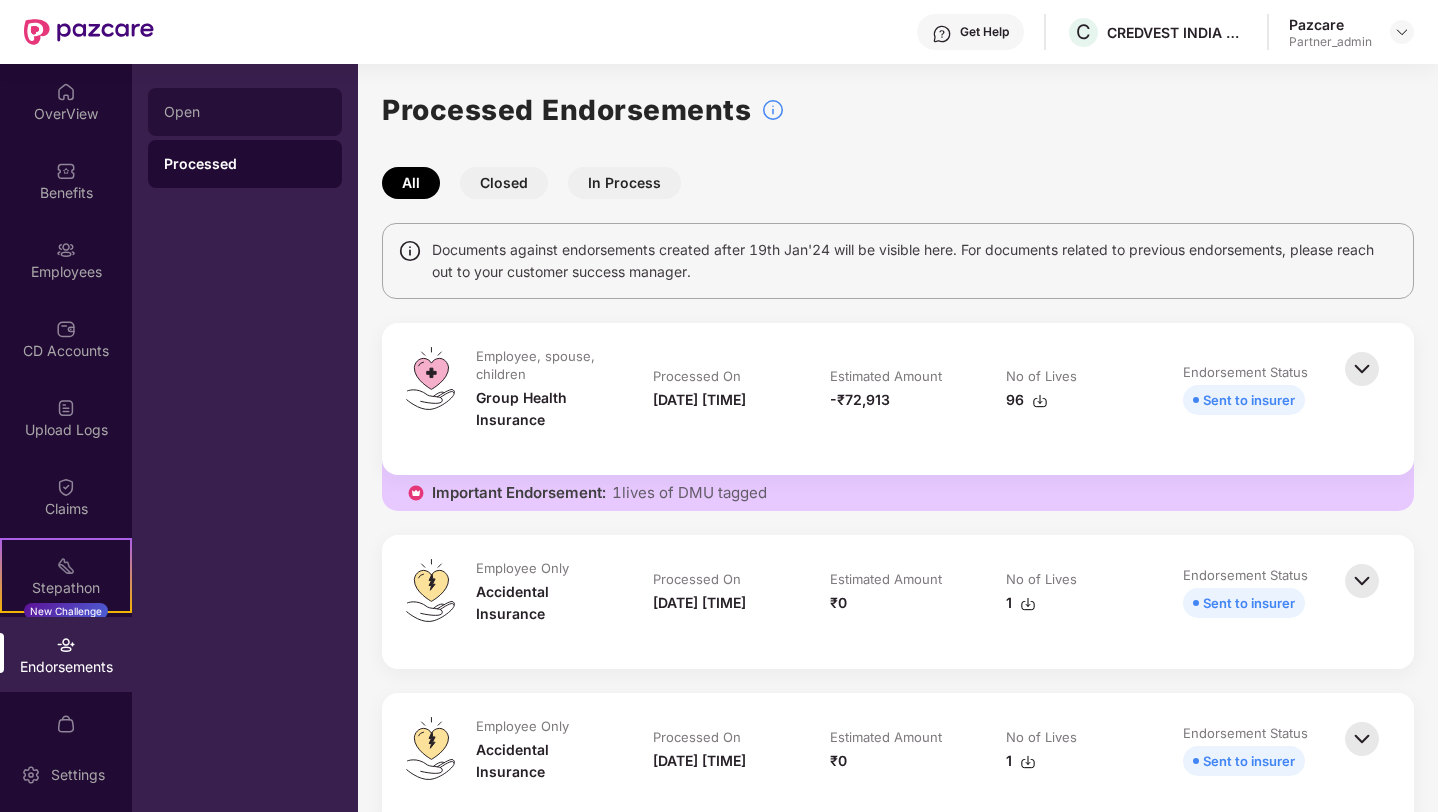 click on "Open" at bounding box center [245, 112] 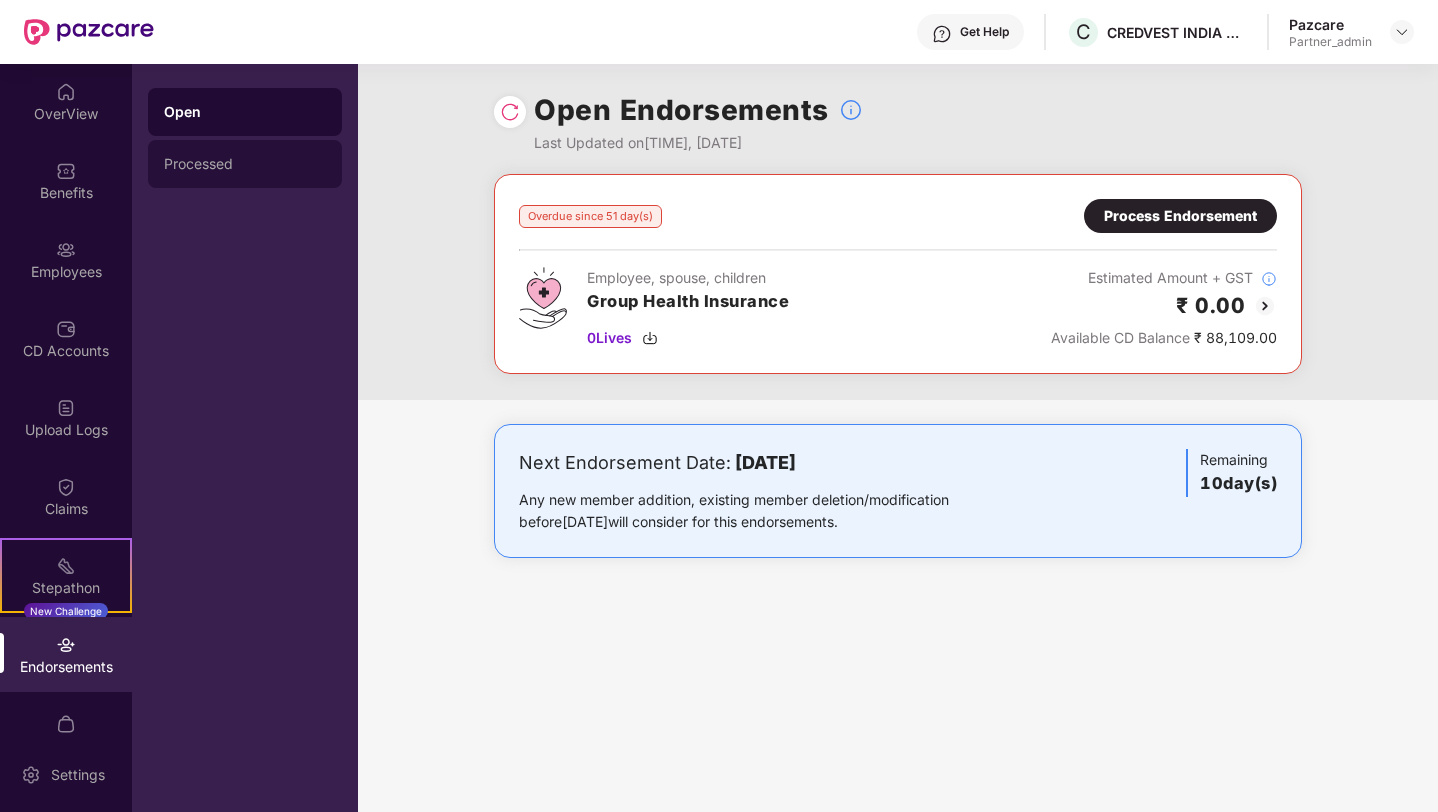 click on "Processed" at bounding box center (245, 164) 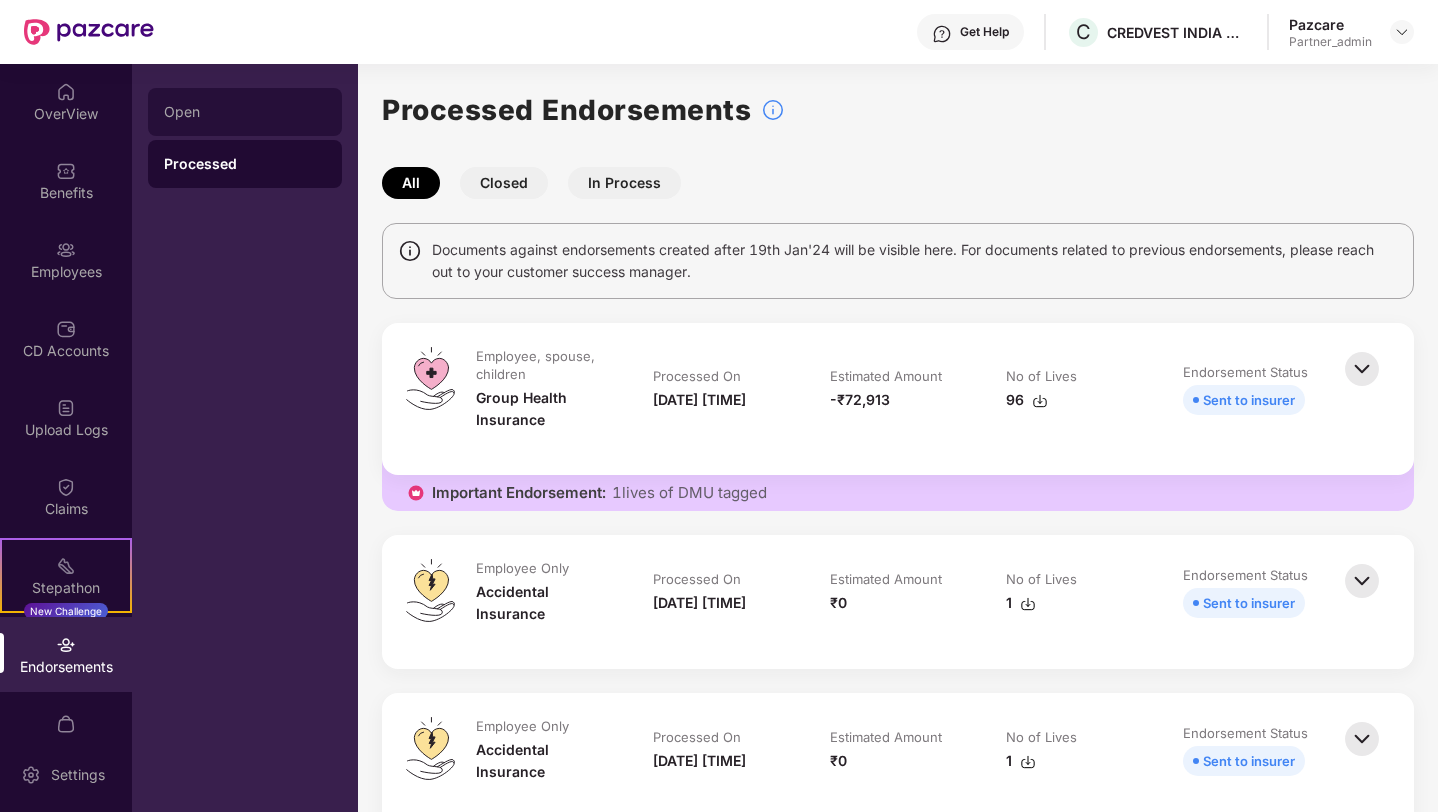 click on "Open" at bounding box center [245, 112] 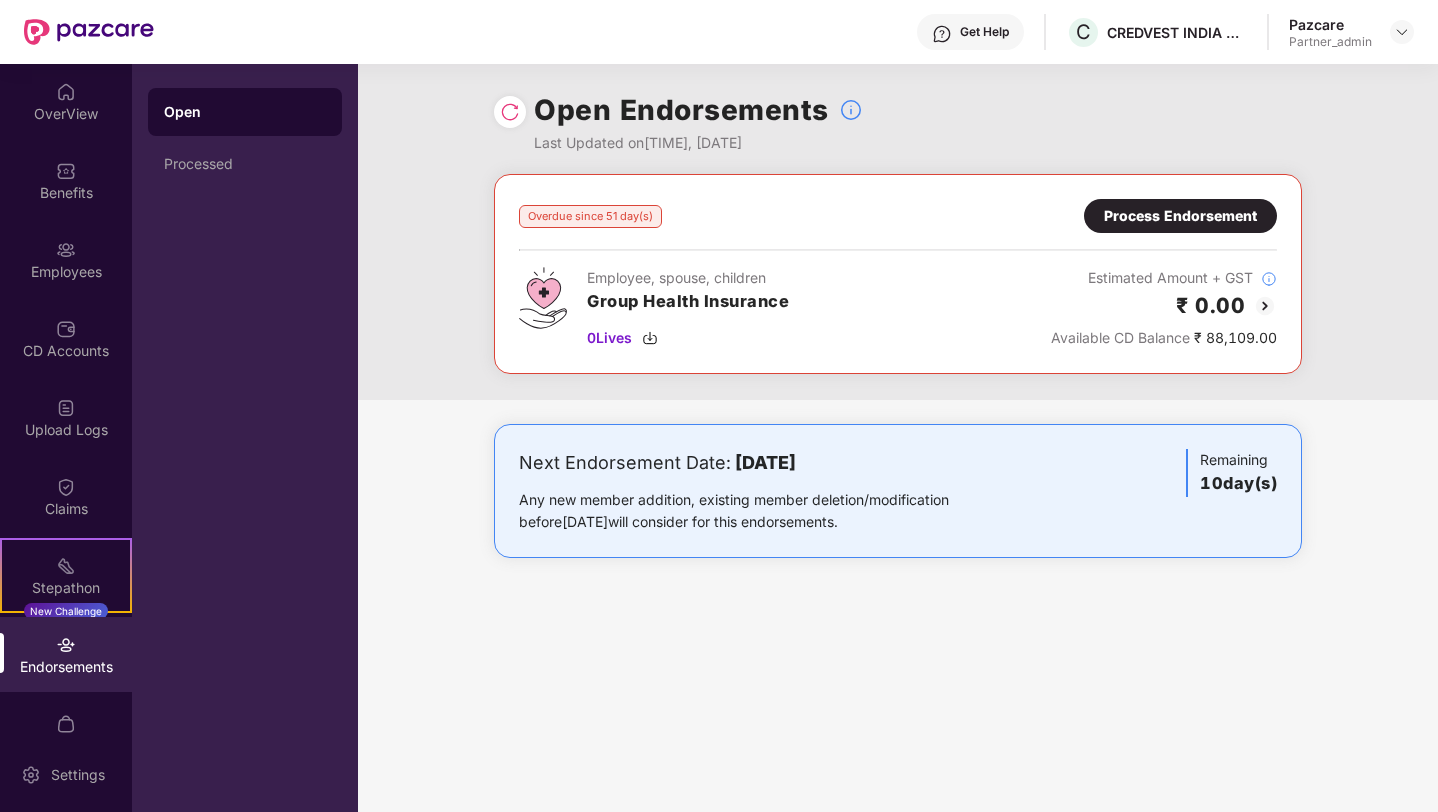 click on "Process Endorsement" at bounding box center [1180, 216] 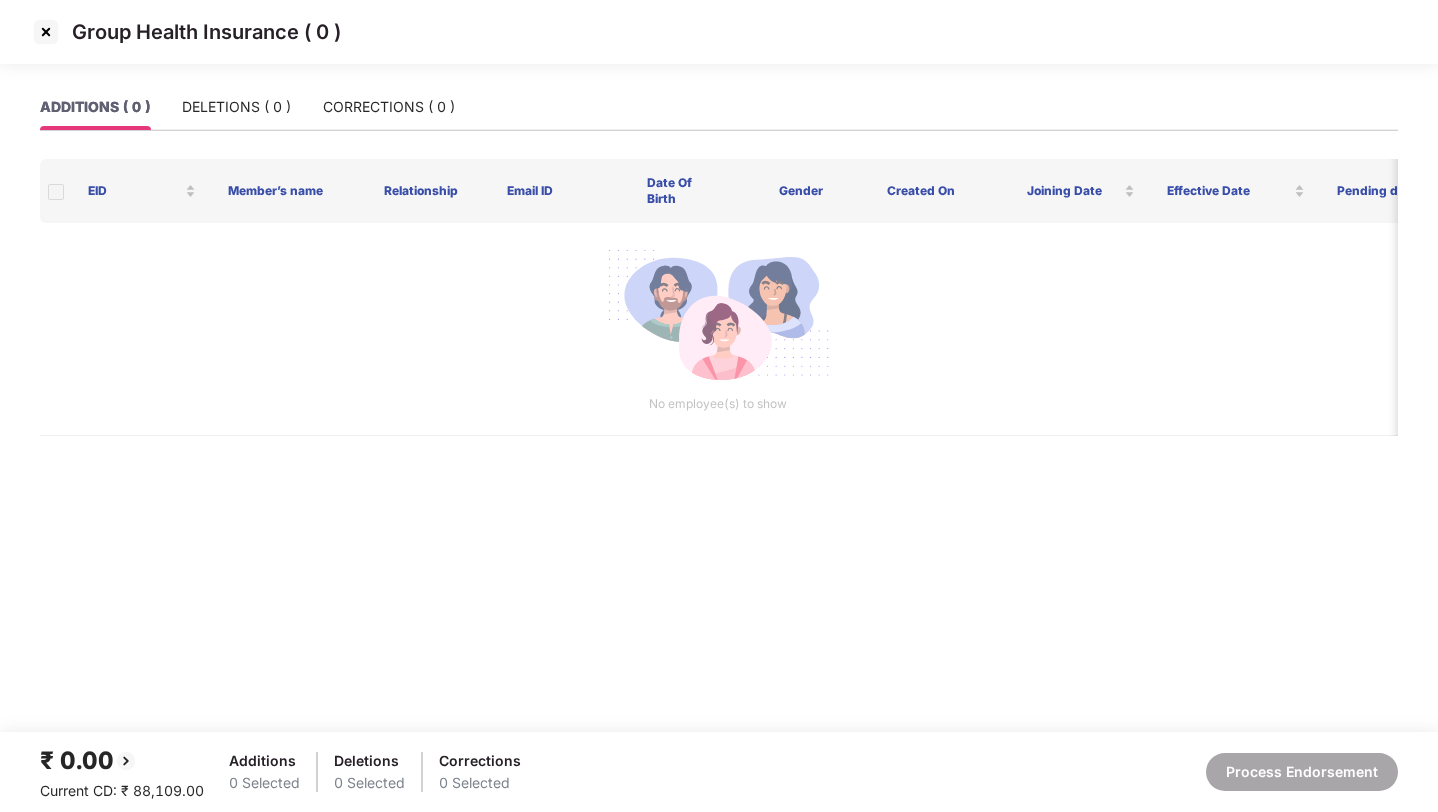 click at bounding box center (46, 32) 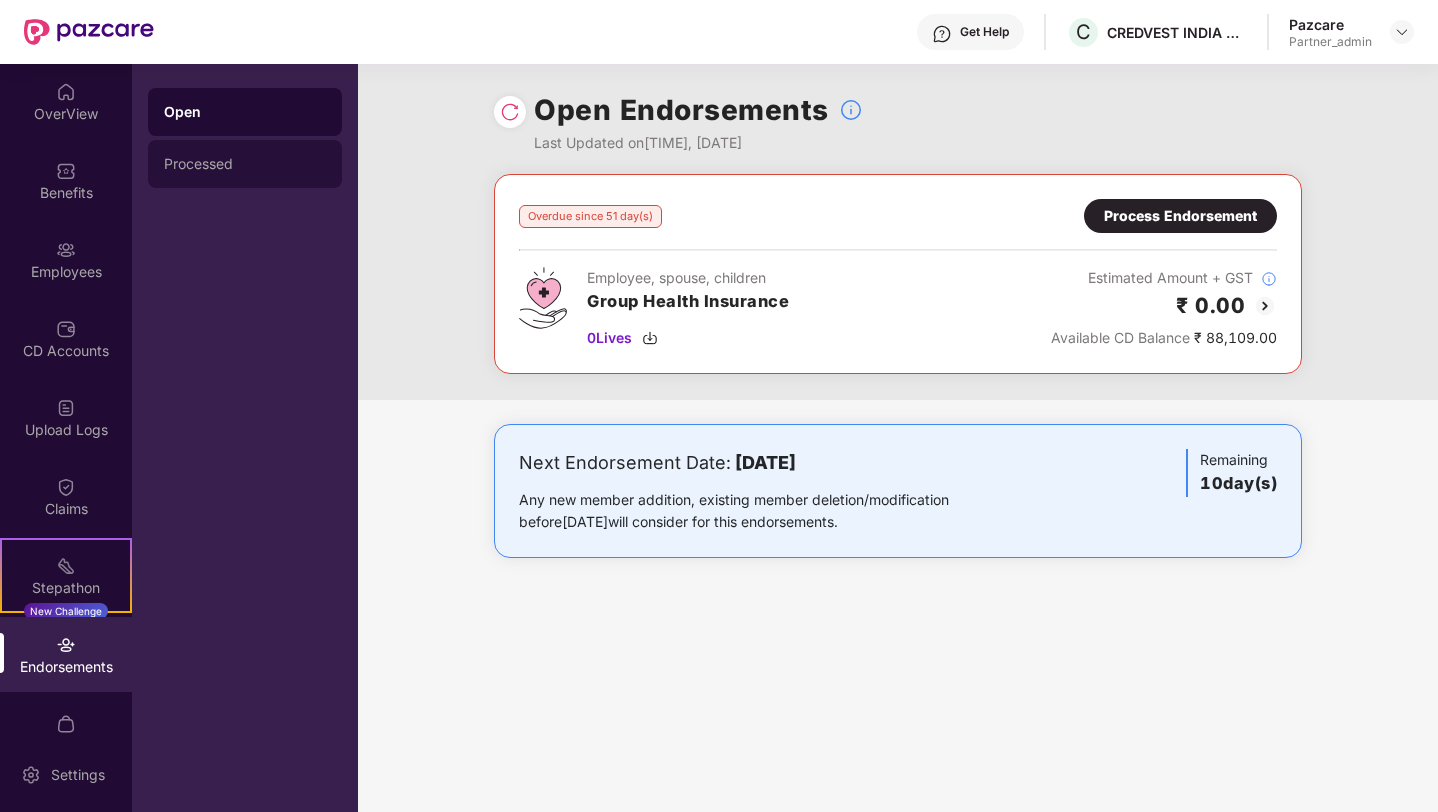 click on "Processed" at bounding box center [245, 164] 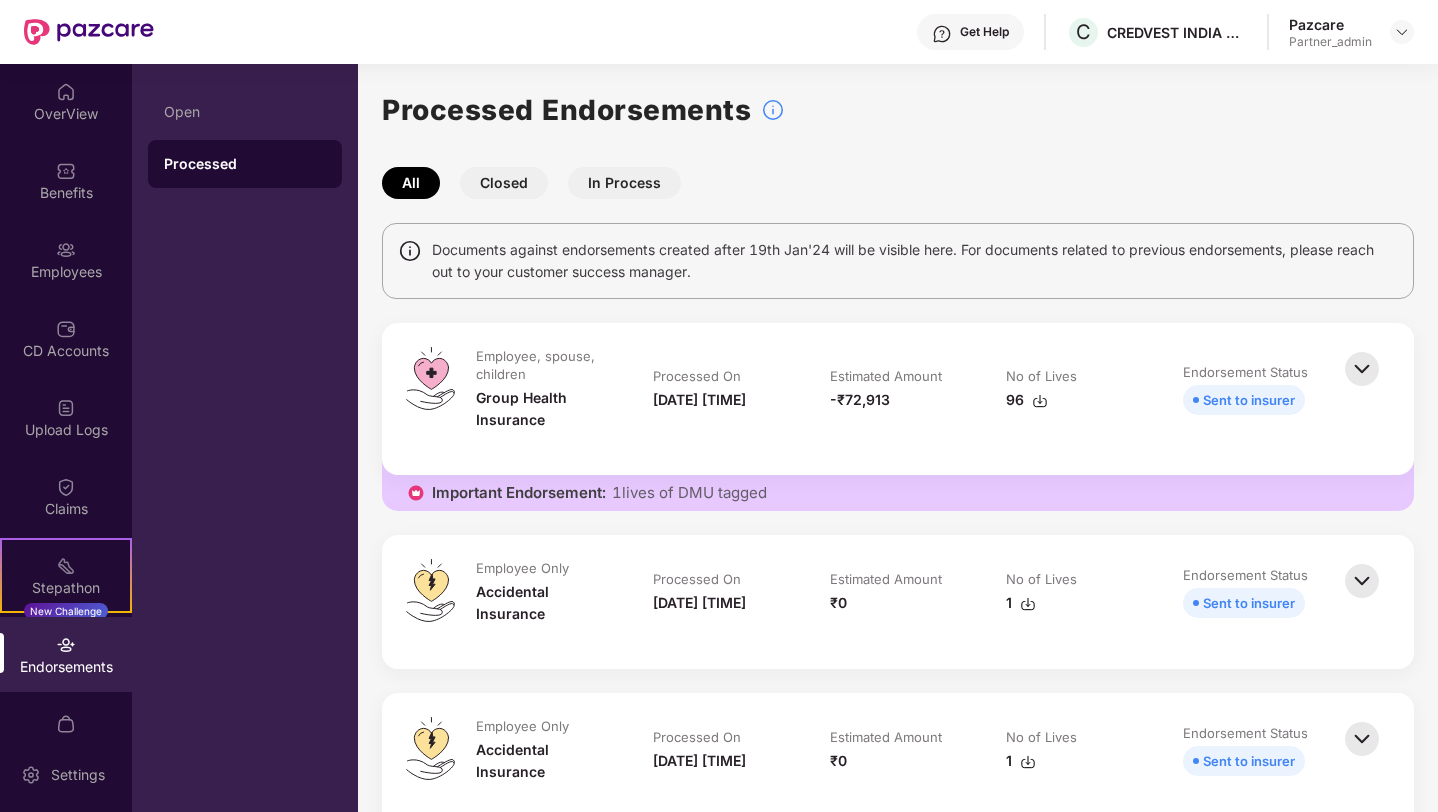 click at bounding box center (1362, 369) 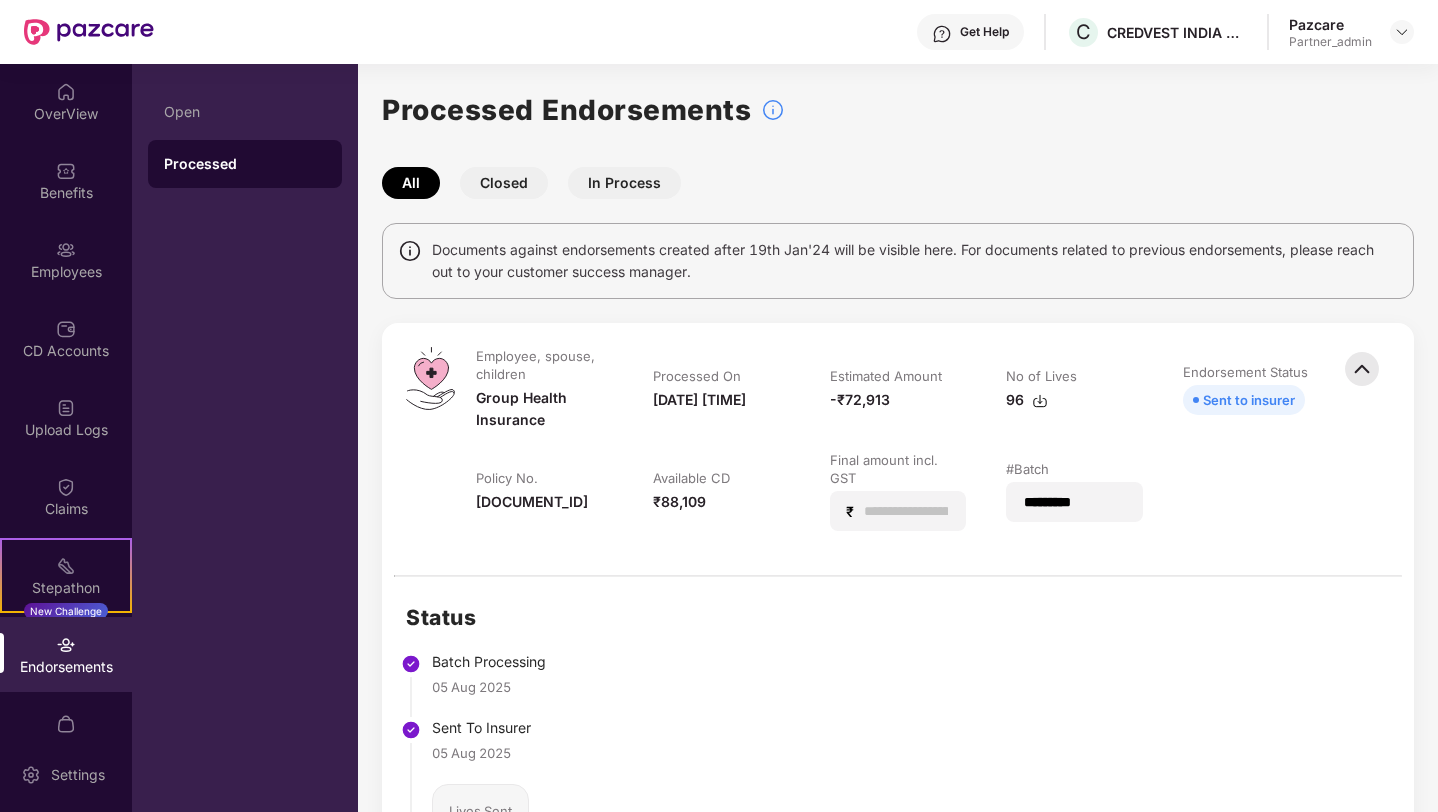 click at bounding box center (1362, 369) 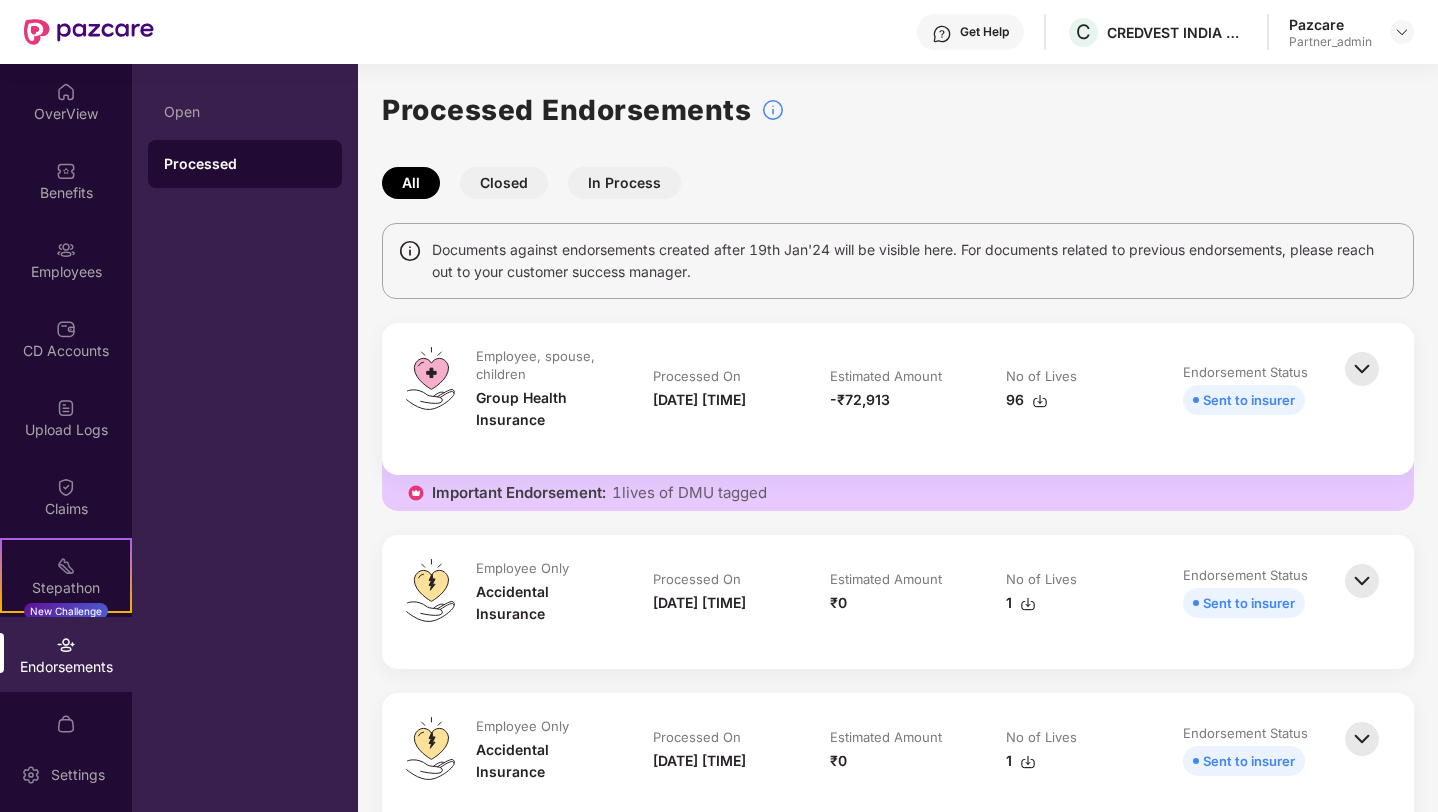 click at bounding box center [1362, 369] 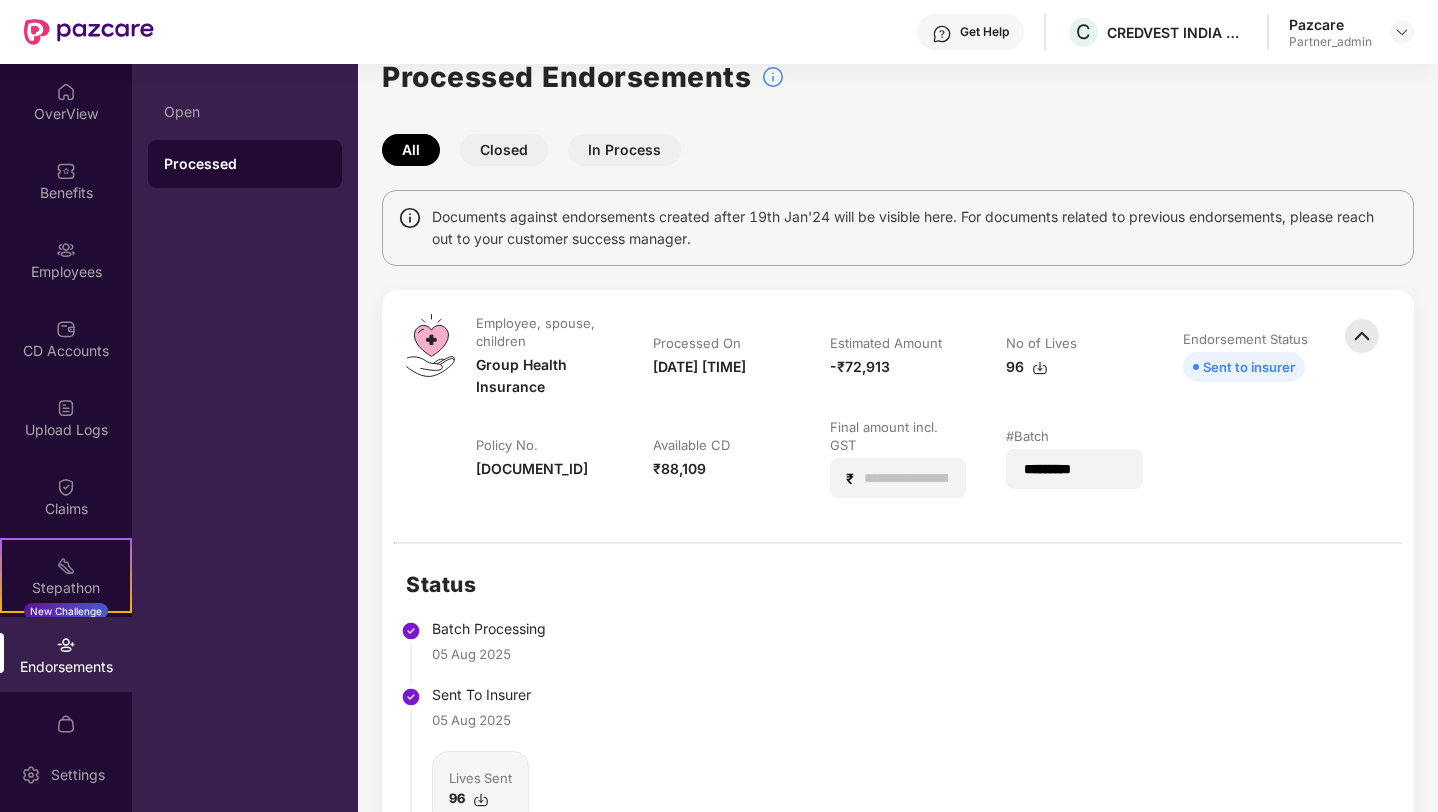 scroll, scrollTop: 0, scrollLeft: 0, axis: both 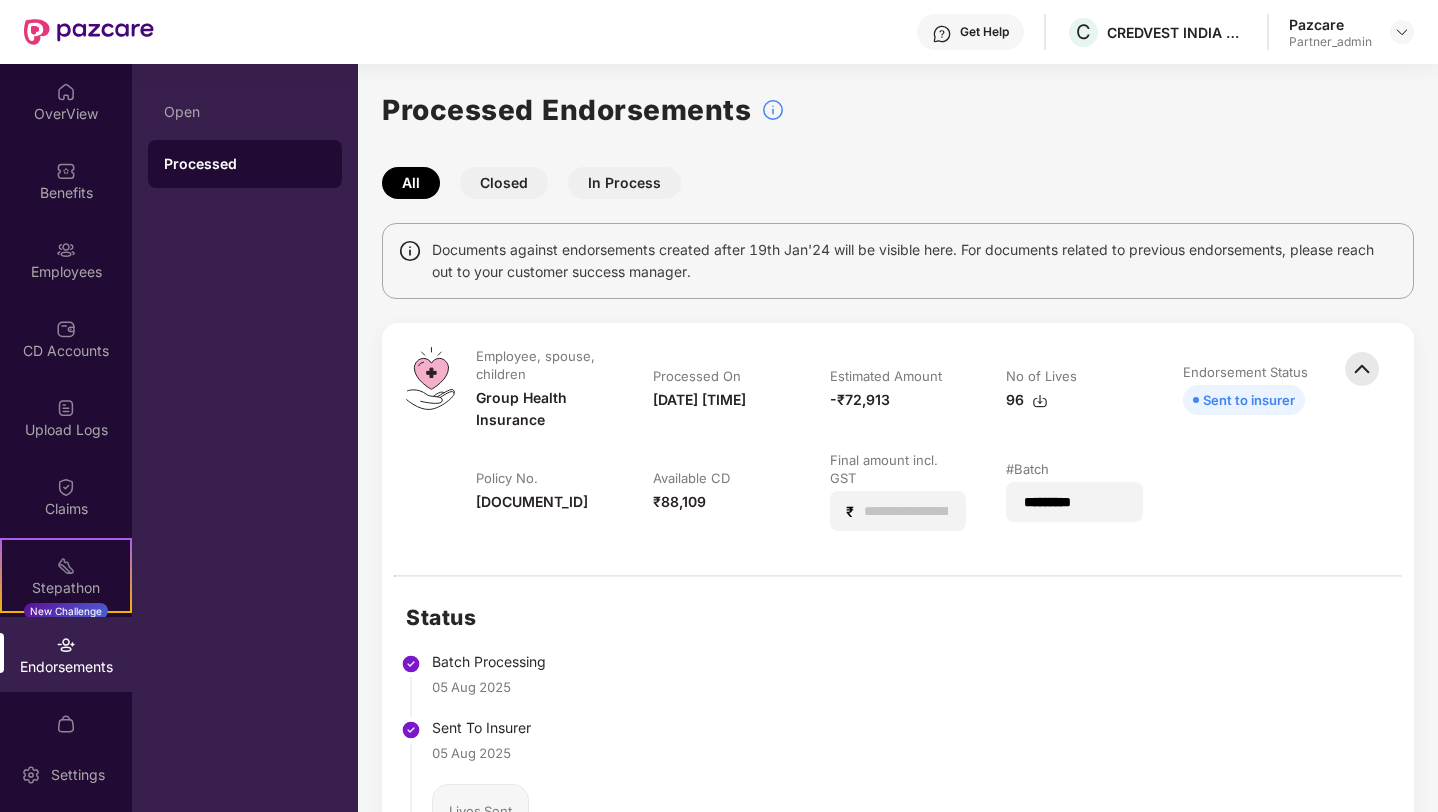 click at bounding box center [1040, 401] 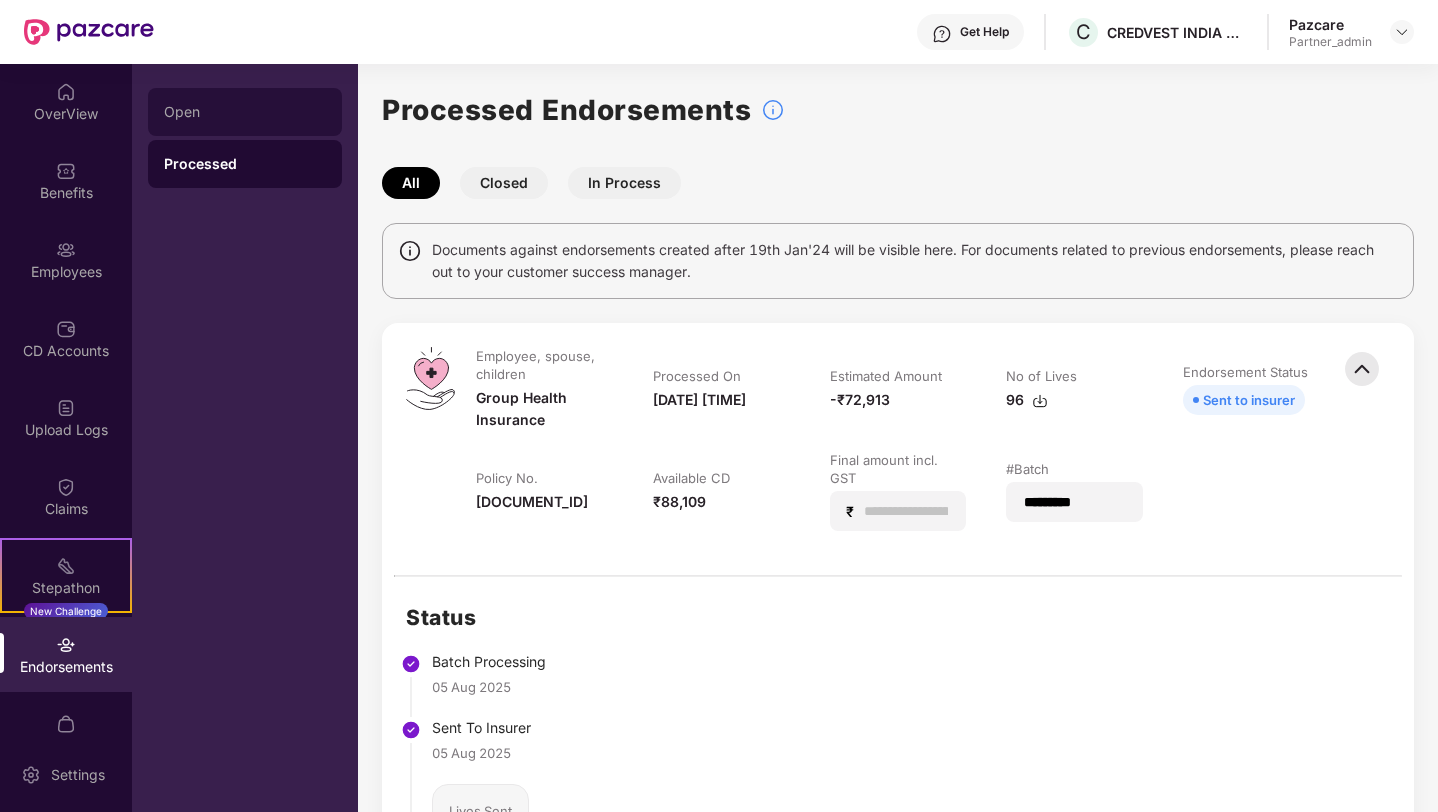 click on "Open" at bounding box center [245, 112] 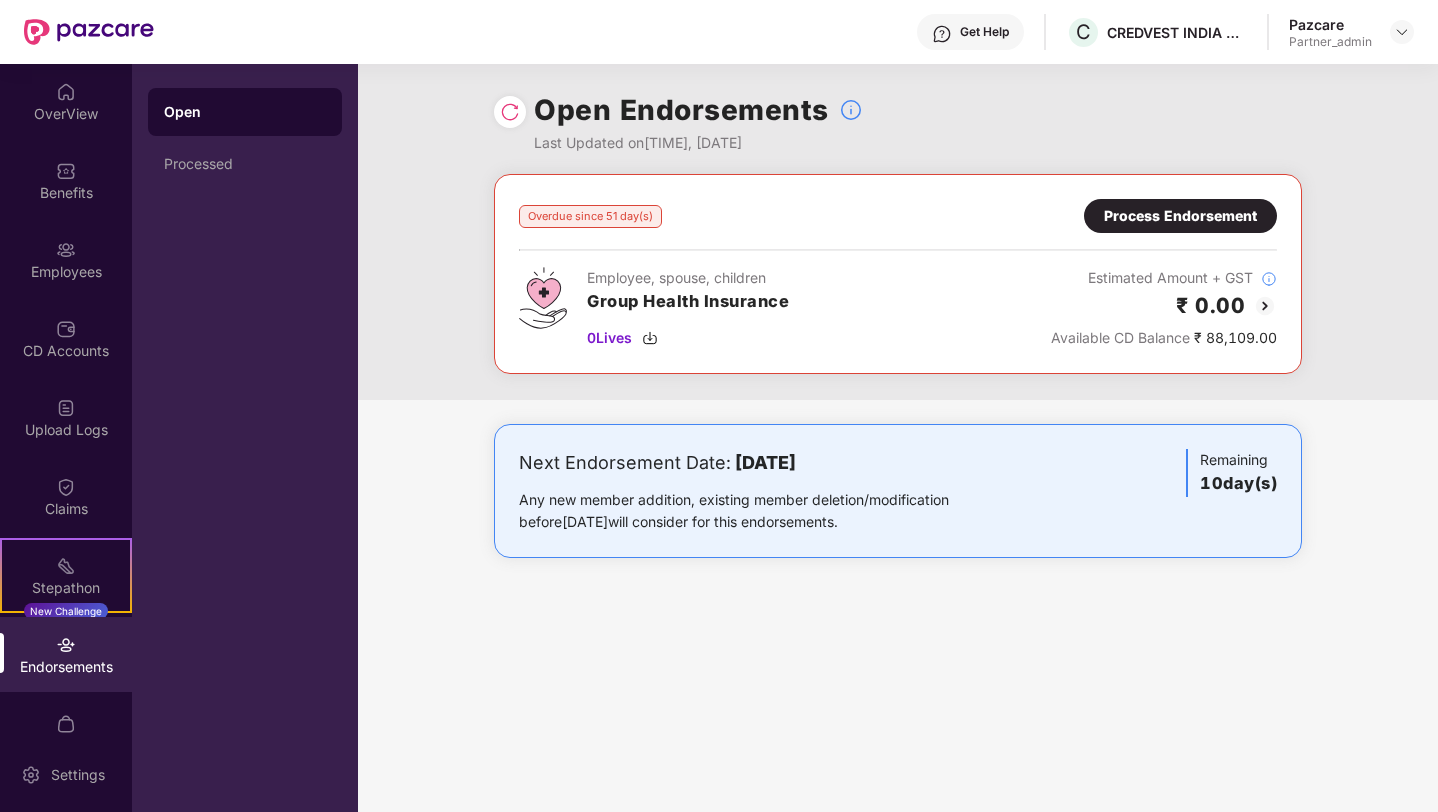 click on "Process Endorsement" at bounding box center (1180, 216) 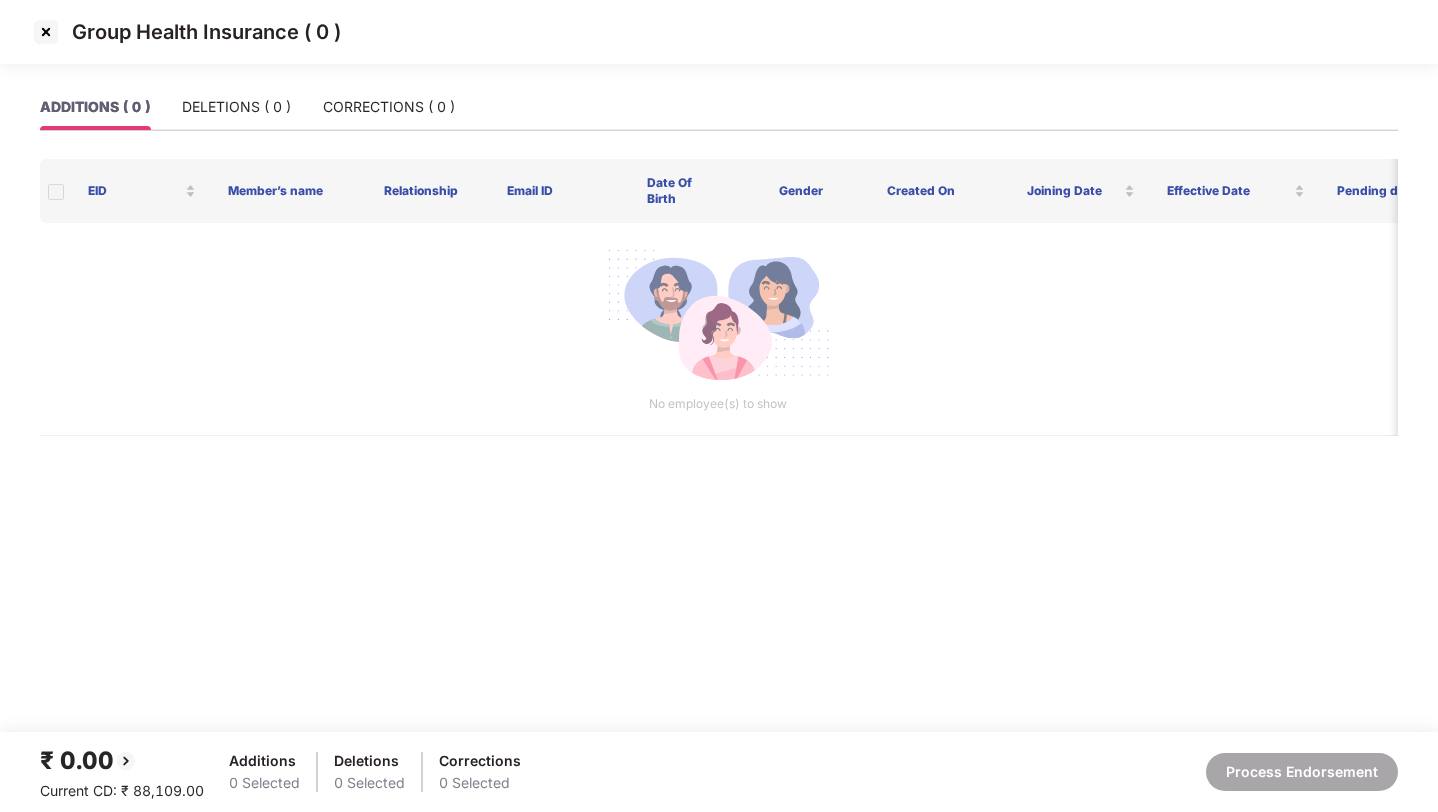 click at bounding box center [46, 32] 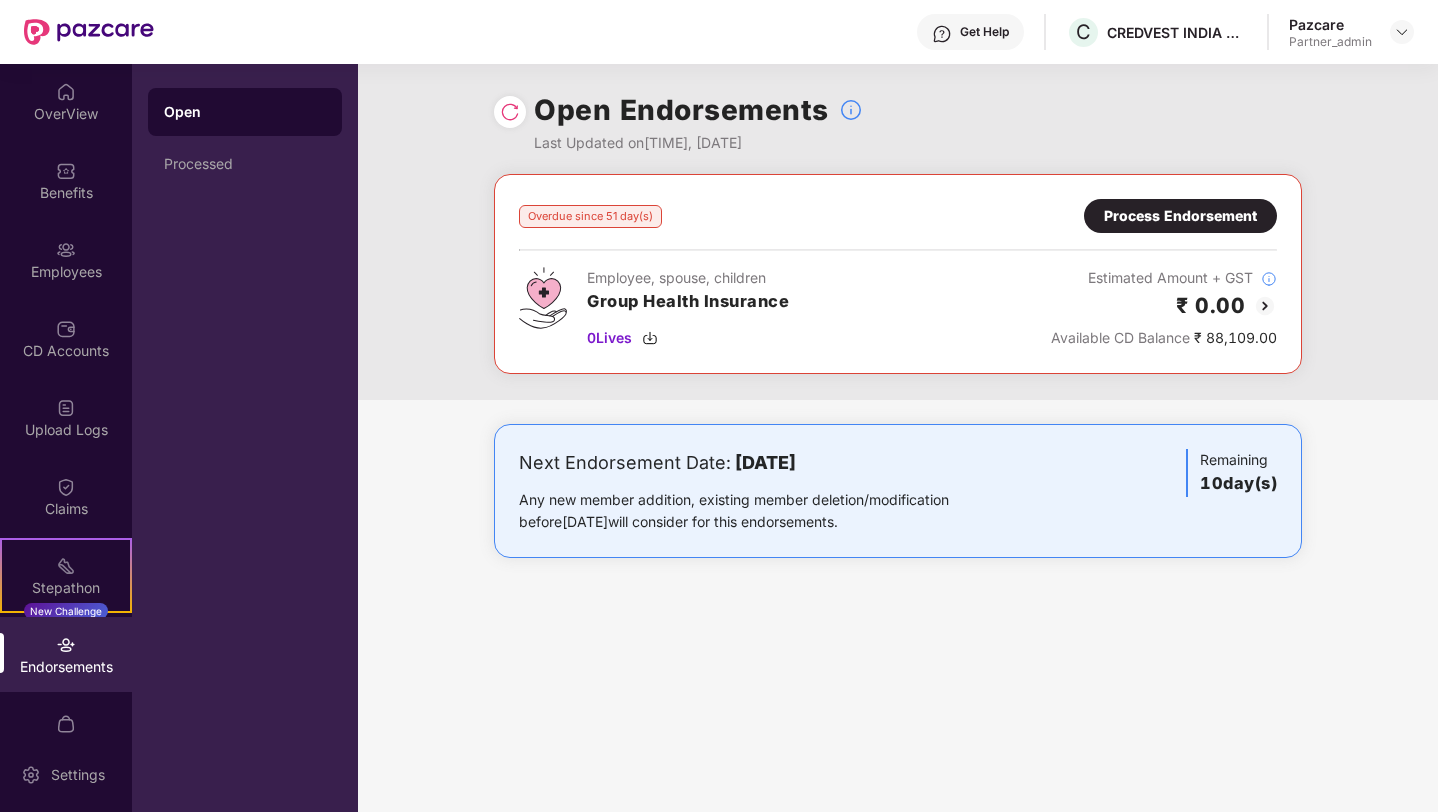 click at bounding box center [510, 112] 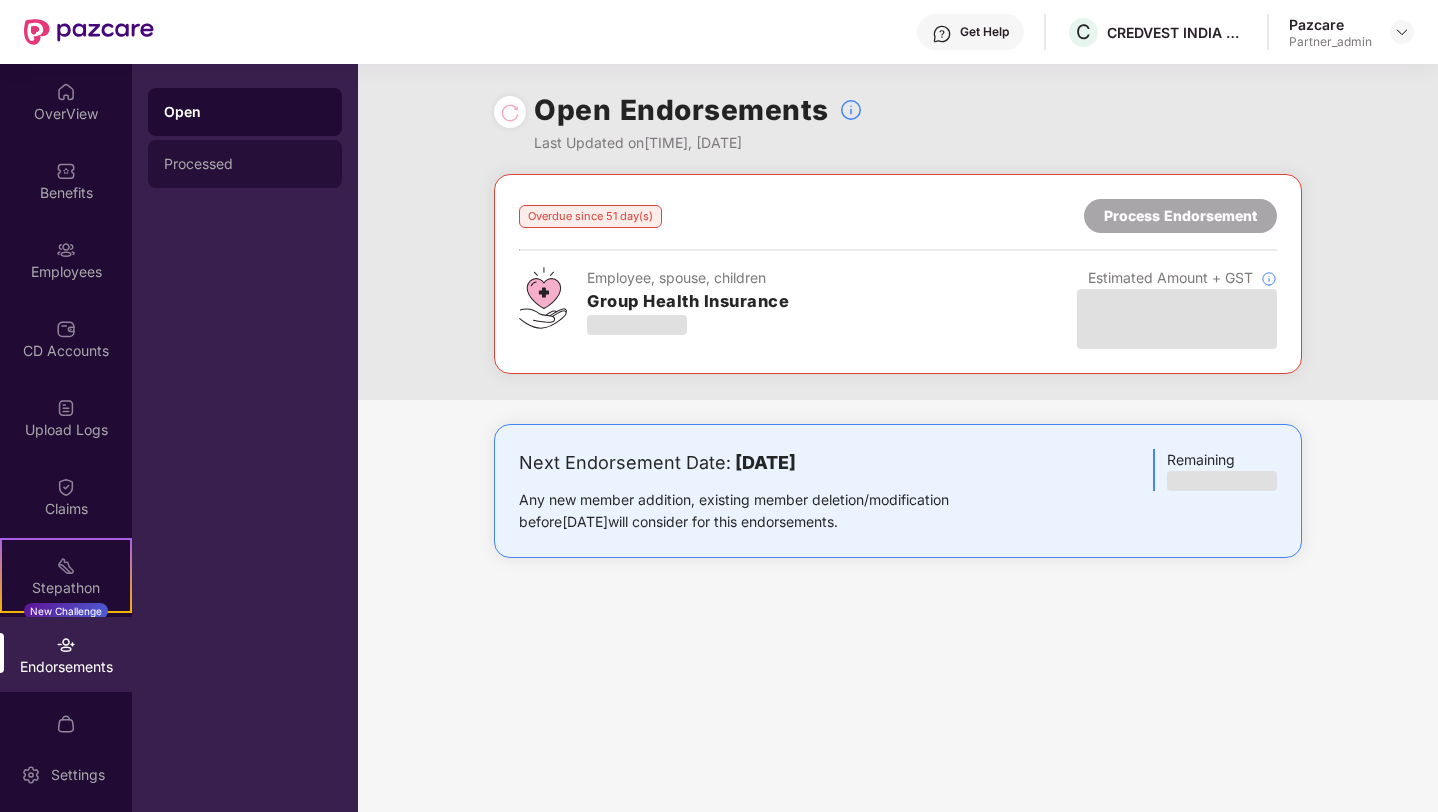 click on "Processed" at bounding box center (245, 164) 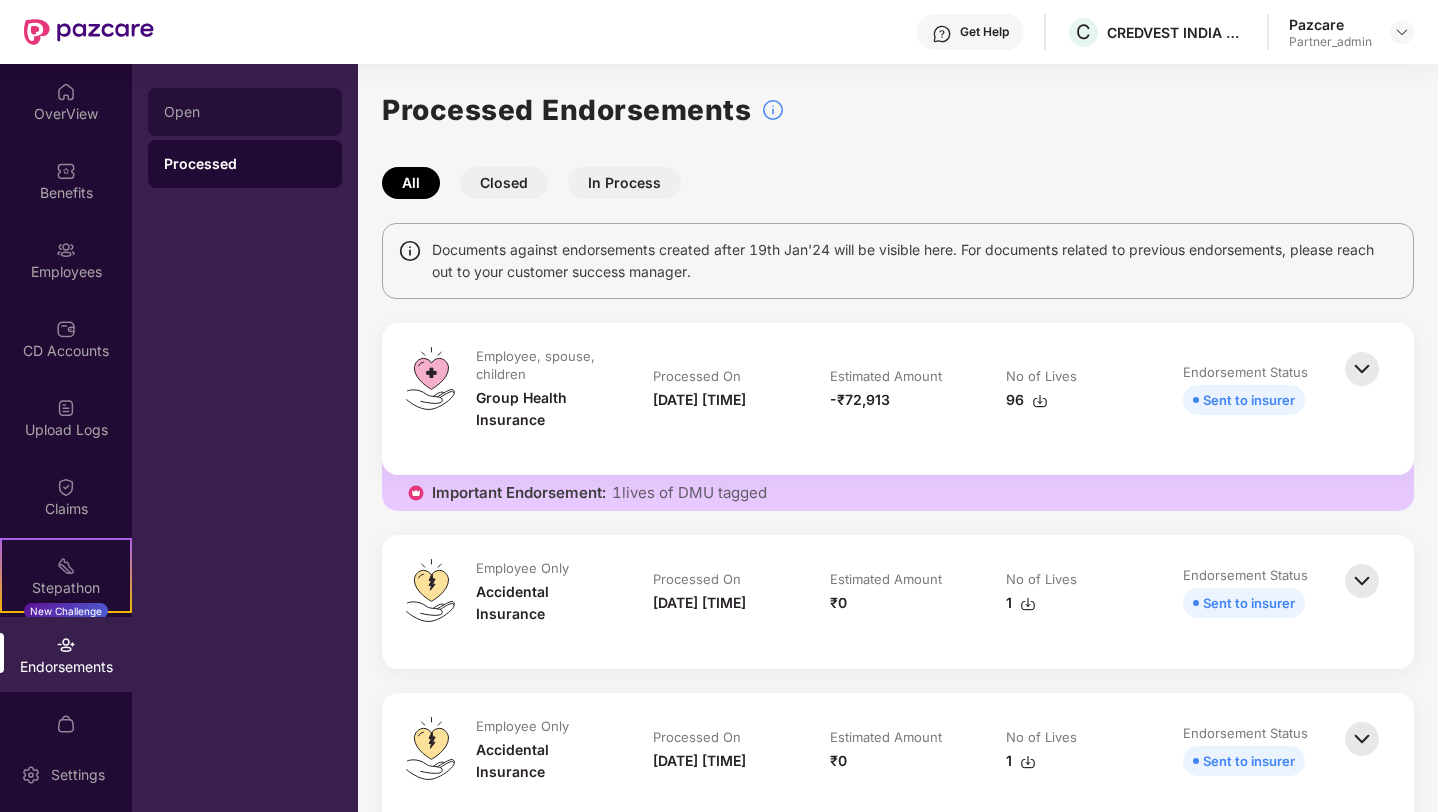 click on "Open" at bounding box center (245, 112) 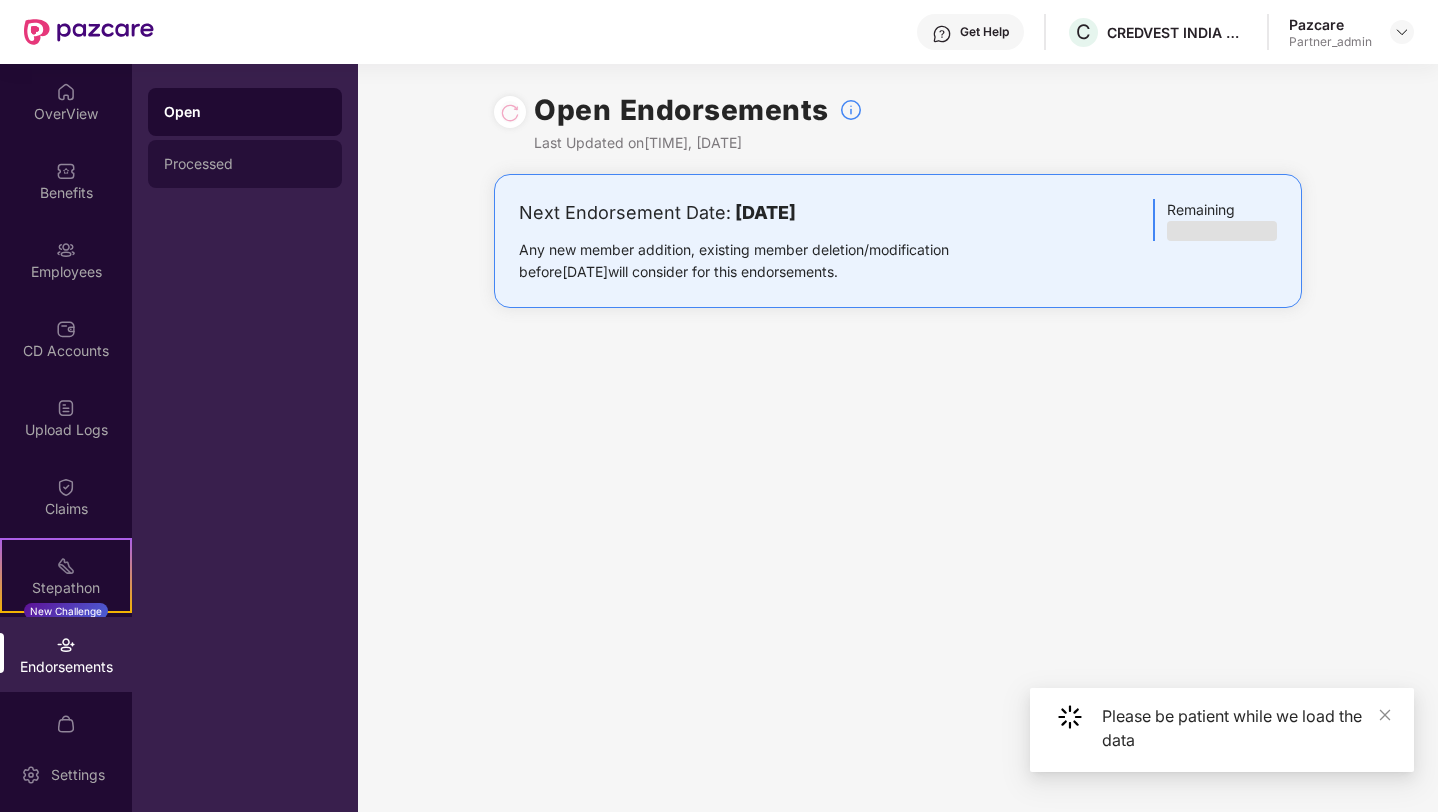 click on "Processed" at bounding box center (245, 164) 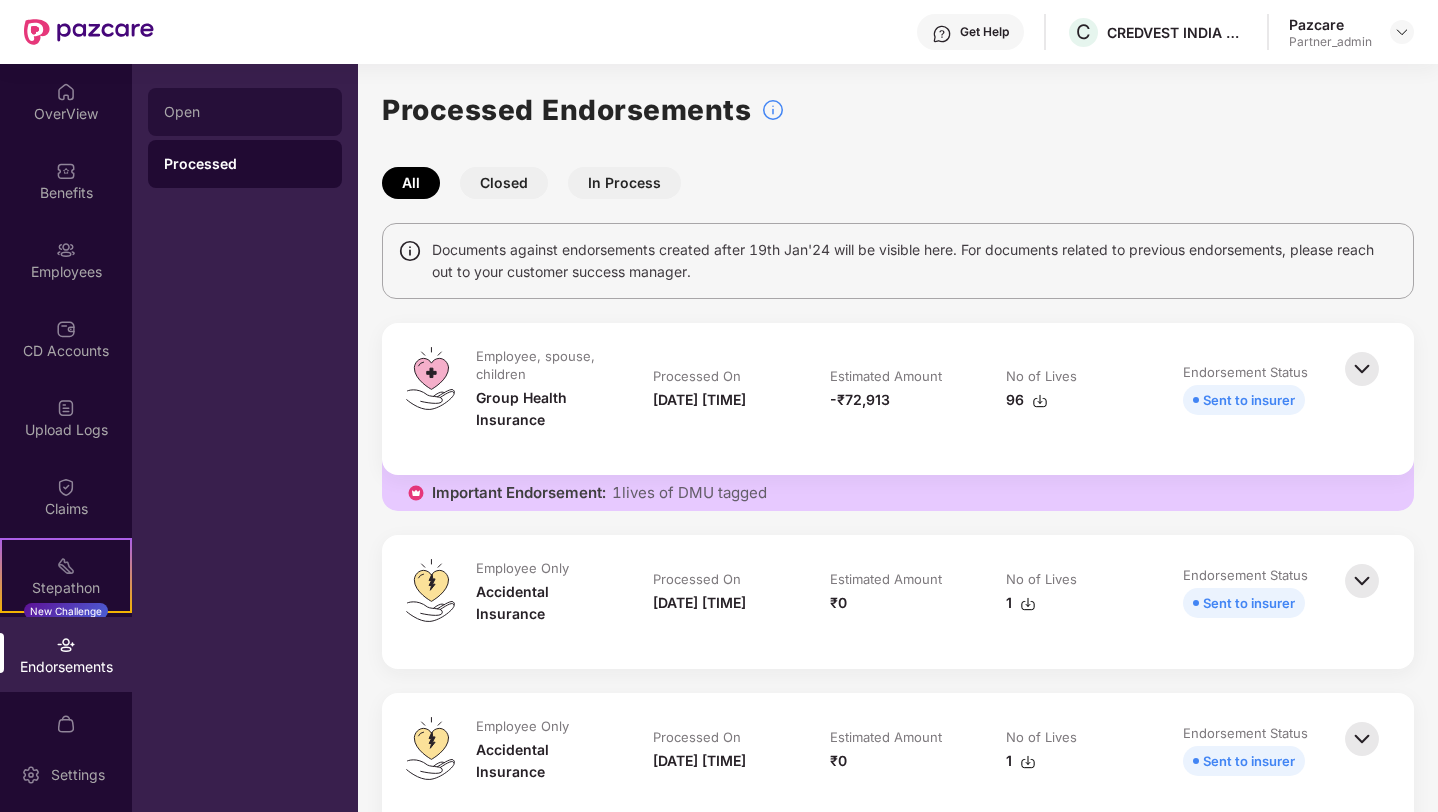 click on "Open" at bounding box center [245, 112] 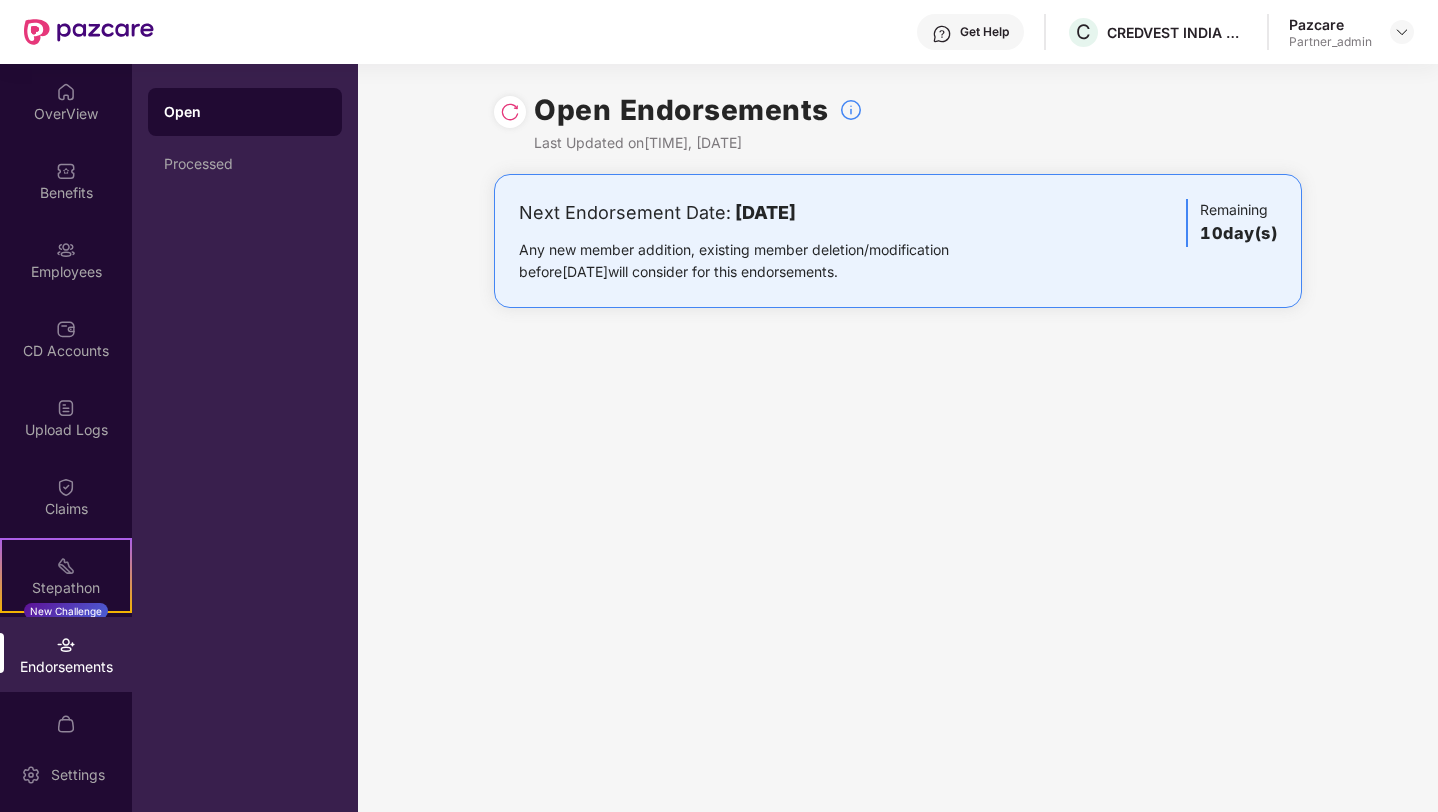 click on "Processed" at bounding box center [245, 164] 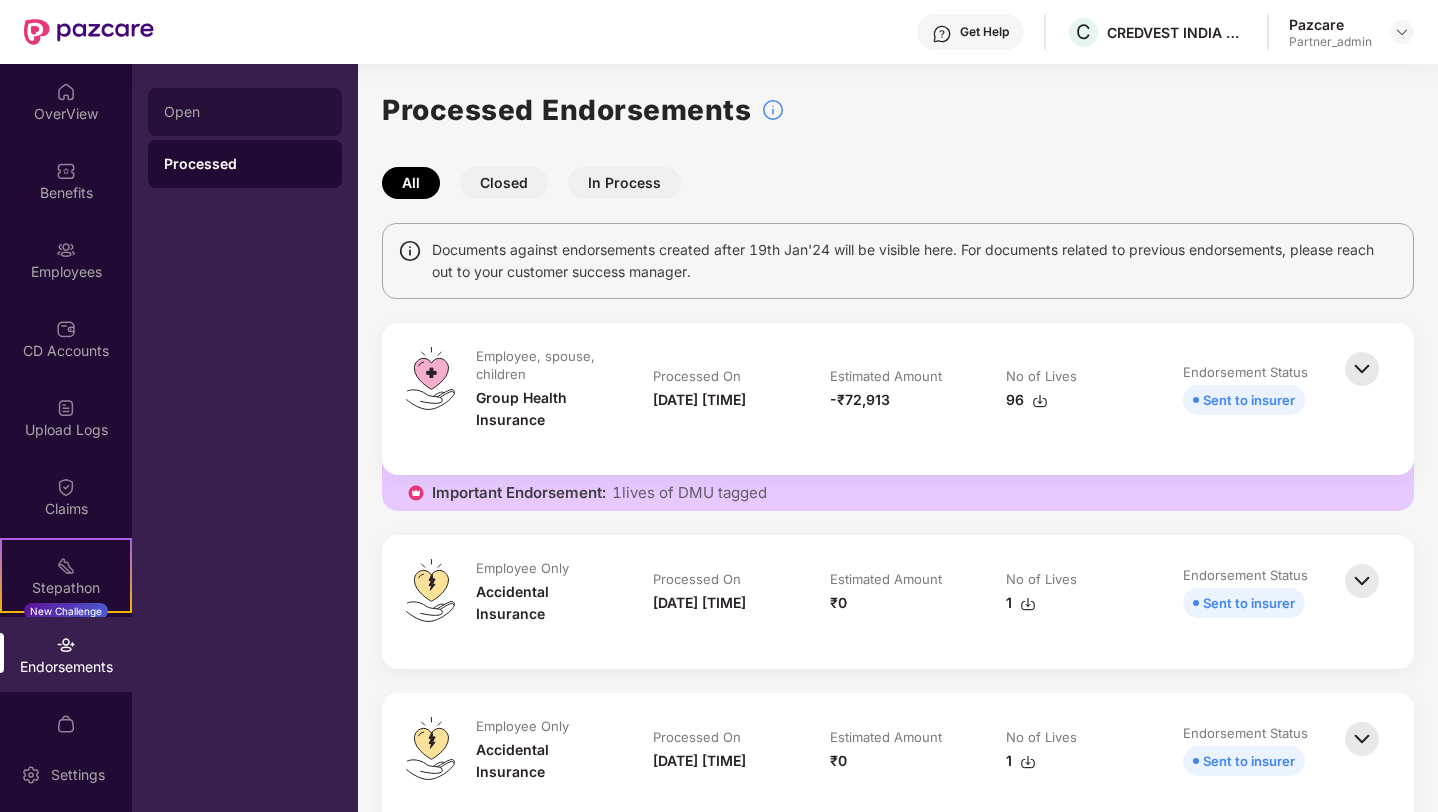 click on "Open" at bounding box center [245, 112] 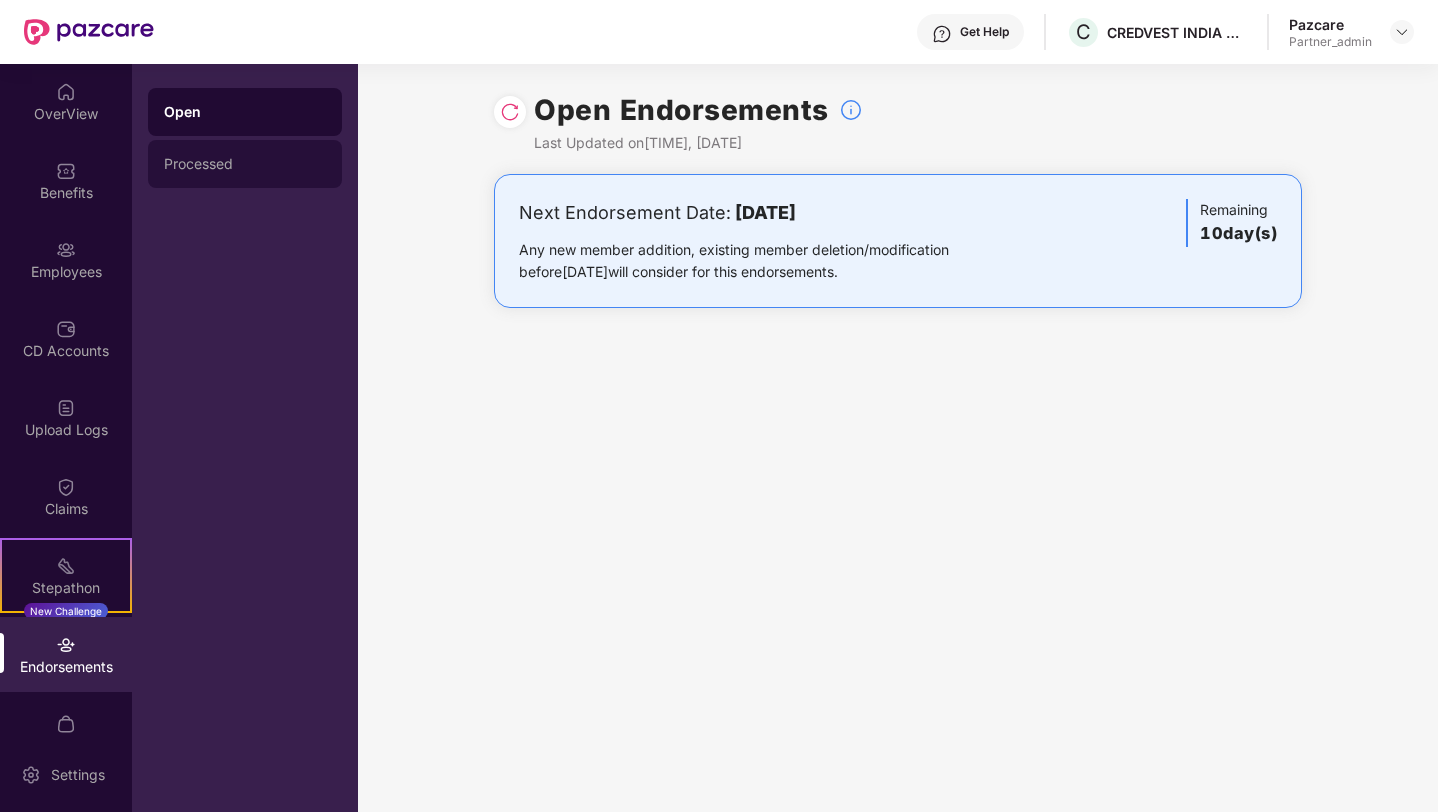 click on "Processed" at bounding box center [245, 164] 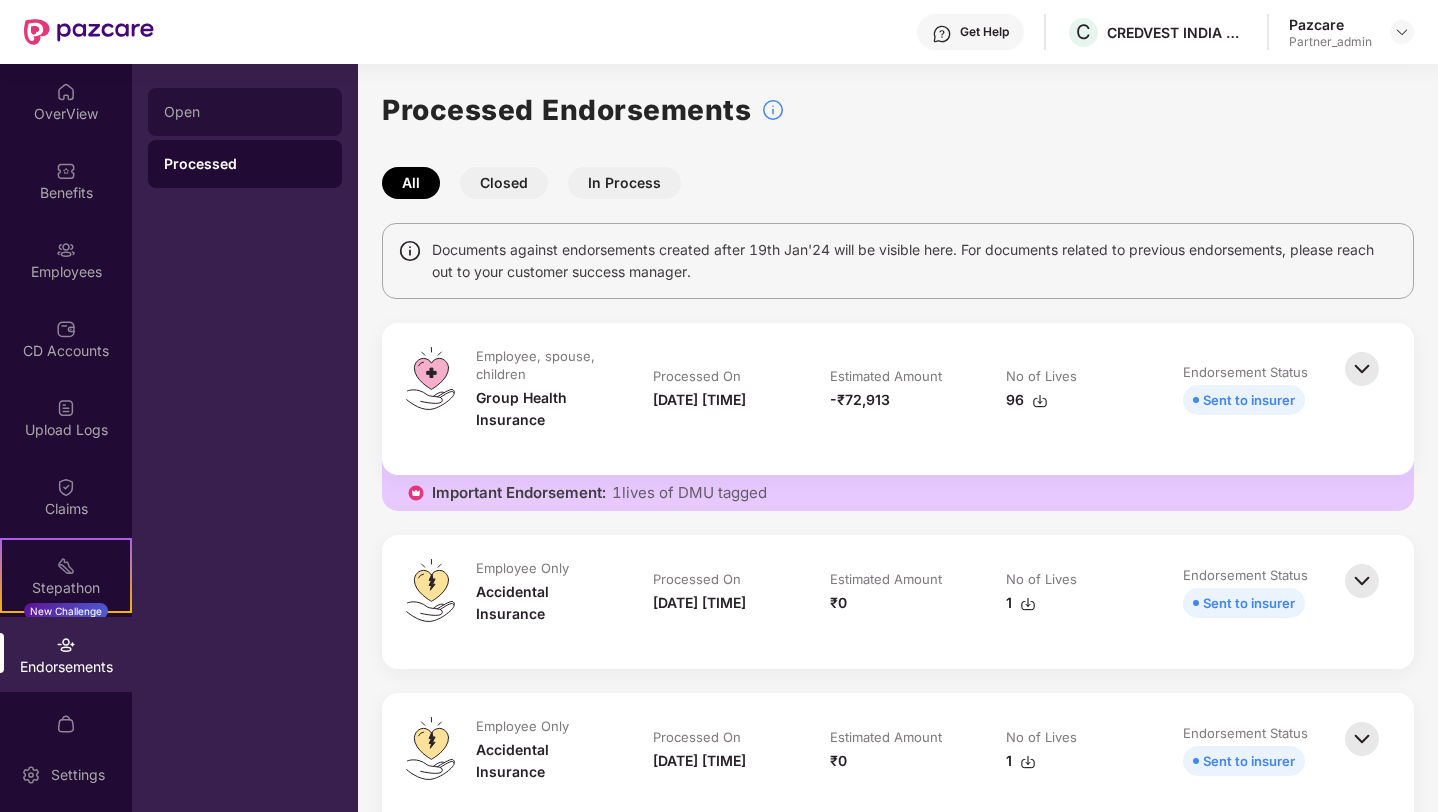 click on "Open" at bounding box center [245, 112] 